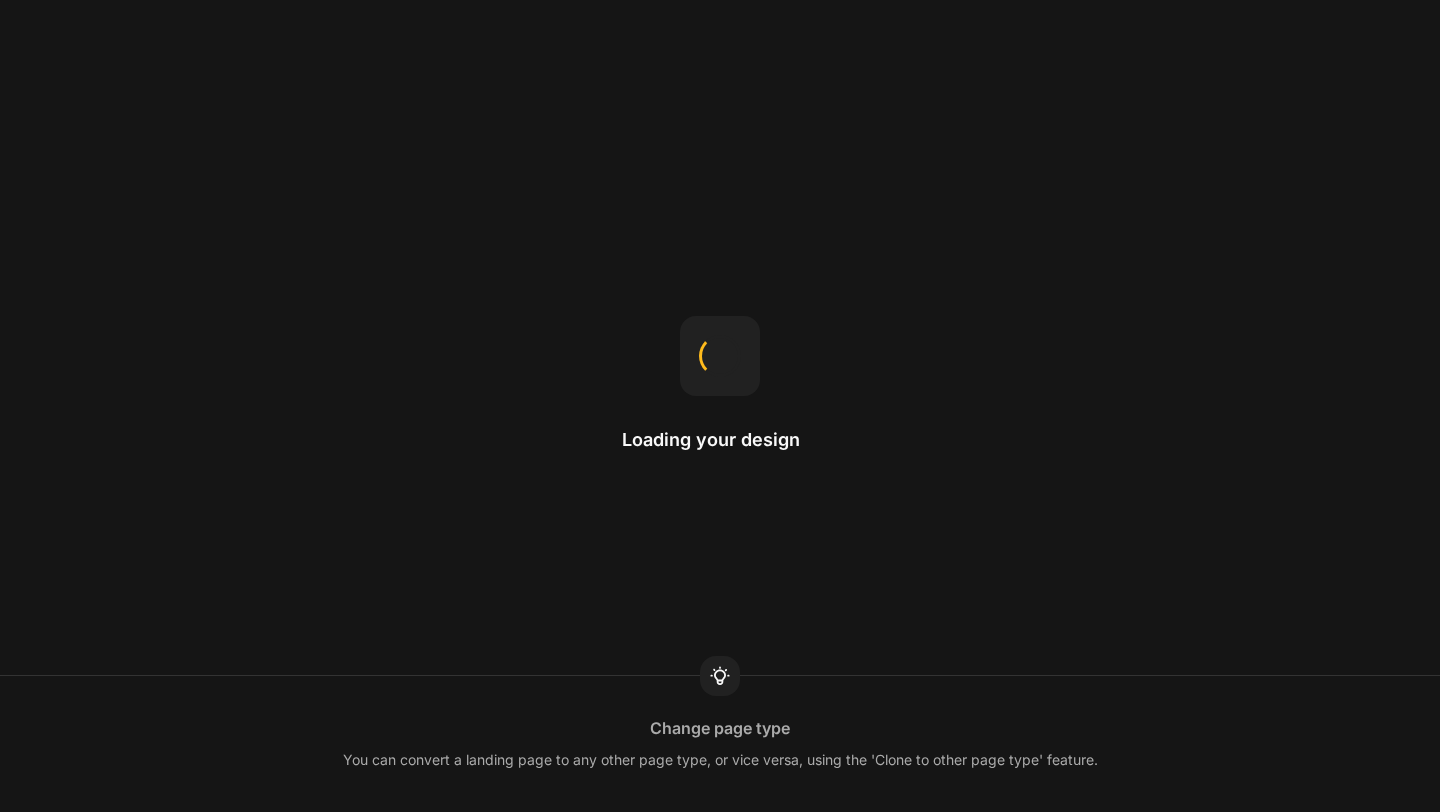 scroll, scrollTop: 0, scrollLeft: 0, axis: both 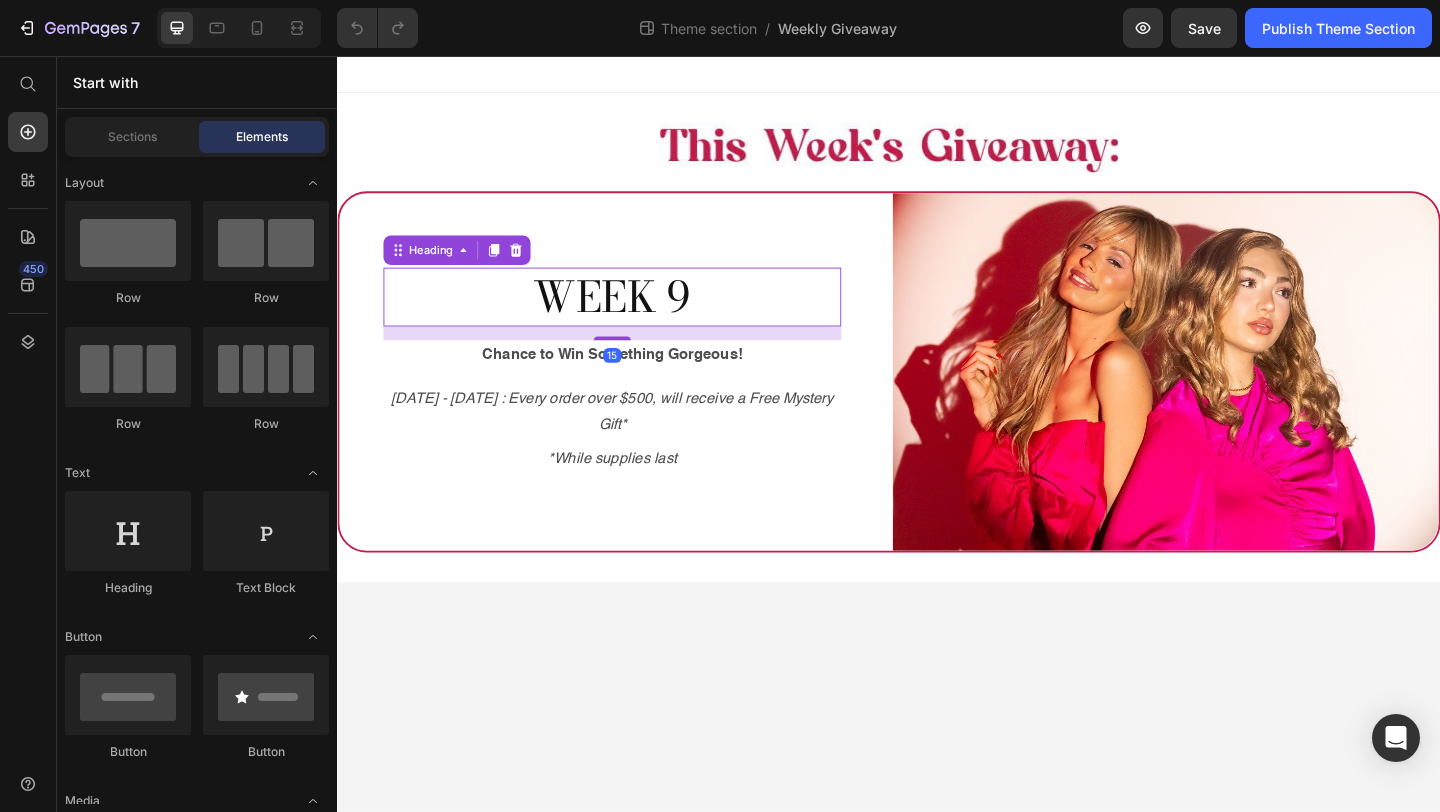 click on "WEEK 9" at bounding box center (636, 318) 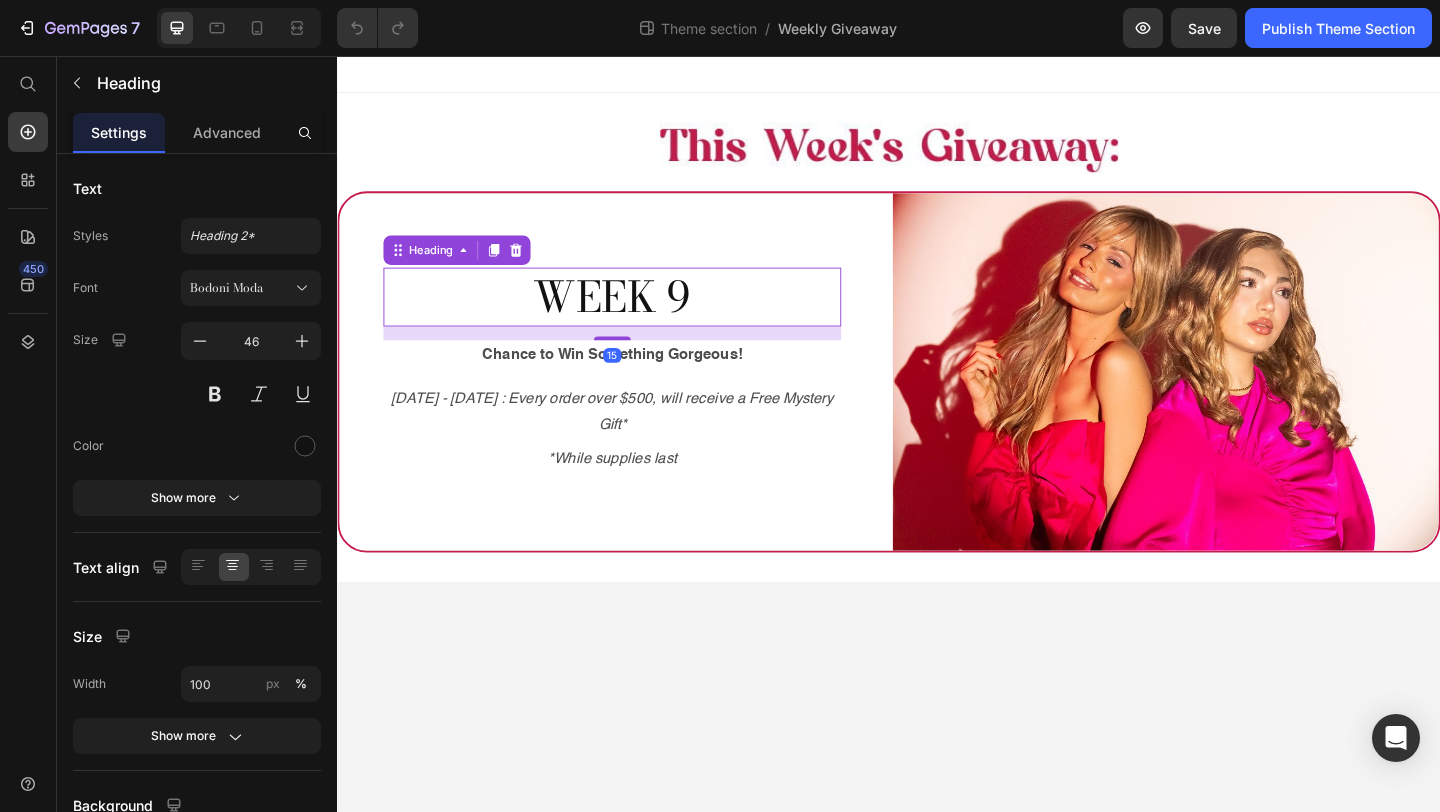 click on "WEEK 9" at bounding box center (636, 318) 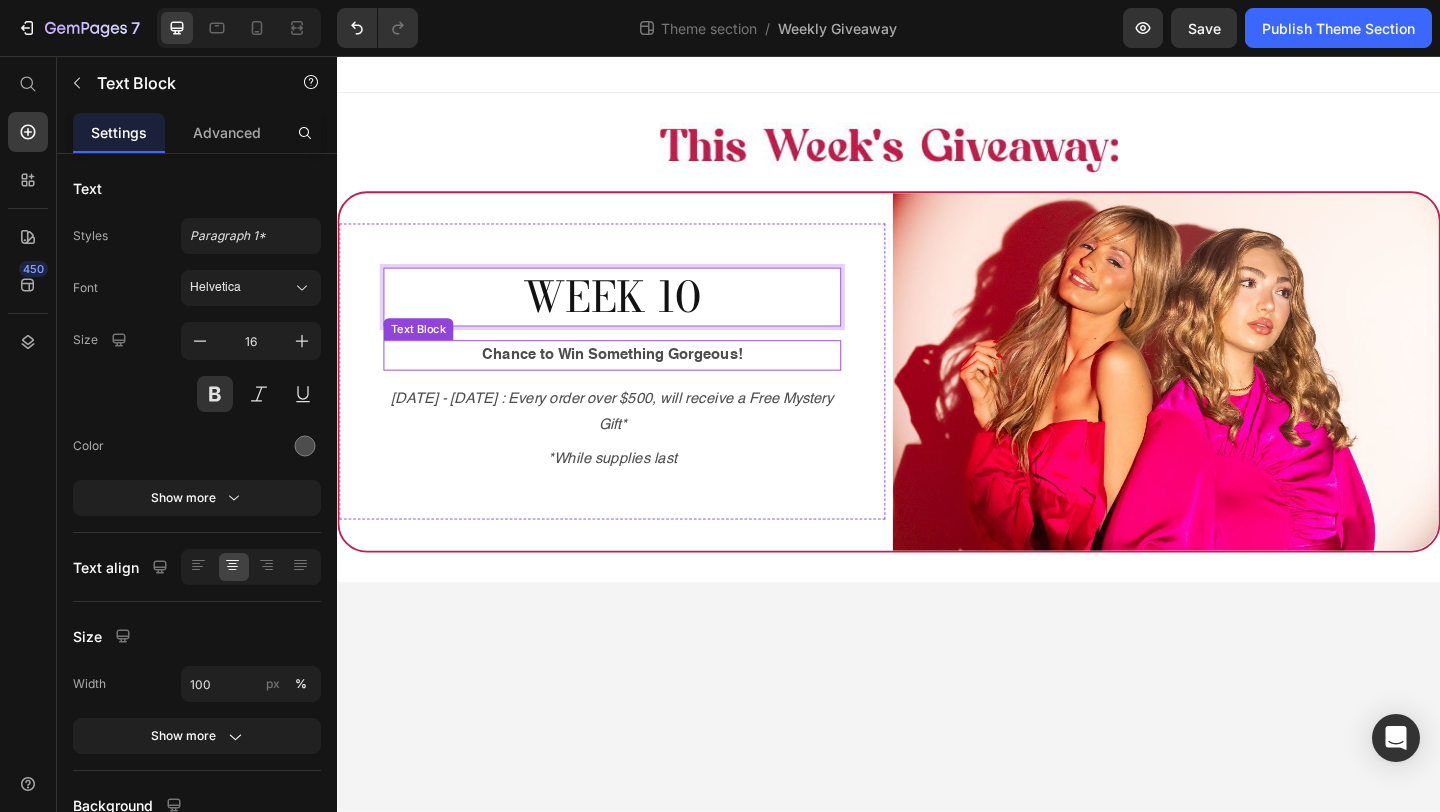 click on "Chance to Win Something Gorgeous!" at bounding box center [636, 381] 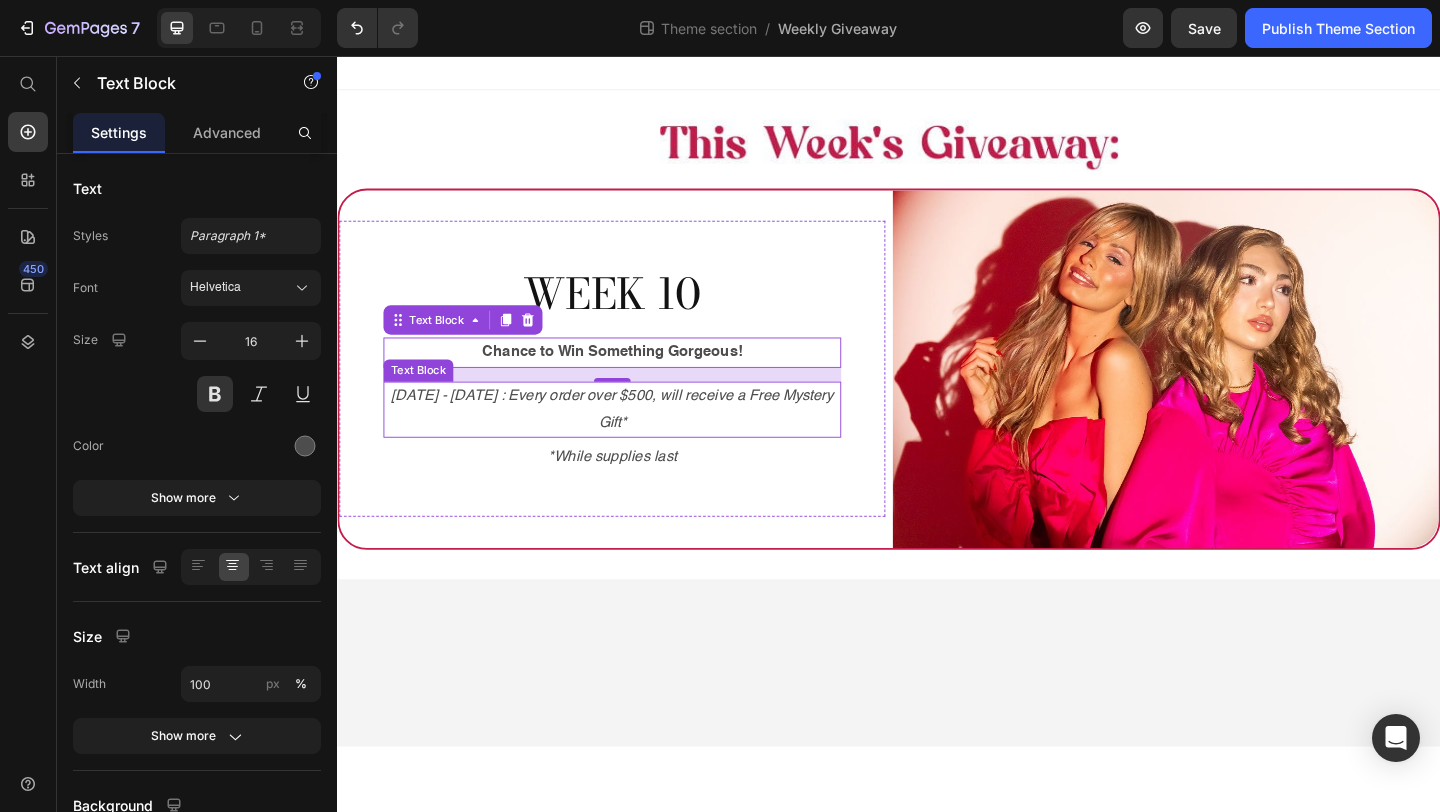 click on "June 30th - July 10th : Every order over $500, will receive a Free Mystery Gift*" at bounding box center (636, 441) 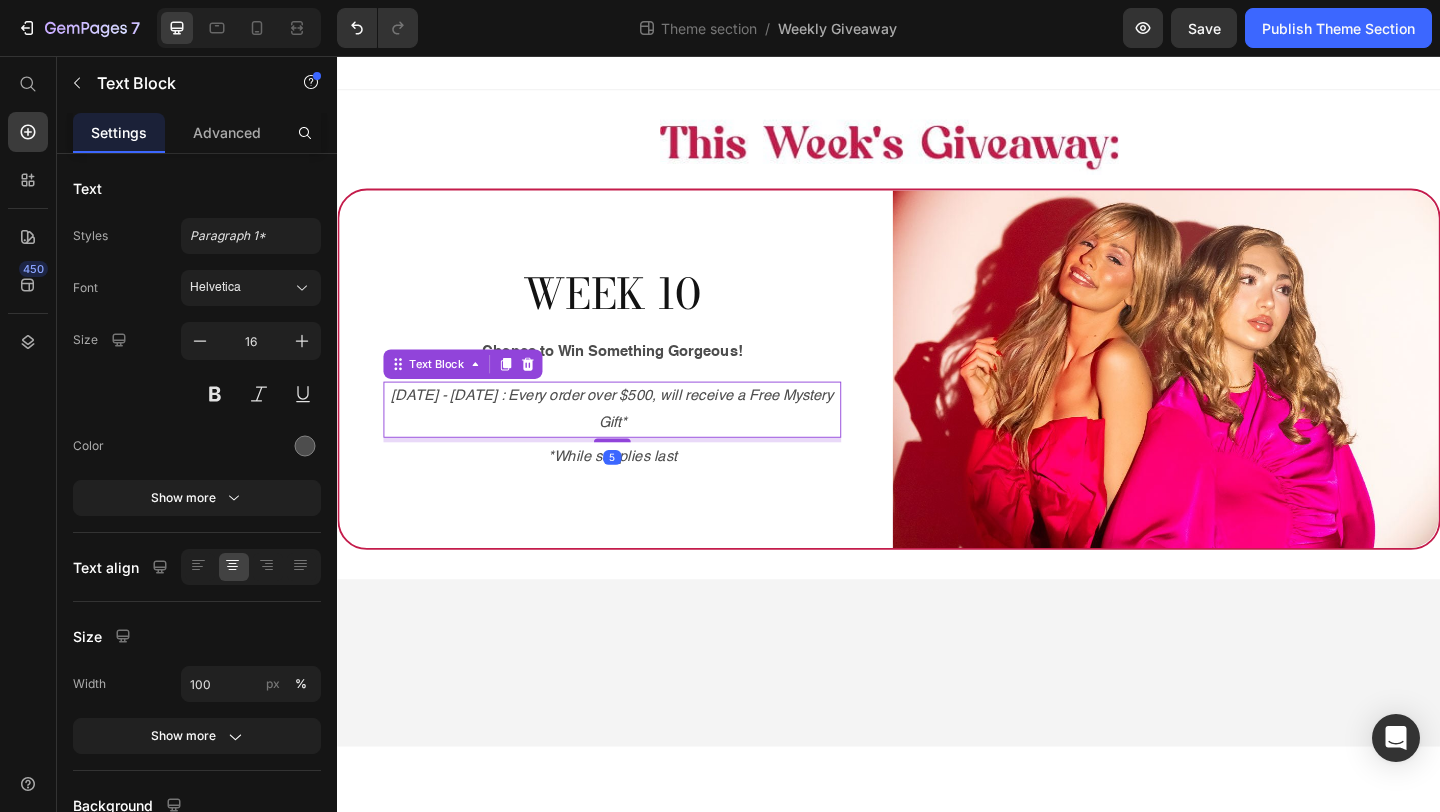 click on "June 30th - July 10th : Every order over $500, will receive a Free Mystery Gift*" at bounding box center [636, 440] 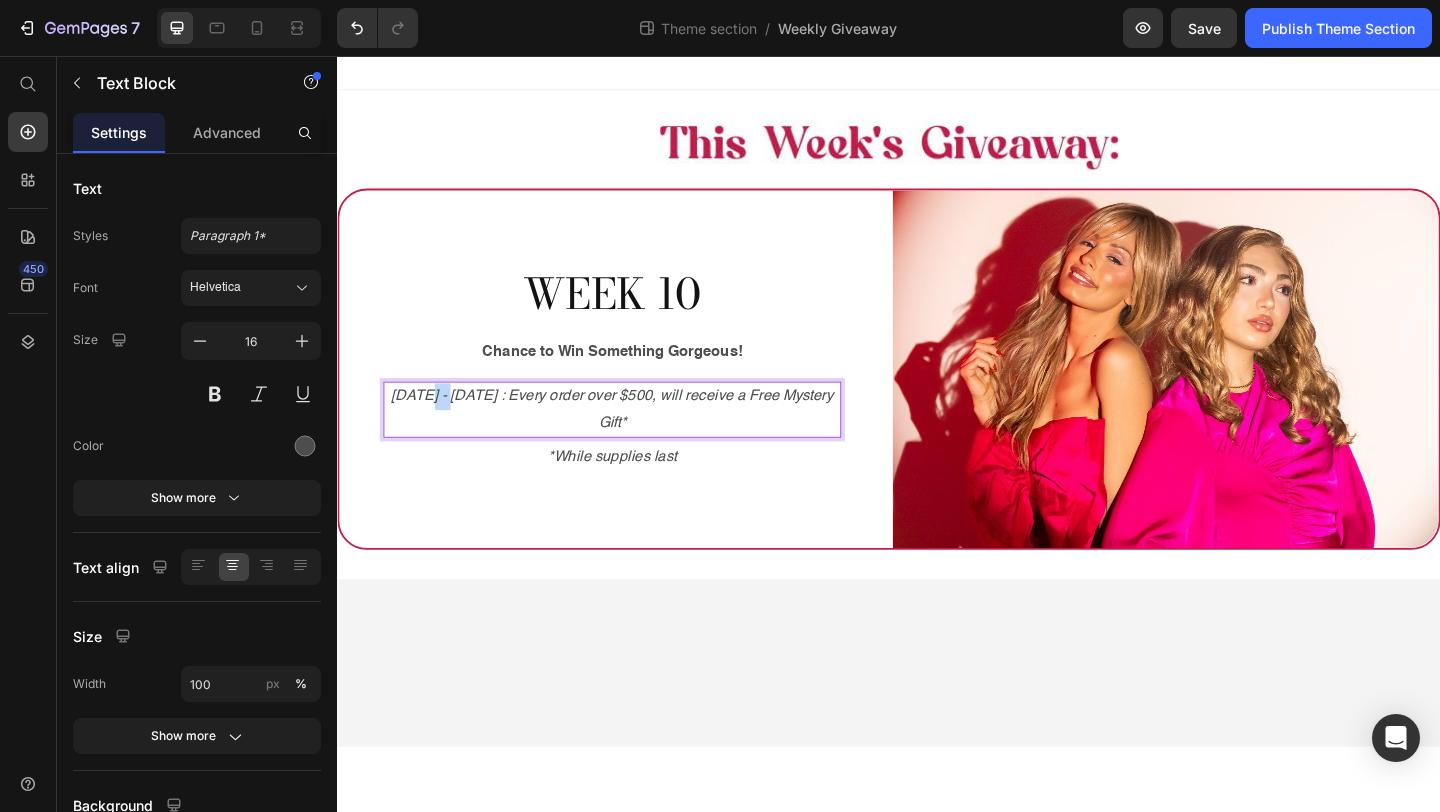 click on "June 30th - July 10th : Every order over $500, will receive a Free Mystery Gift*" at bounding box center [636, 440] 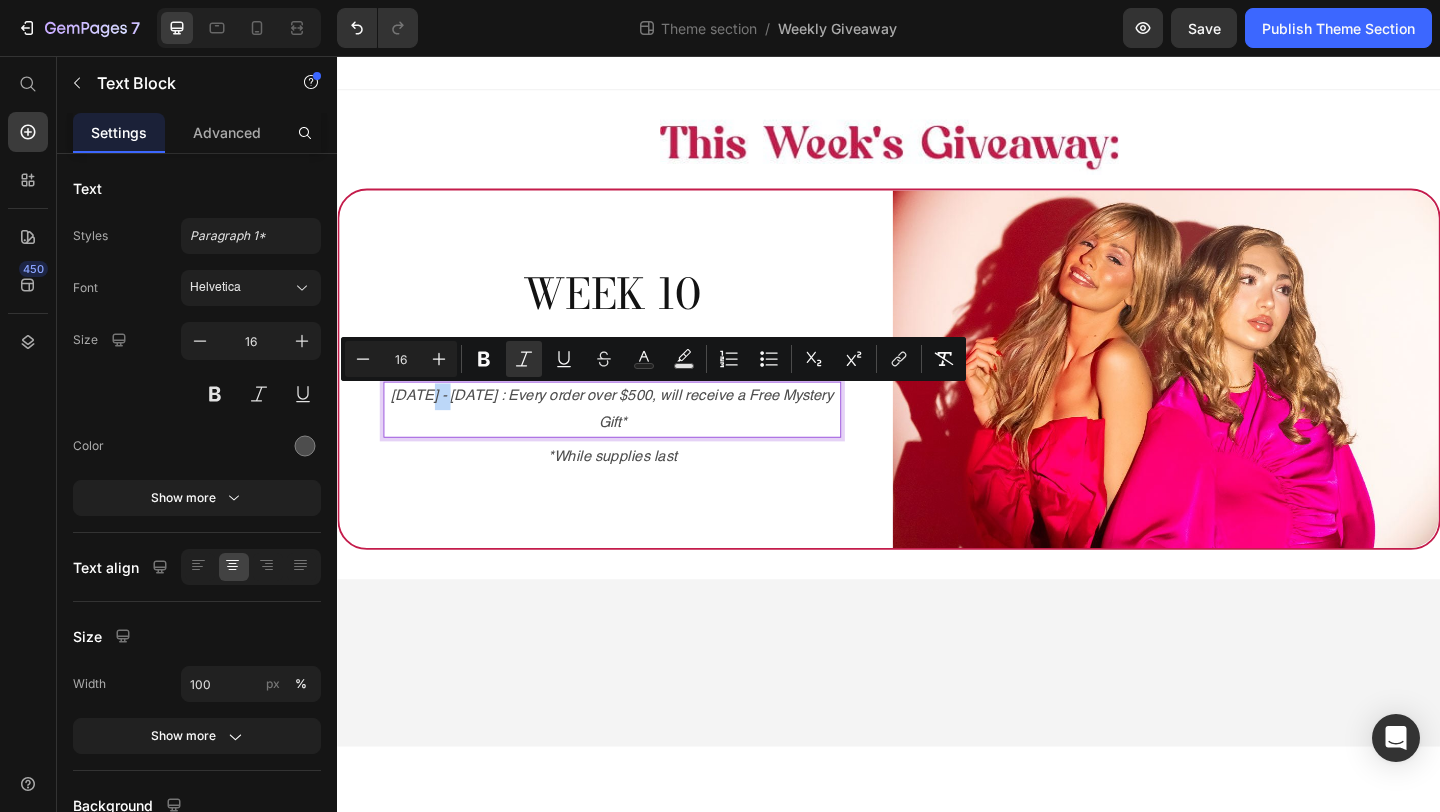 click on "June 30th - July 10th : Every order over $500, will receive a Free Mystery Gift*" at bounding box center [636, 440] 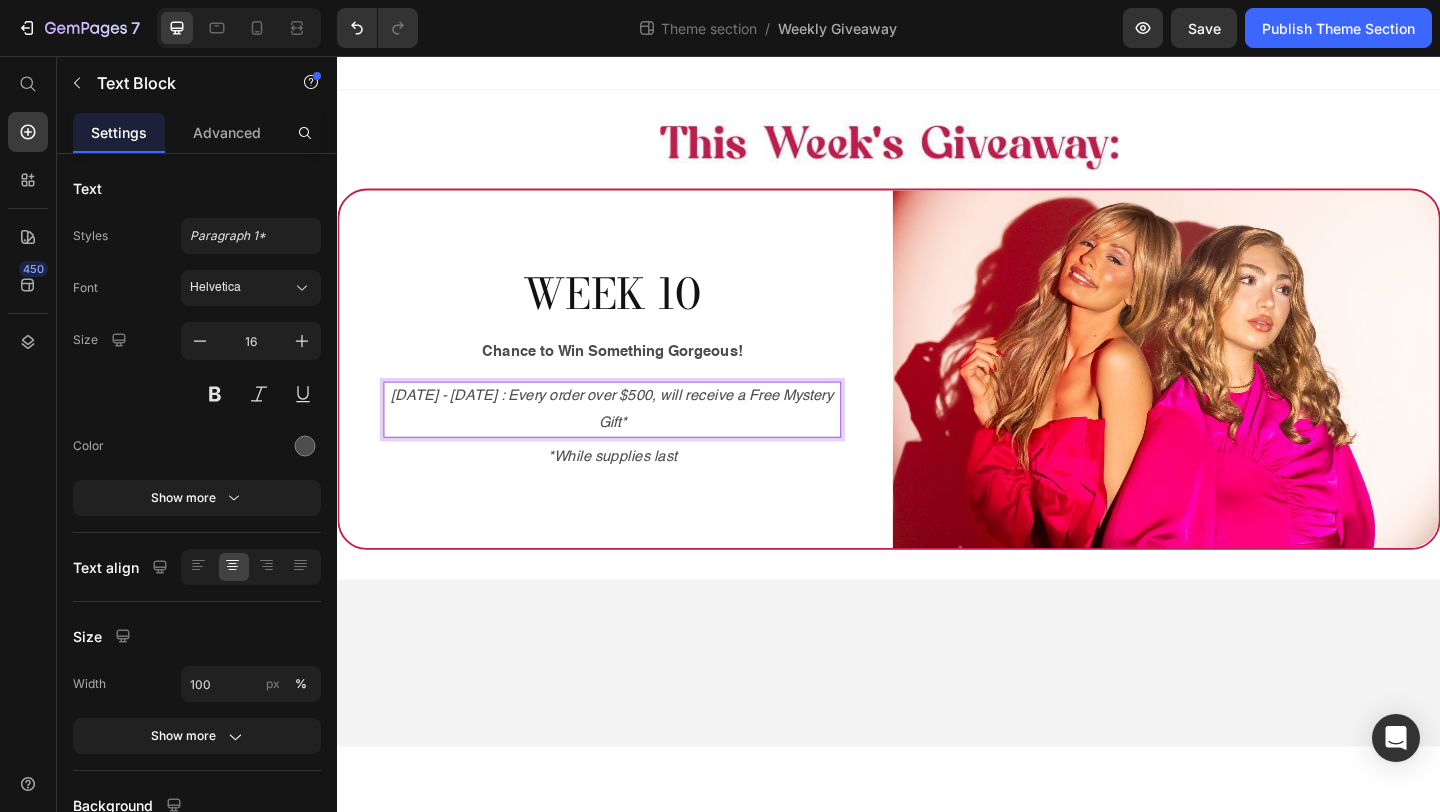 click on "June 11th - July 17th : Every order over $500, will receive a Free Mystery Gift*" at bounding box center (636, 440) 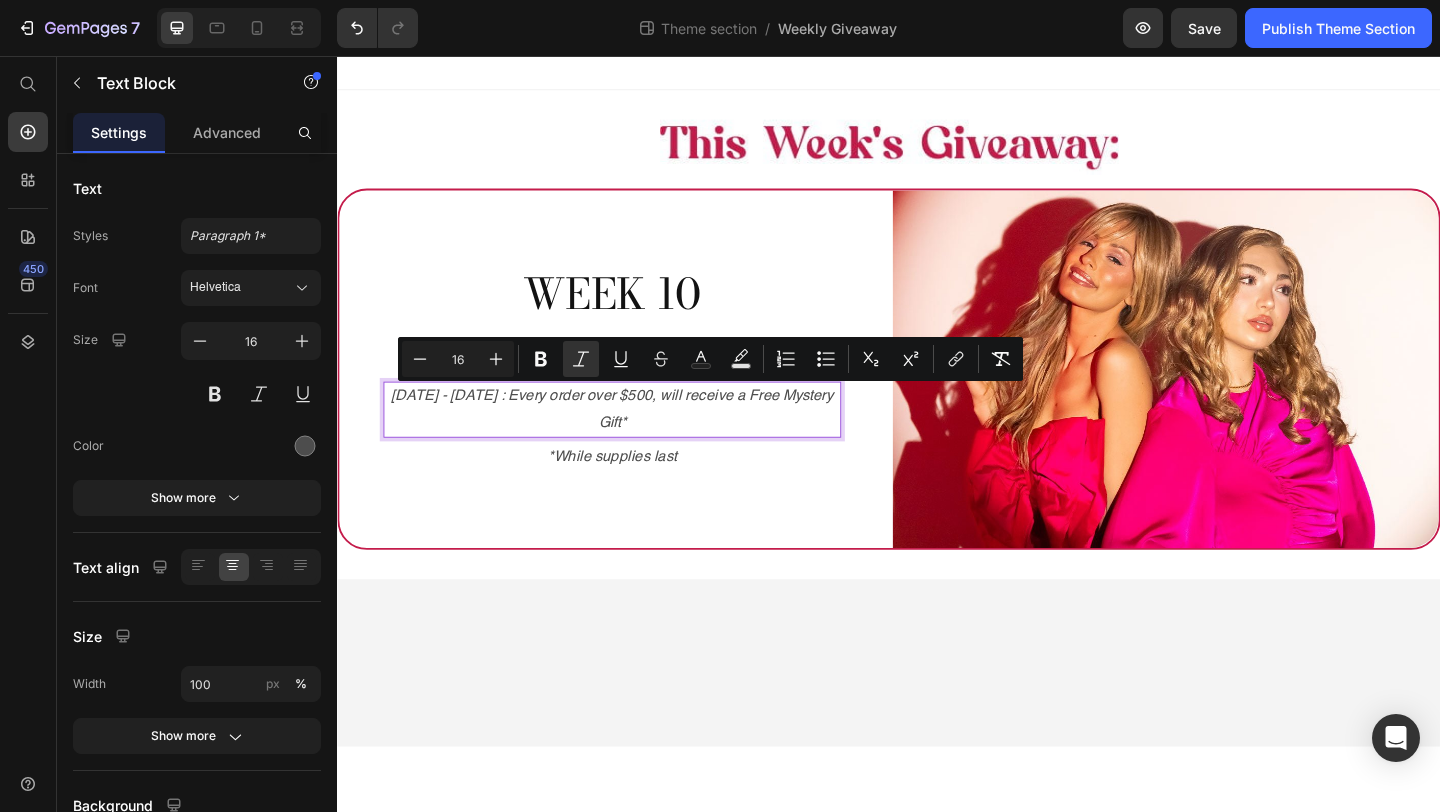 drag, startPoint x: 571, startPoint y: 430, endPoint x: 690, endPoint y: 464, distance: 123.76187 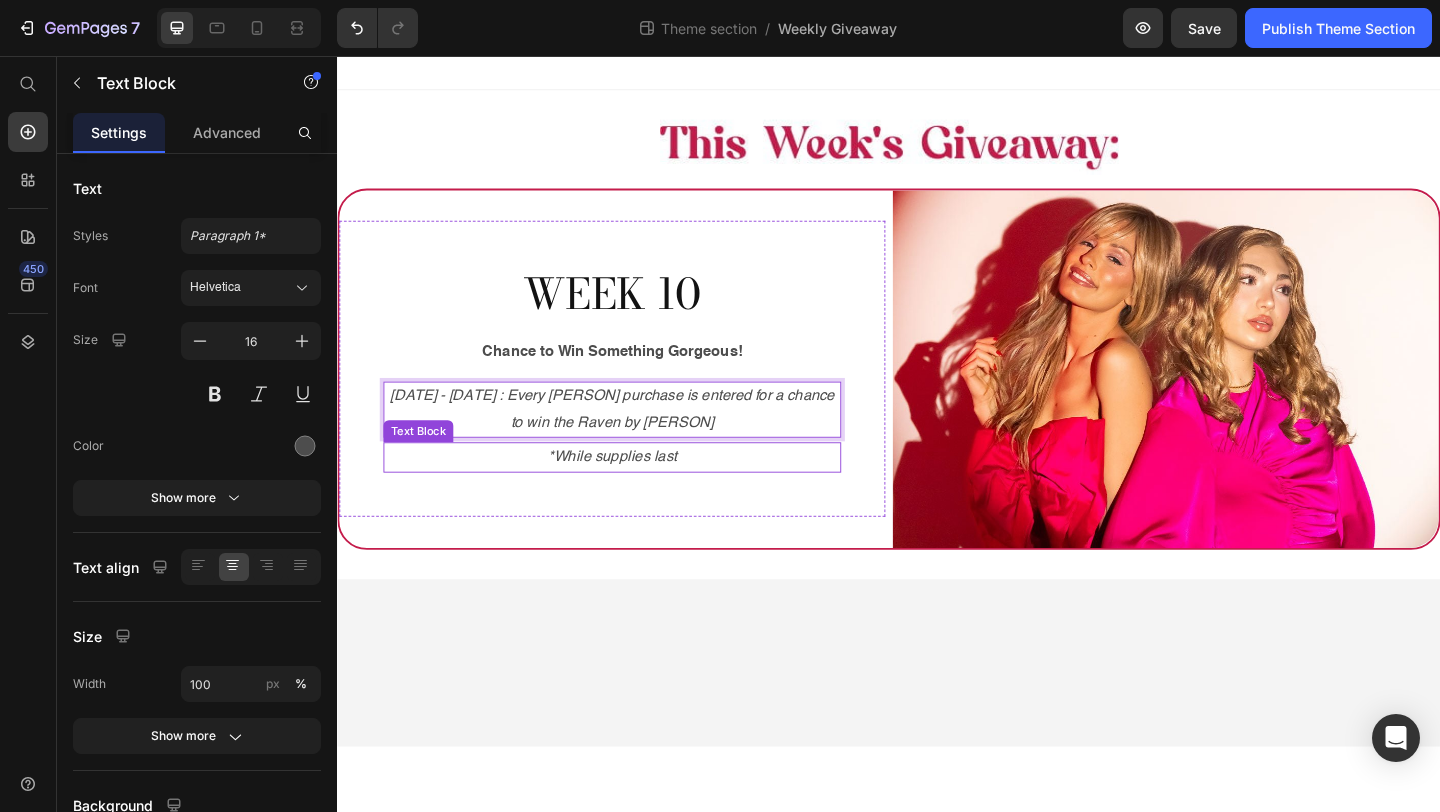 click on "*While supplies last" at bounding box center [636, 492] 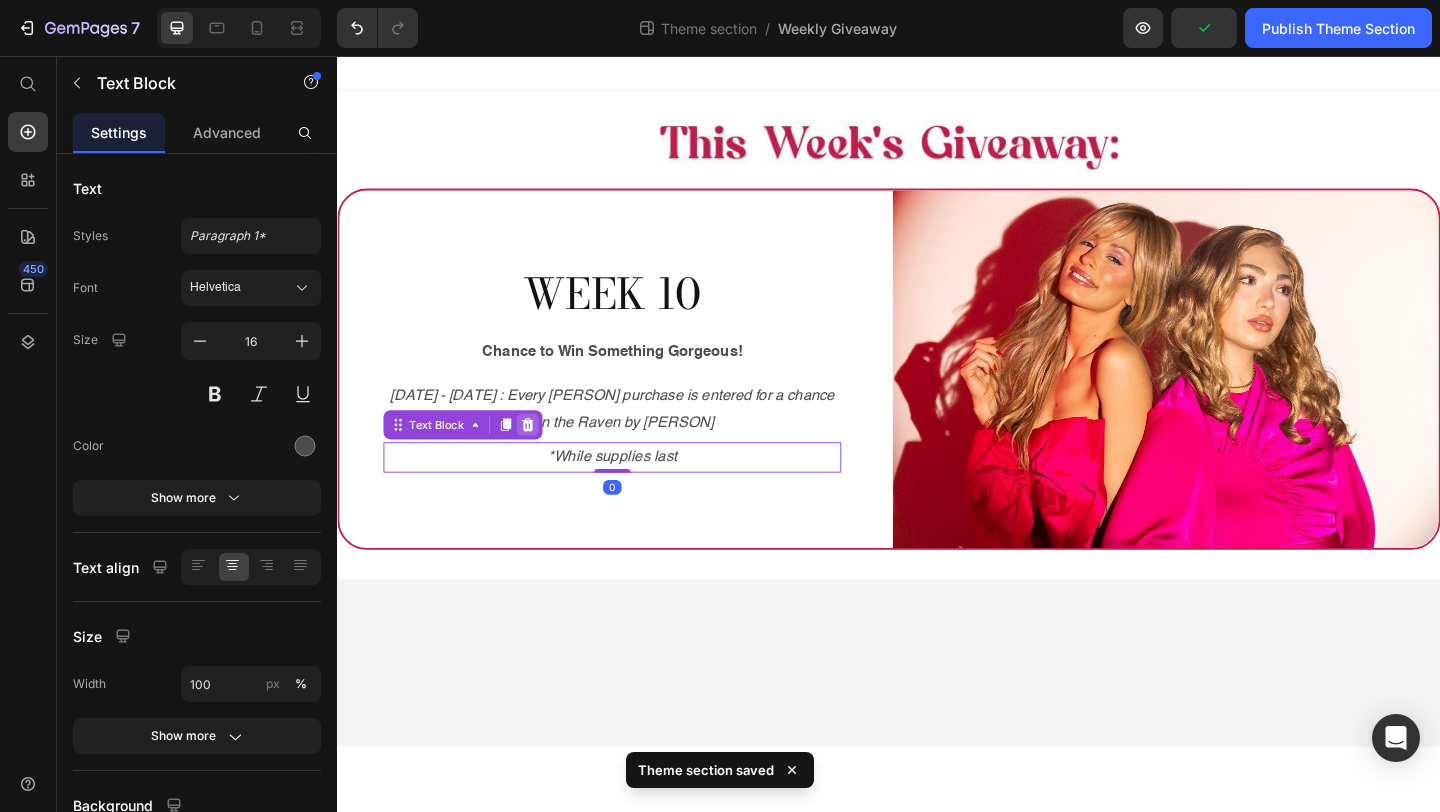 click 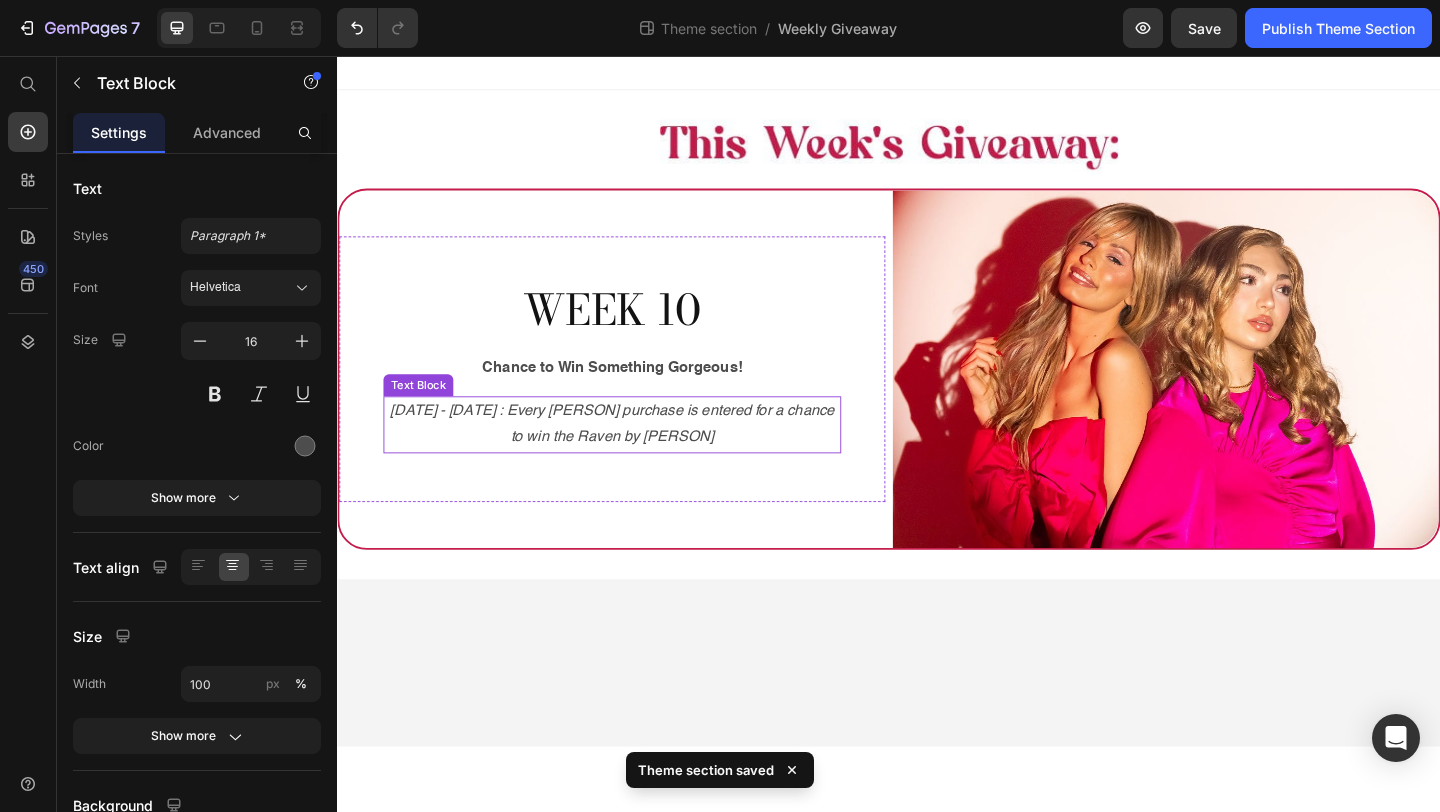 click on "June 11th - July 17th : Every Kim Kimble purchase is entered for a chance to win the Raven by Kim Kimble" at bounding box center (636, 457) 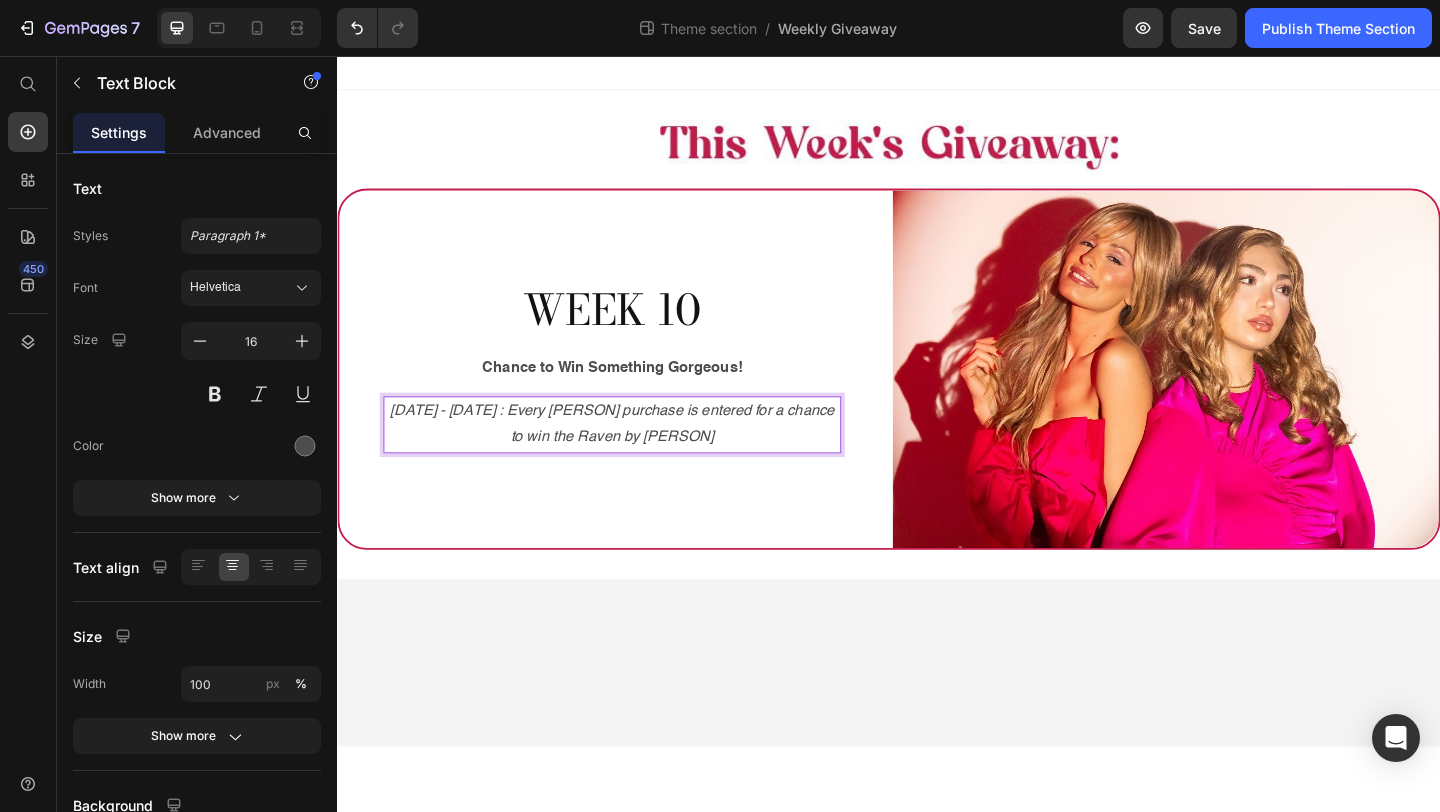click on "June 11th - July 17th : Every Kim Kimble purchase is entered for a chance to win the Raven by Kim Kimble" at bounding box center [636, 456] 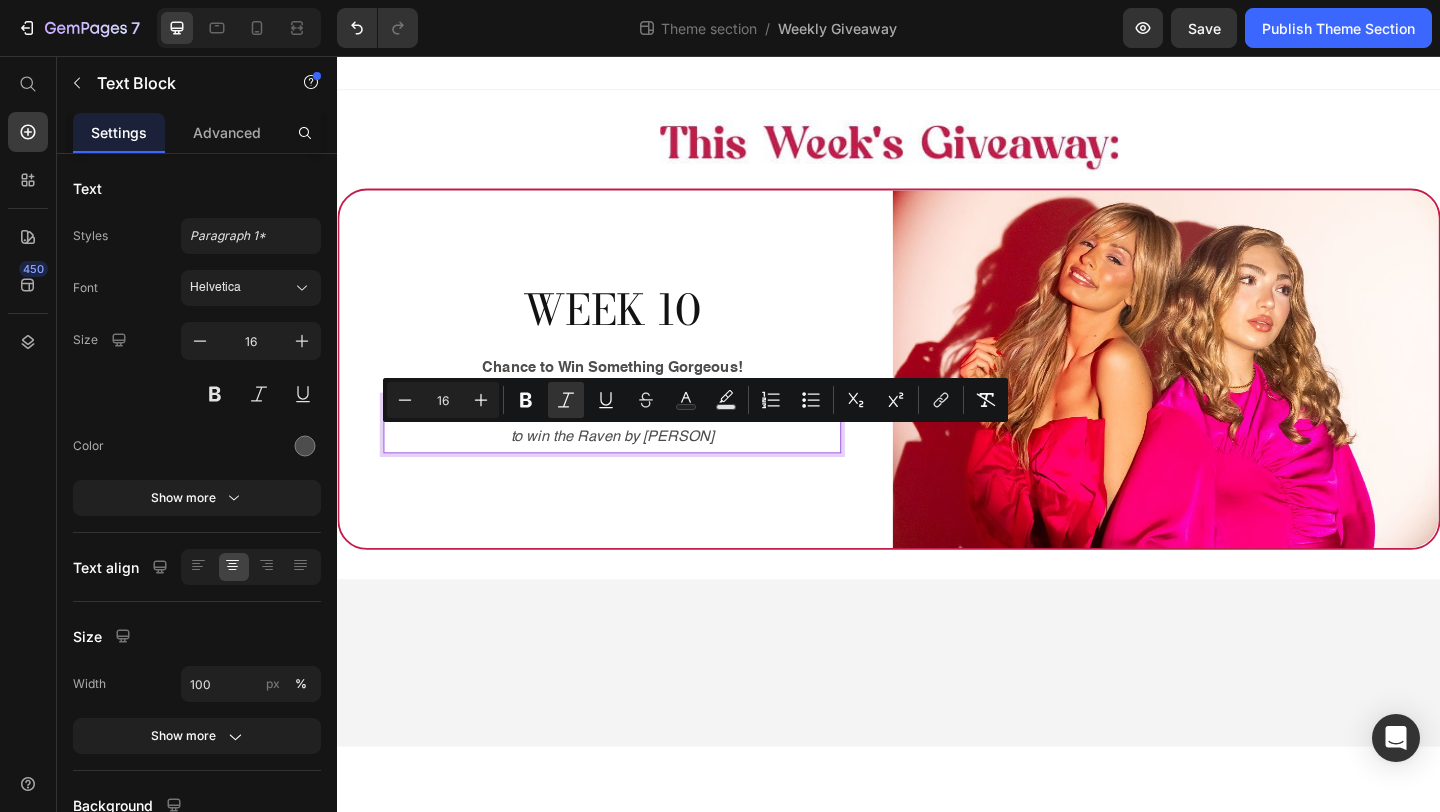 drag, startPoint x: 625, startPoint y: 474, endPoint x: 792, endPoint y: 475, distance: 167.00299 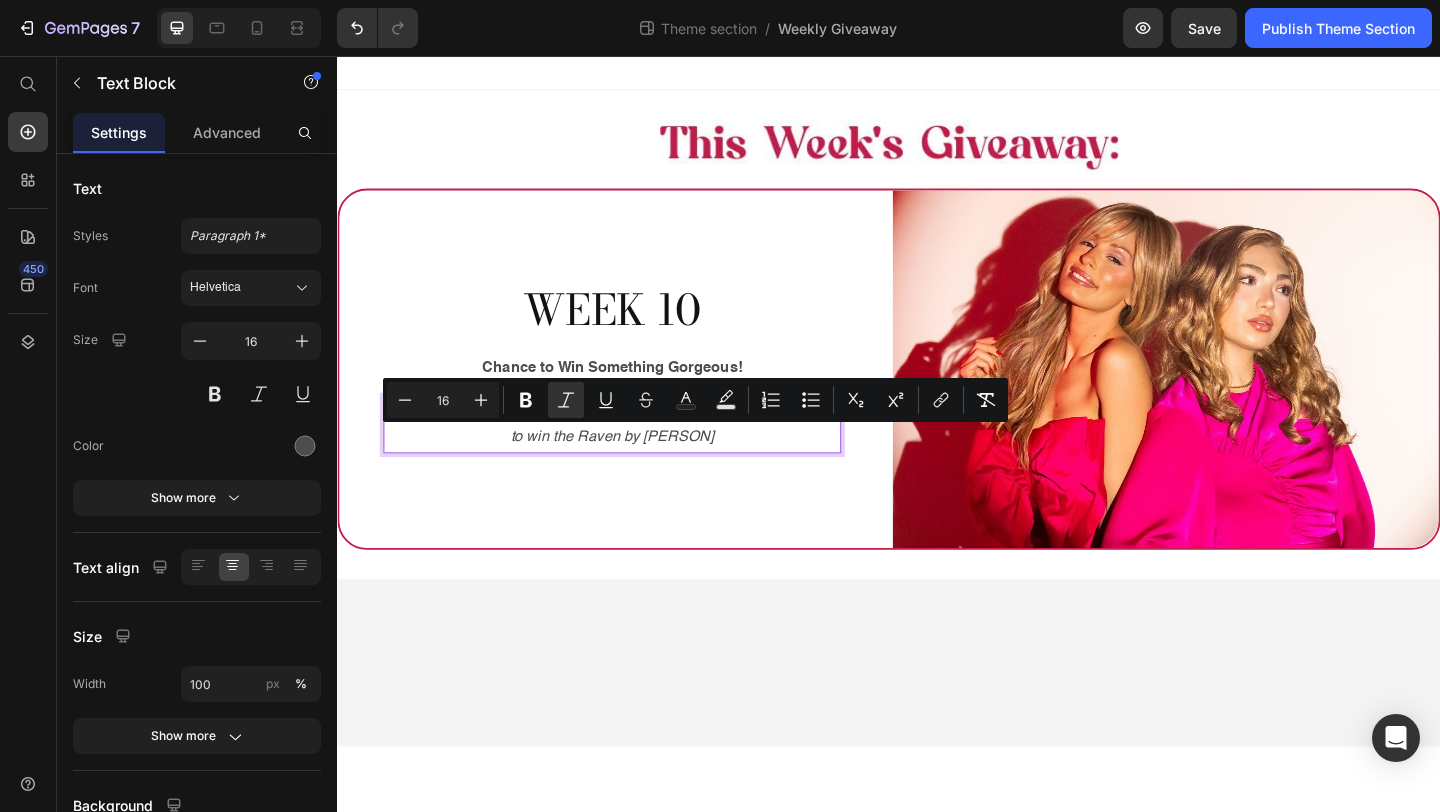 click on "June 11th - July 17th : Every Kim Kimble purchase is entered for a chance to win the Raven by Kim Kimble" at bounding box center [636, 457] 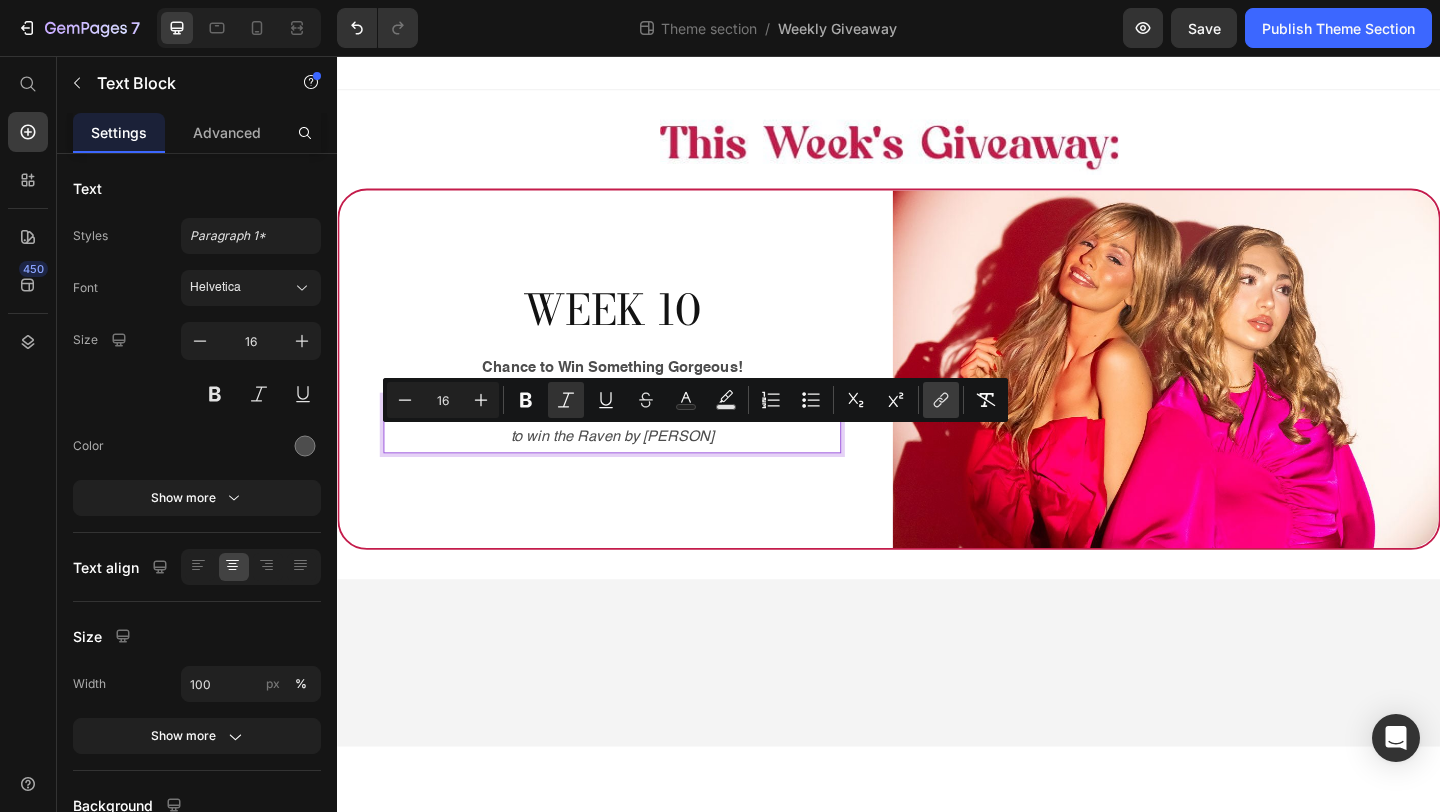 click 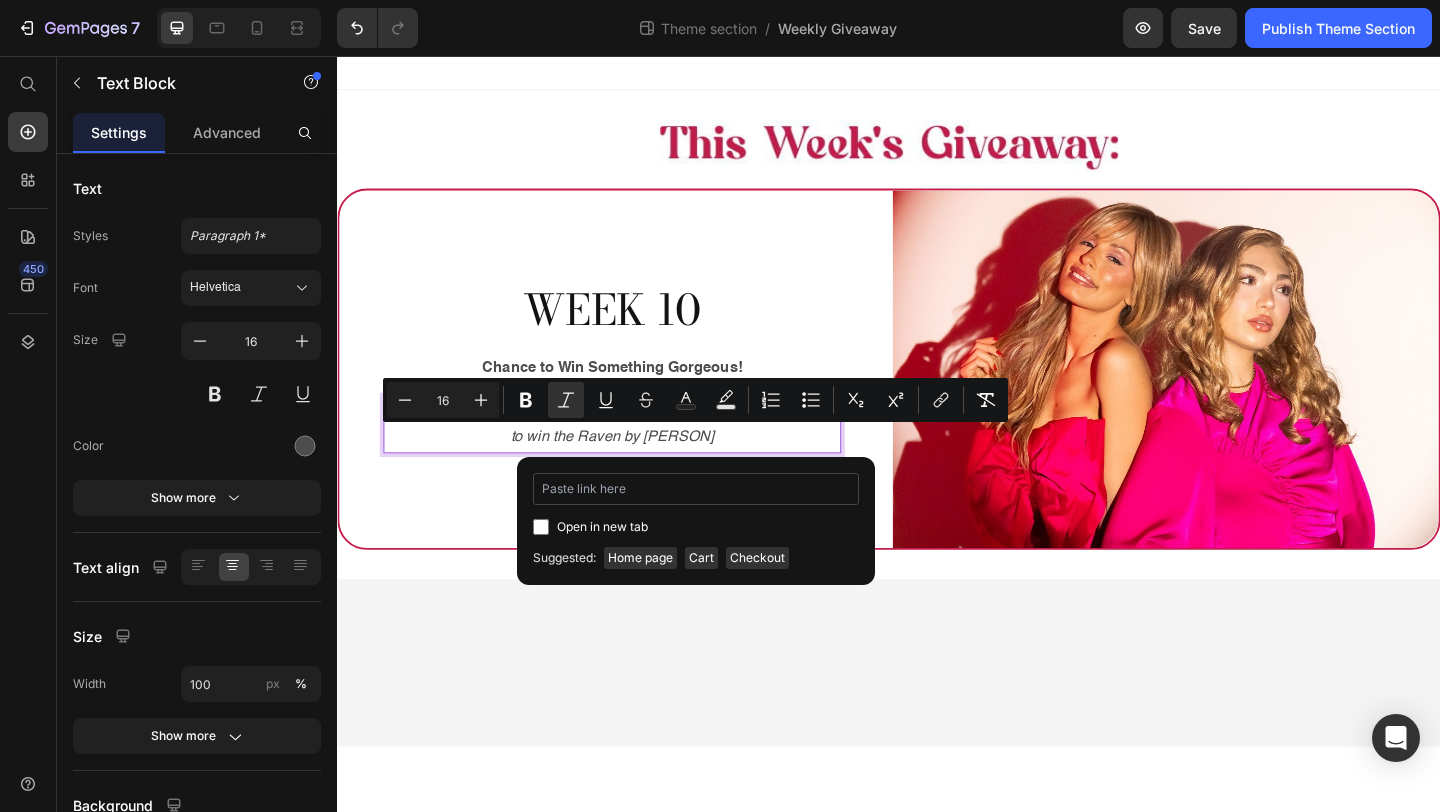 type on "https://www.wigs.com/products/raven-synthetic-wig-kim-kimble" 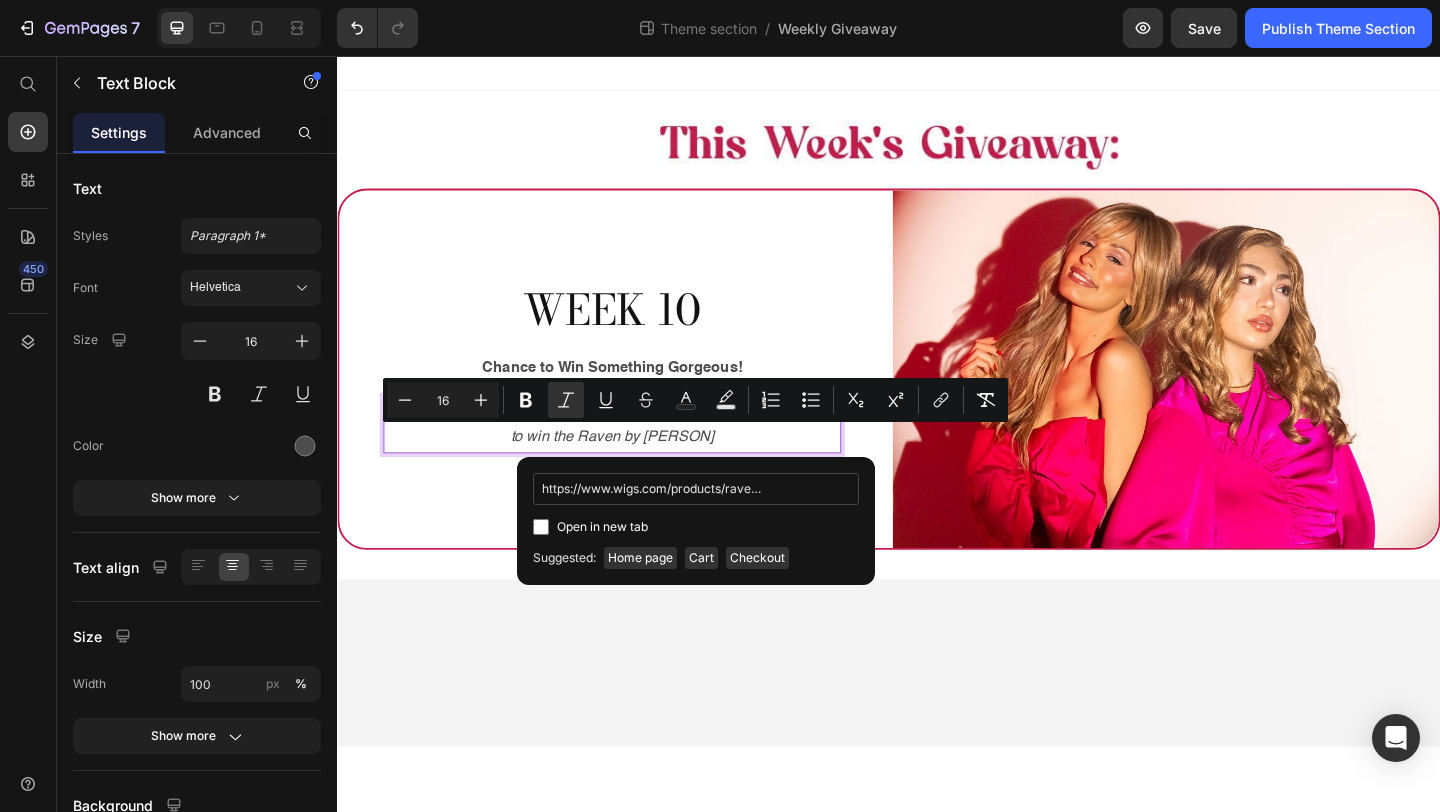 scroll, scrollTop: 0, scrollLeft: 145, axis: horizontal 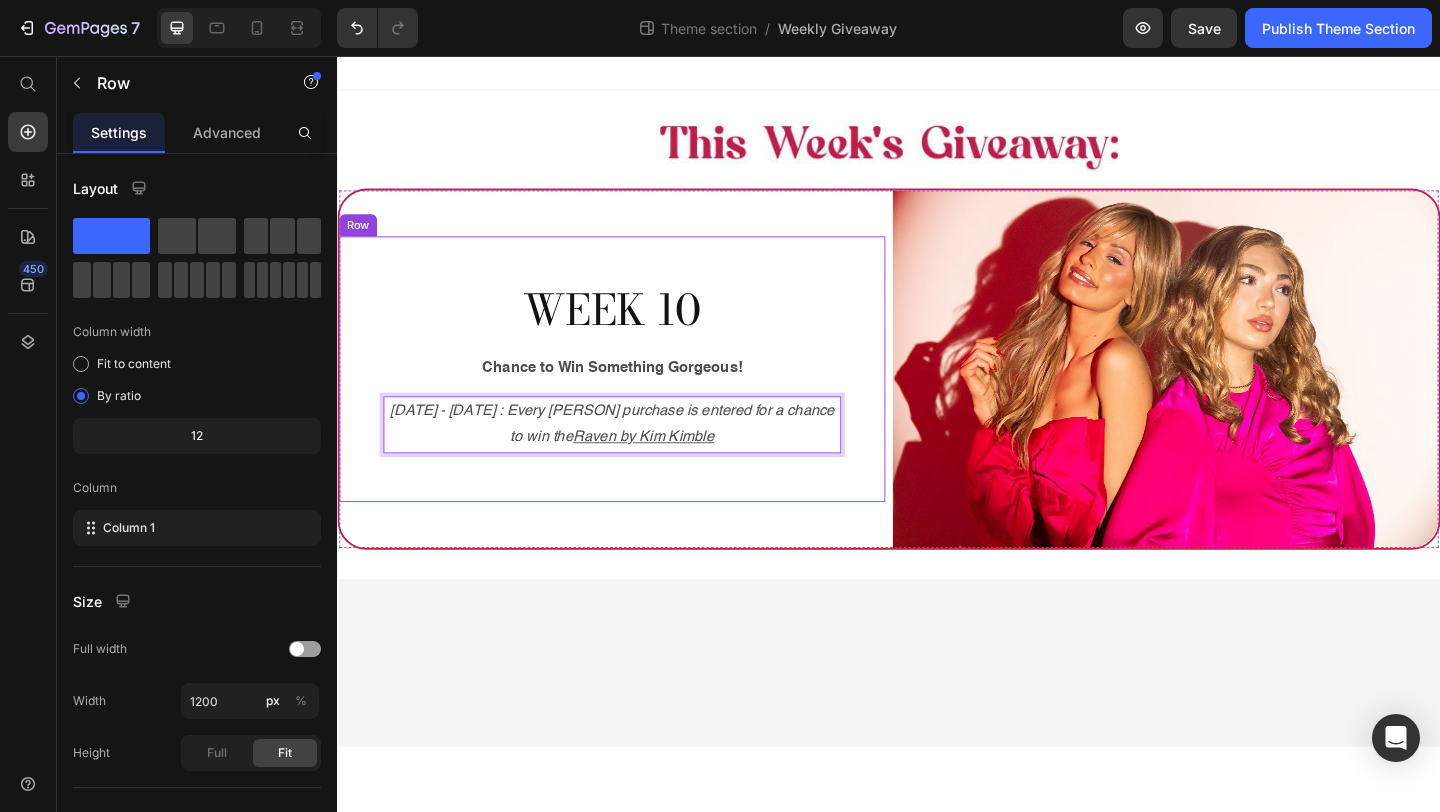 click on "WEEK 10 Heading Chance to Win Something Gorgeous! Text Block June 11th - July 17th : Every Kim Kimble purchase is entered for a chance to win the  Raven by Kim Kimble Text Block   5 Row" at bounding box center [636, 396] 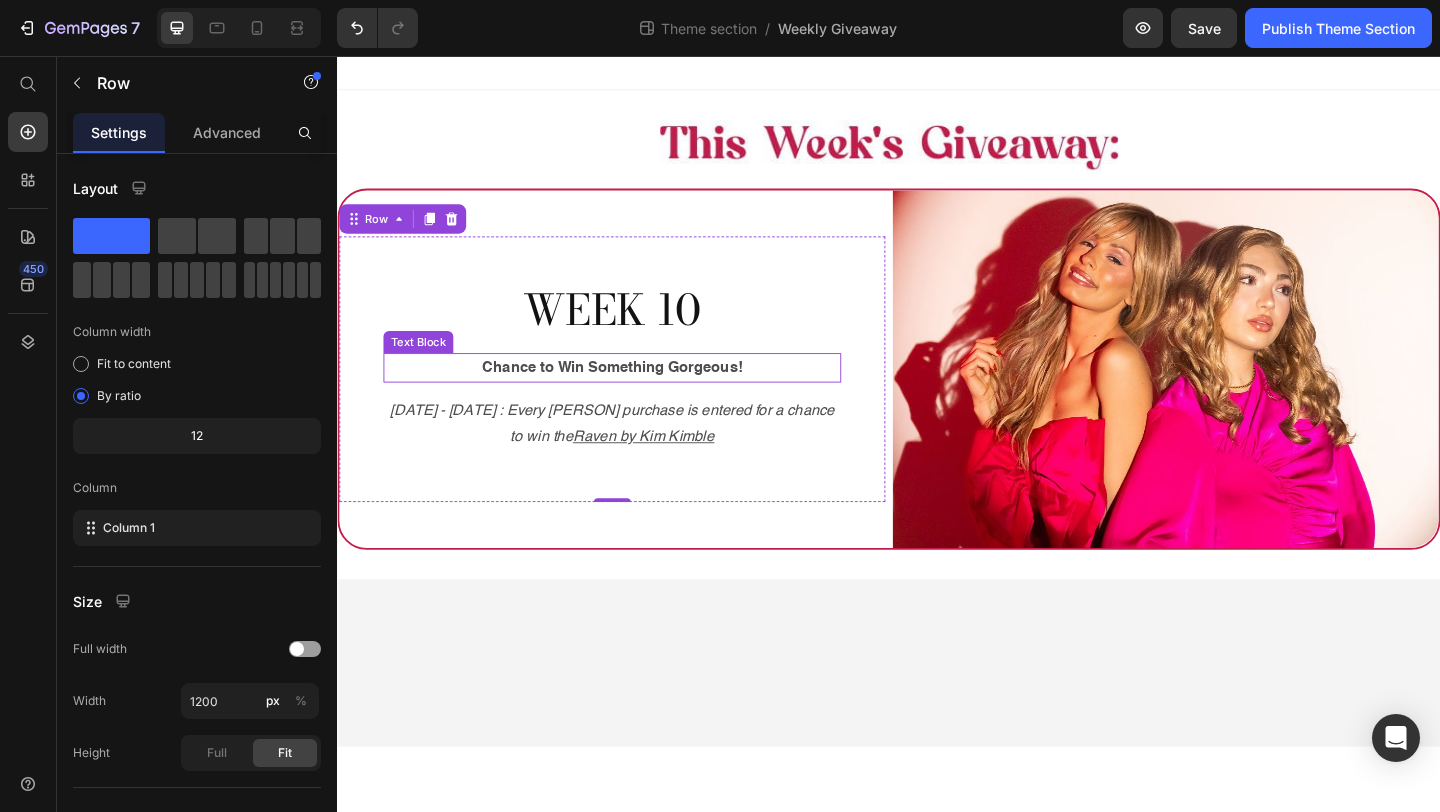 click on "Chance to Win Something Gorgeous!" at bounding box center [636, 395] 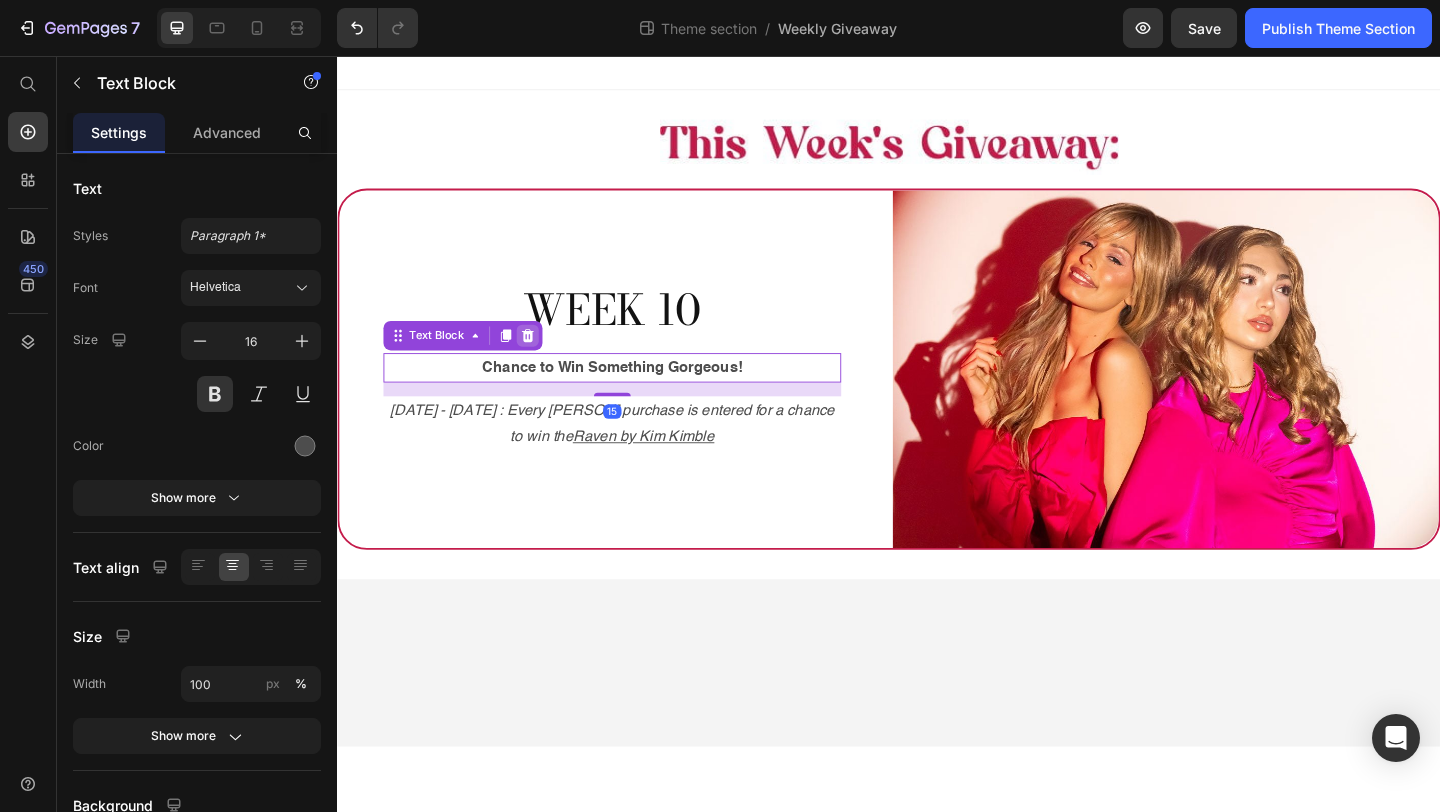 click 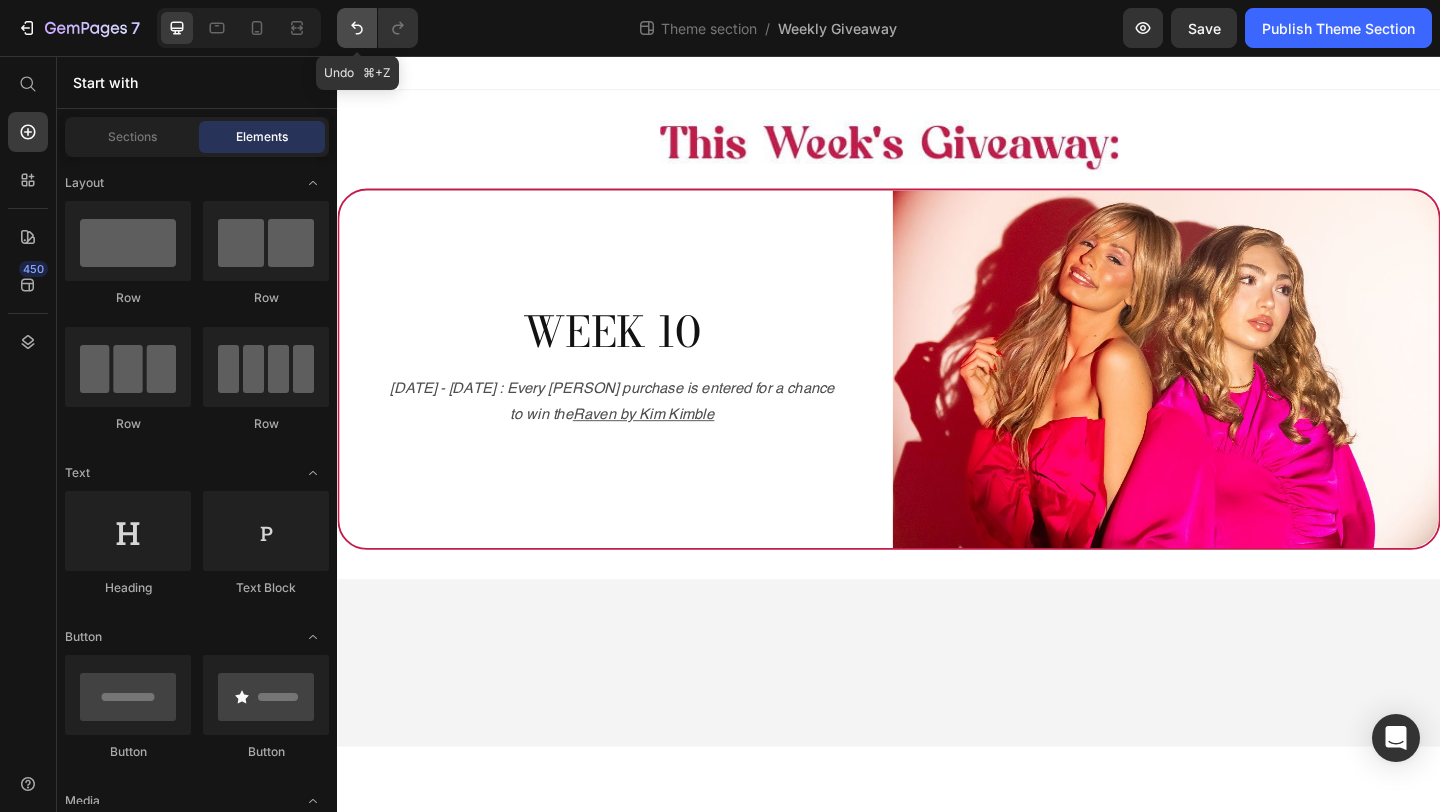 click 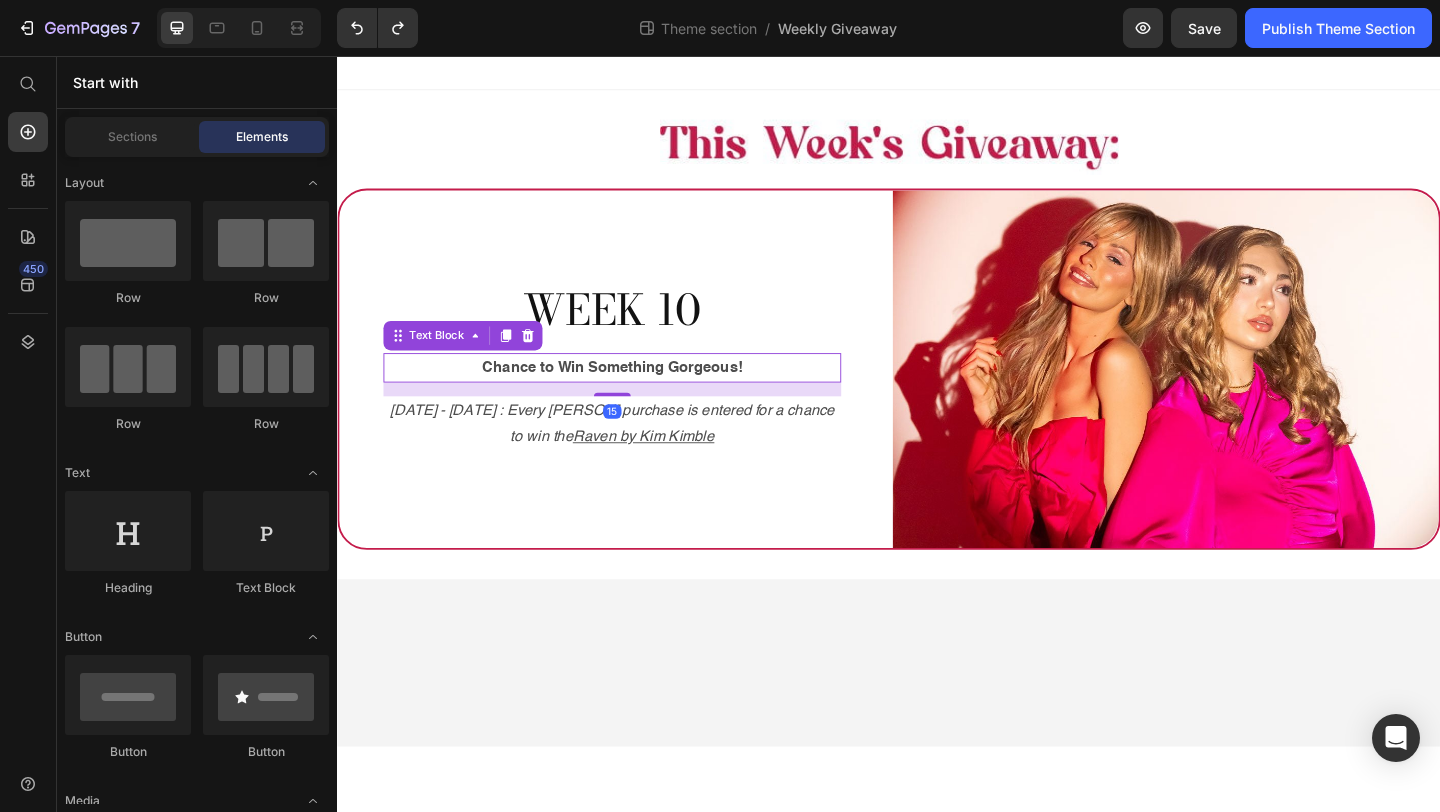 click on "Chance to Win Something Gorgeous!" at bounding box center (636, 395) 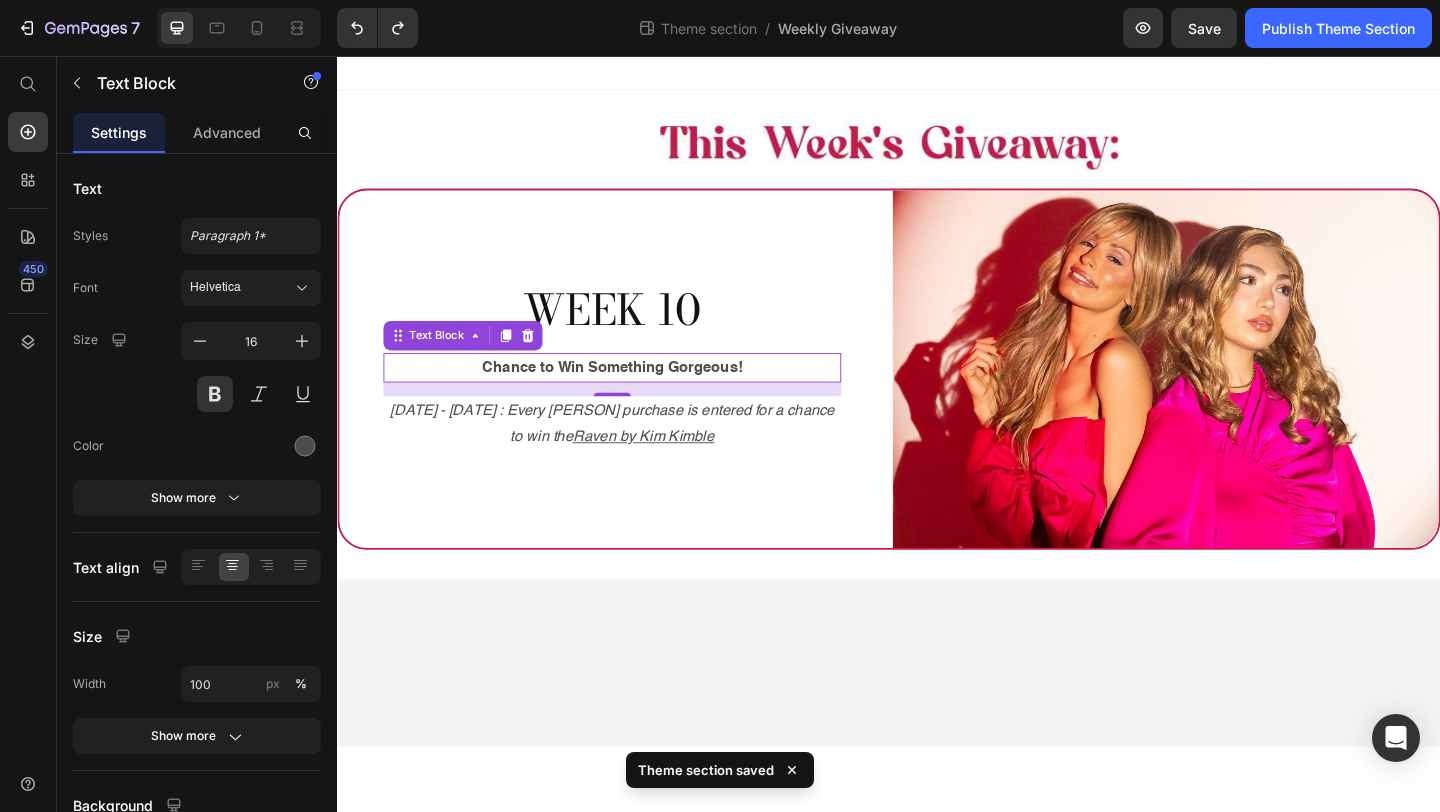 click on "Text Block" at bounding box center [473, 360] 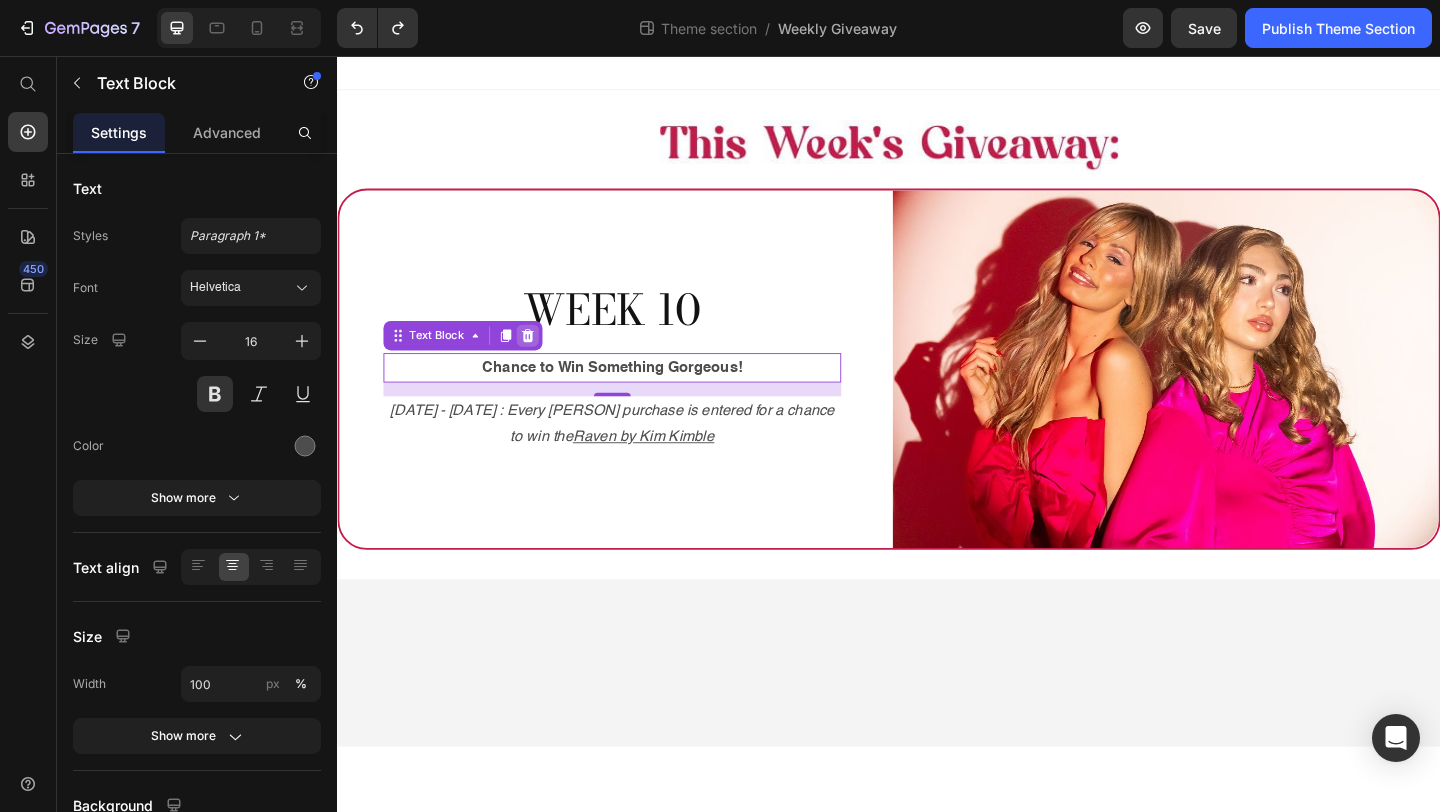 click 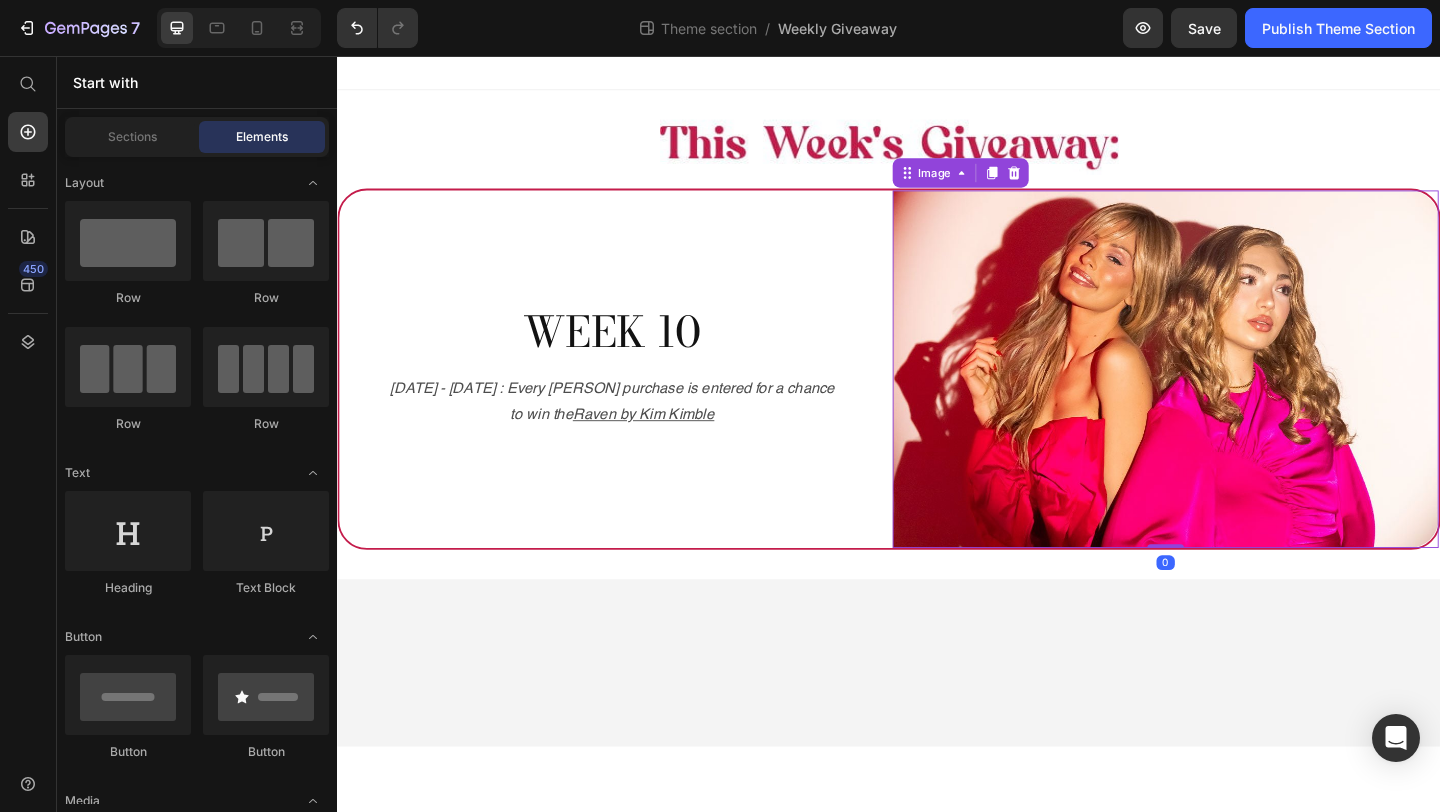click at bounding box center (1238, 396) 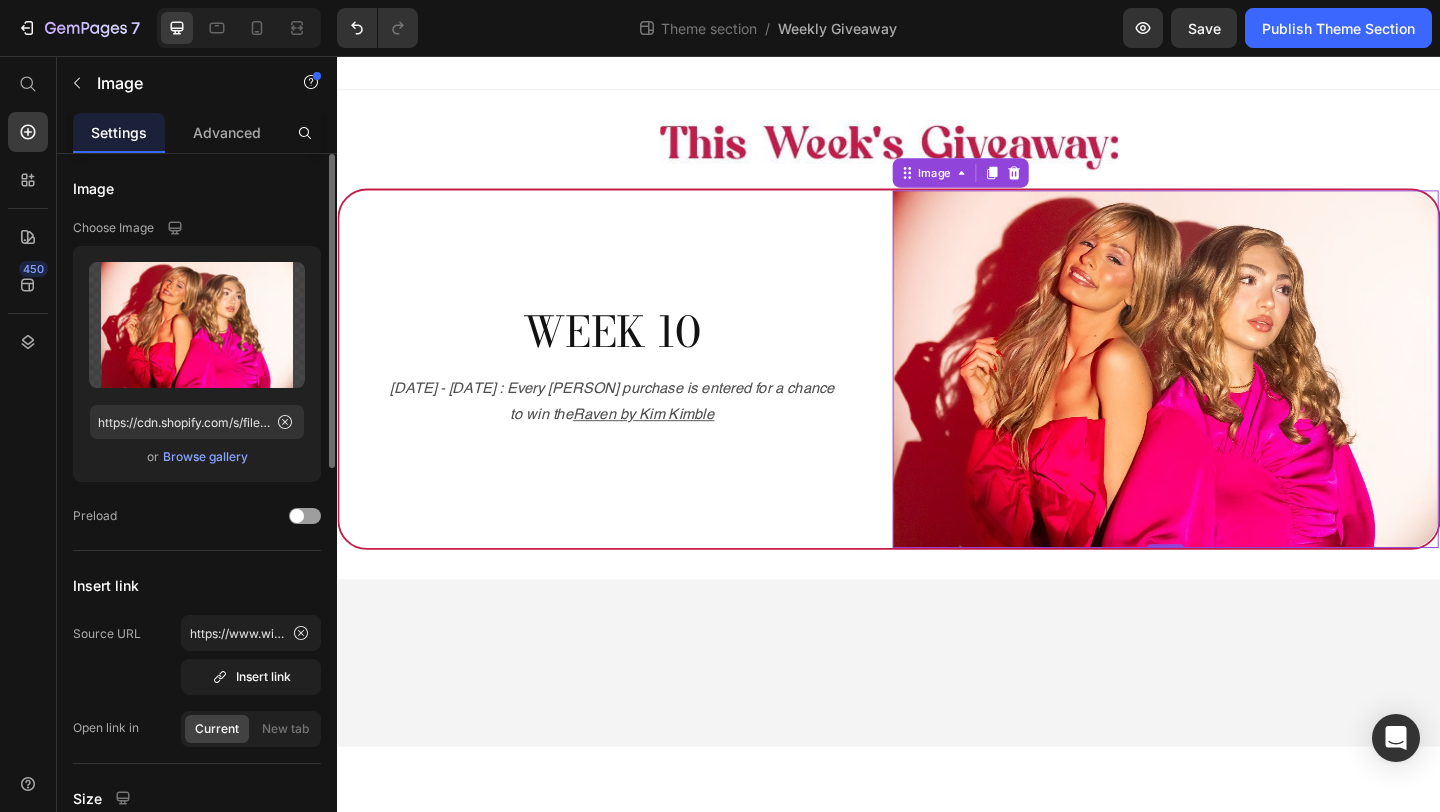 click on "Browse gallery" at bounding box center [205, 457] 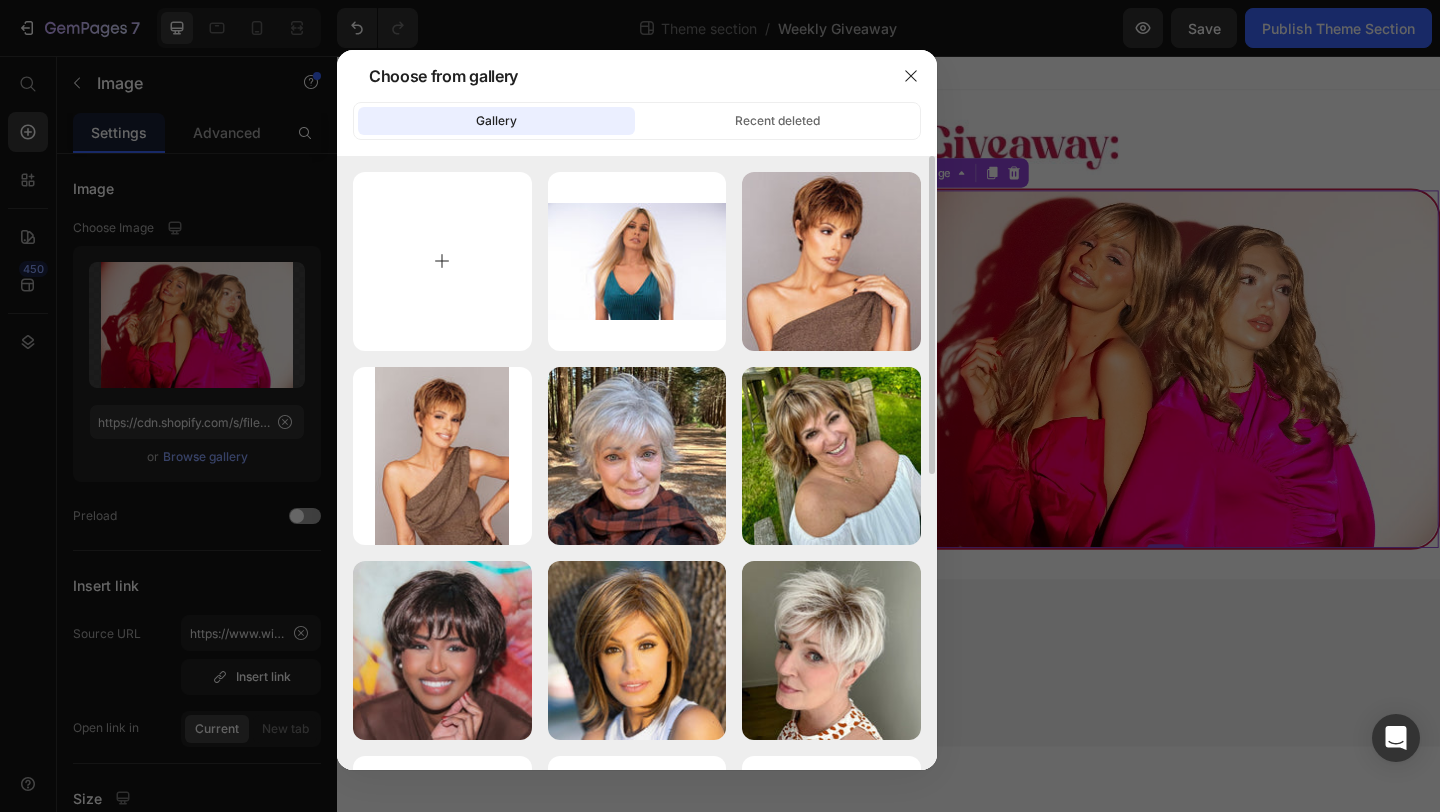click at bounding box center [442, 261] 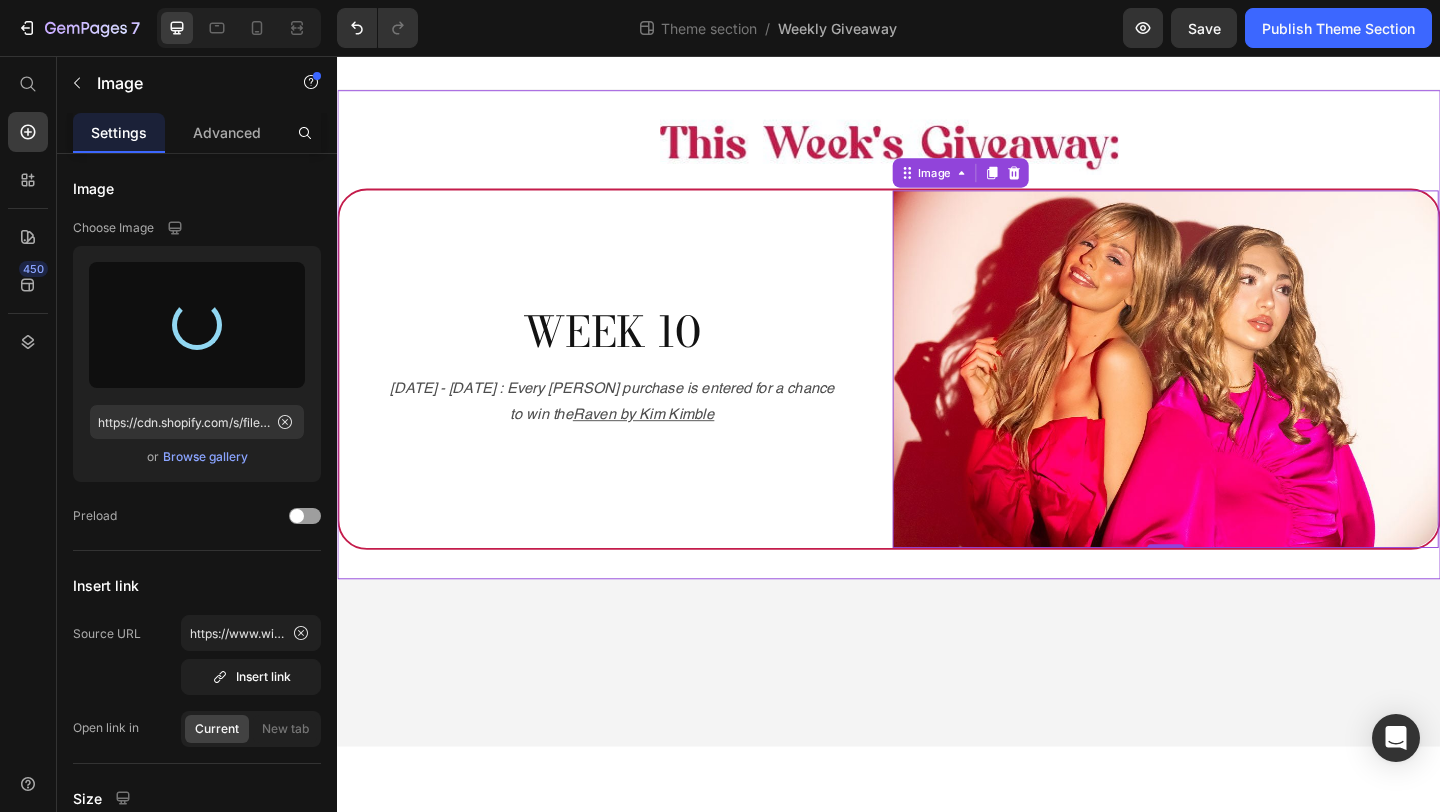 type on "https://cdn.shopify.com/s/files/1/1410/9094/files/gempages_468171001725715335-bc1f97ac-3284-453f-85c2-665096de820f.jpg" 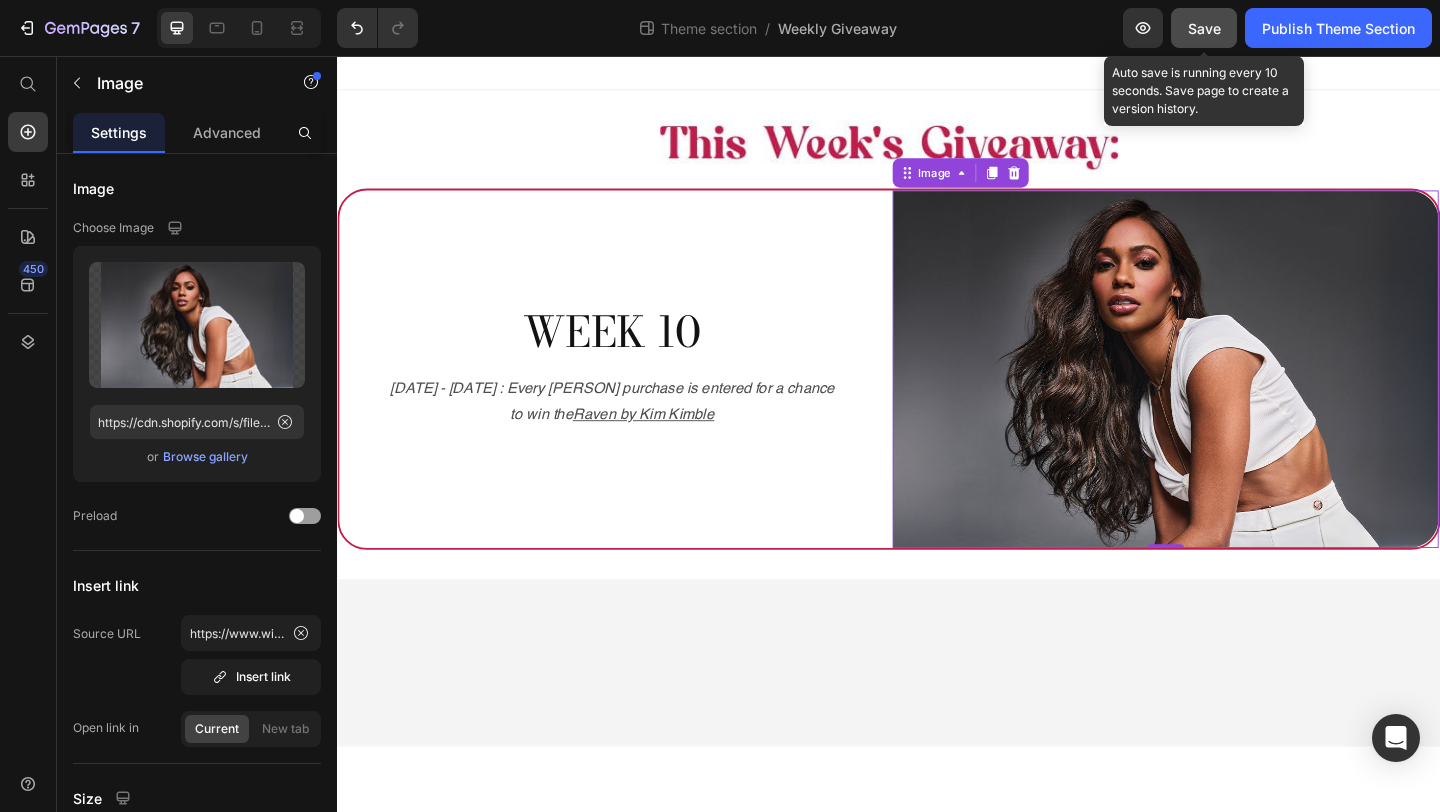 click on "Save" 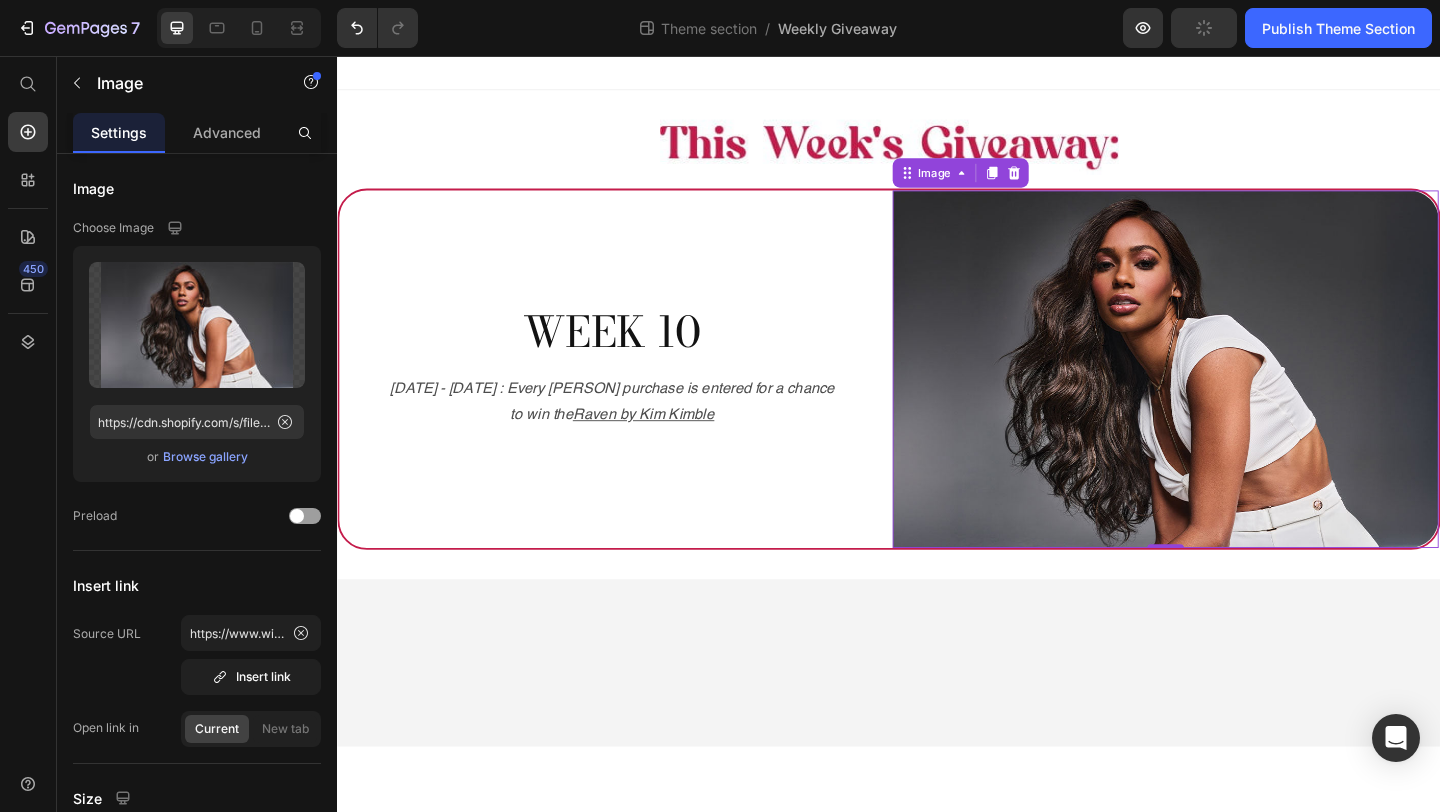 click at bounding box center (1238, 396) 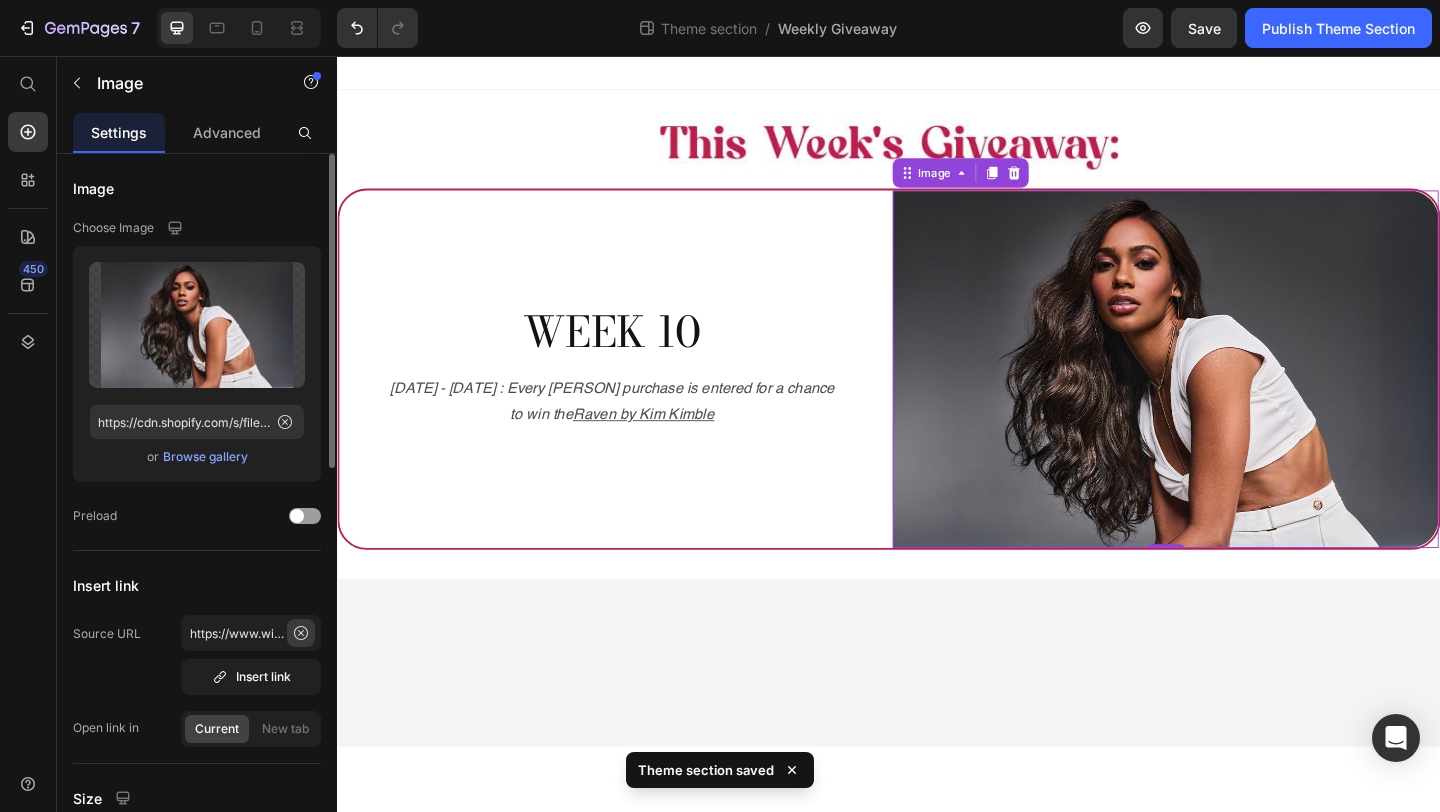 click 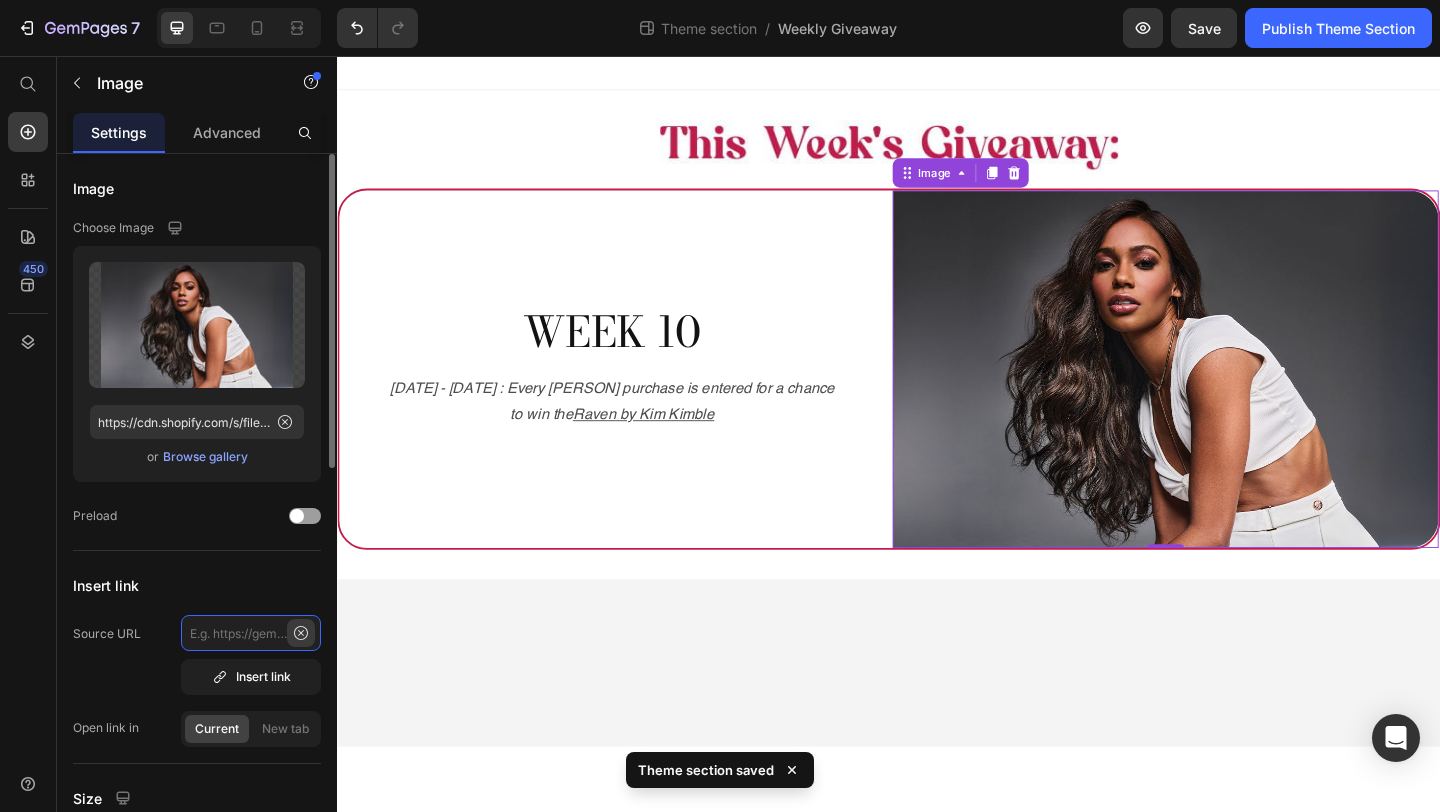 scroll, scrollTop: 0, scrollLeft: 0, axis: both 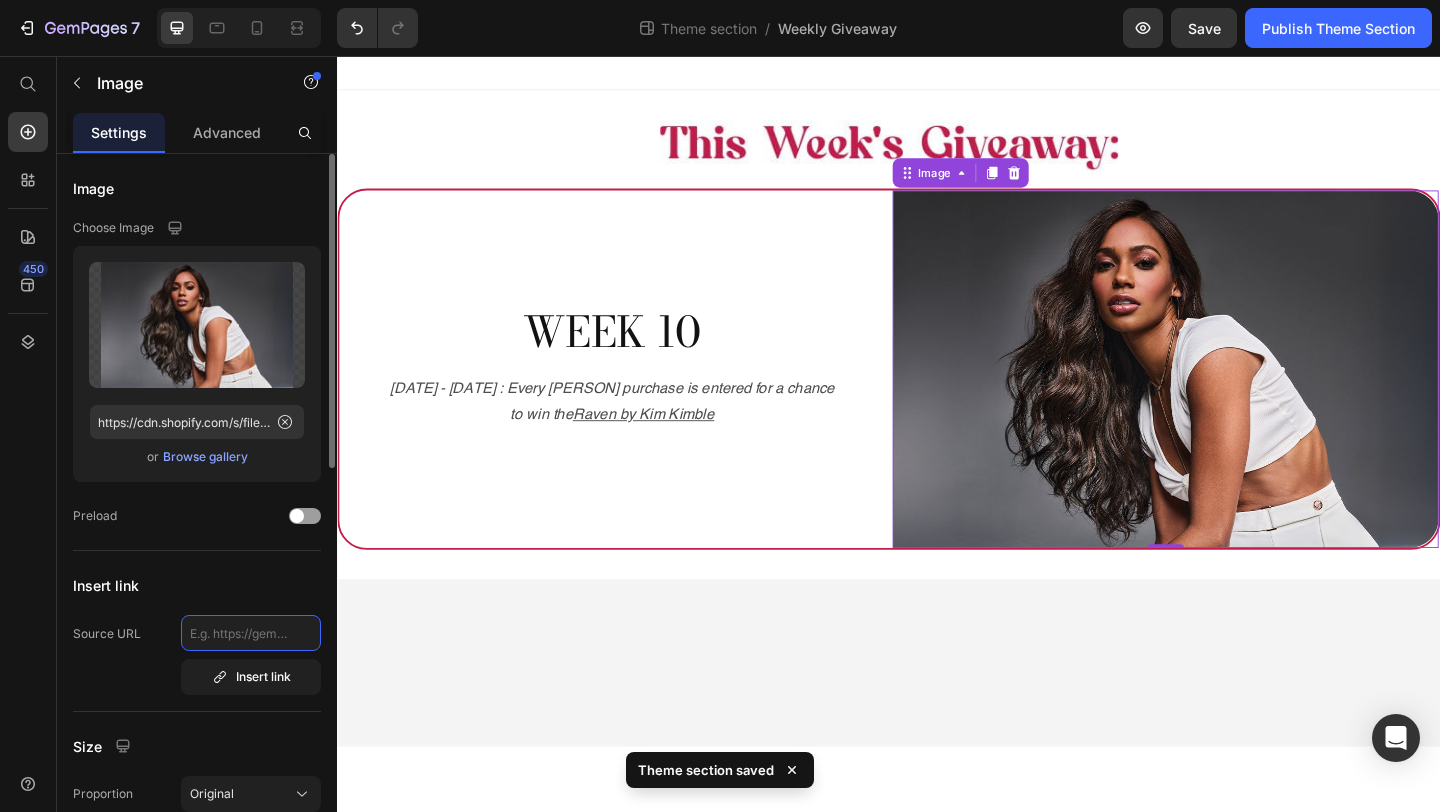 click 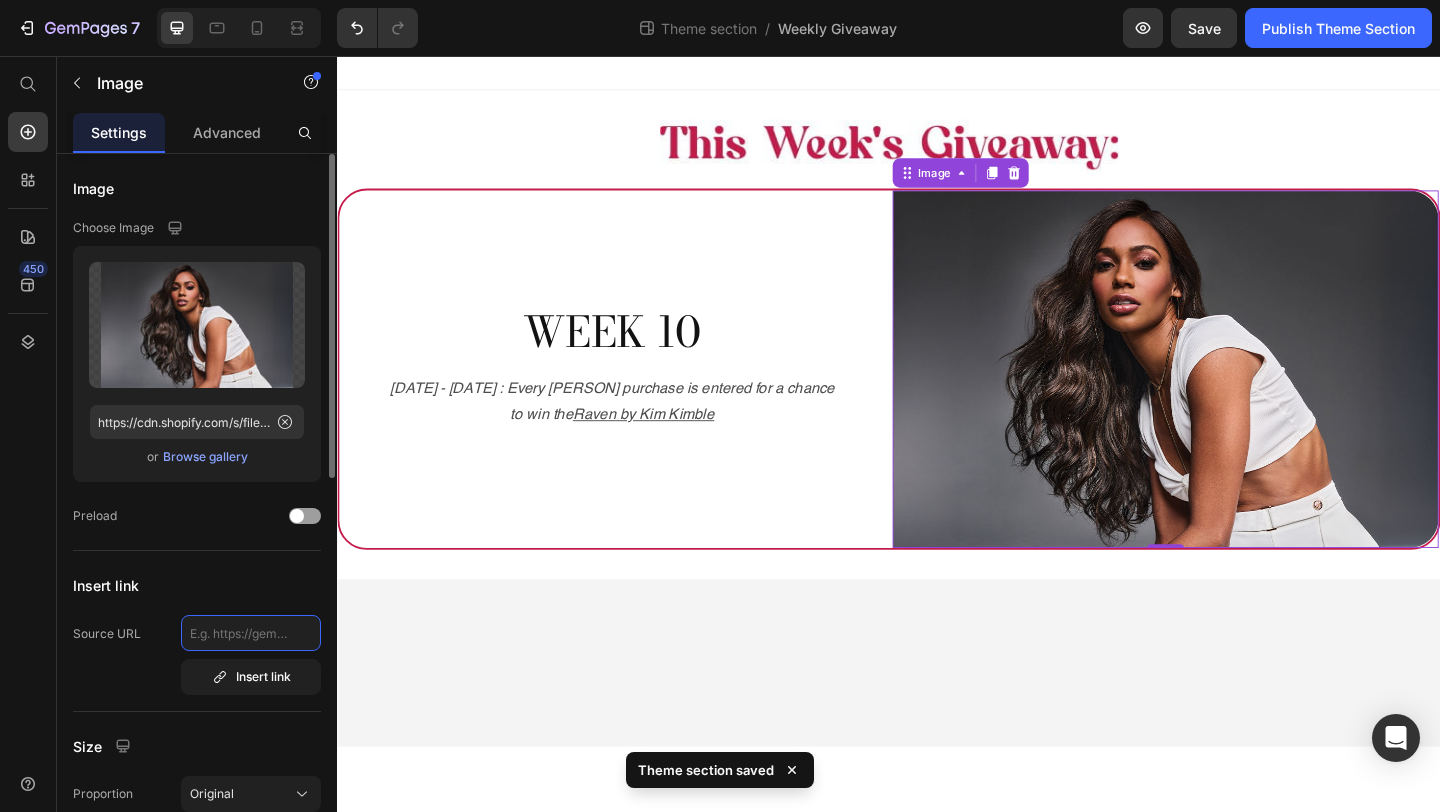 paste on "https://www.wigs.com/products/raven-synthetic-wig-kim-kimble" 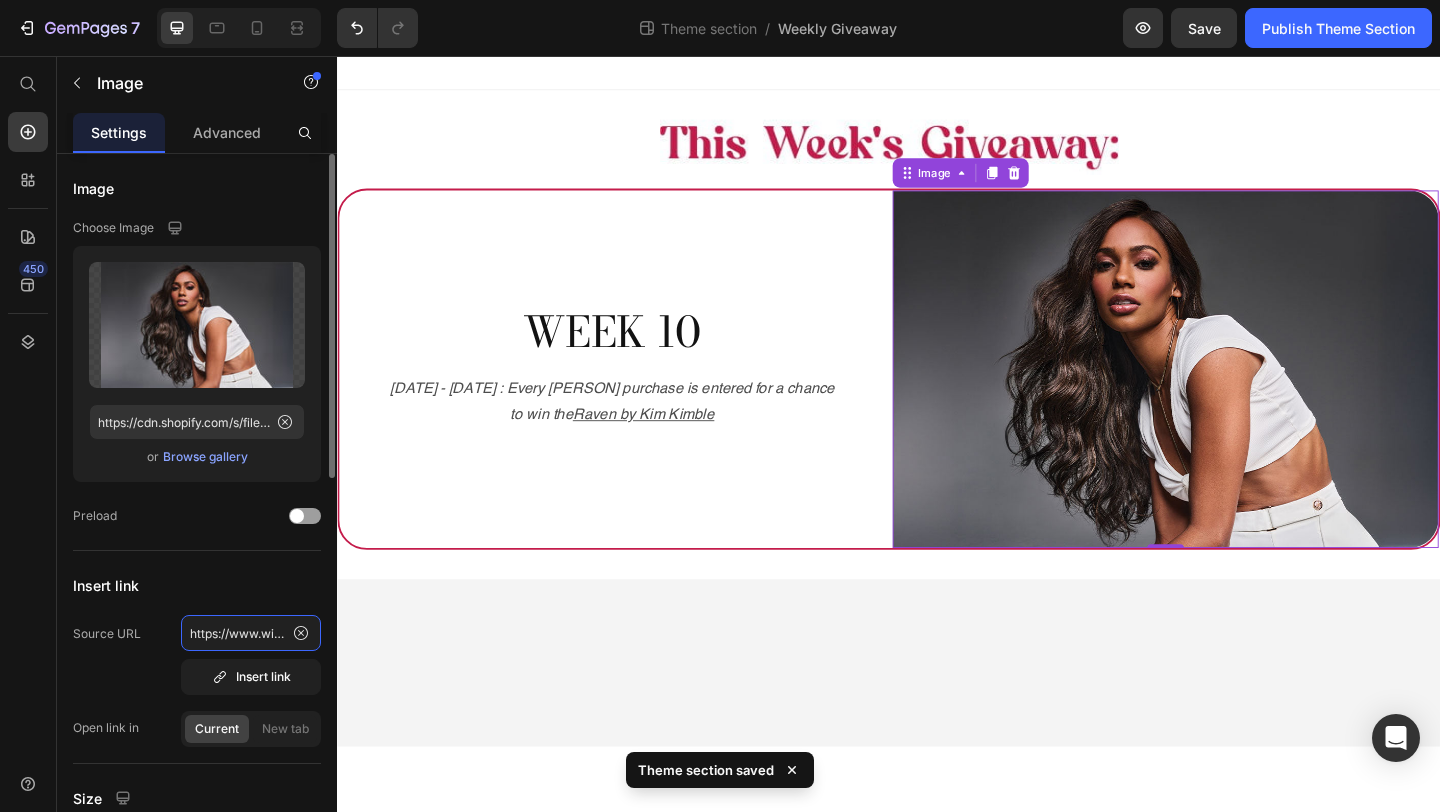 scroll, scrollTop: 0, scrollLeft: 271, axis: horizontal 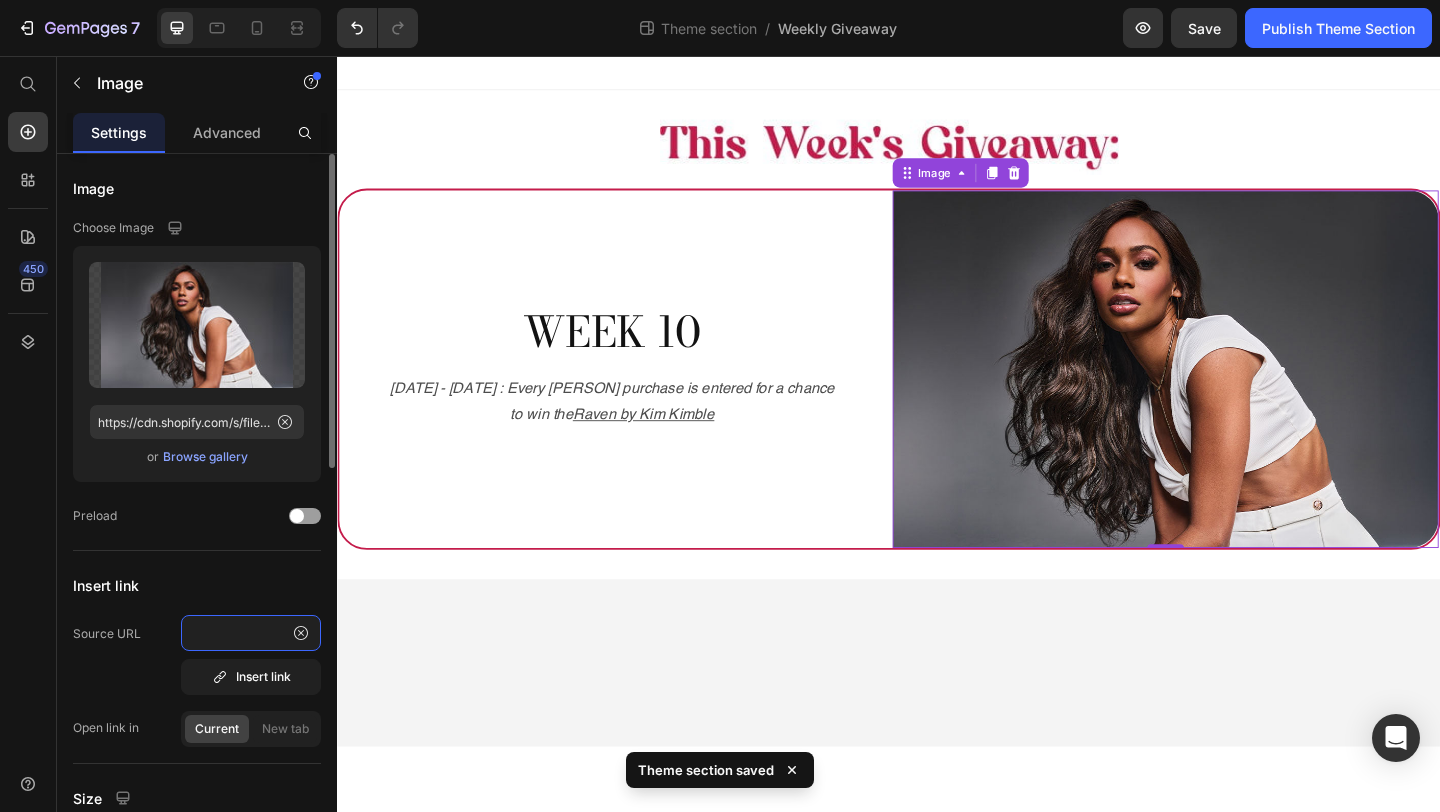 type on "https://www.wigs.com/products/raven-synthetic-wig-kim-kimble" 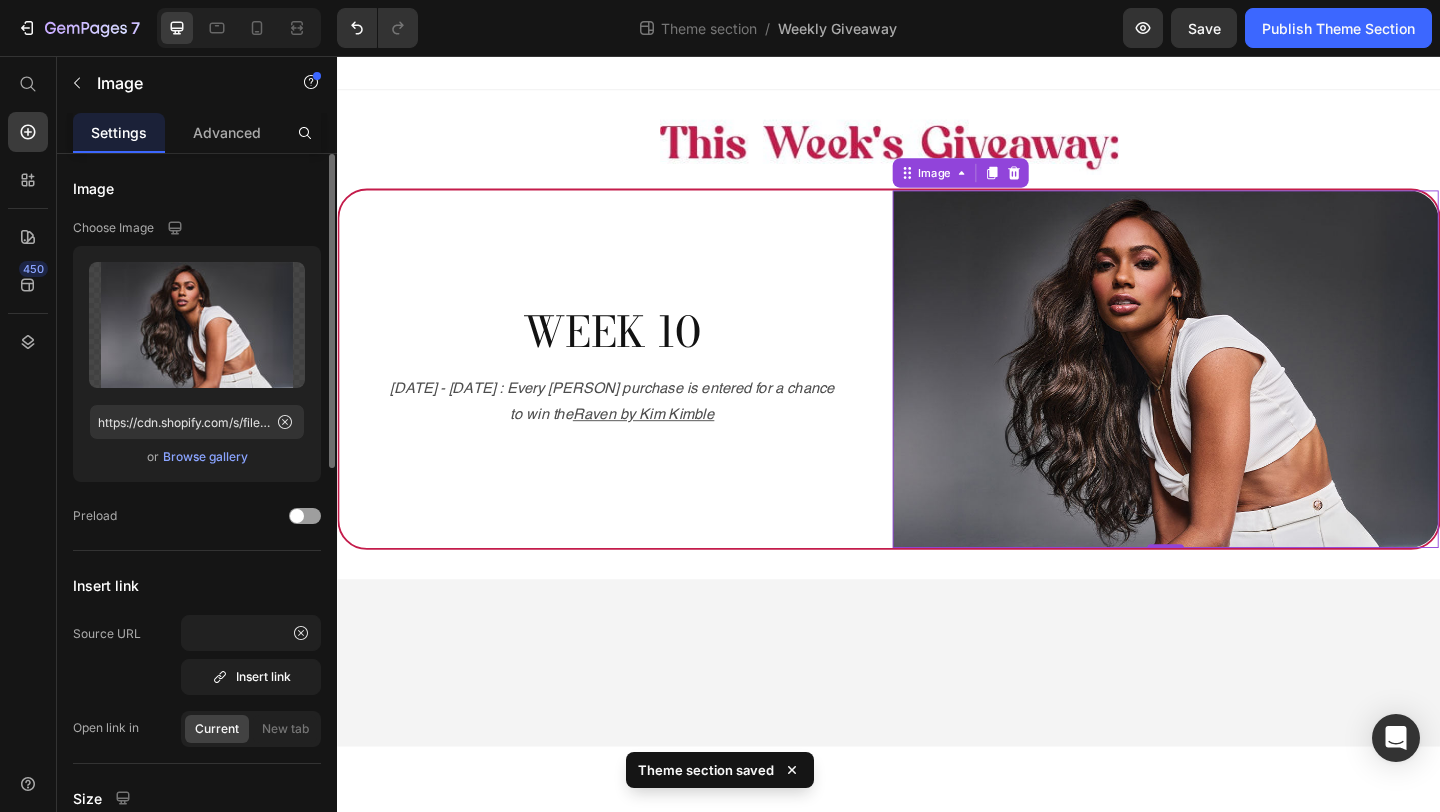 scroll, scrollTop: 0, scrollLeft: 0, axis: both 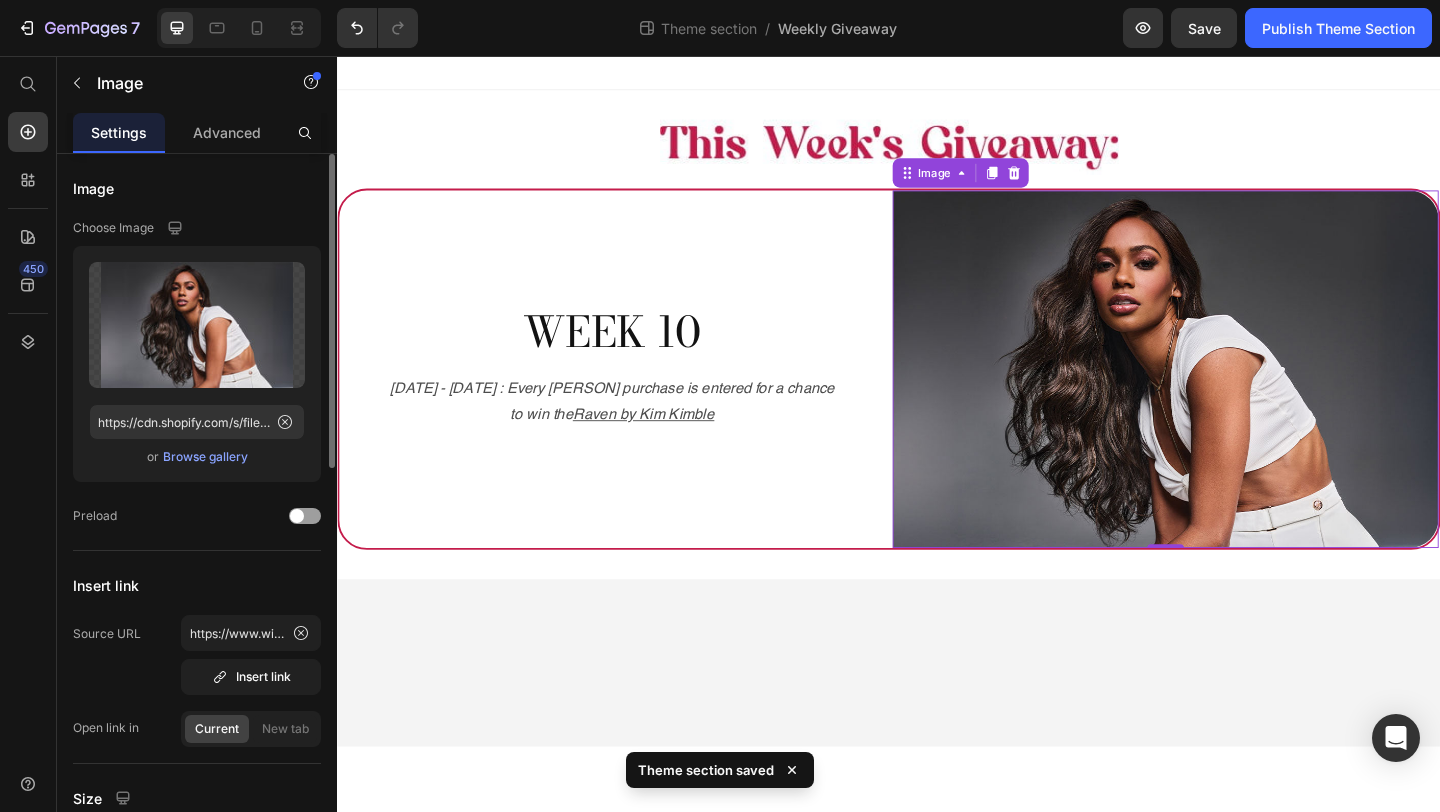 click on "Insert link Source URL https://www.wigs.com/products/raven-synthetic-wig-kim-kimble  Insert link   Open link in  Current New tab" 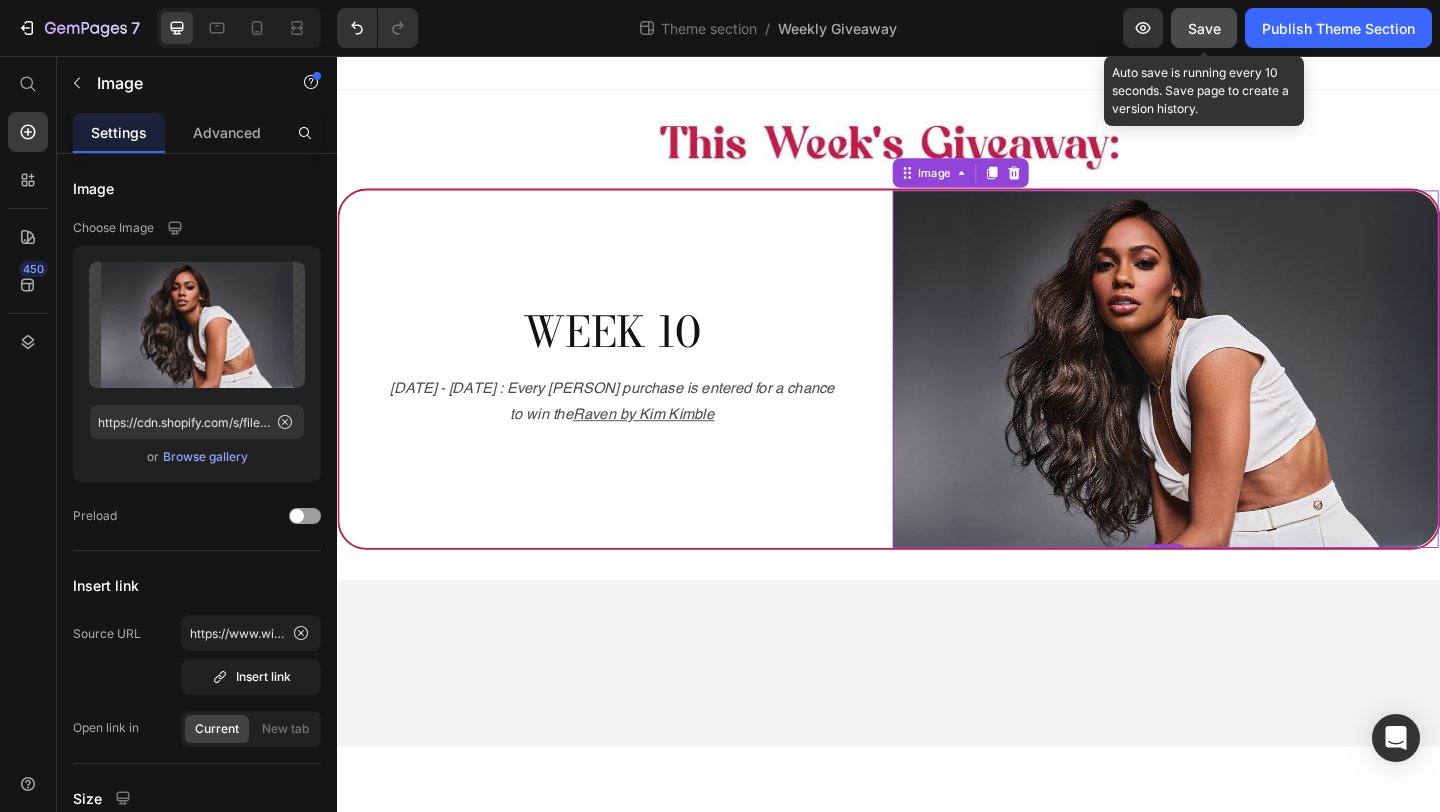 click on "Save" at bounding box center (1204, 28) 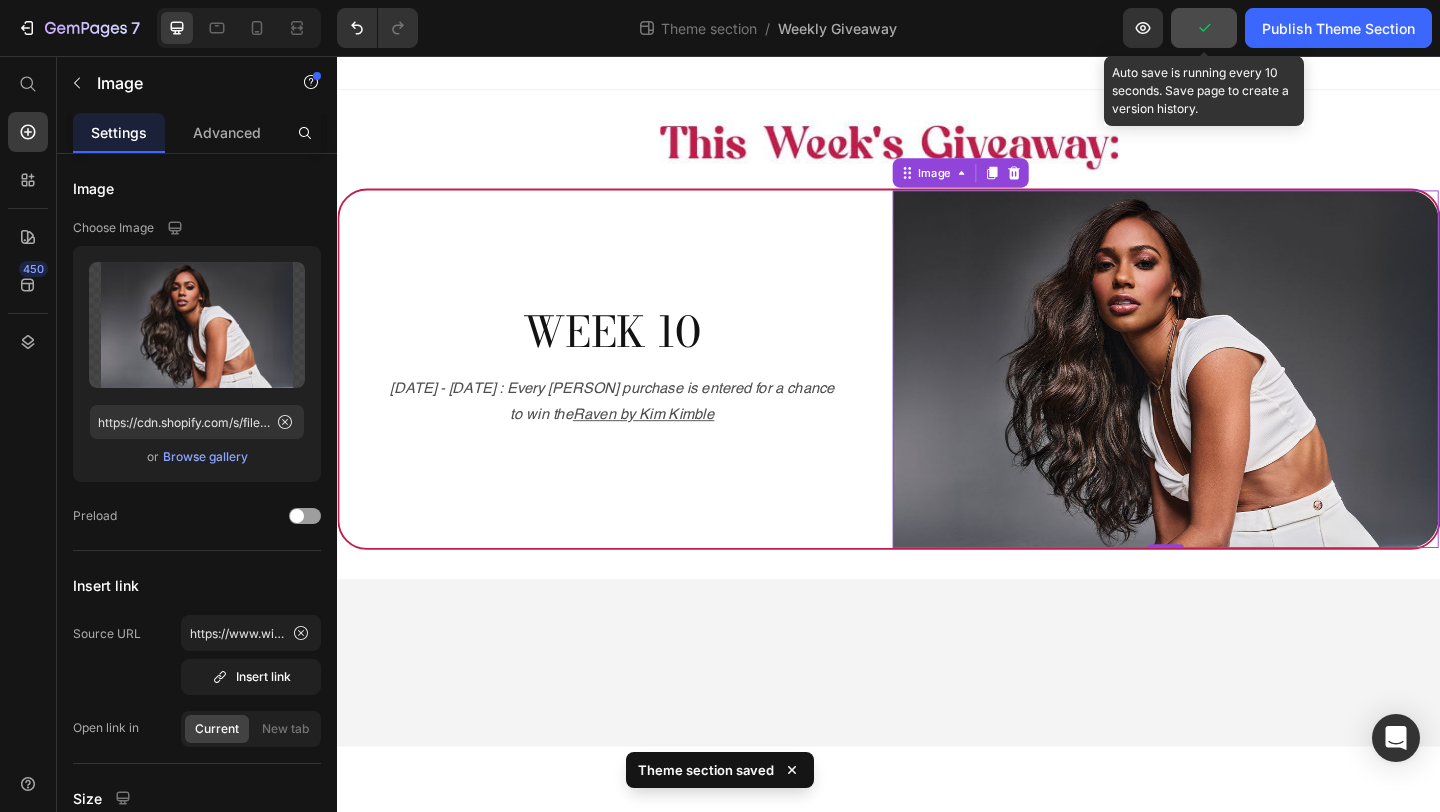 click 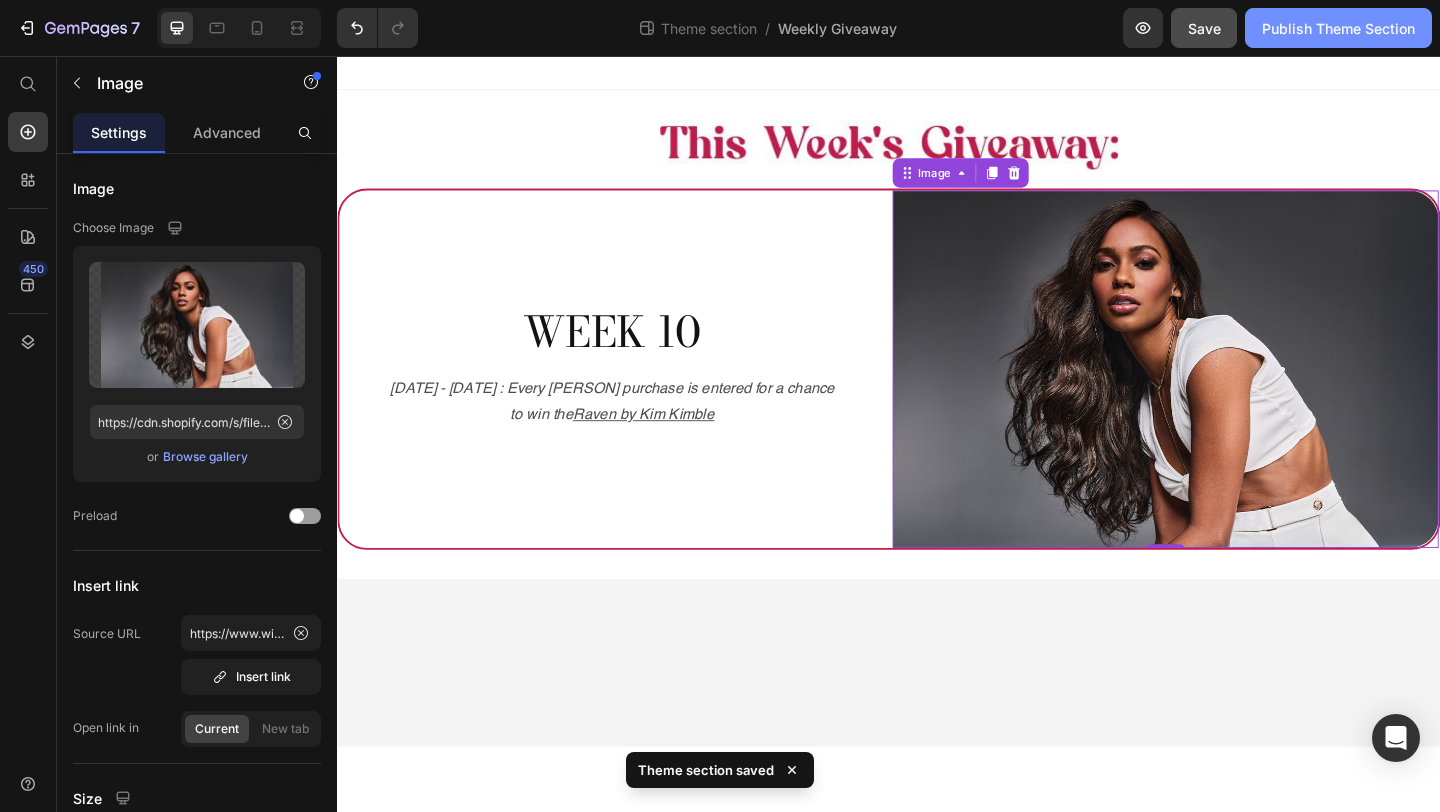 click on "Publish Theme Section" at bounding box center [1338, 28] 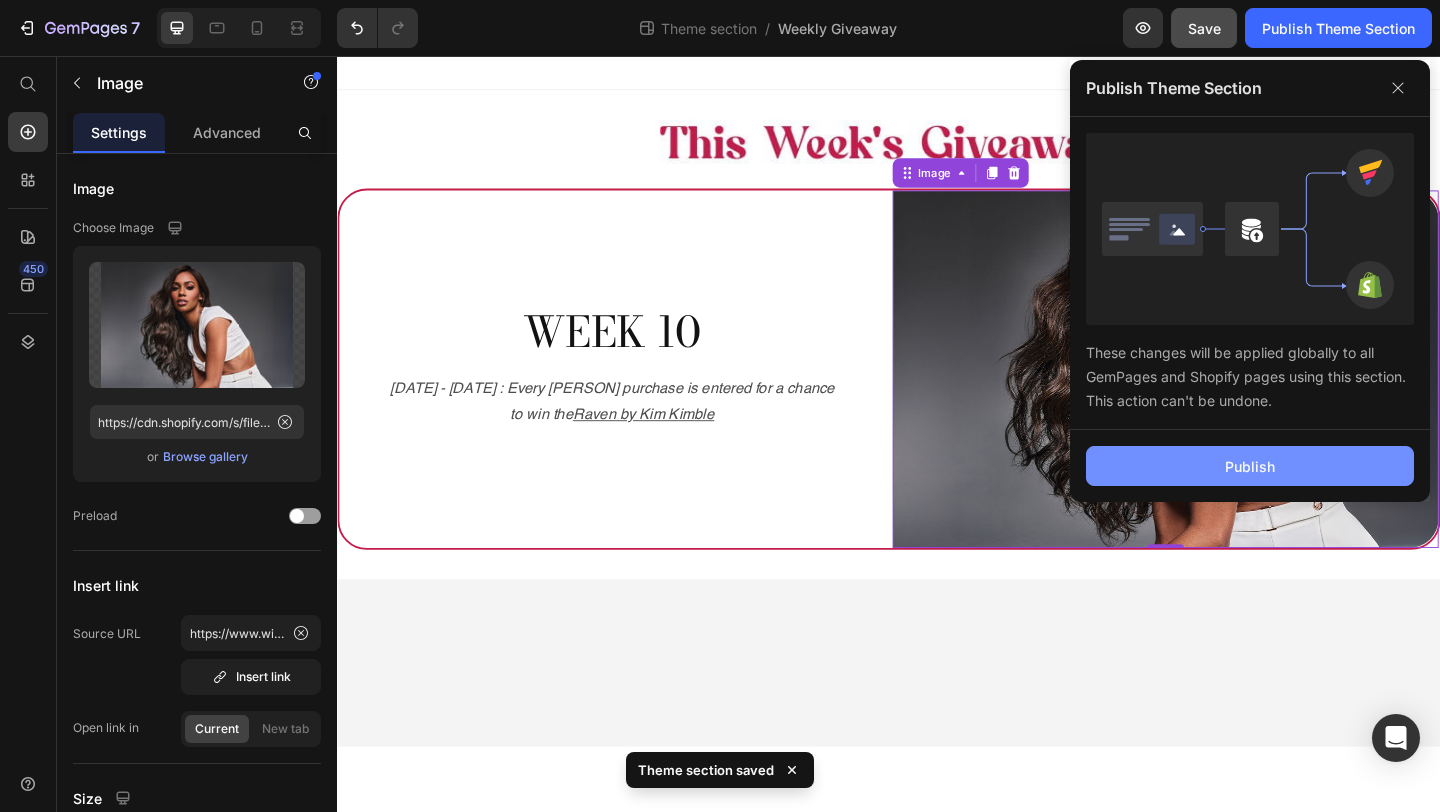click on "Publish" 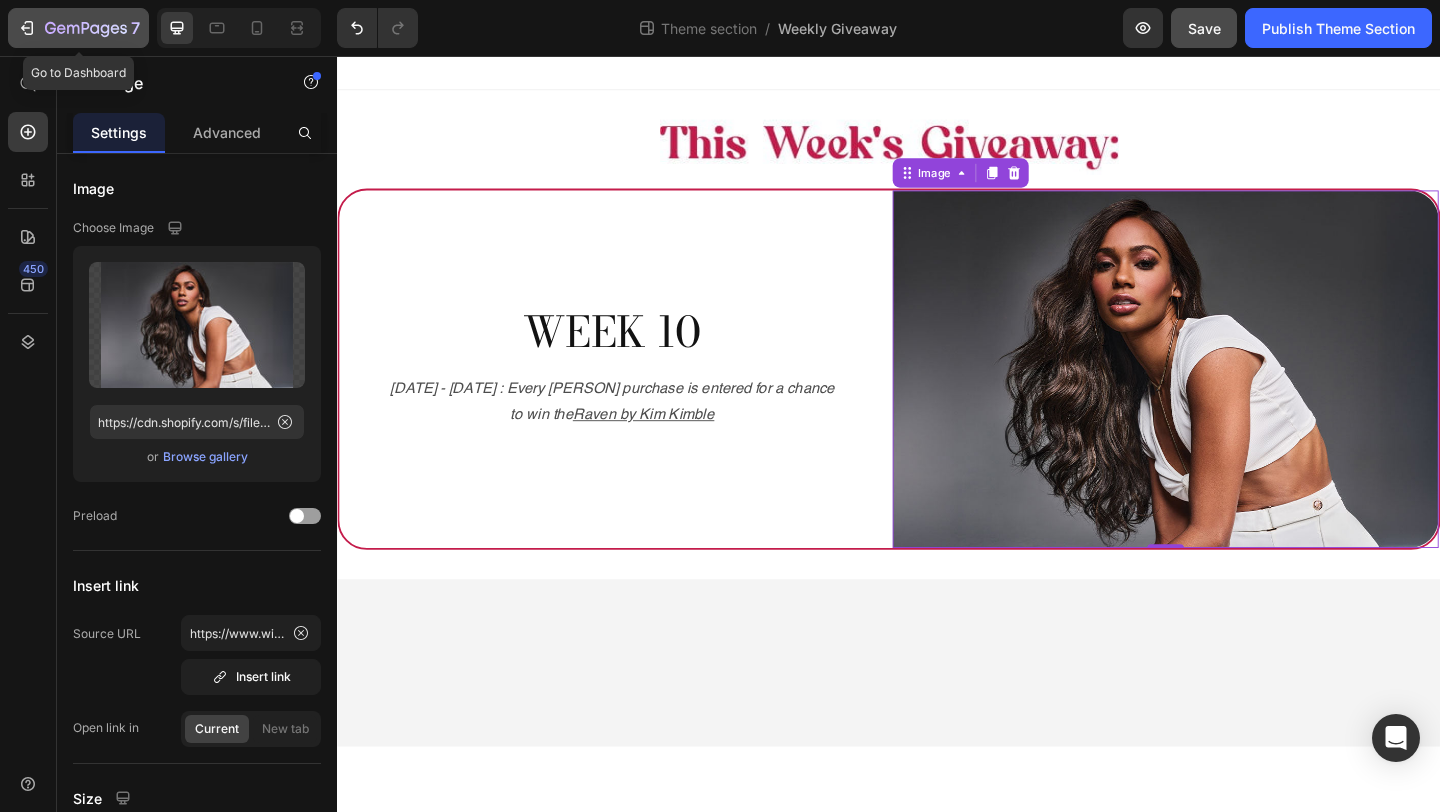 click 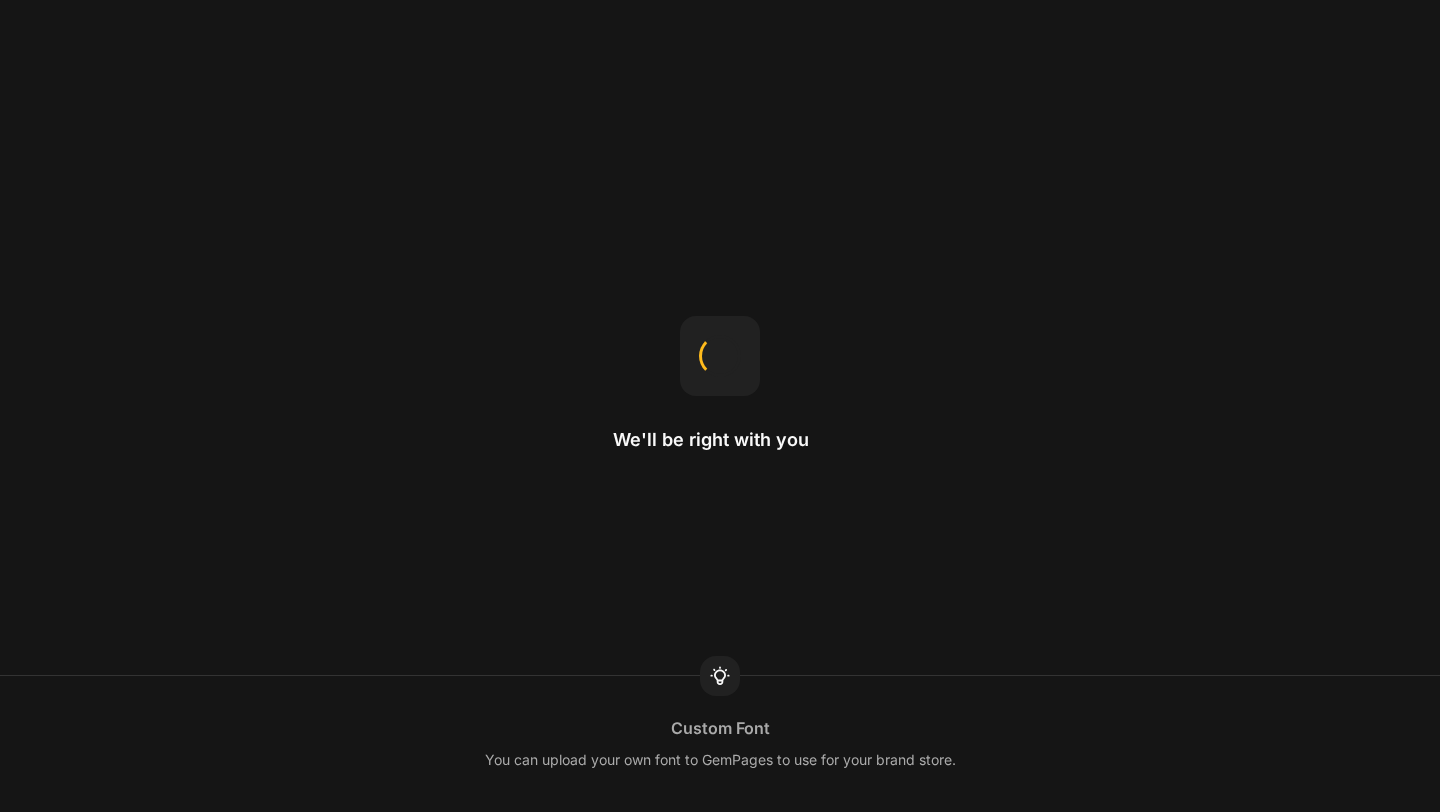 scroll, scrollTop: 0, scrollLeft: 0, axis: both 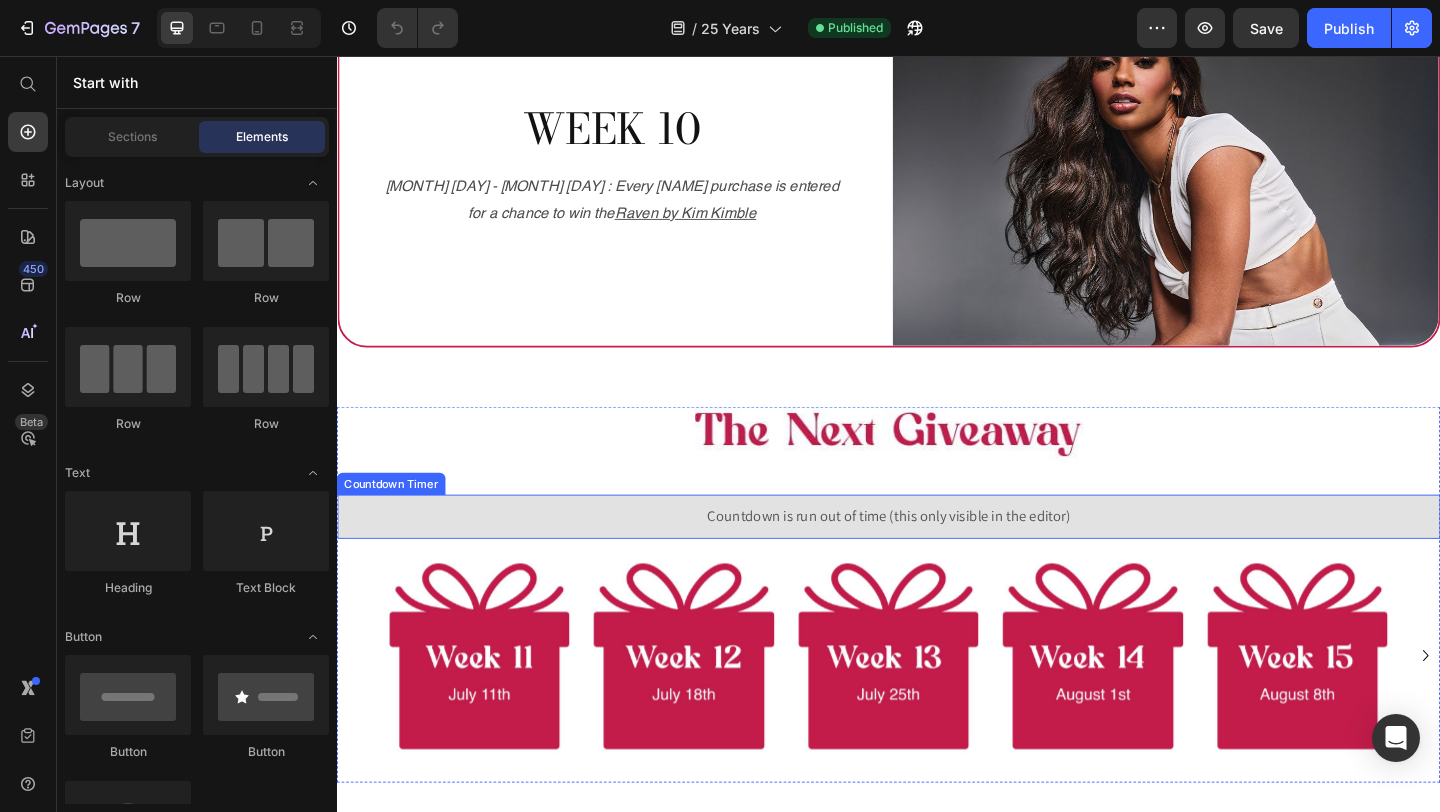 click on "Countdown is run out of time (this only visible in the editor)" at bounding box center (937, 557) 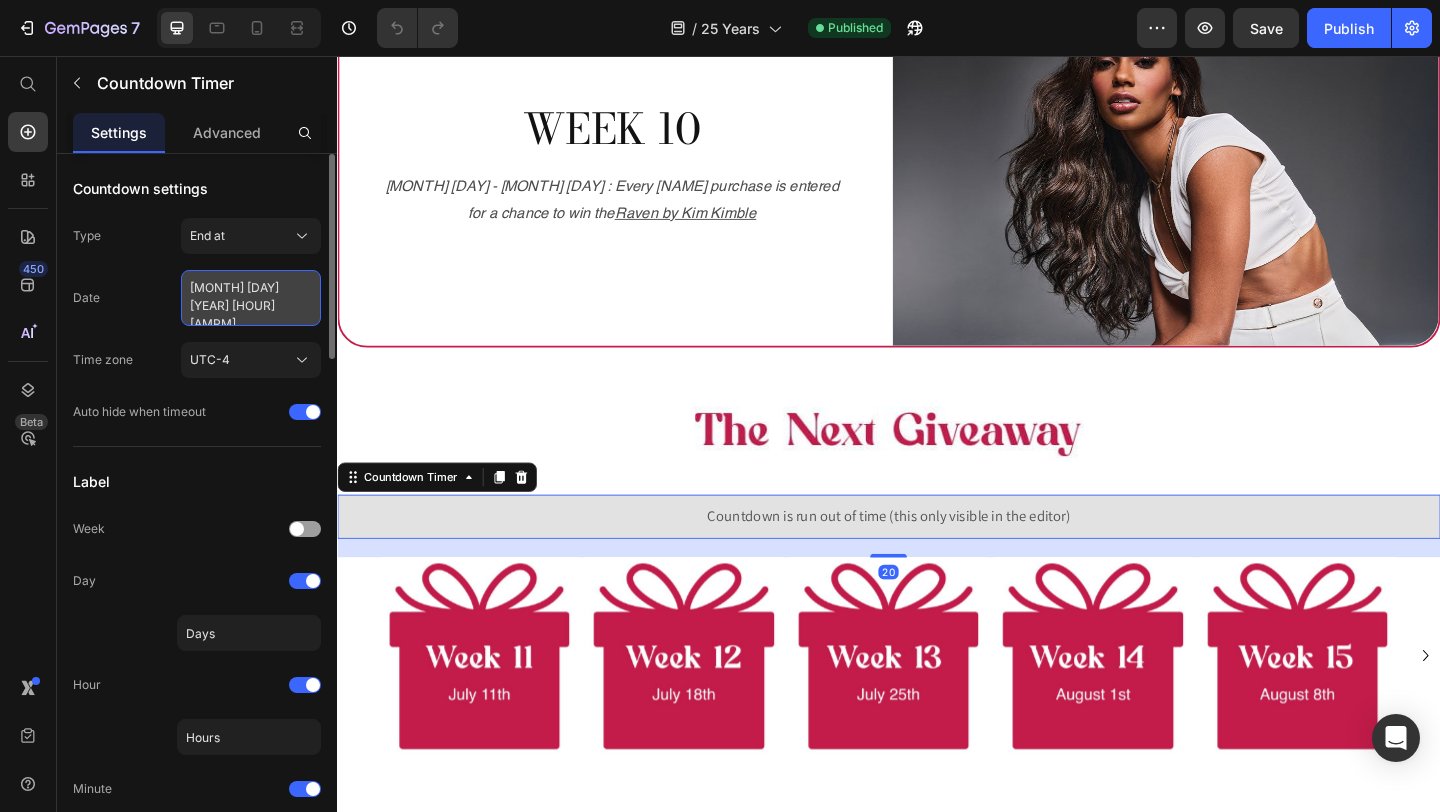 click on "[MONTH] [DAY] [YEAR] [HOUR] [AMPM]" at bounding box center [251, 298] 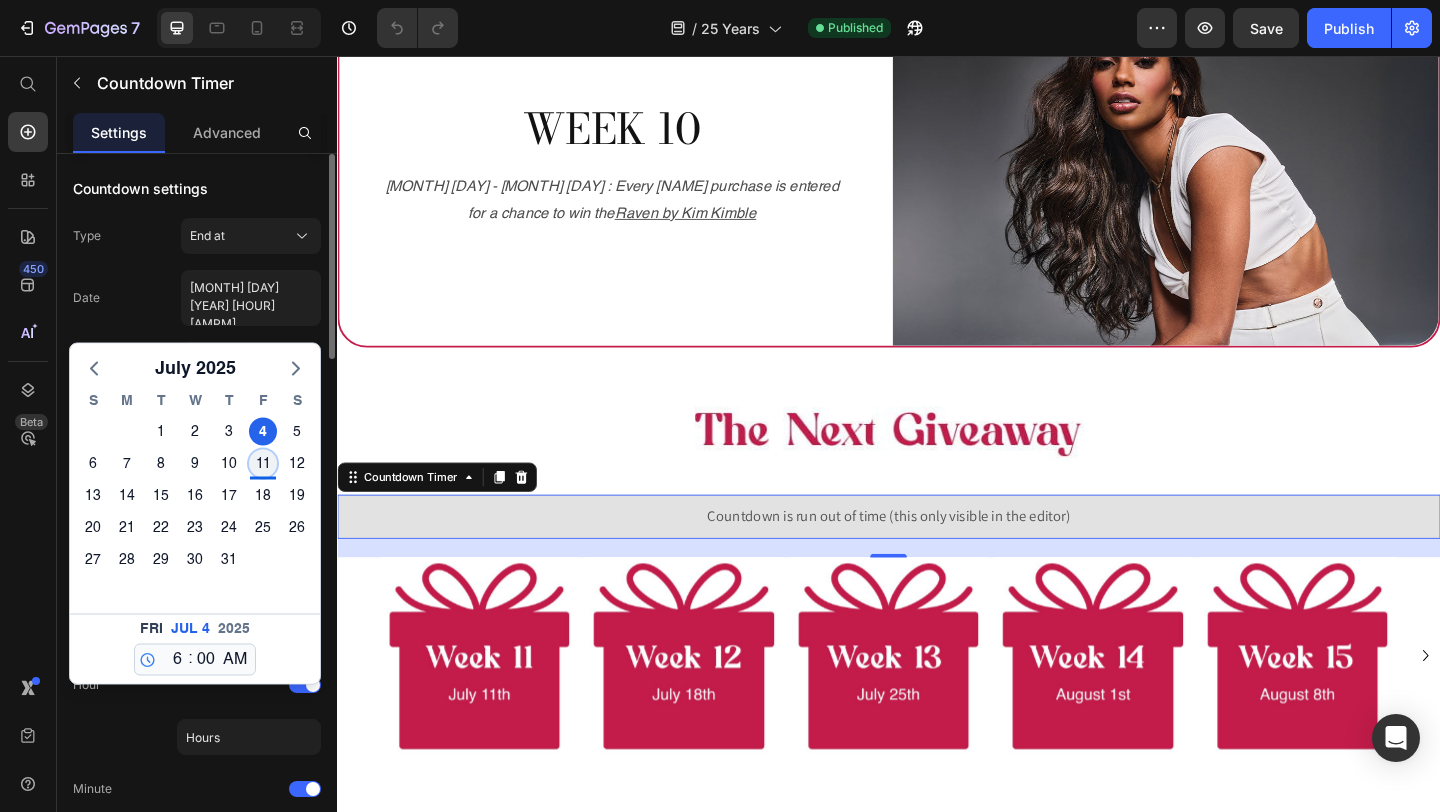 click on "11" 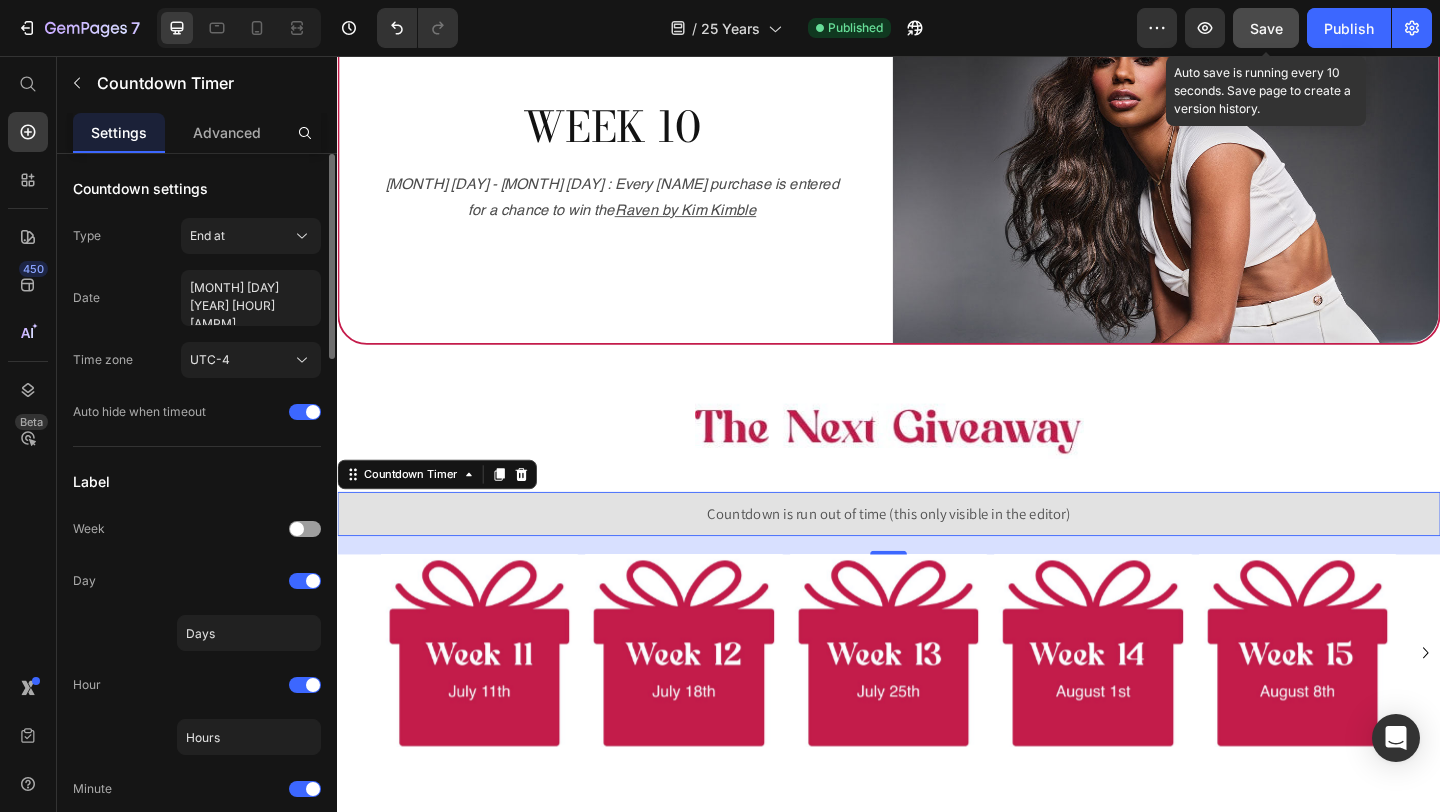 click on "Save" at bounding box center (1266, 28) 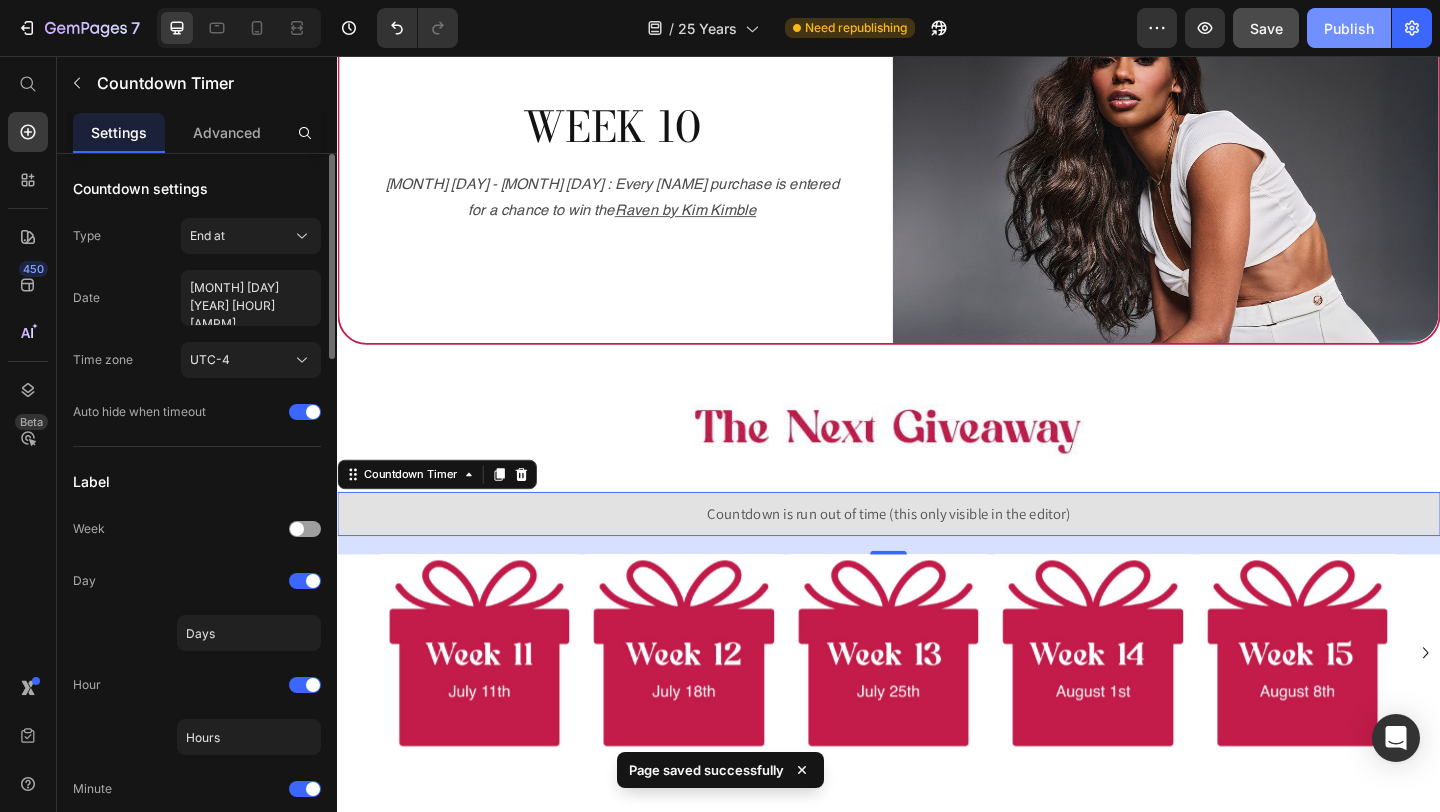 click on "Publish" at bounding box center [1349, 28] 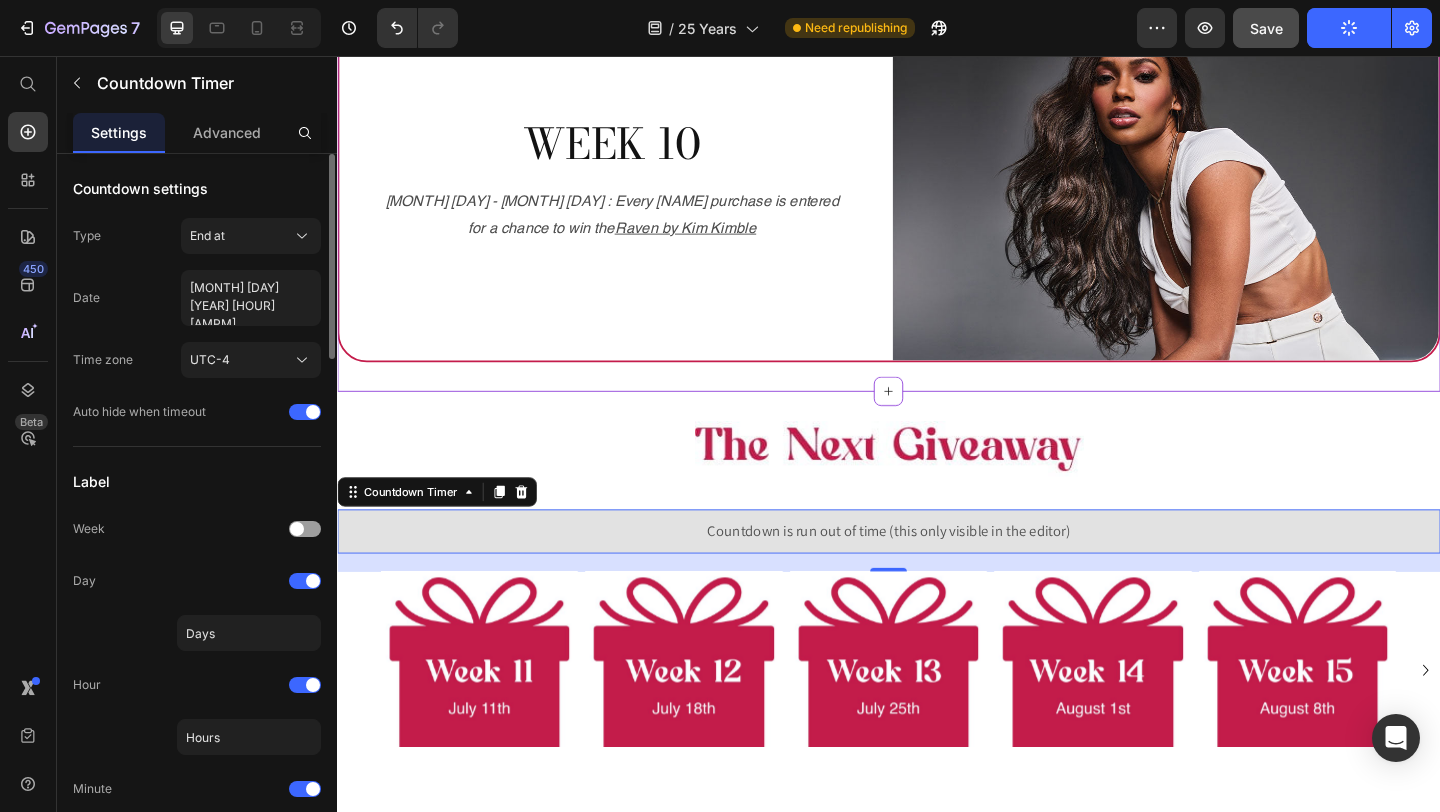 scroll, scrollTop: 1965, scrollLeft: 0, axis: vertical 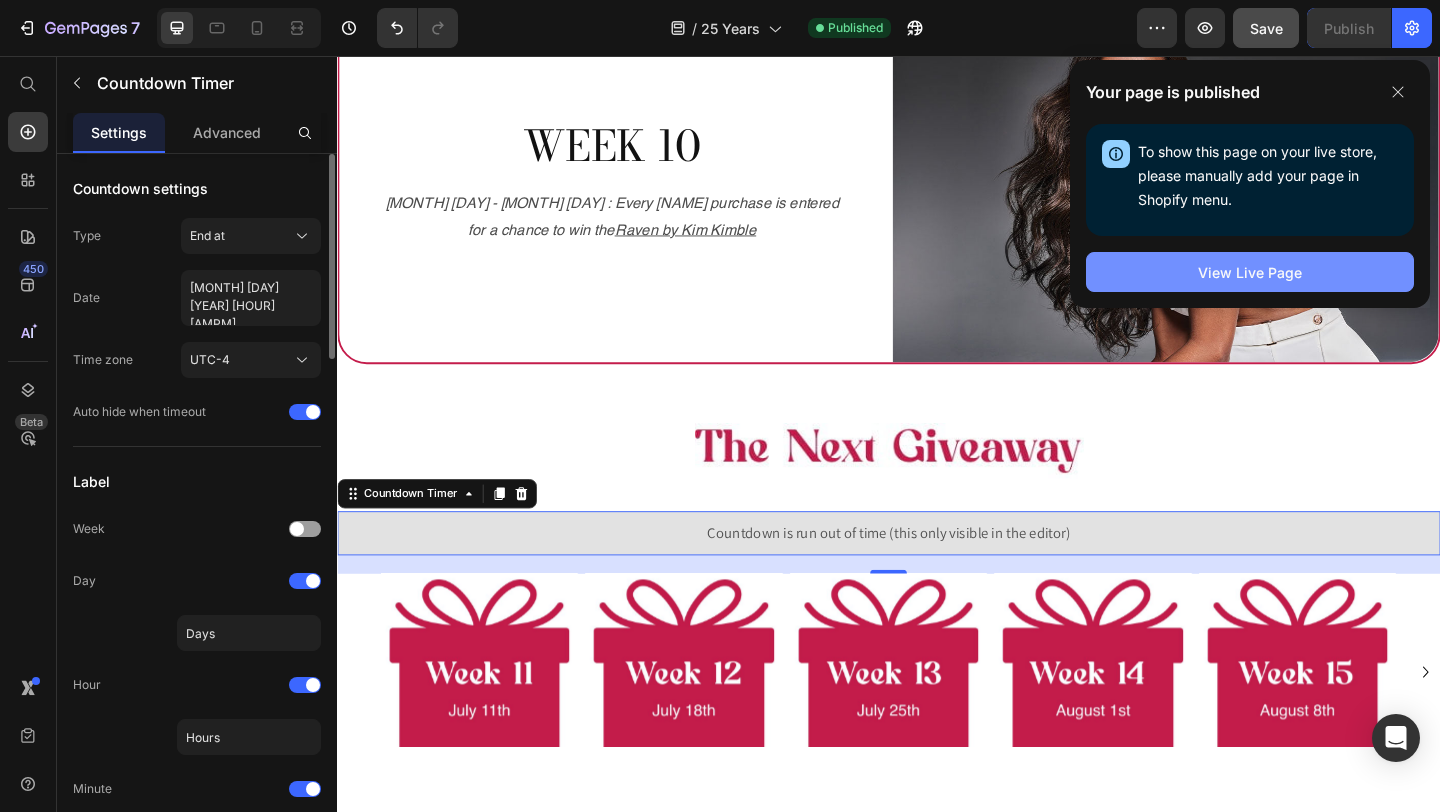 click on "View Live Page" at bounding box center (1250, 272) 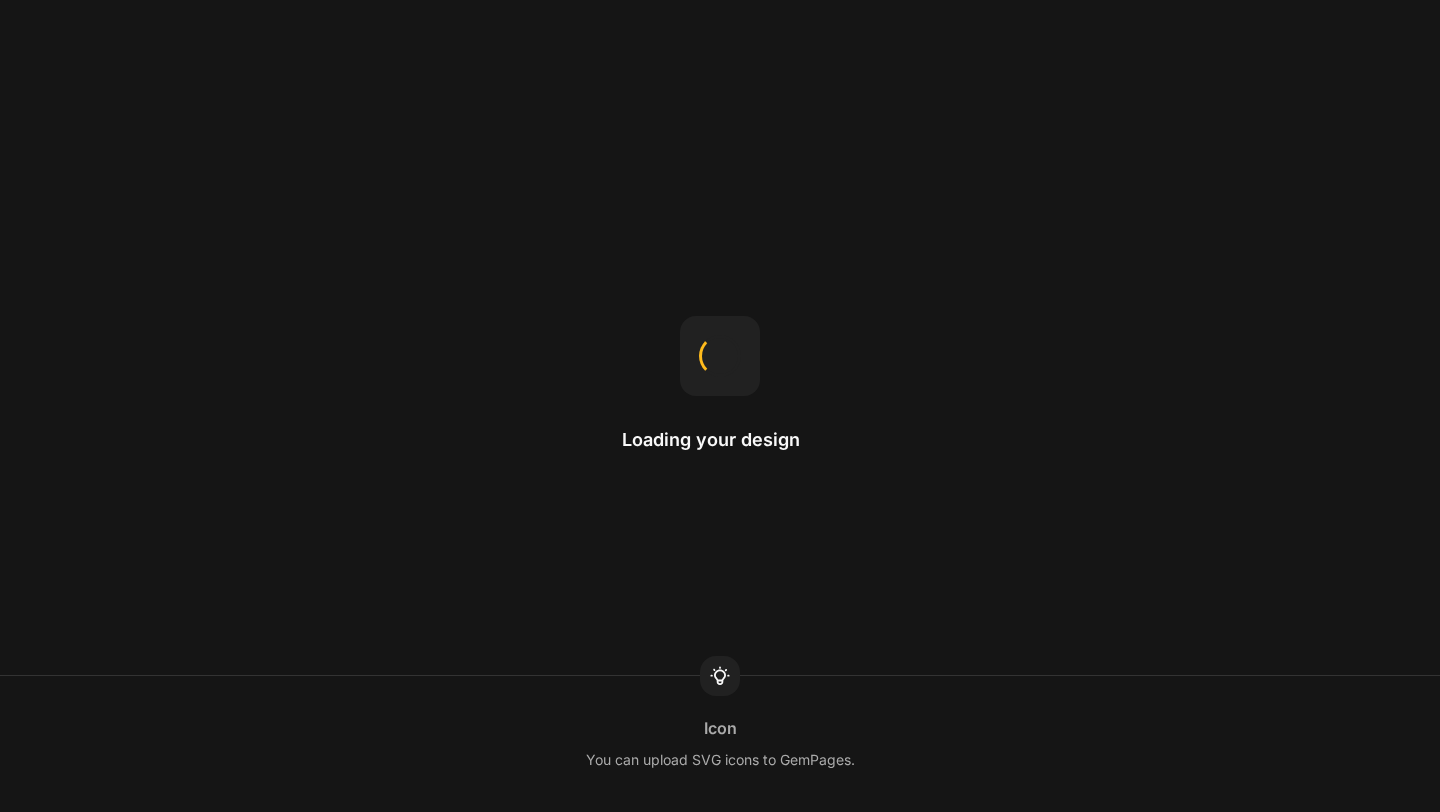 scroll, scrollTop: 0, scrollLeft: 0, axis: both 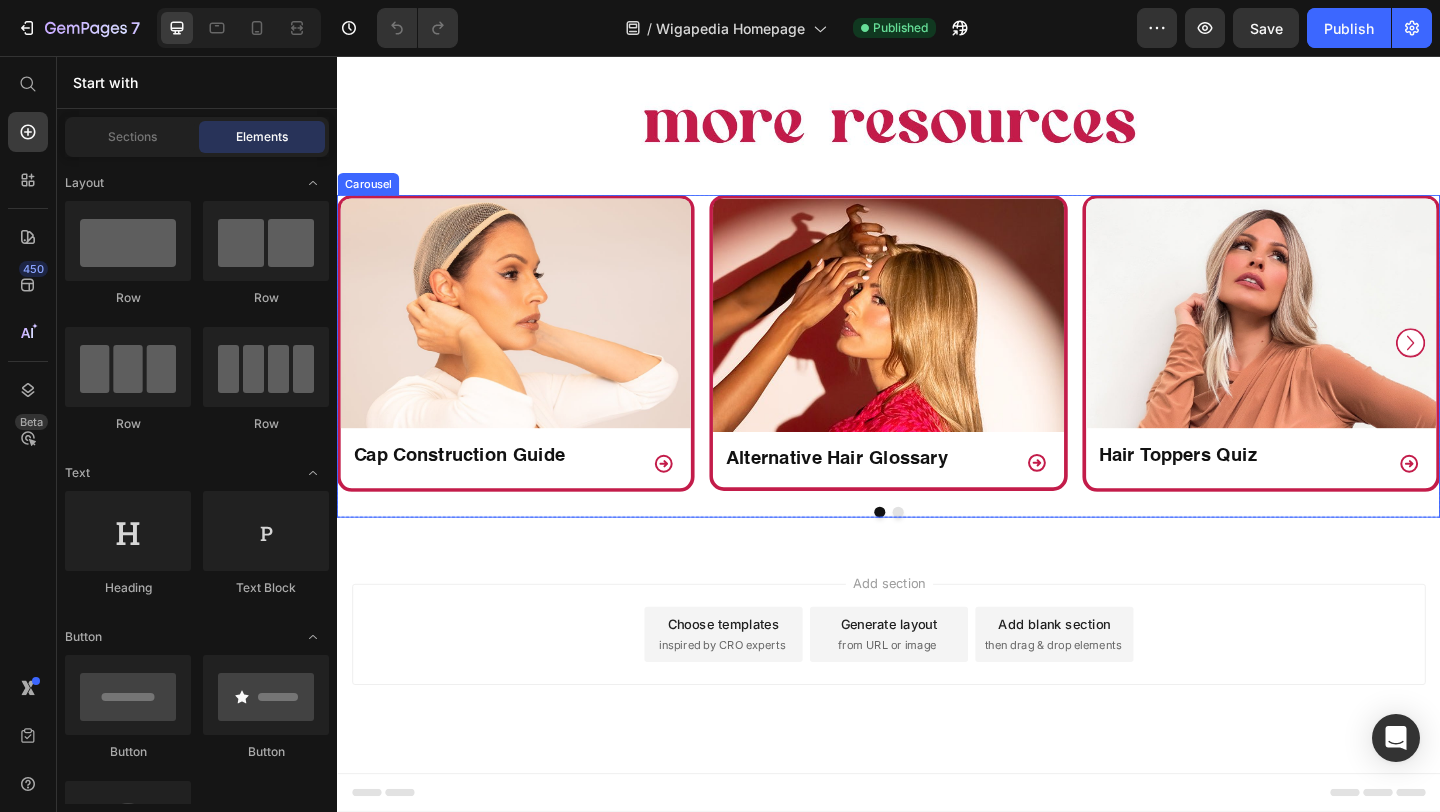 click 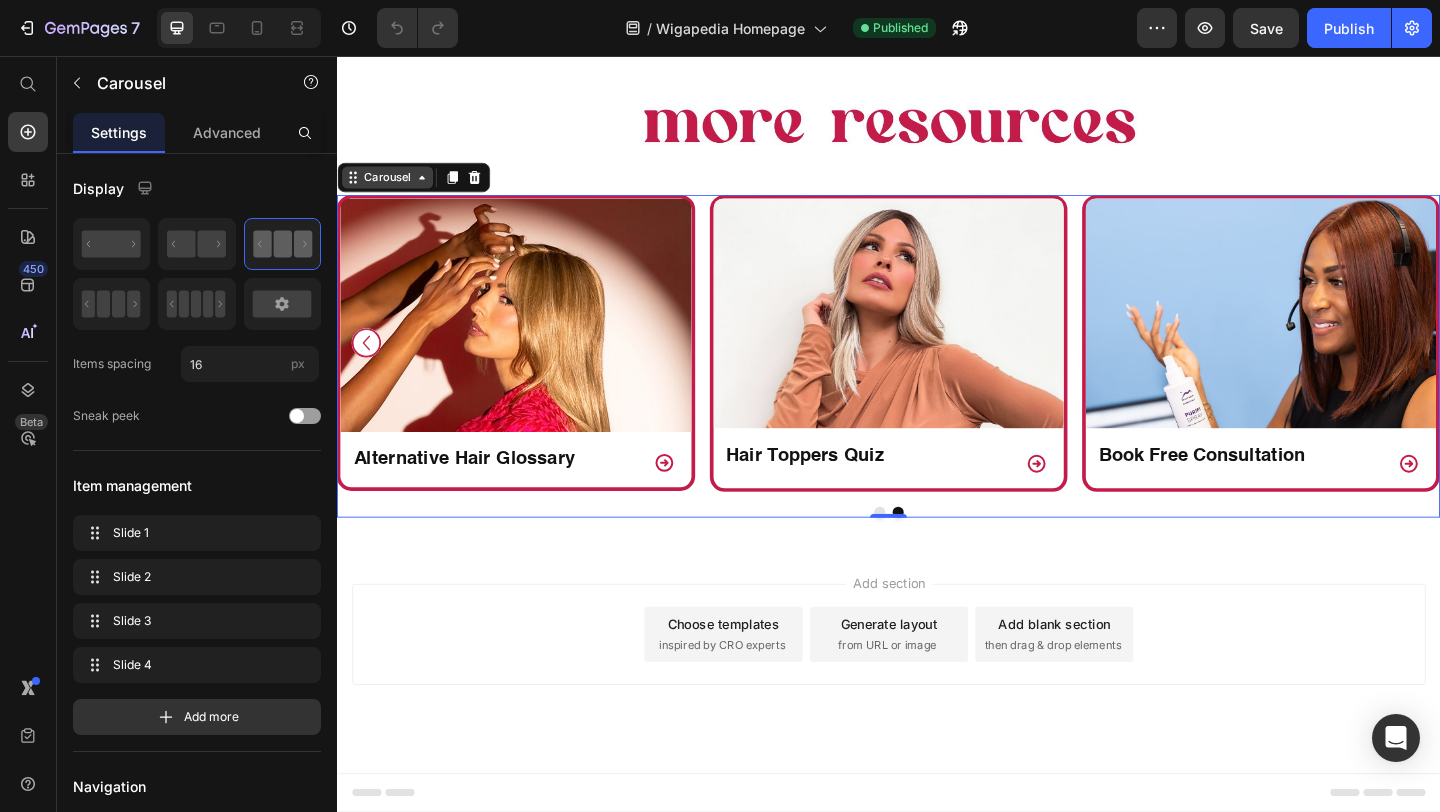 click on "Carousel" at bounding box center [391, 188] 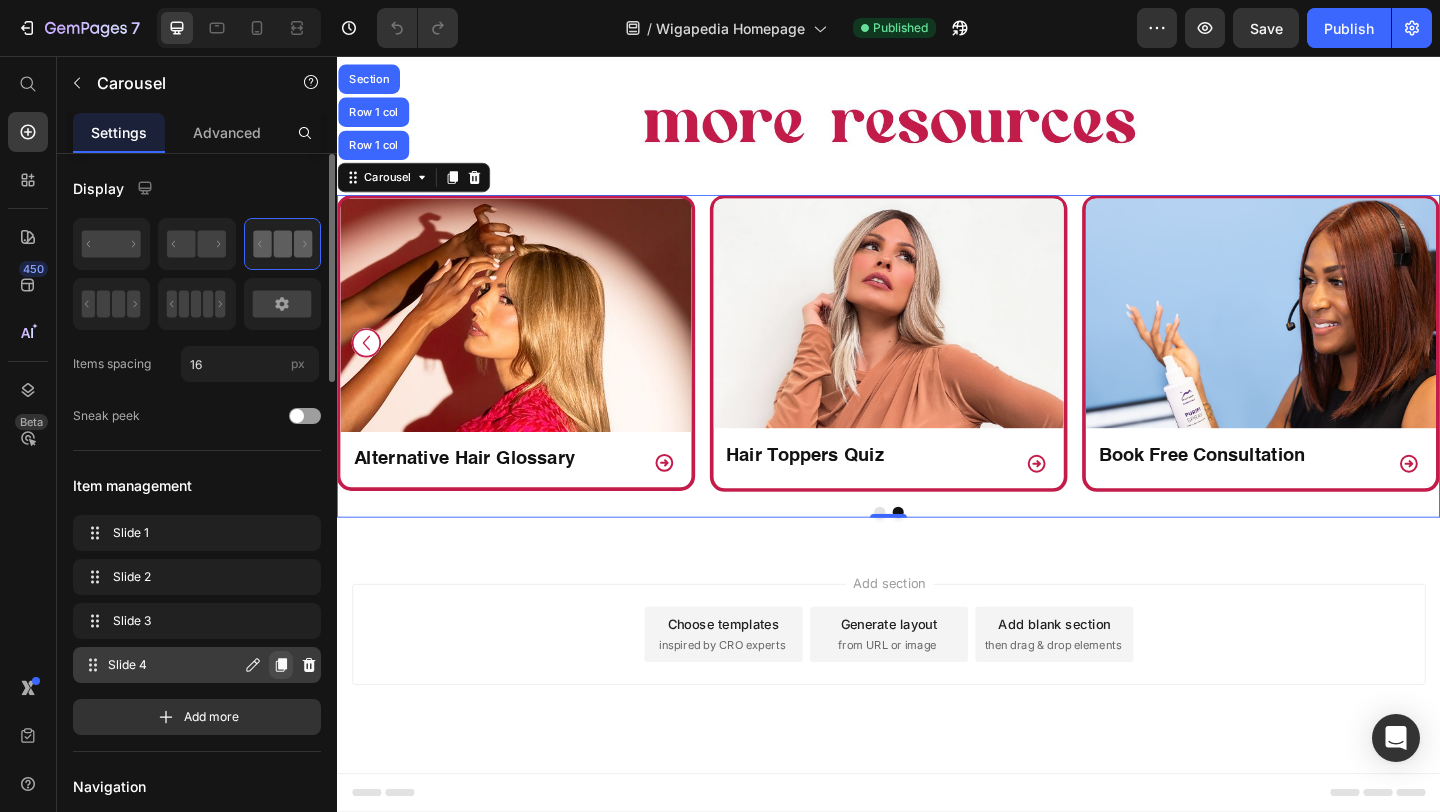 click 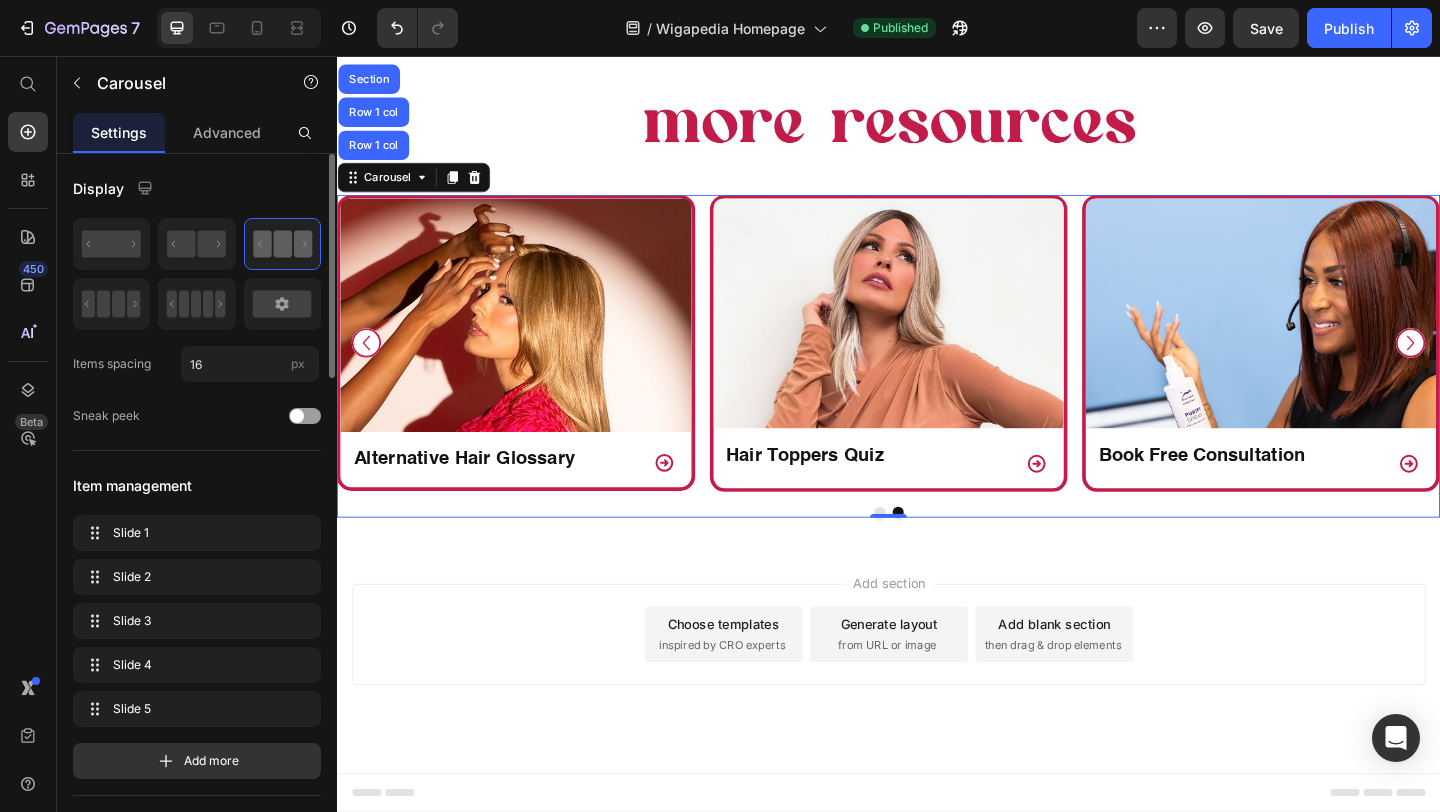 click 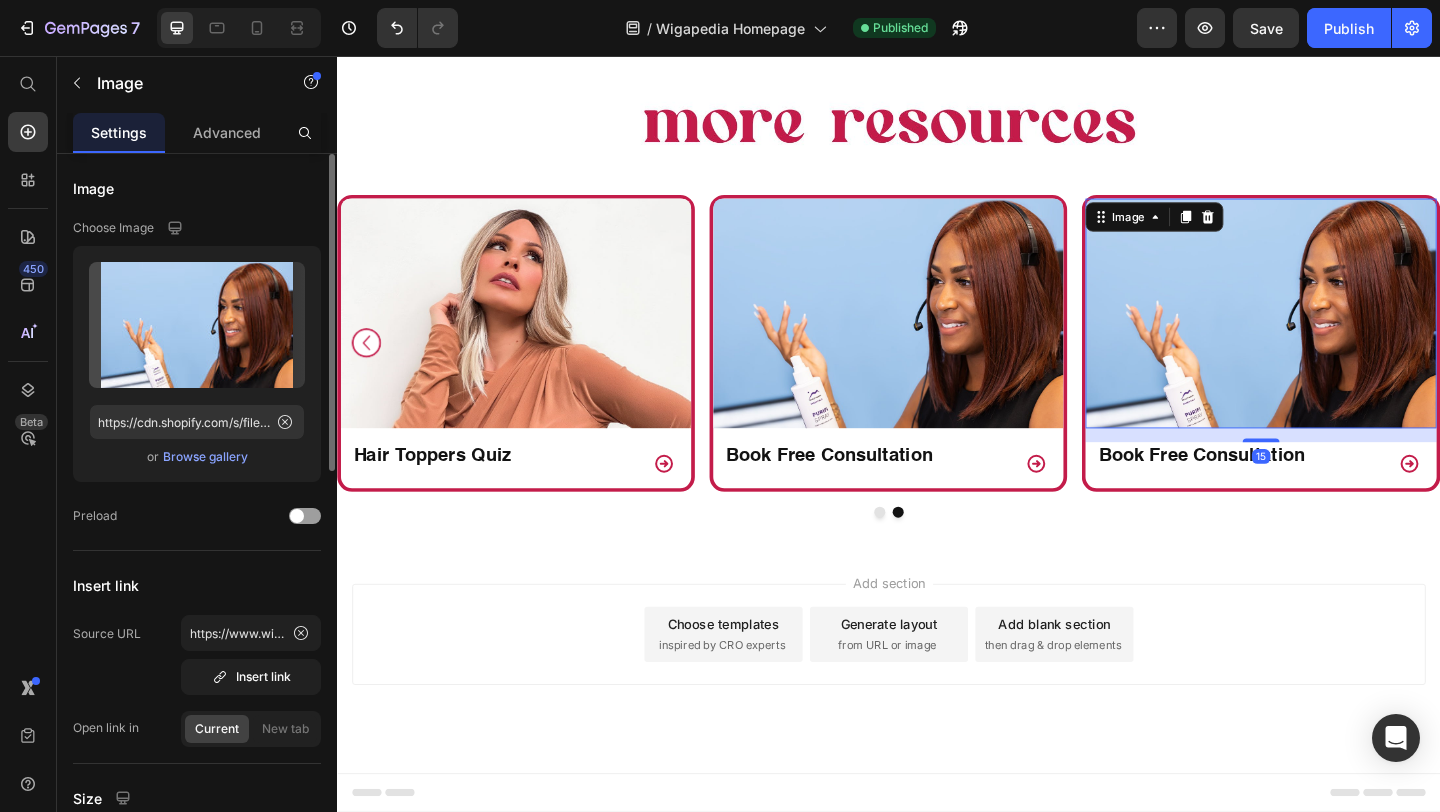 click on "Image   15" at bounding box center (1342, 335) 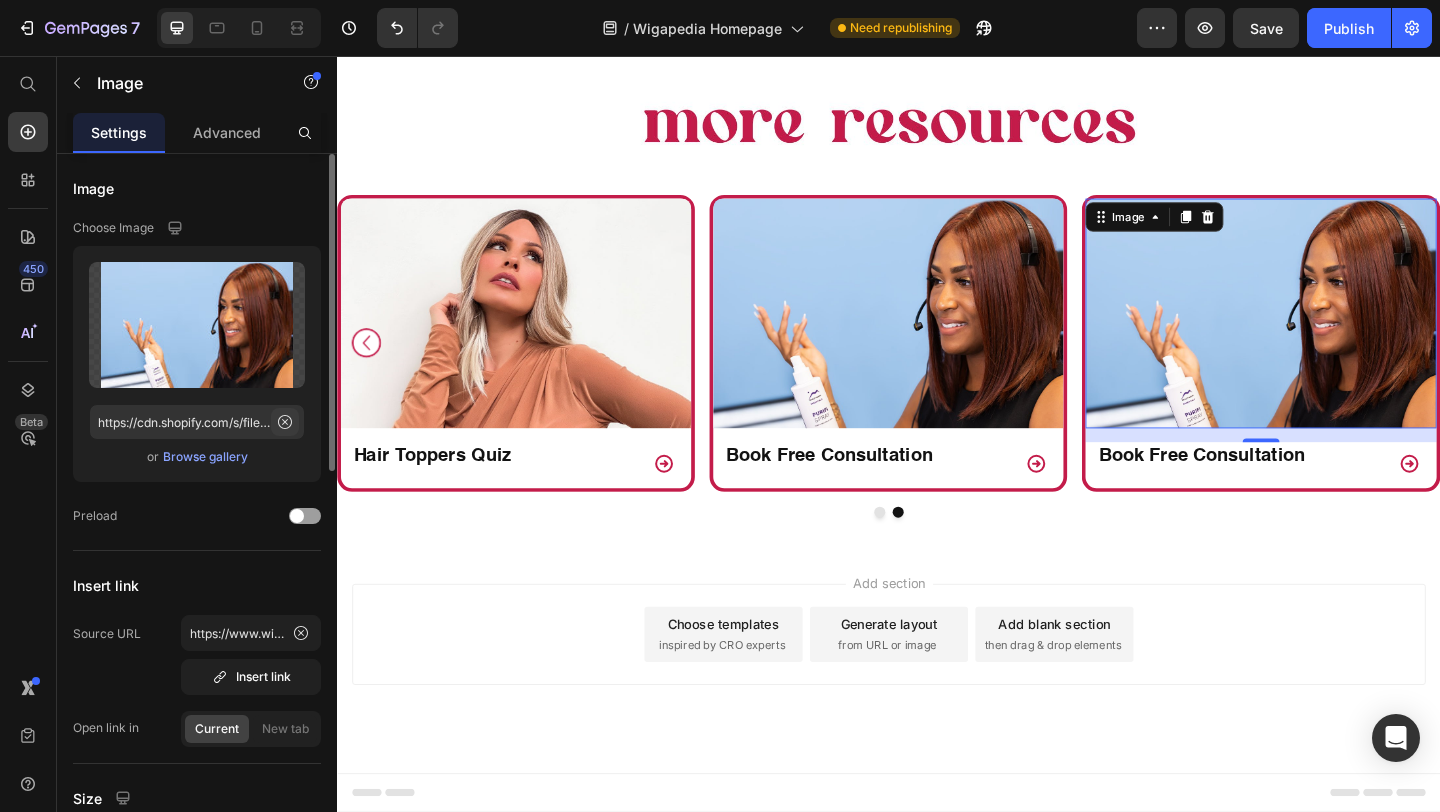 click 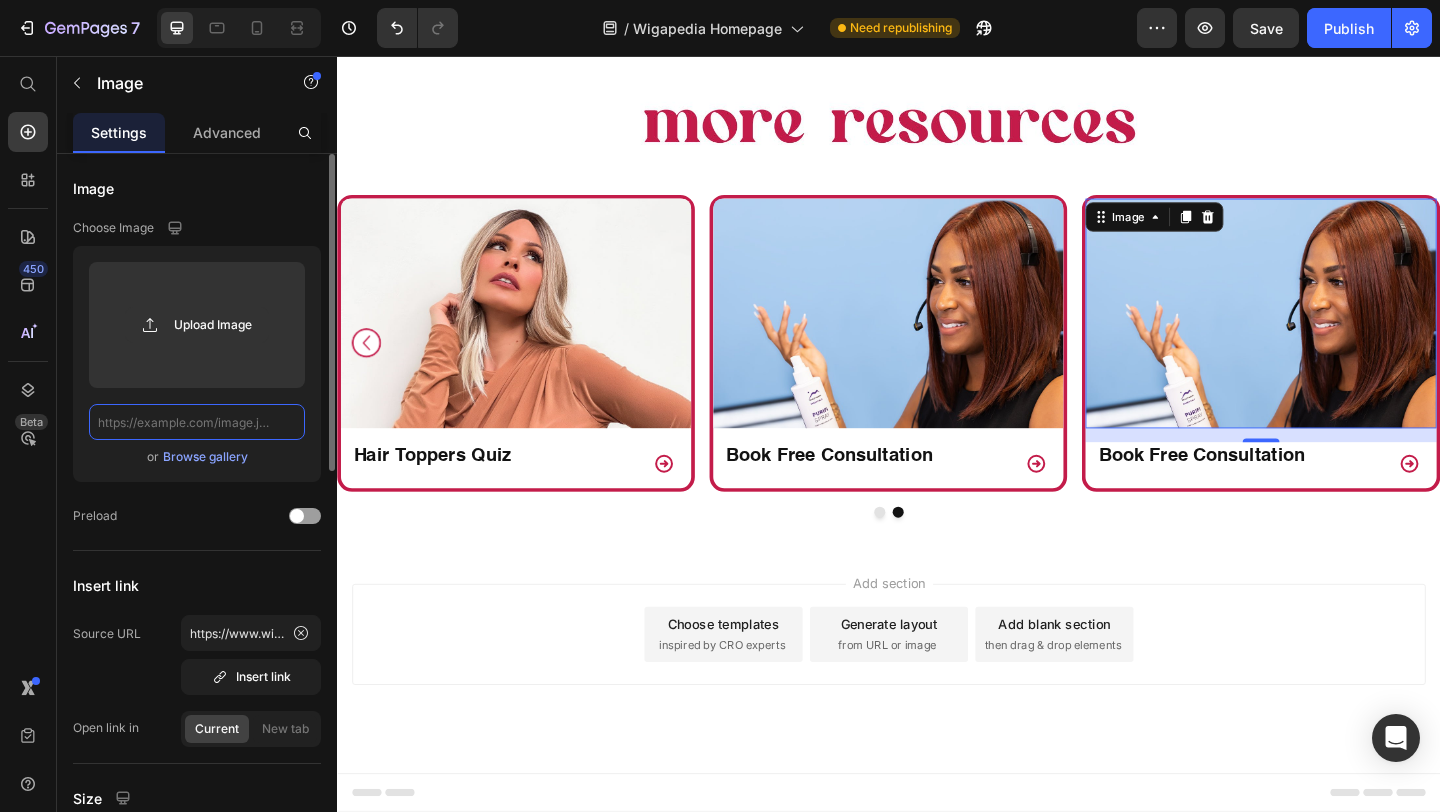 scroll, scrollTop: 0, scrollLeft: 0, axis: both 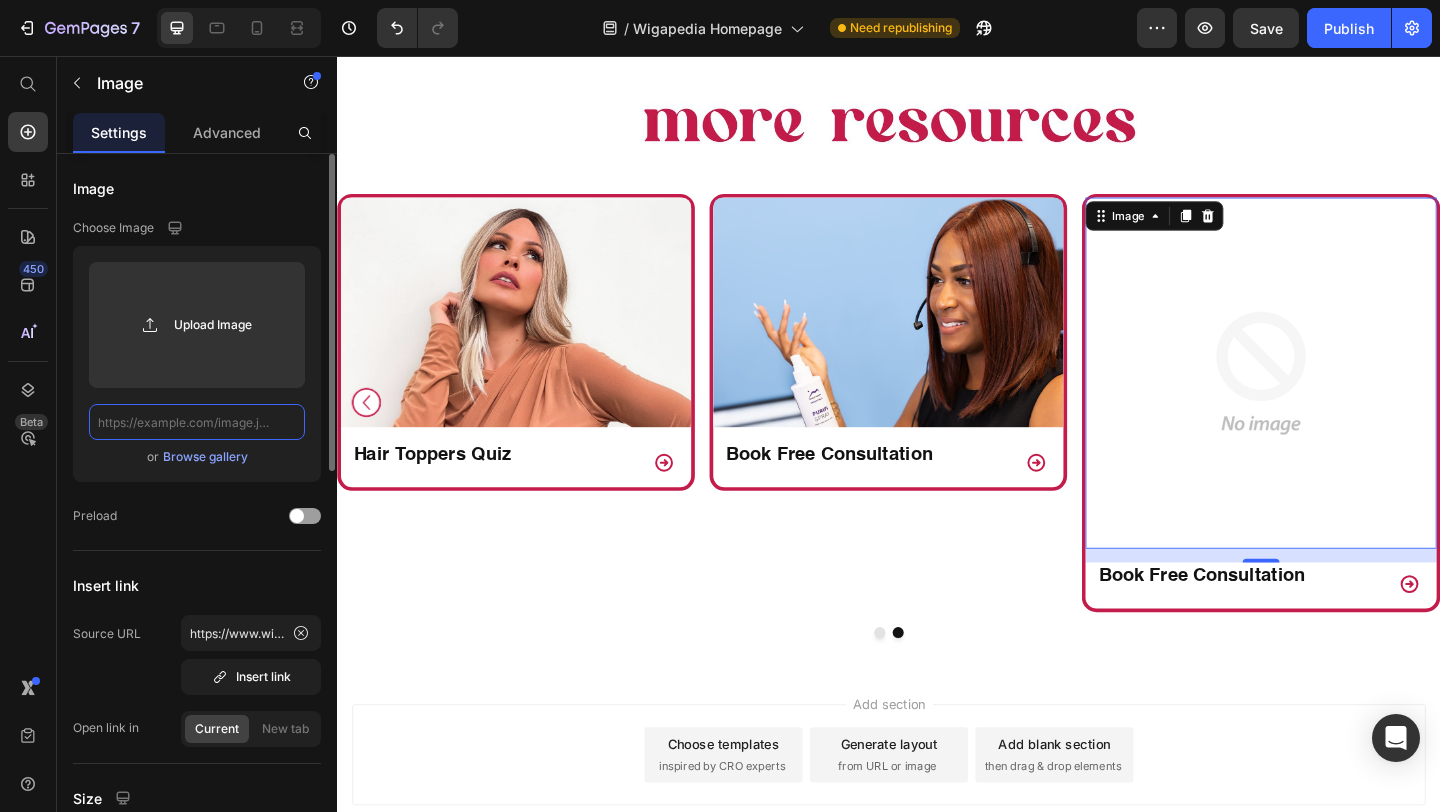 click 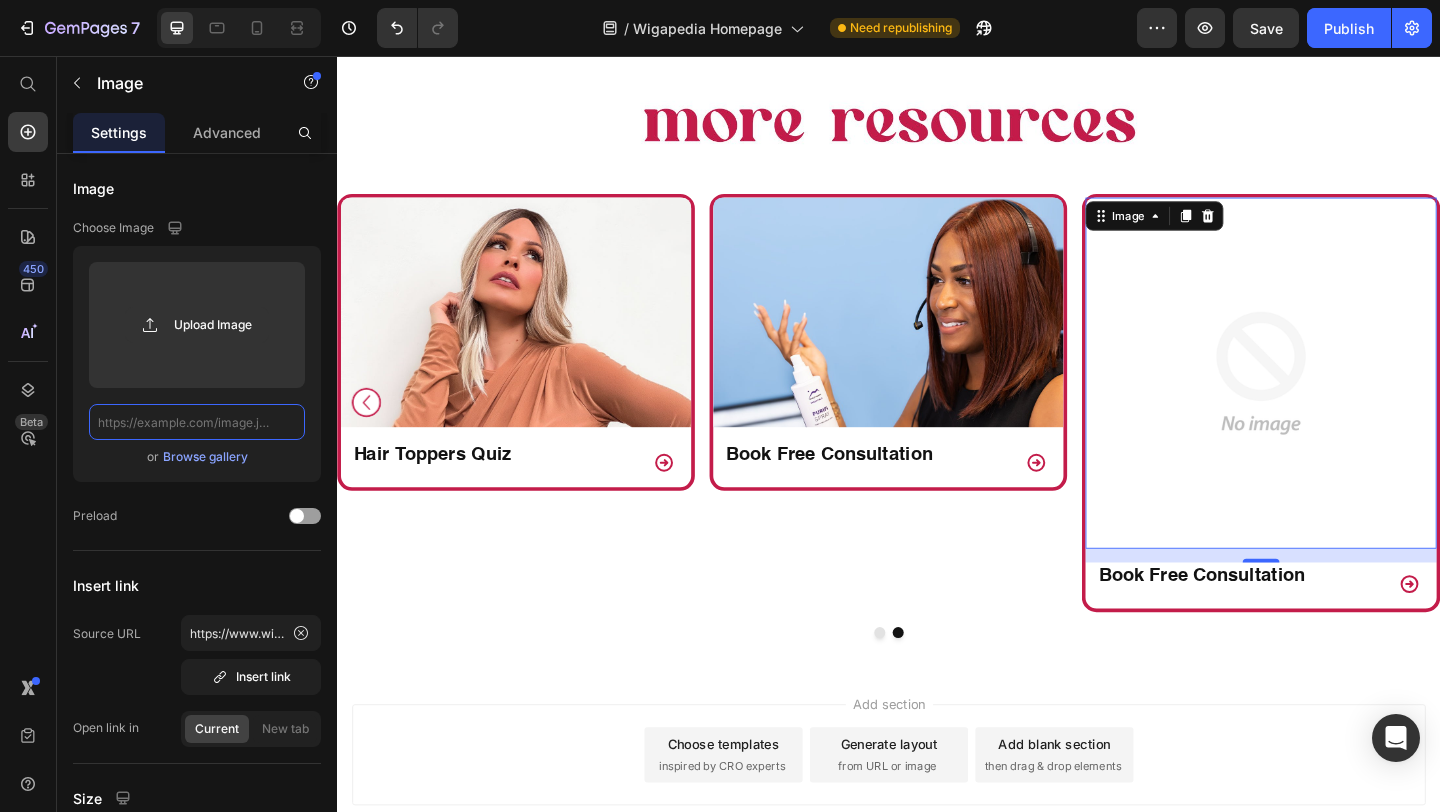 type on "https://www.wigs.com/cdn/shop/files/gempages_468171001725715335-6cd4ac72-a472-42ce-8637-a8de5fd9e9e9.jpg?v=1111681743215964116" 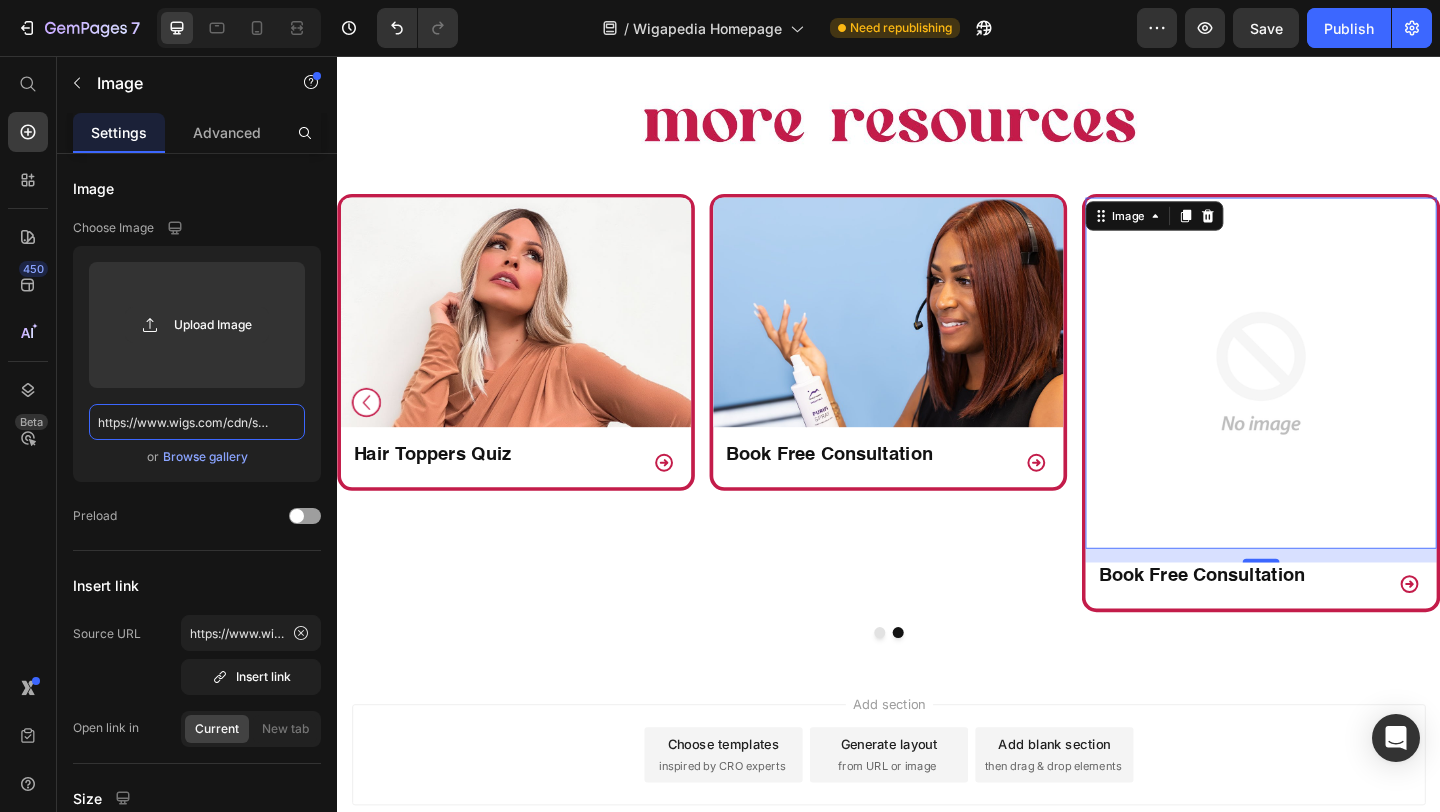 scroll, scrollTop: 0, scrollLeft: 644, axis: horizontal 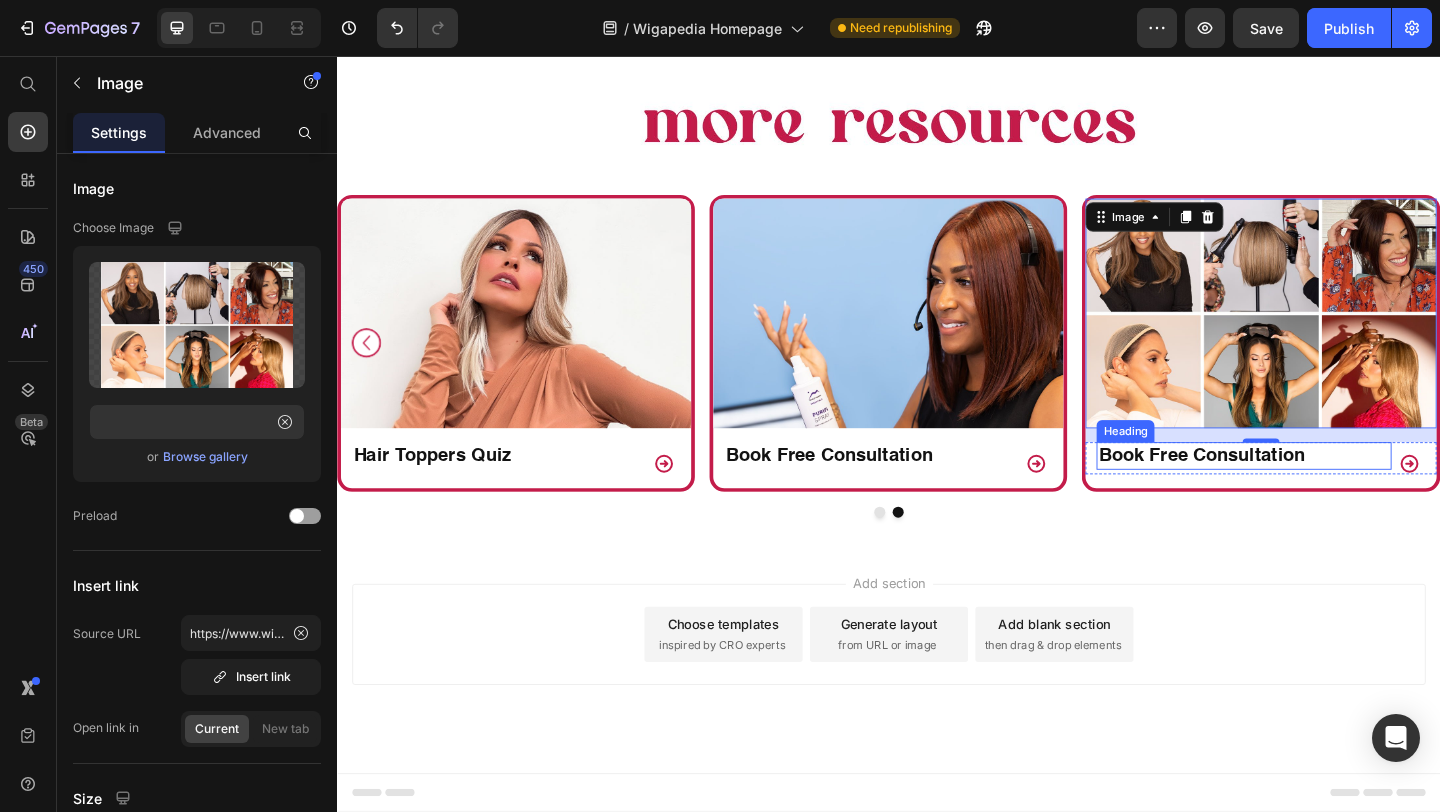 click on "Book Free Consultation" at bounding box center [1324, 491] 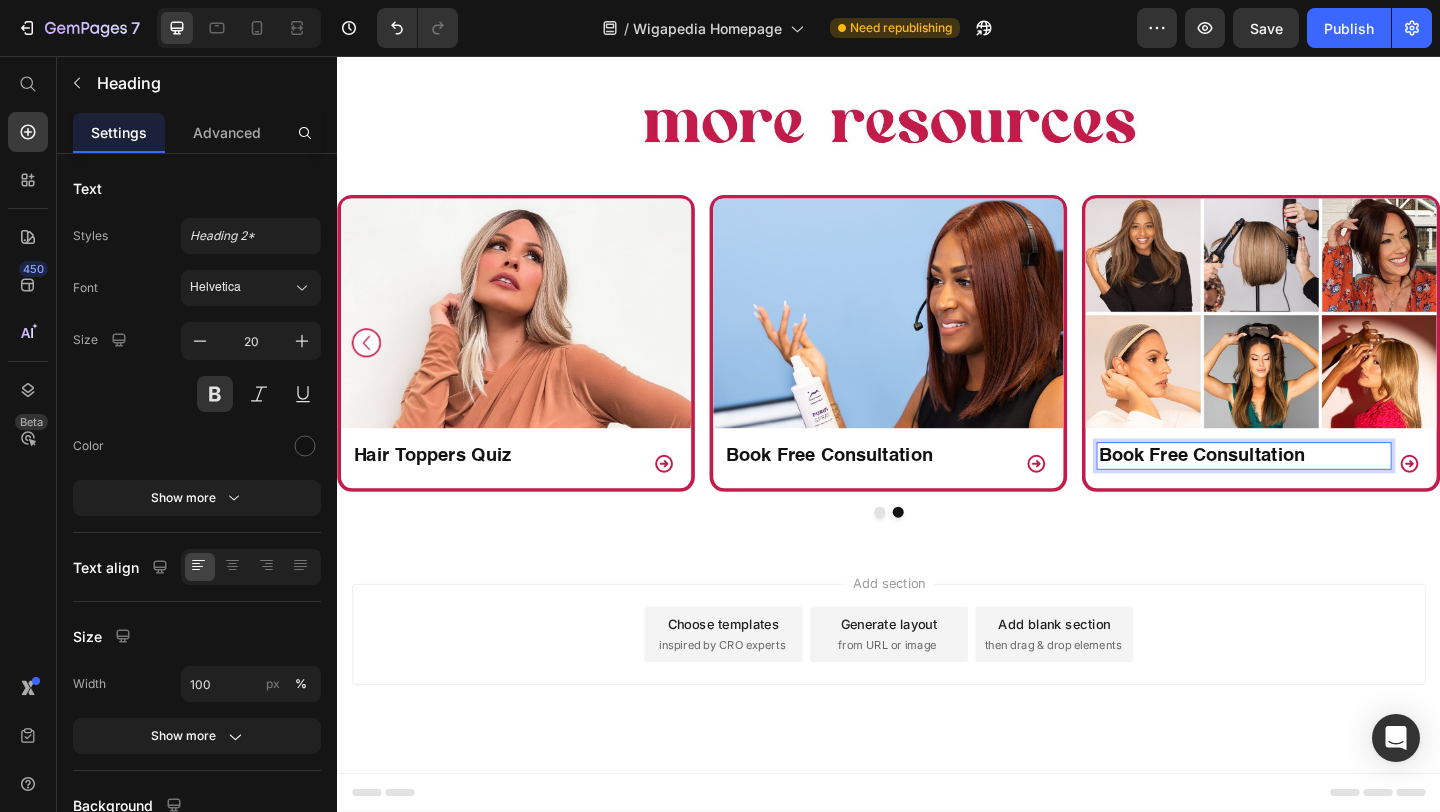 click on "Book Free Consultation" at bounding box center [1324, 491] 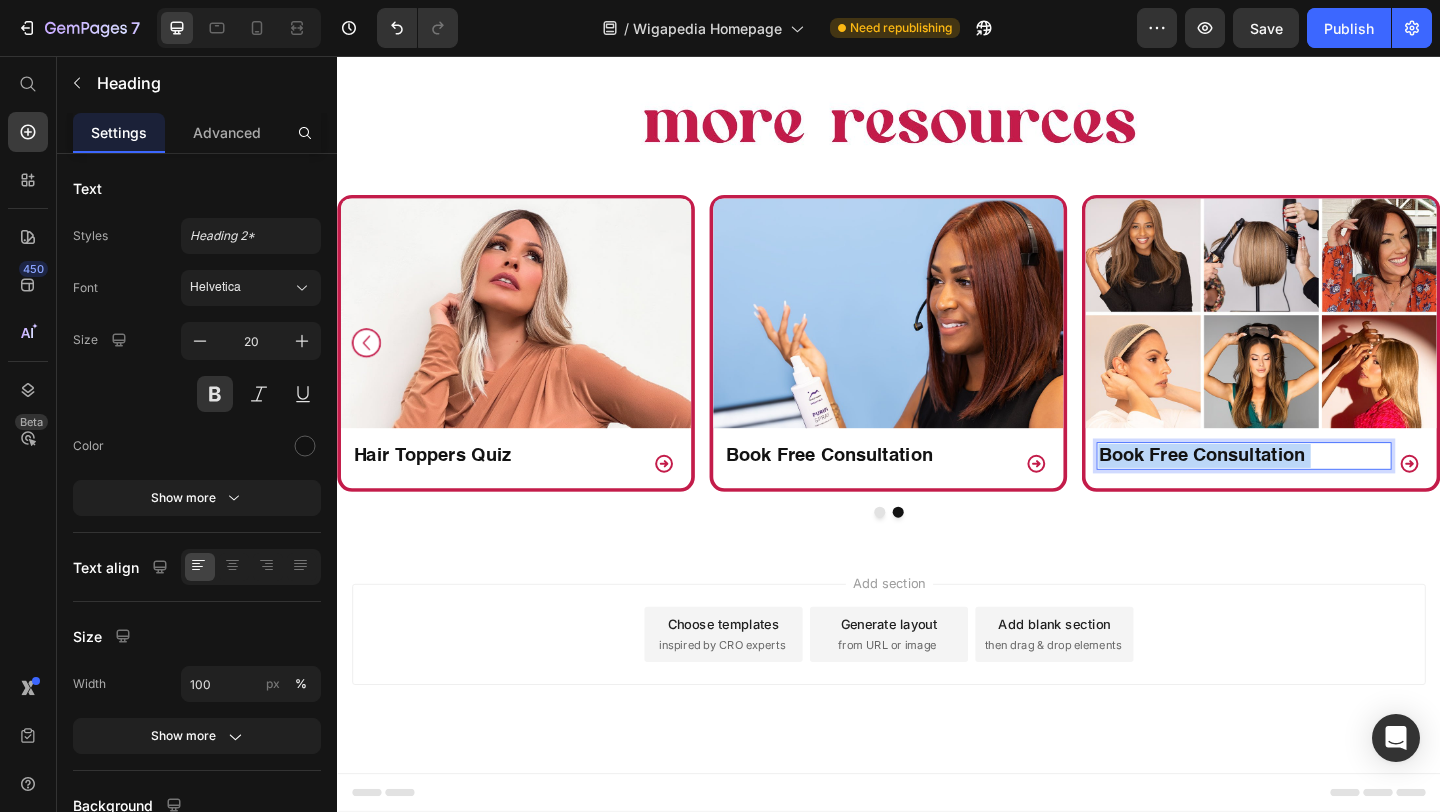 drag, startPoint x: 1409, startPoint y: 632, endPoint x: 1205, endPoint y: 640, distance: 204.1568 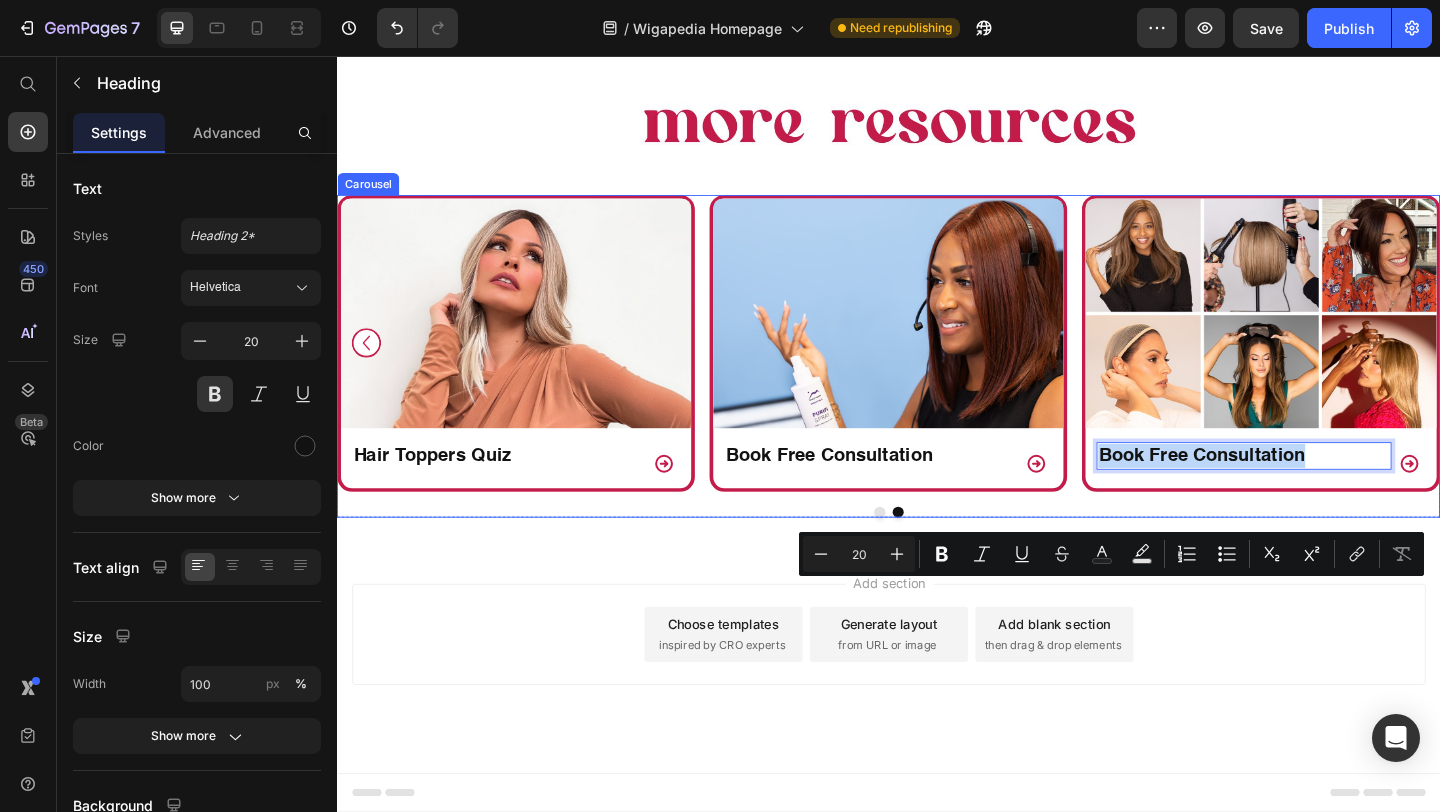 drag, startPoint x: 1405, startPoint y: 638, endPoint x: 1141, endPoint y: 615, distance: 265 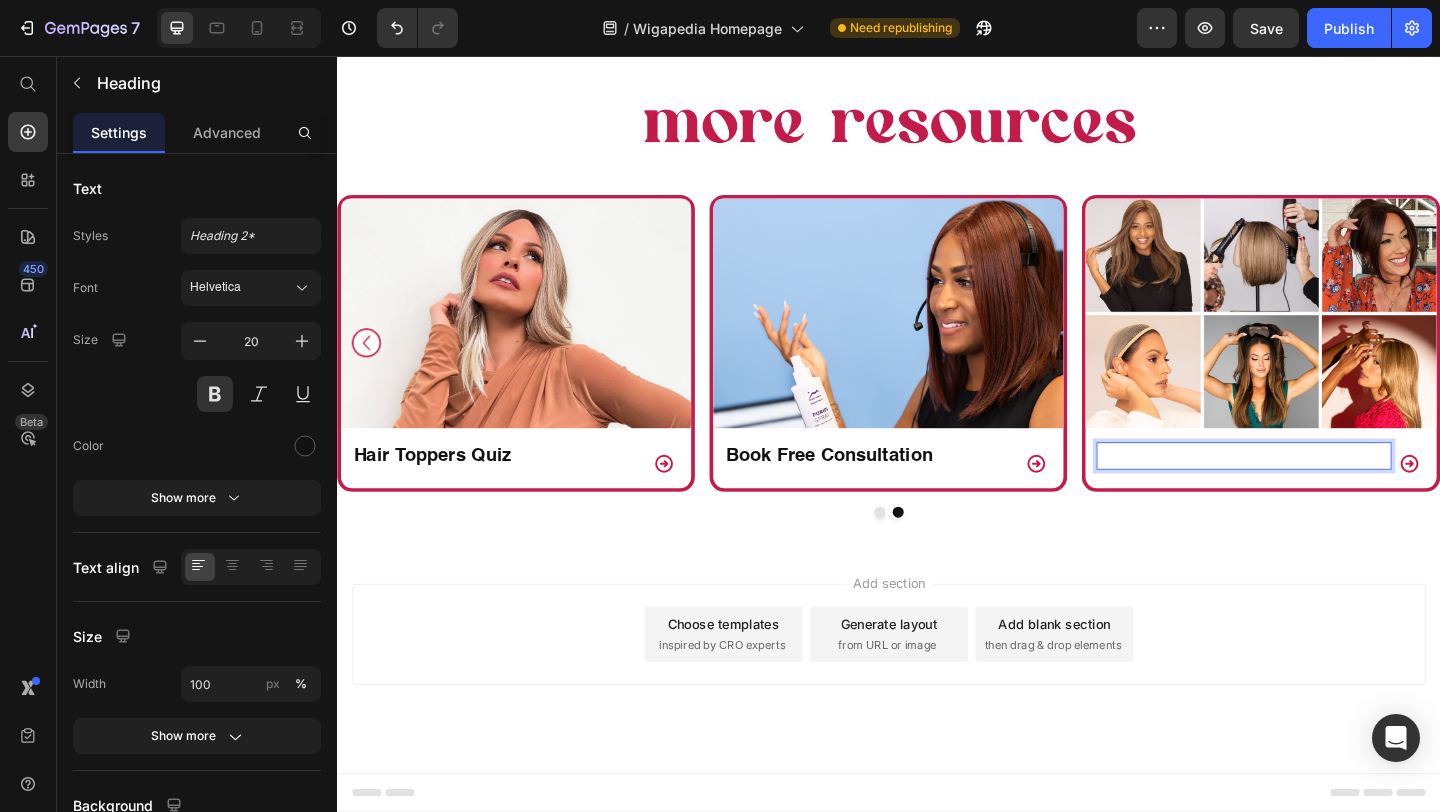 scroll, scrollTop: 901, scrollLeft: 0, axis: vertical 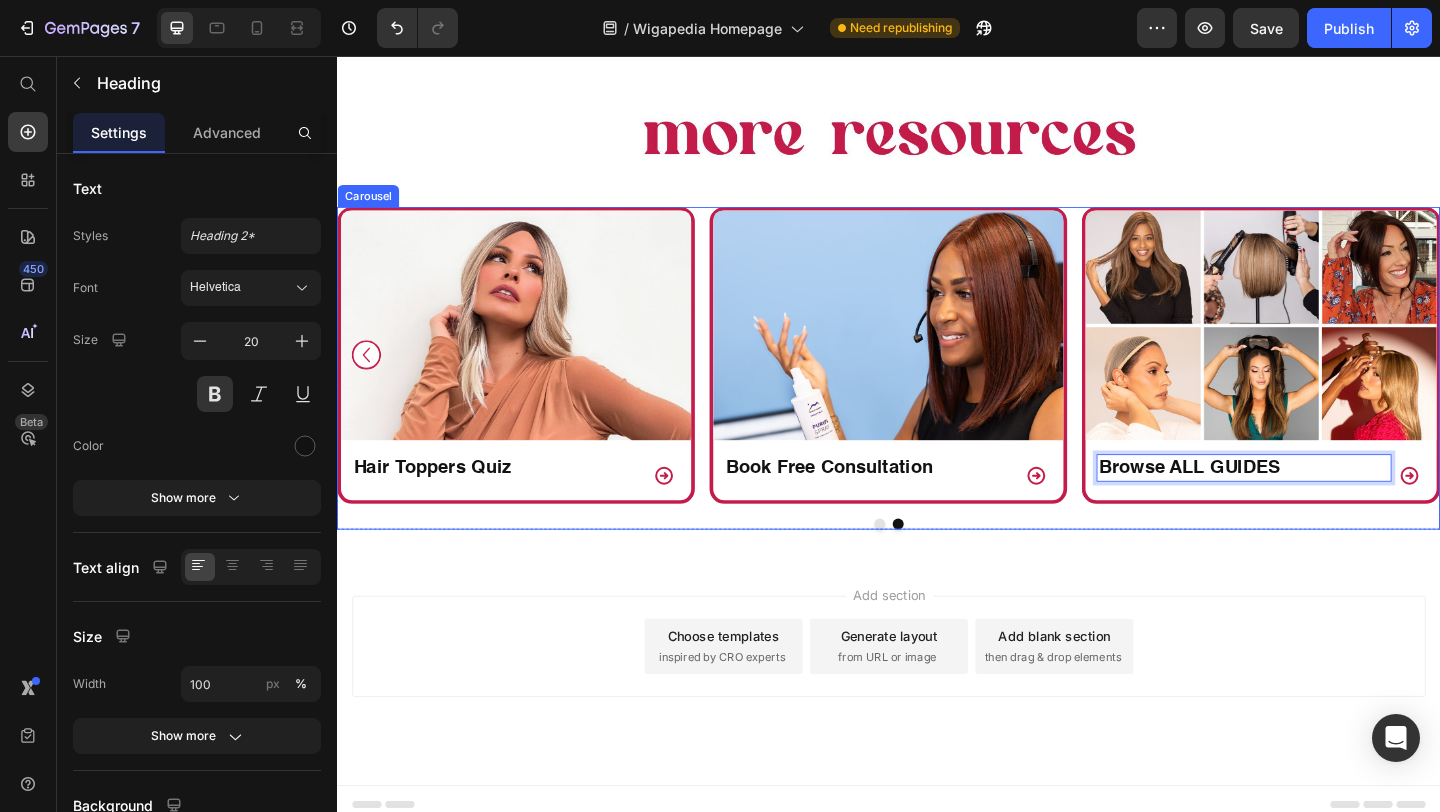 click on "Image Cap Construction Guide Heading
Icon Row Row Image Alternative Hair Glossary Heading
Icon Row Row Image Hair Toppers Quiz Heading
Icon Row Row Image Book Free Consultation Heading
Icon Row Row Image Browse ALL GUIDES Heading   5
Icon Row Row" at bounding box center [937, 395] 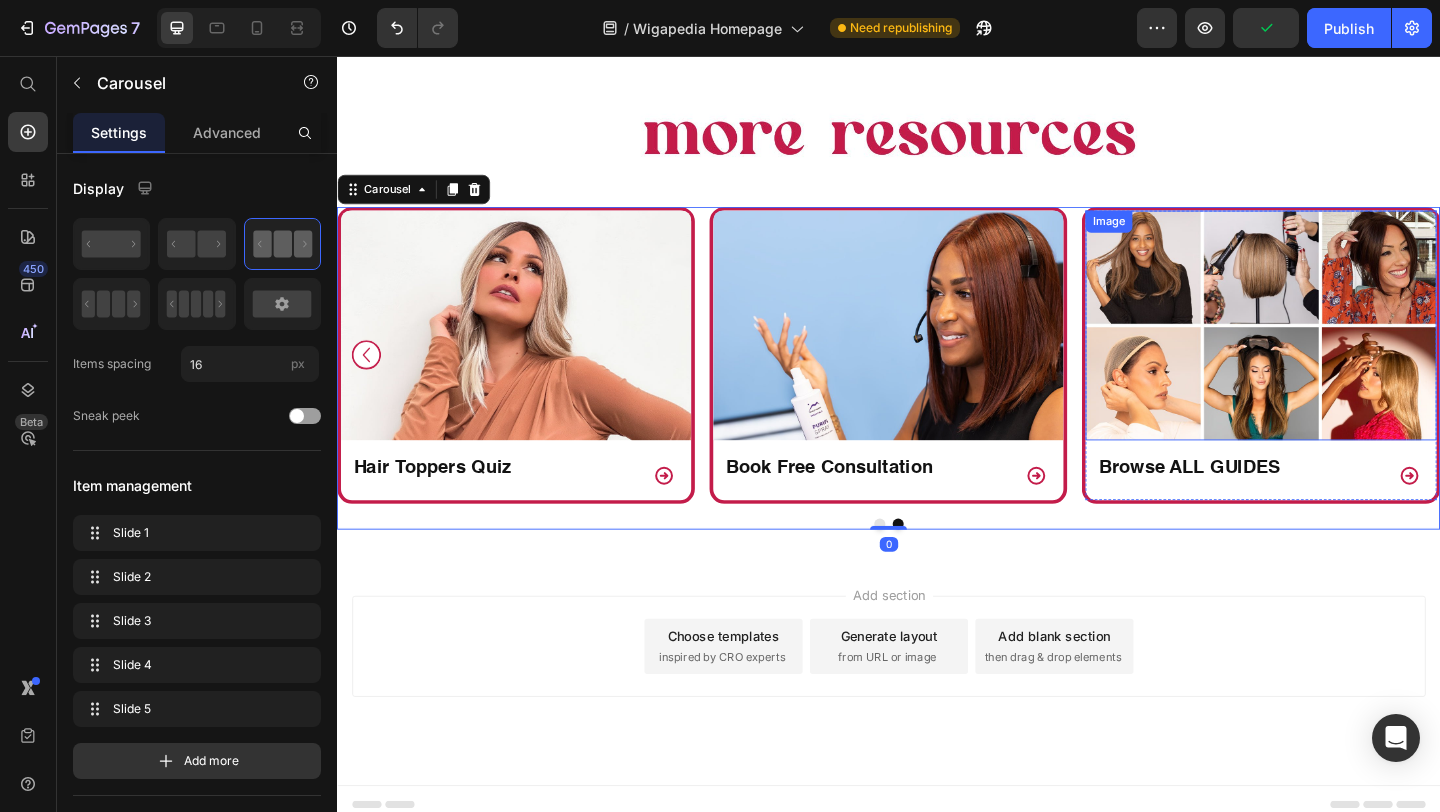 click at bounding box center (1342, 348) 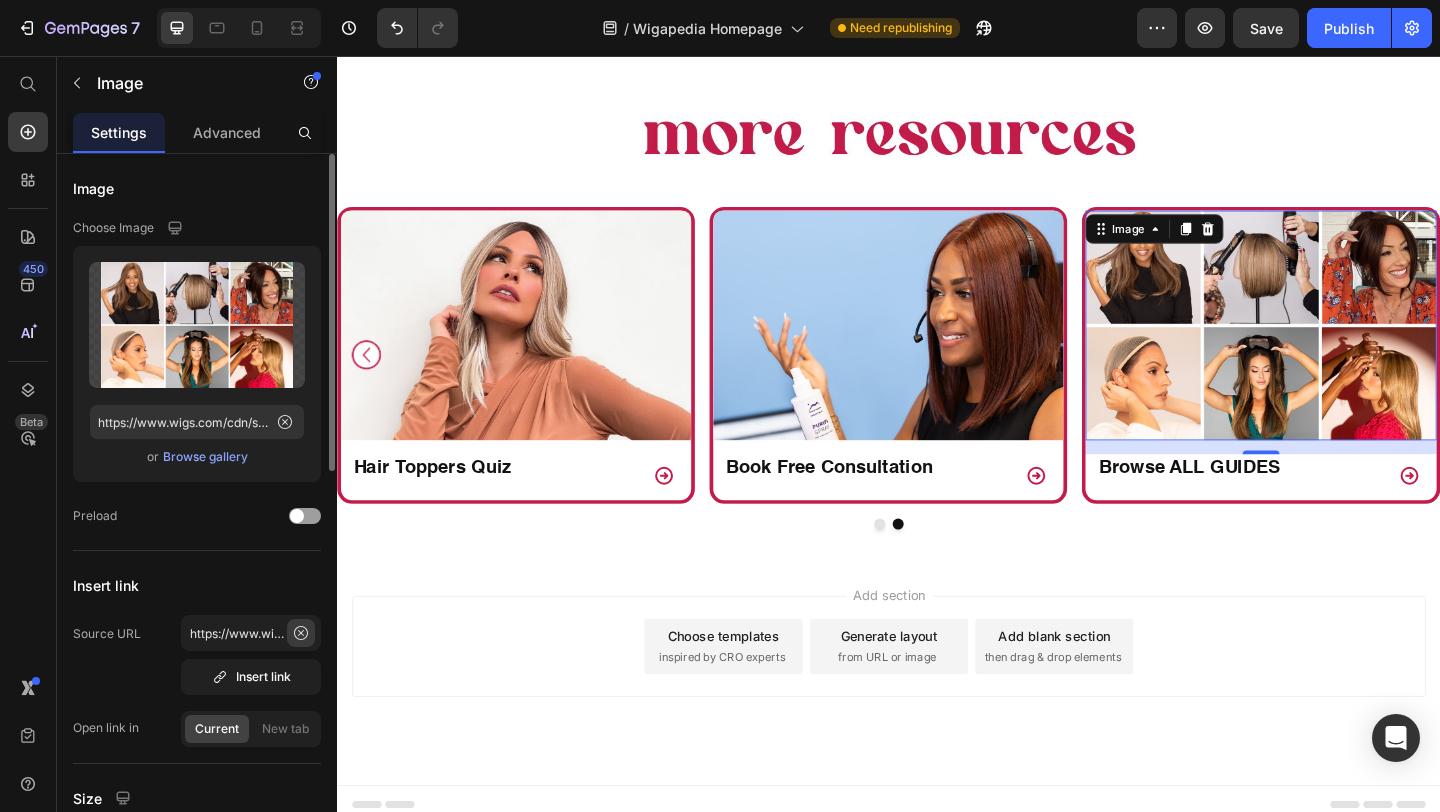 click 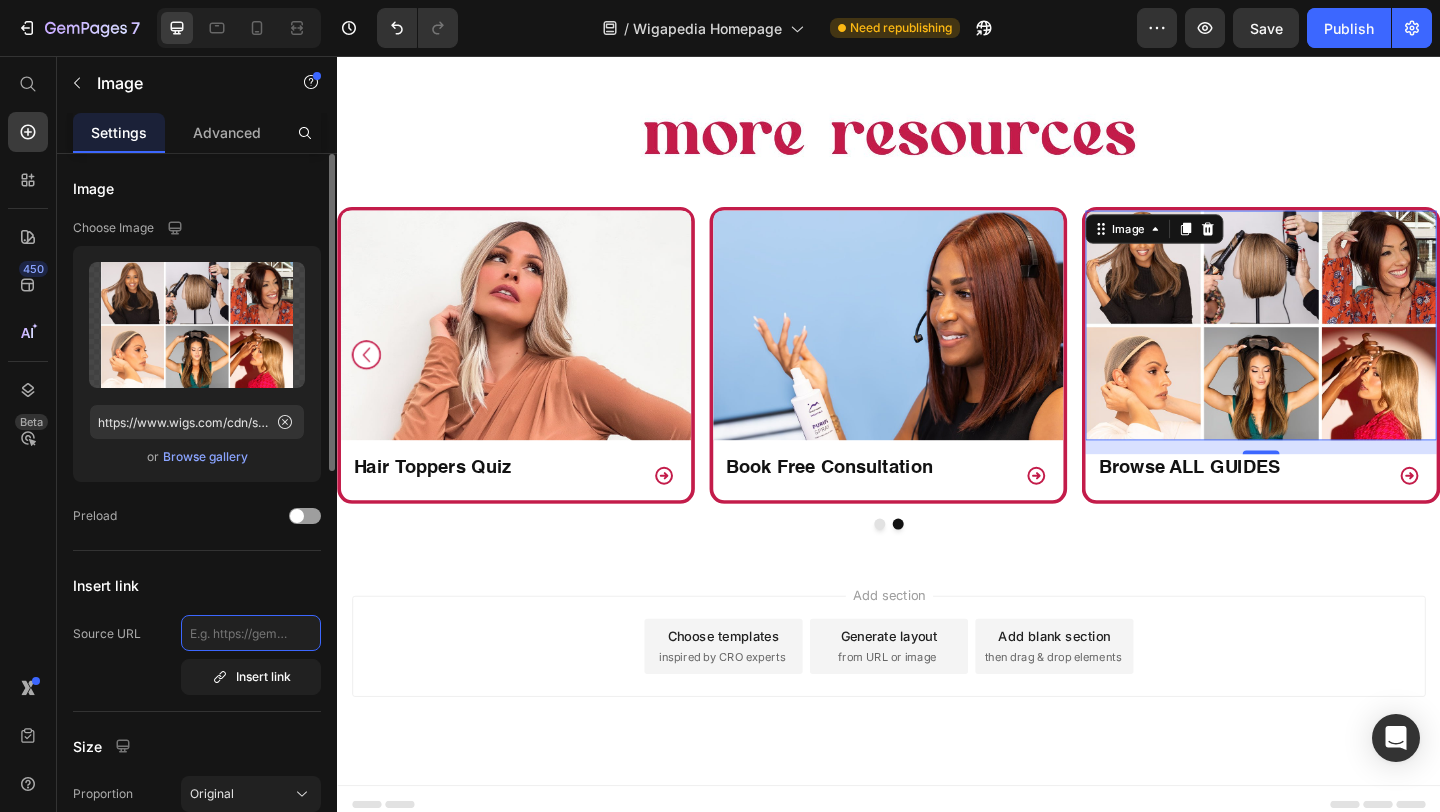 scroll, scrollTop: 0, scrollLeft: 0, axis: both 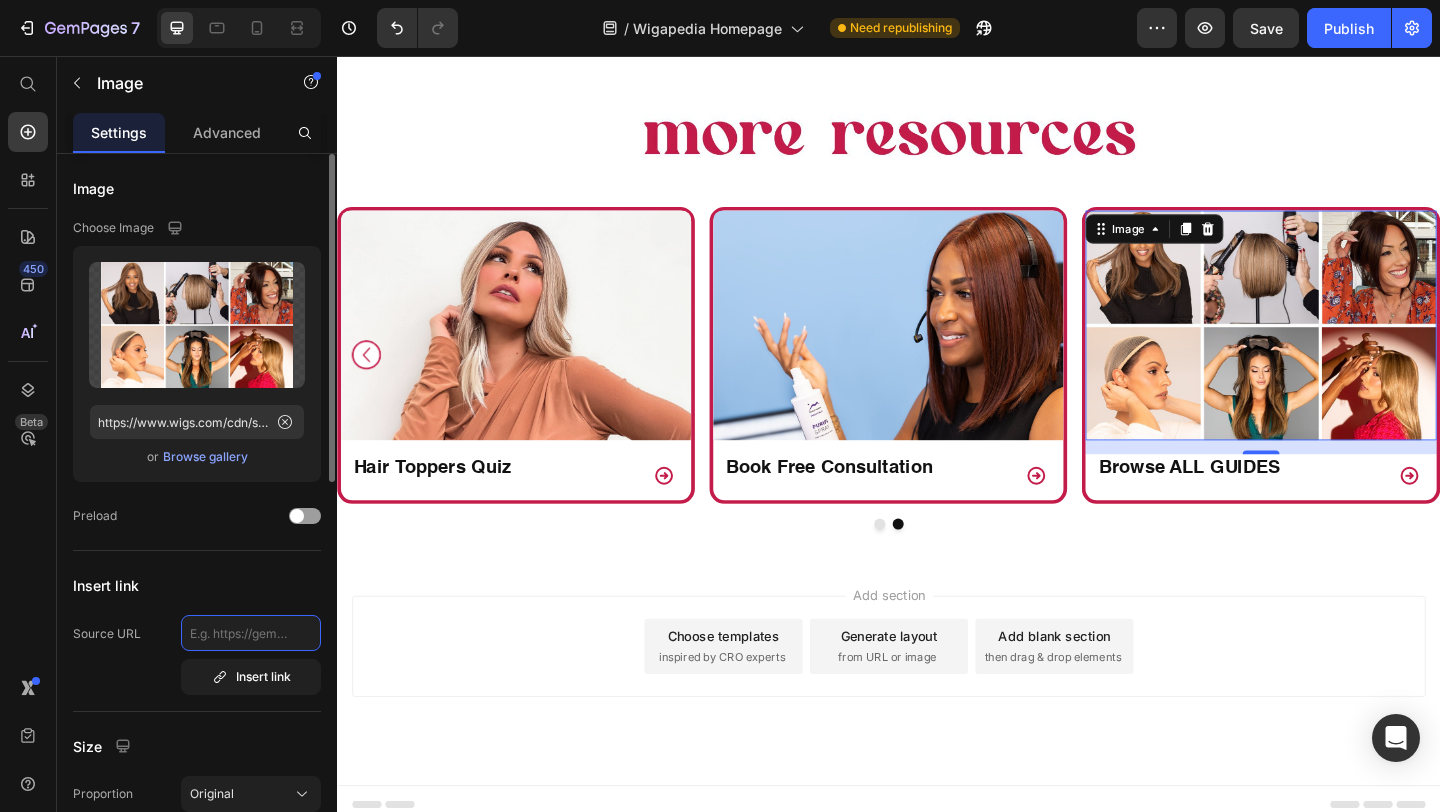 paste on "https://www.wigs.com/pages/wigapedia-library" 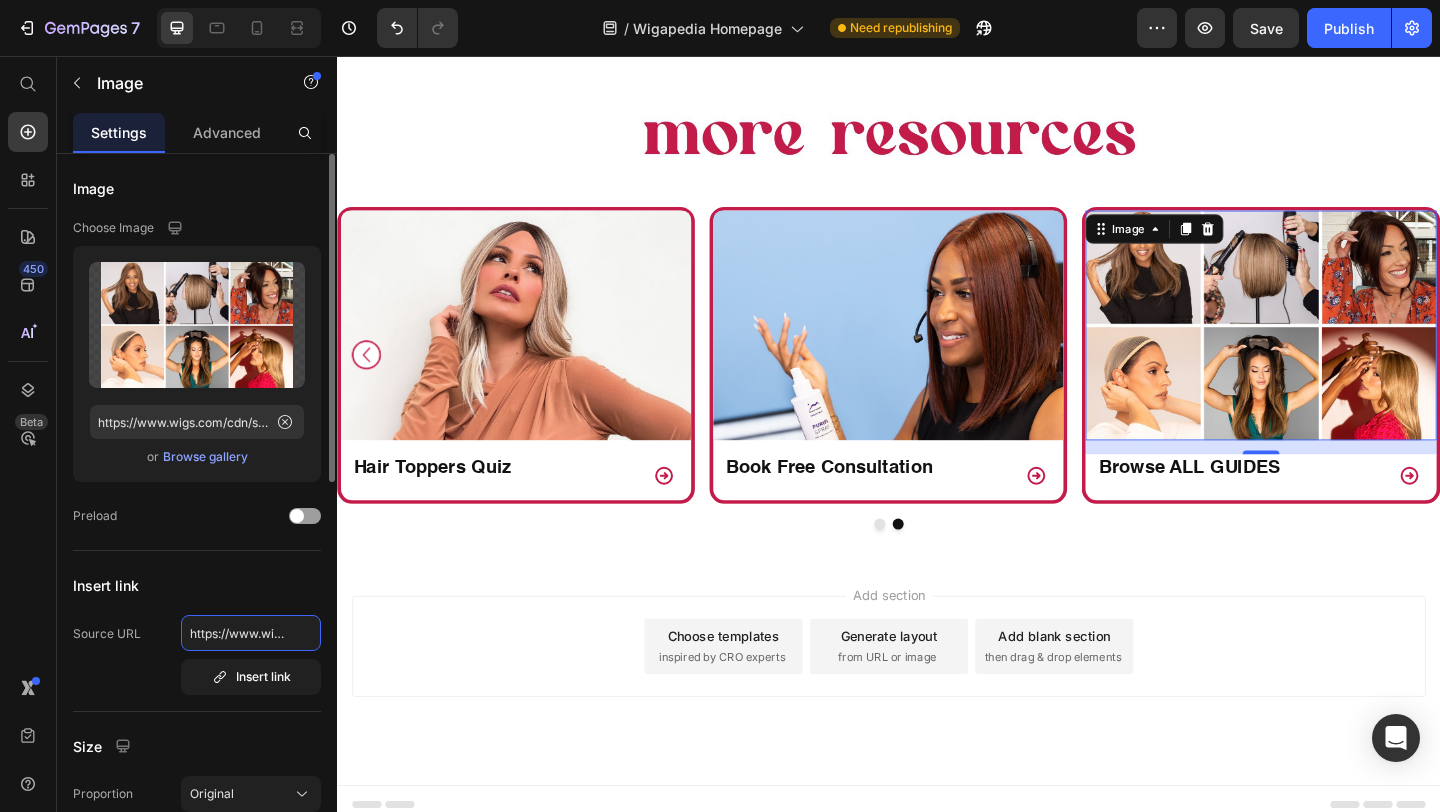 scroll, scrollTop: 0, scrollLeft: 172, axis: horizontal 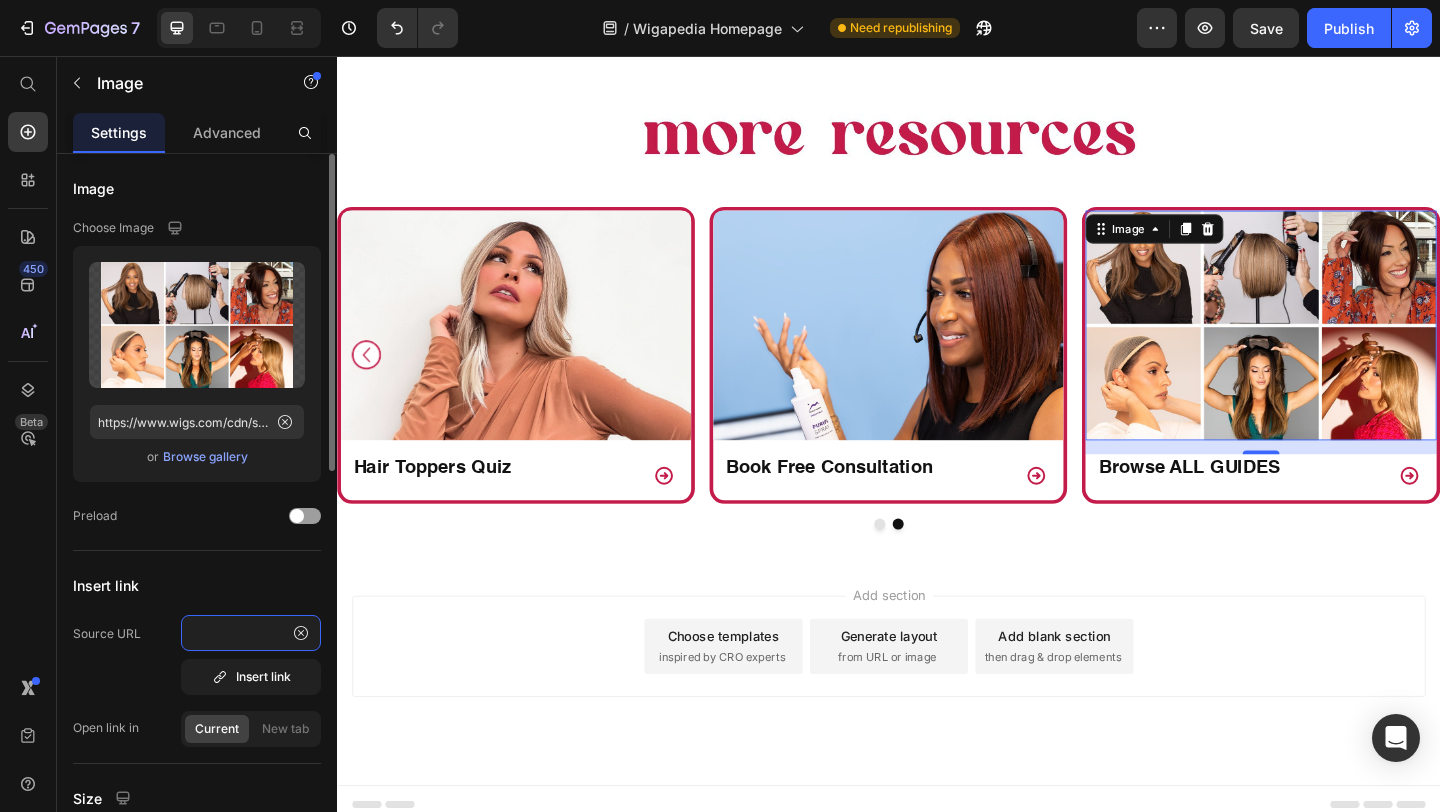 type on "https://www.wigs.com/pages/wigapedia-library" 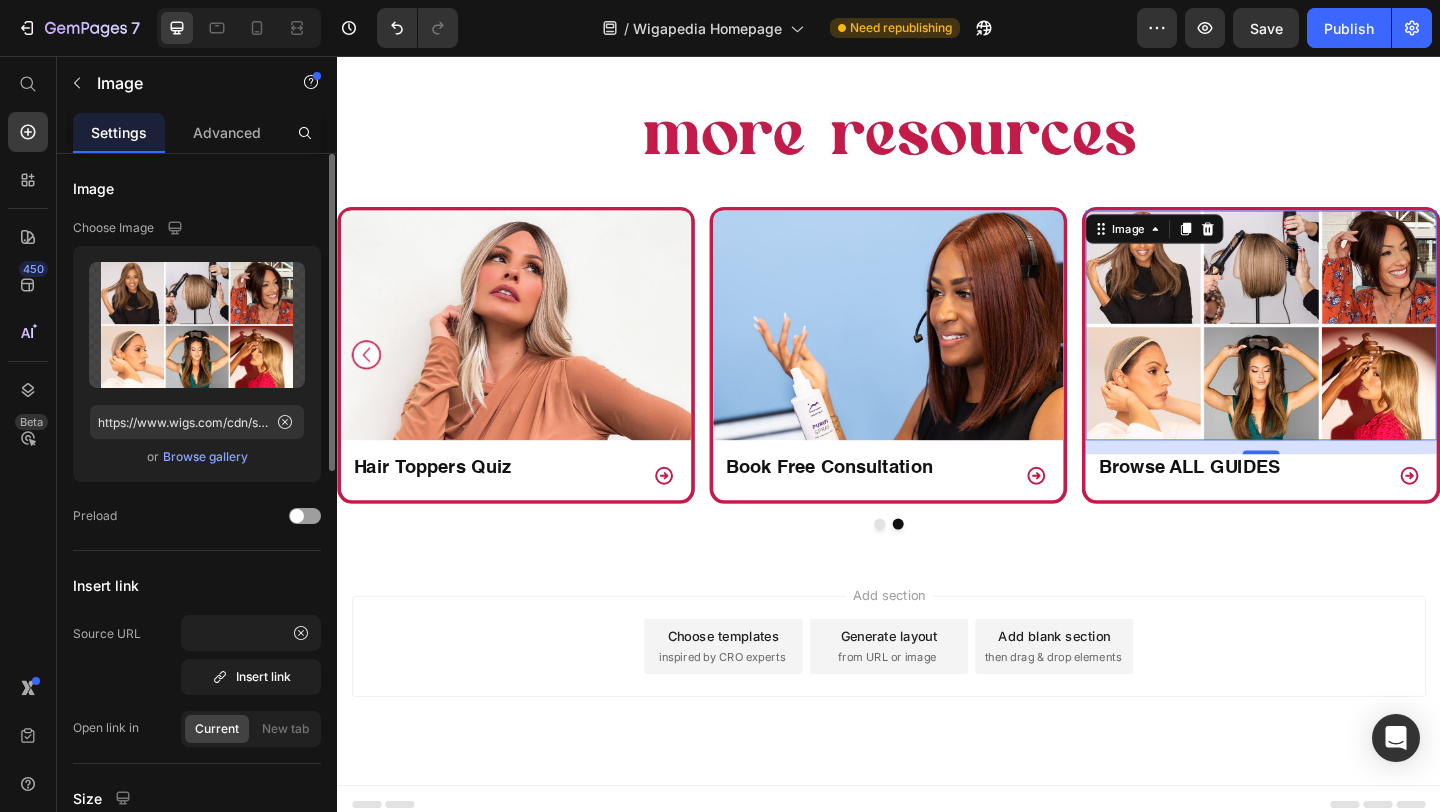 scroll, scrollTop: 0, scrollLeft: 0, axis: both 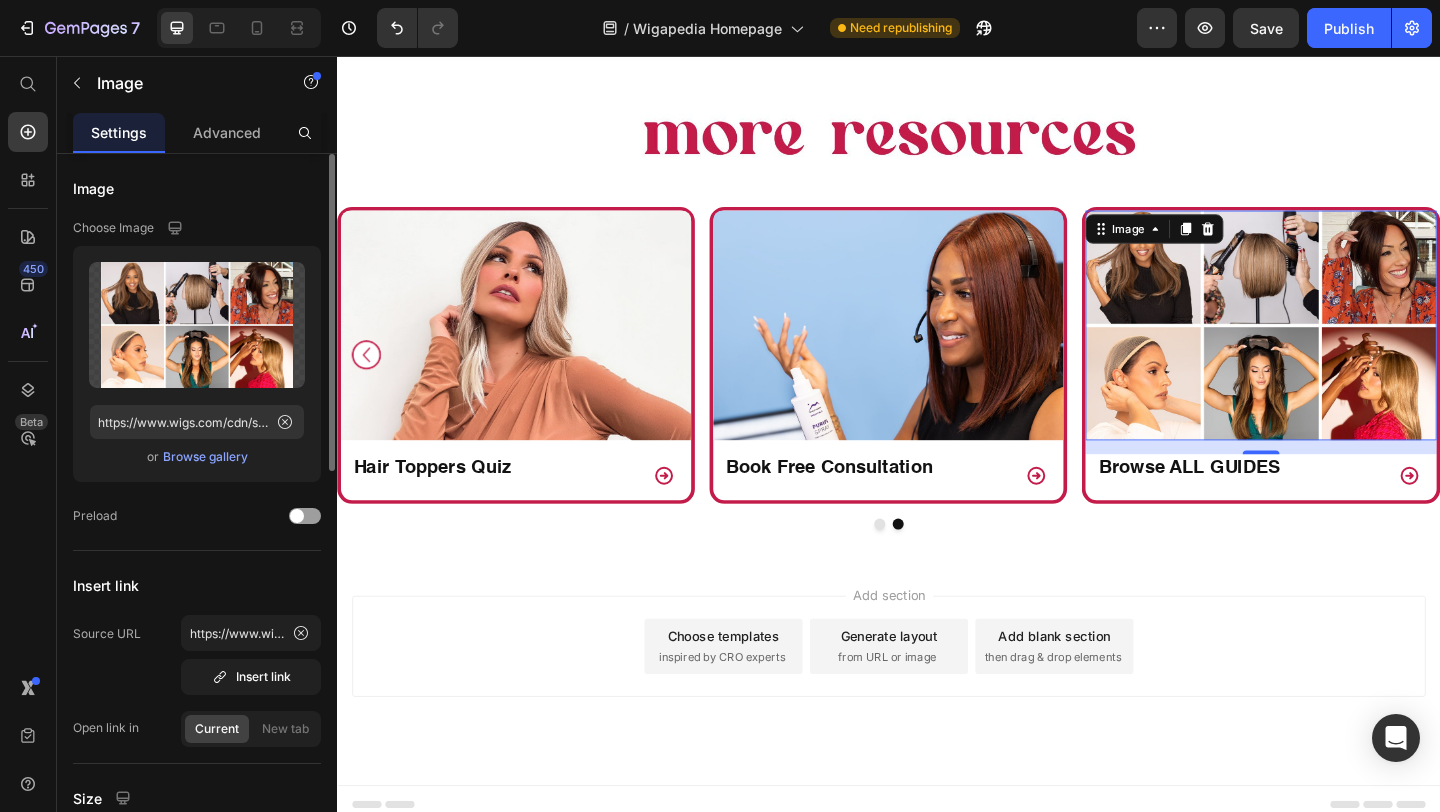 click on "Insert link" at bounding box center (197, 585) 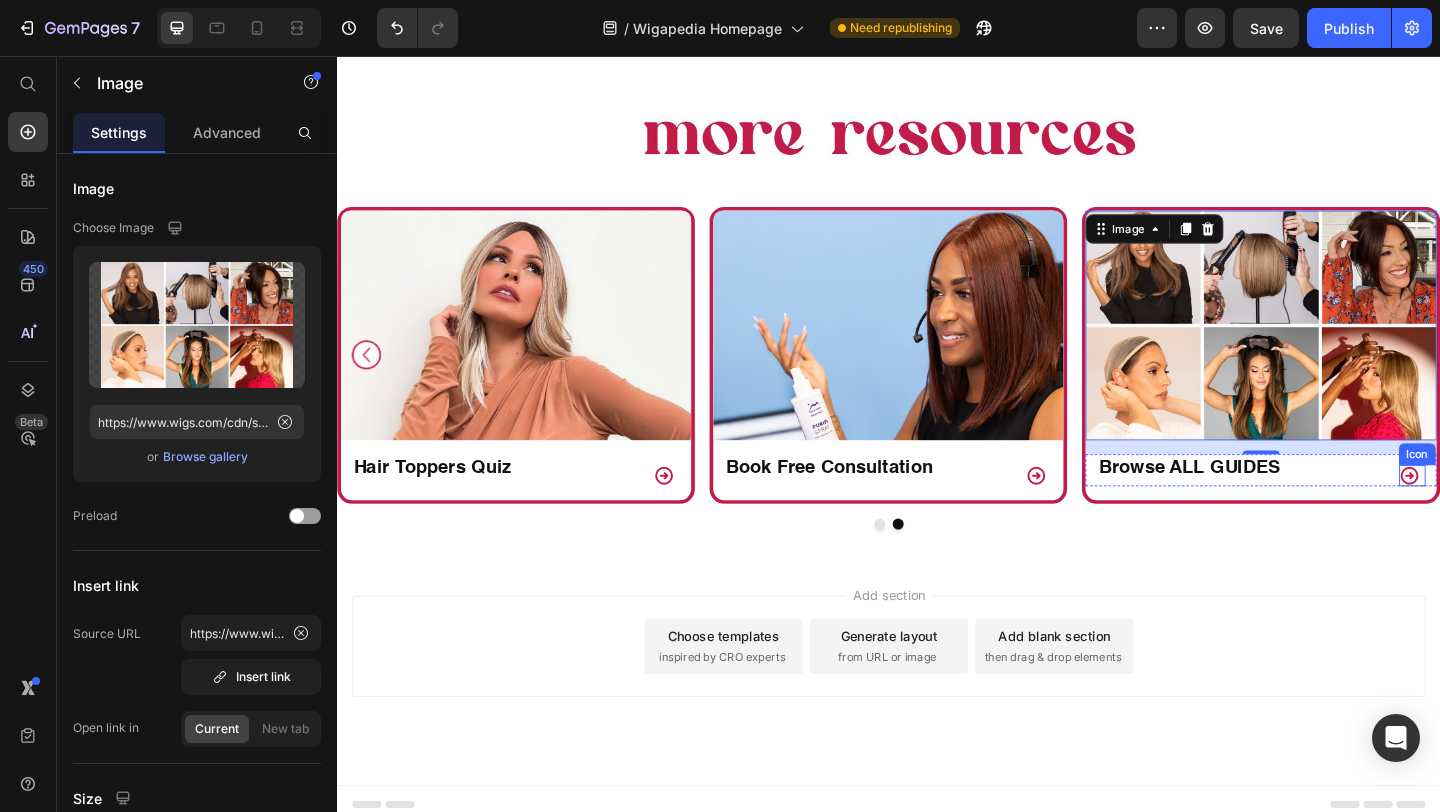 click 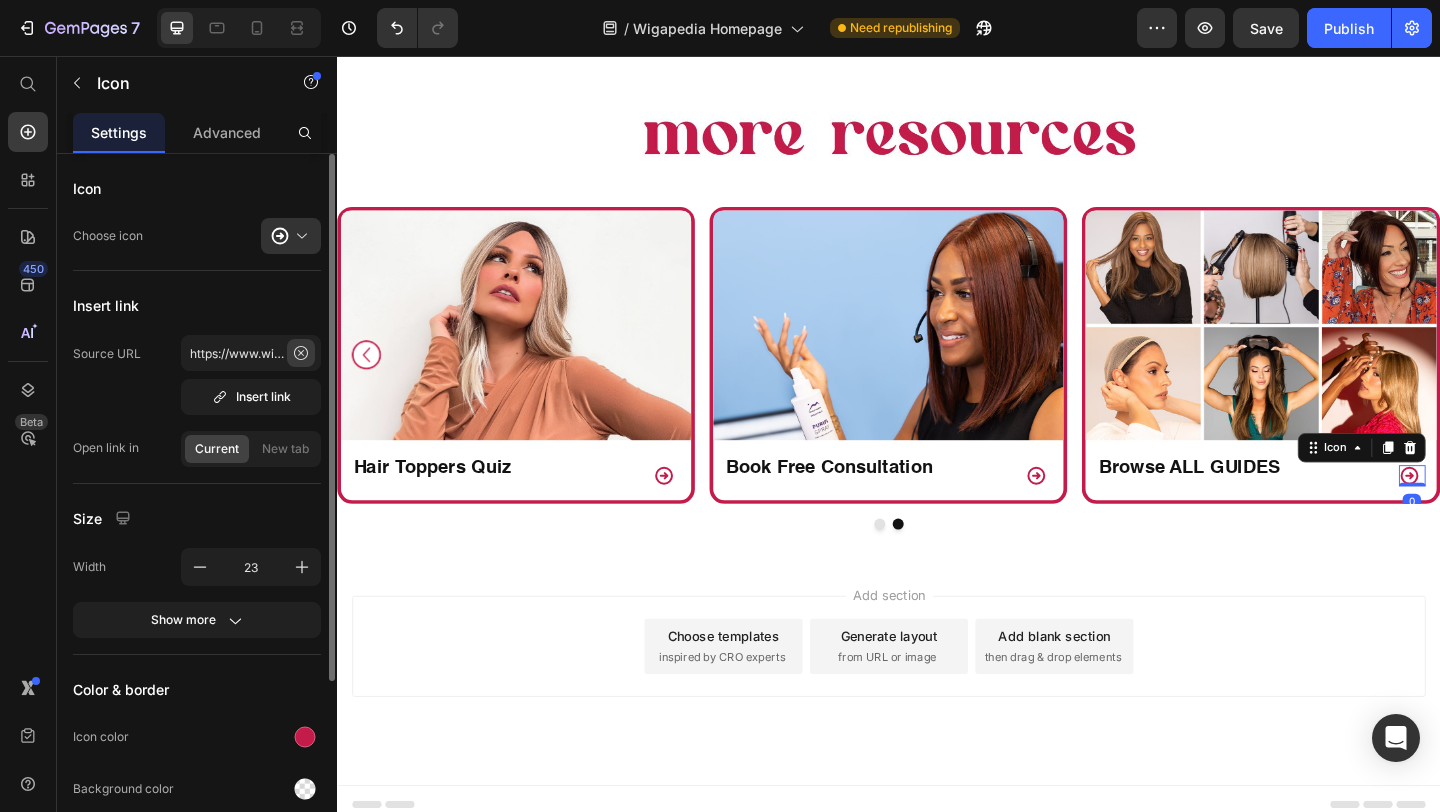 click 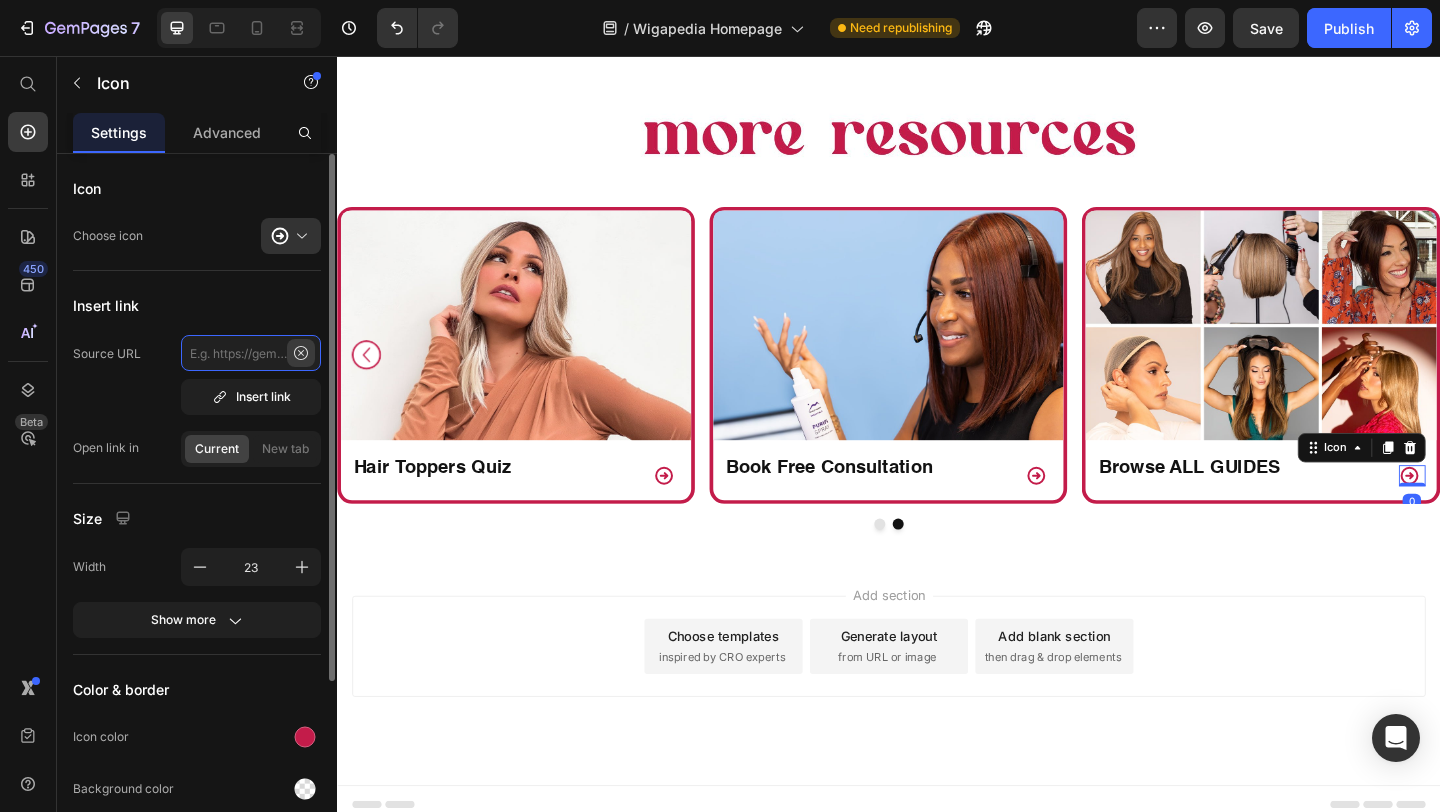 scroll, scrollTop: 0, scrollLeft: 0, axis: both 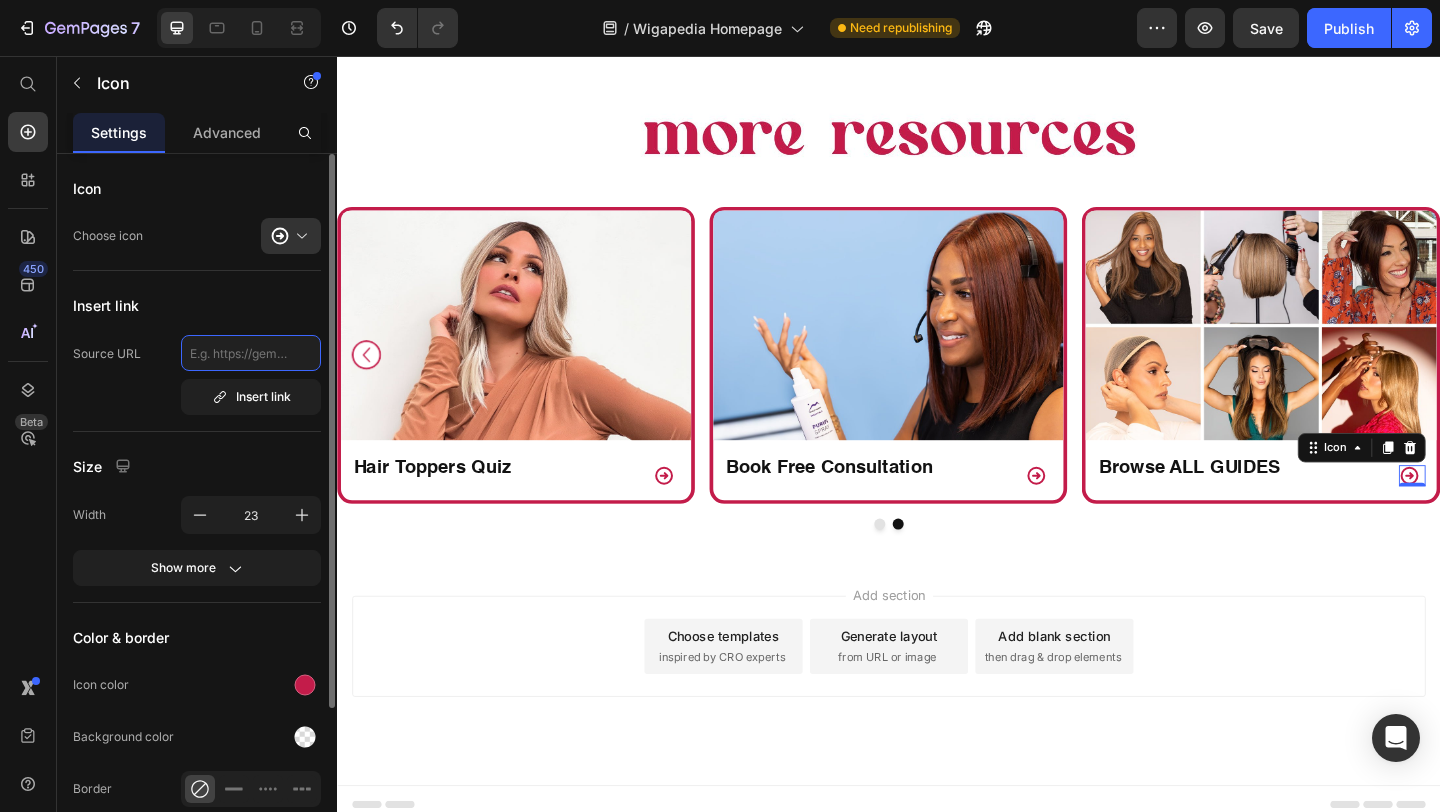 paste on "https://www.wigs.com/pages/wigapedia-library" 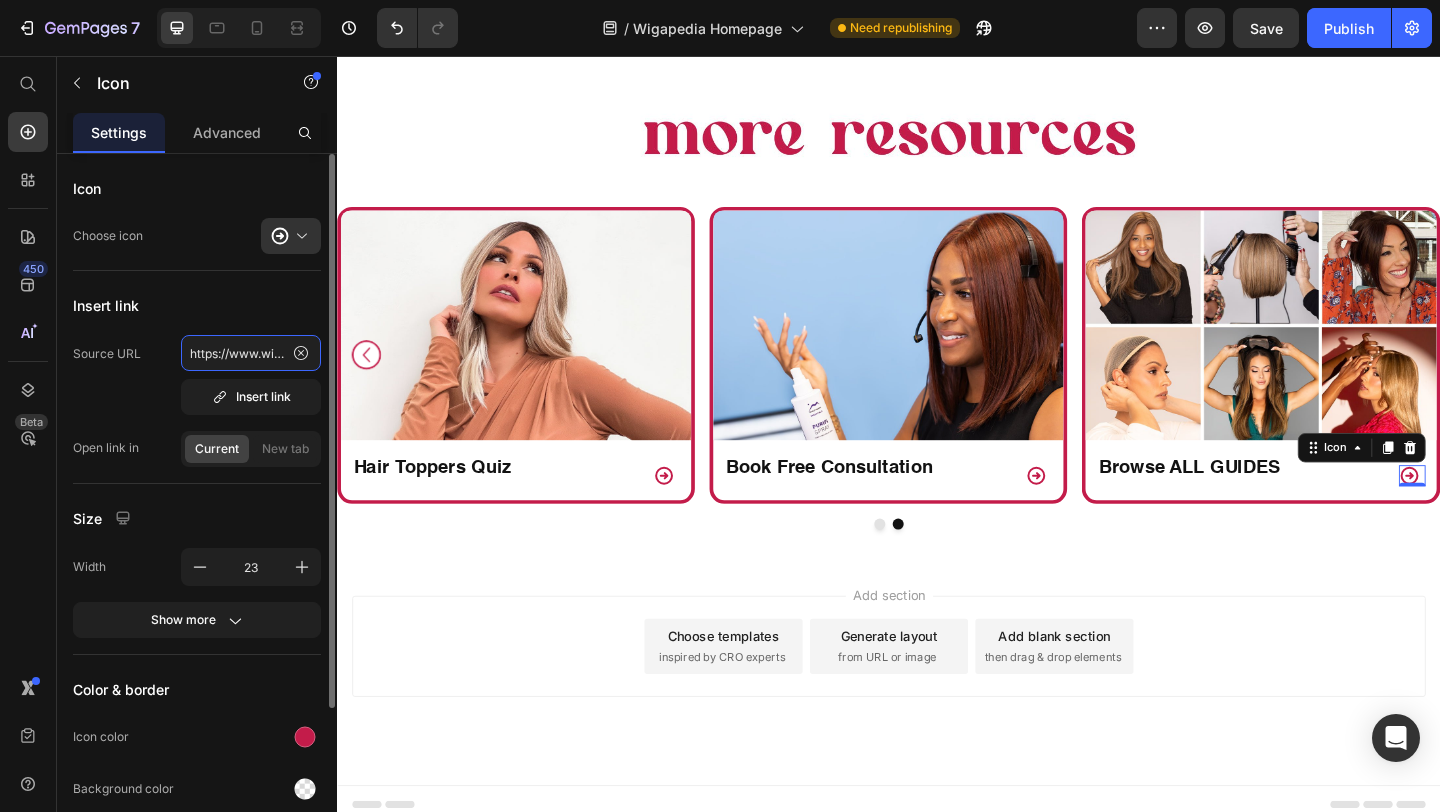 scroll, scrollTop: 0, scrollLeft: 172, axis: horizontal 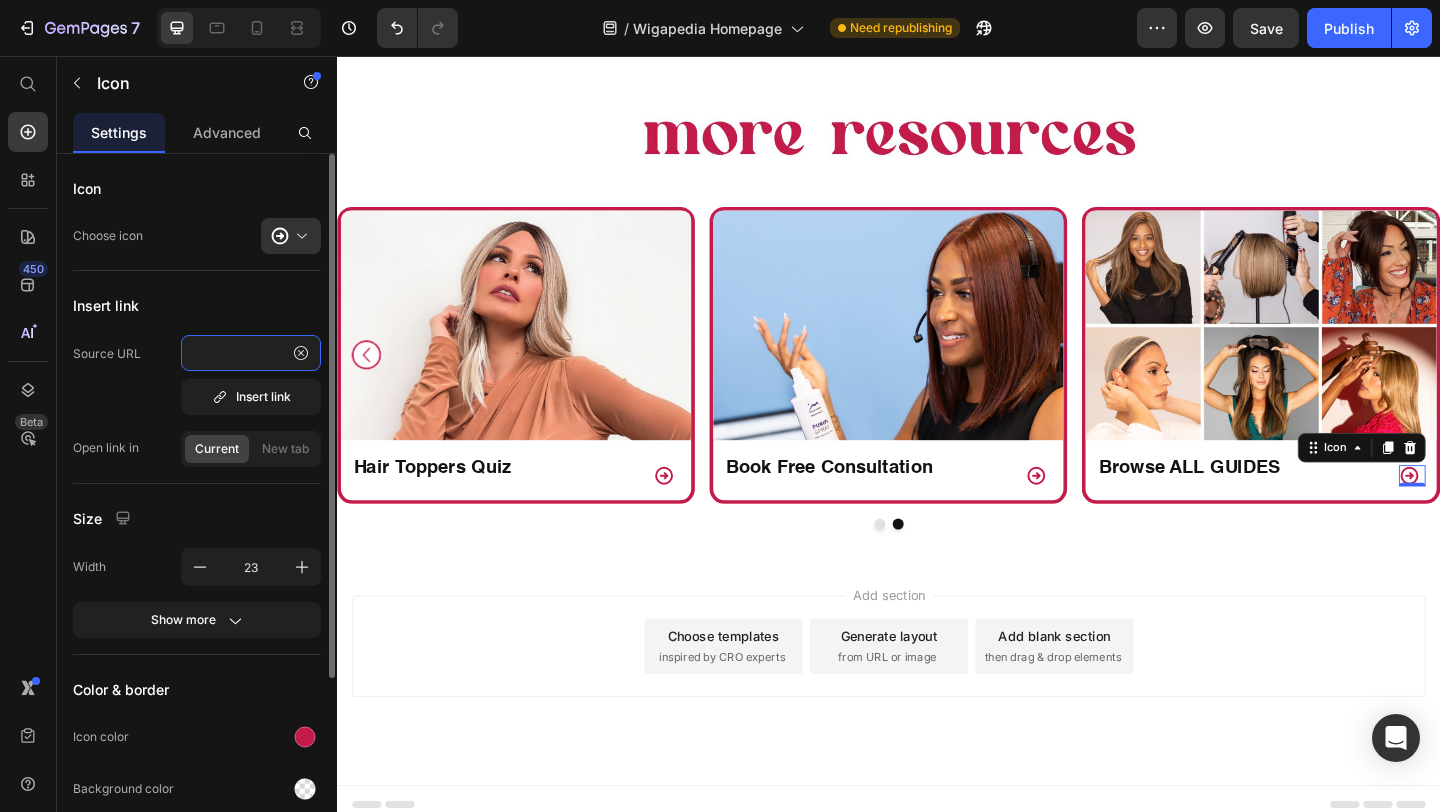 type on "https://www.wigs.com/pages/wigapedia-library" 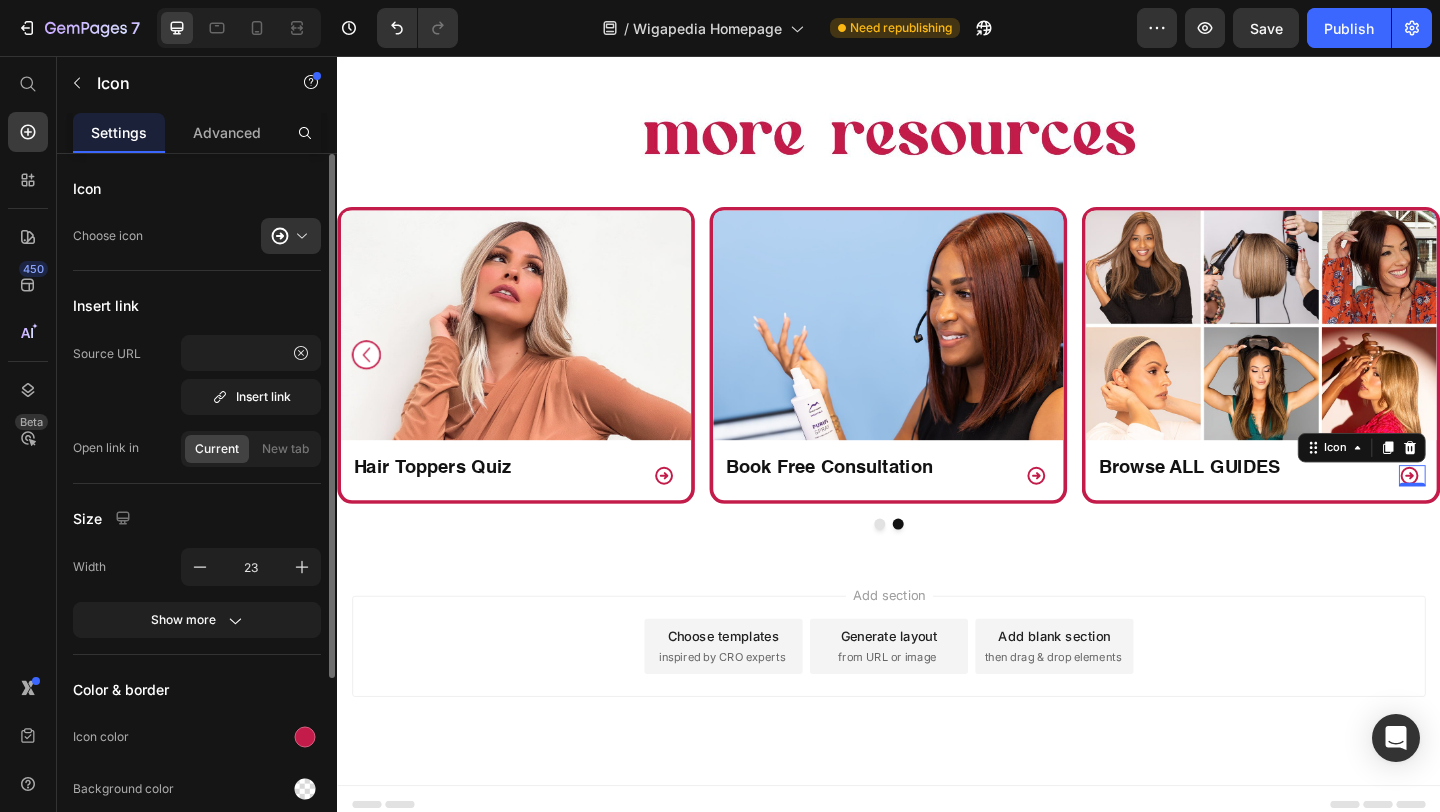 click on "Insert link" at bounding box center [197, 305] 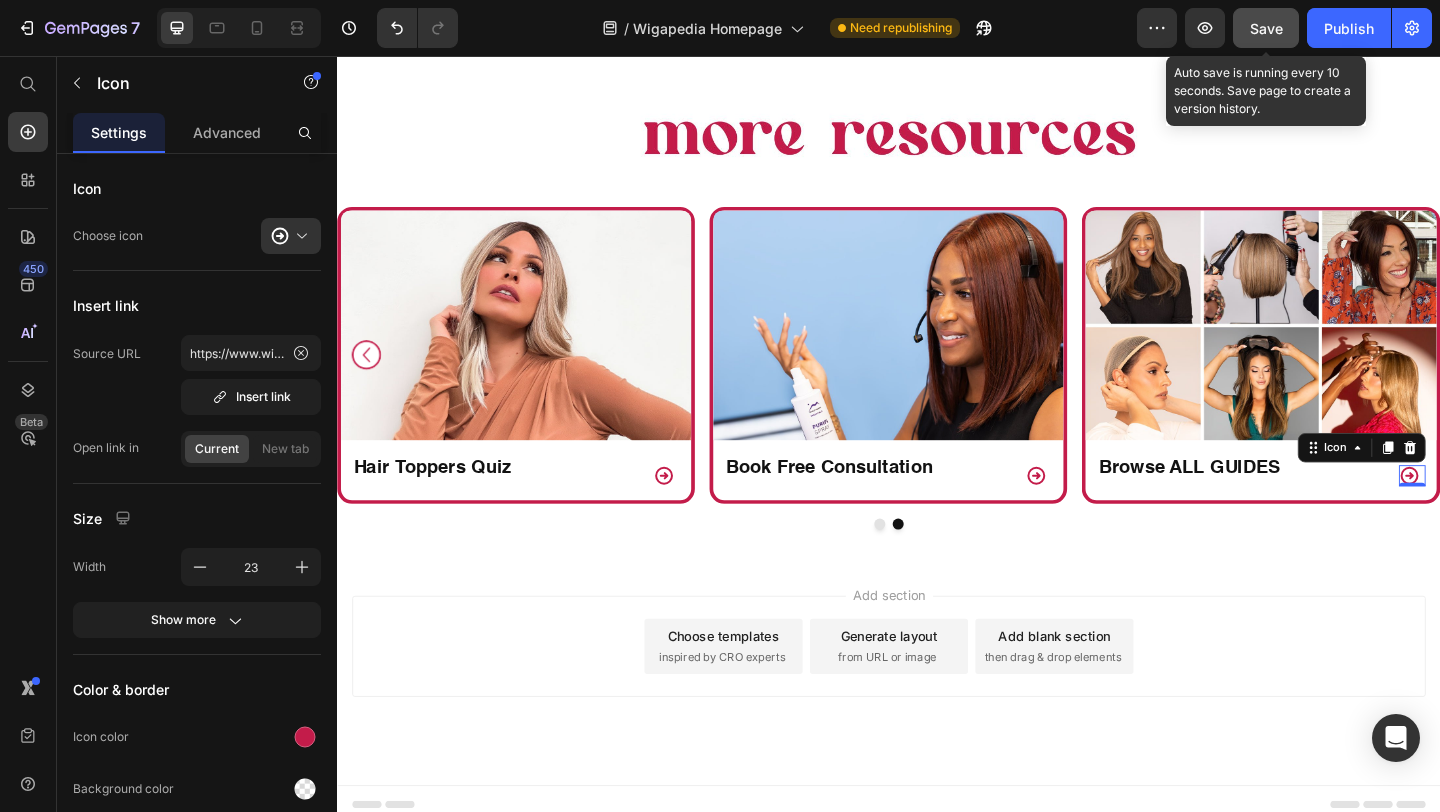 click on "Save" 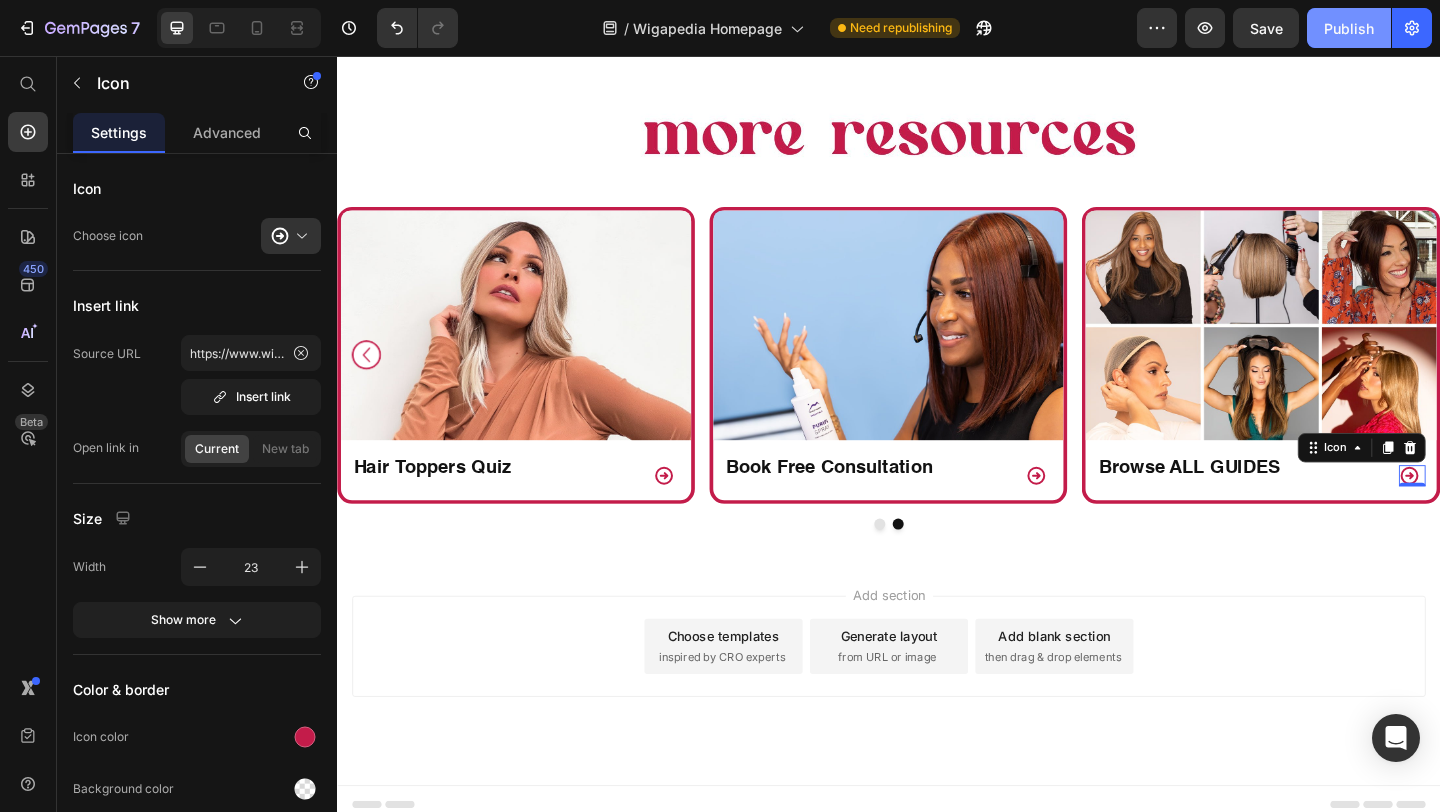 click on "Publish" at bounding box center (1349, 28) 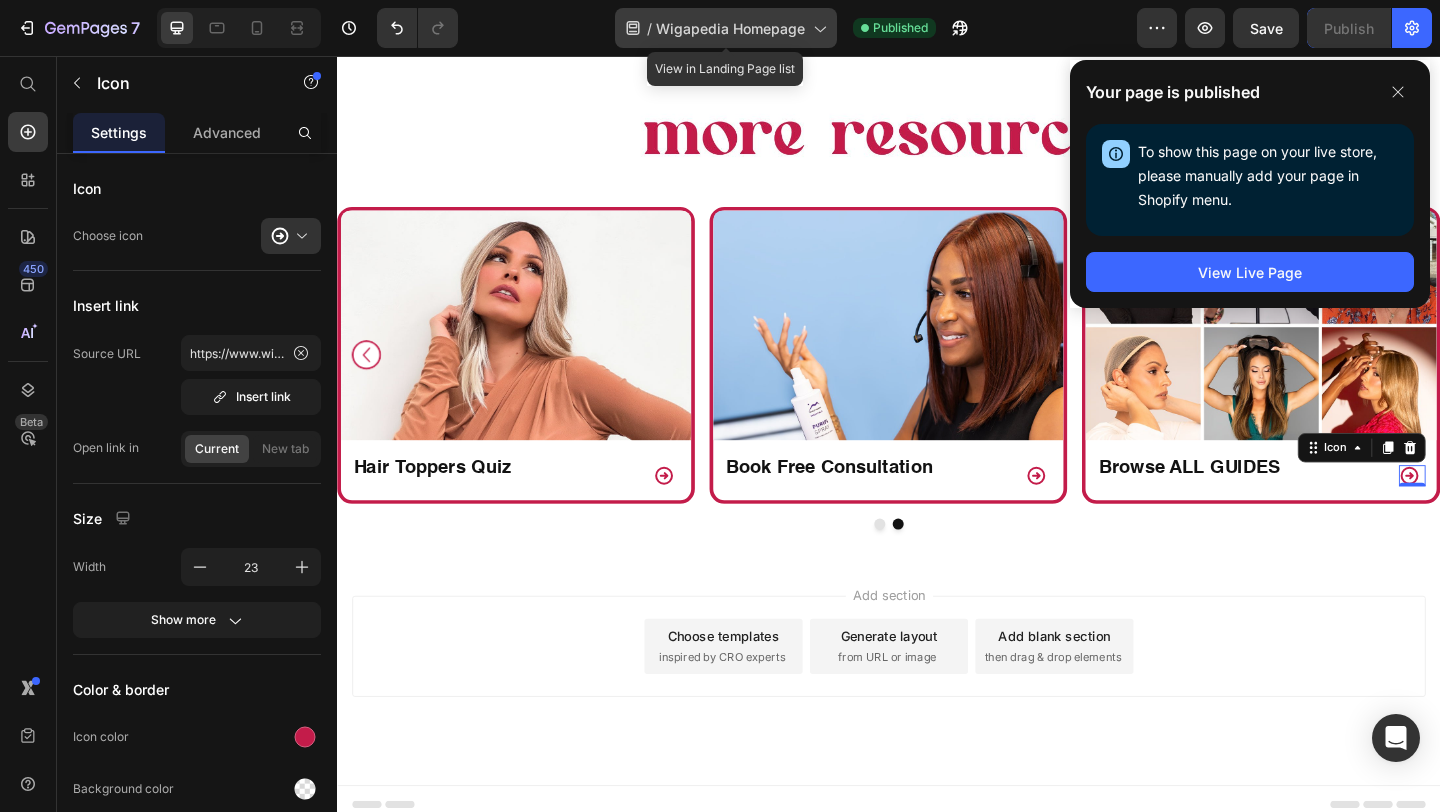 click on "Wigapedia Homepage" at bounding box center [730, 28] 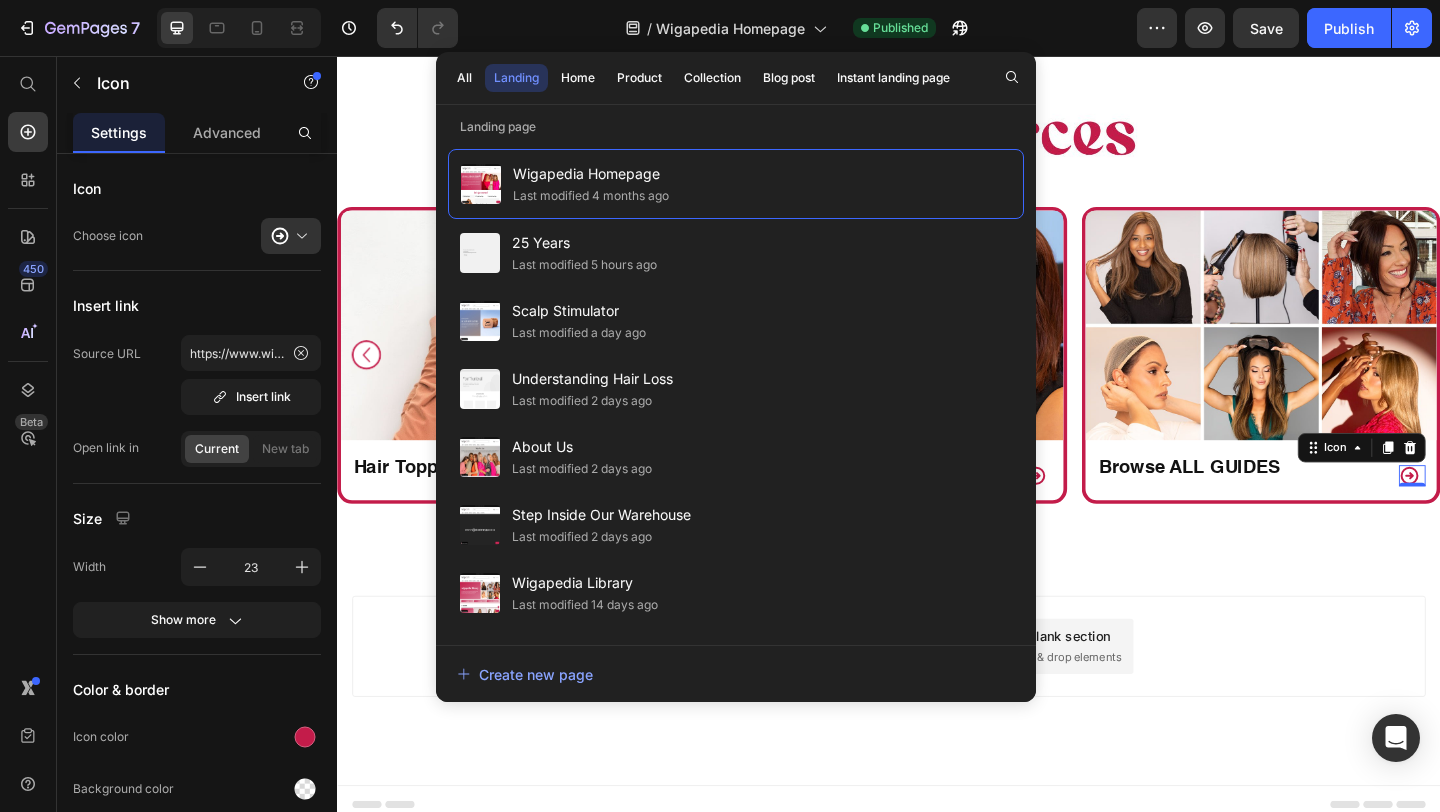 click on "All Landing Home Product Collection Blog post Instant landing page" 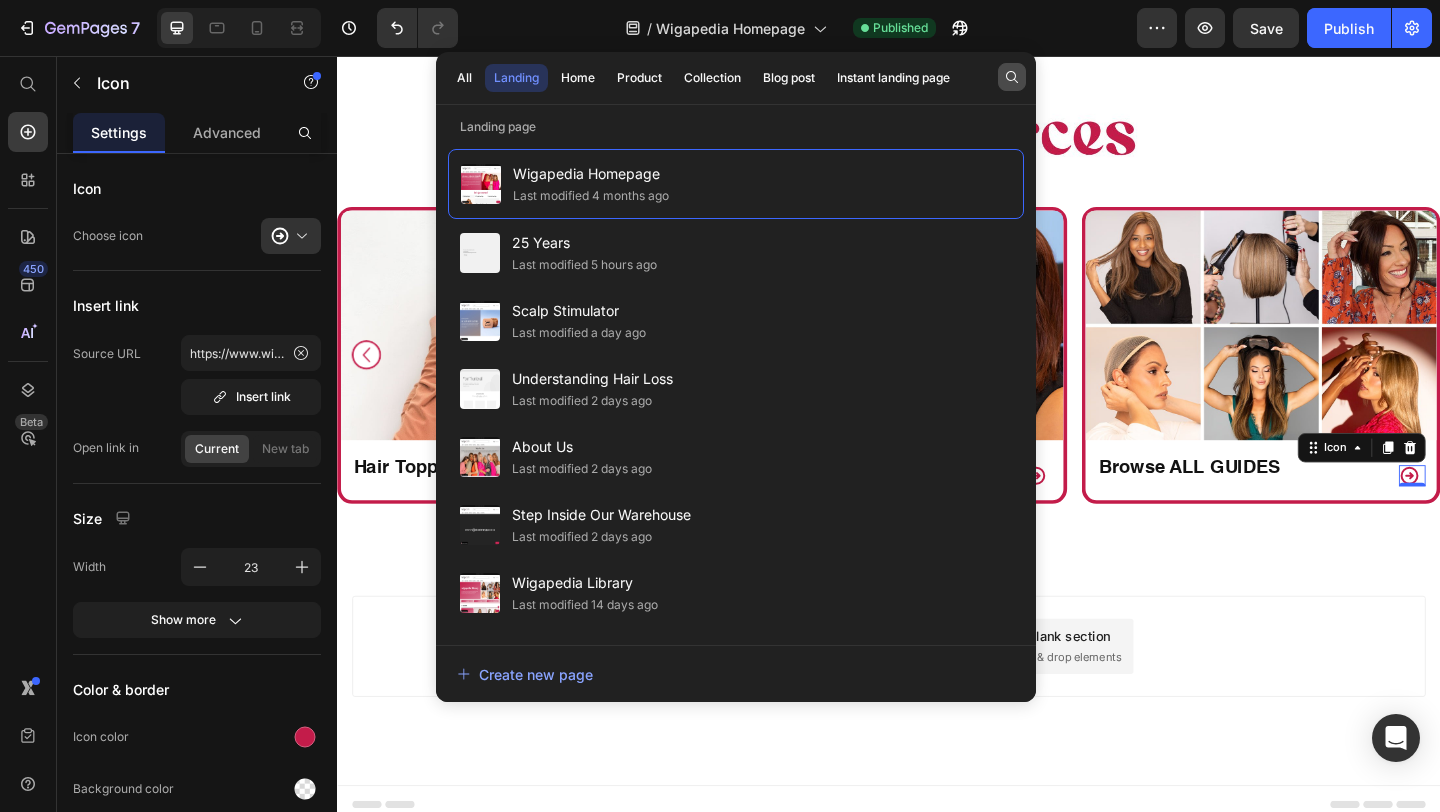 click at bounding box center (1012, 77) 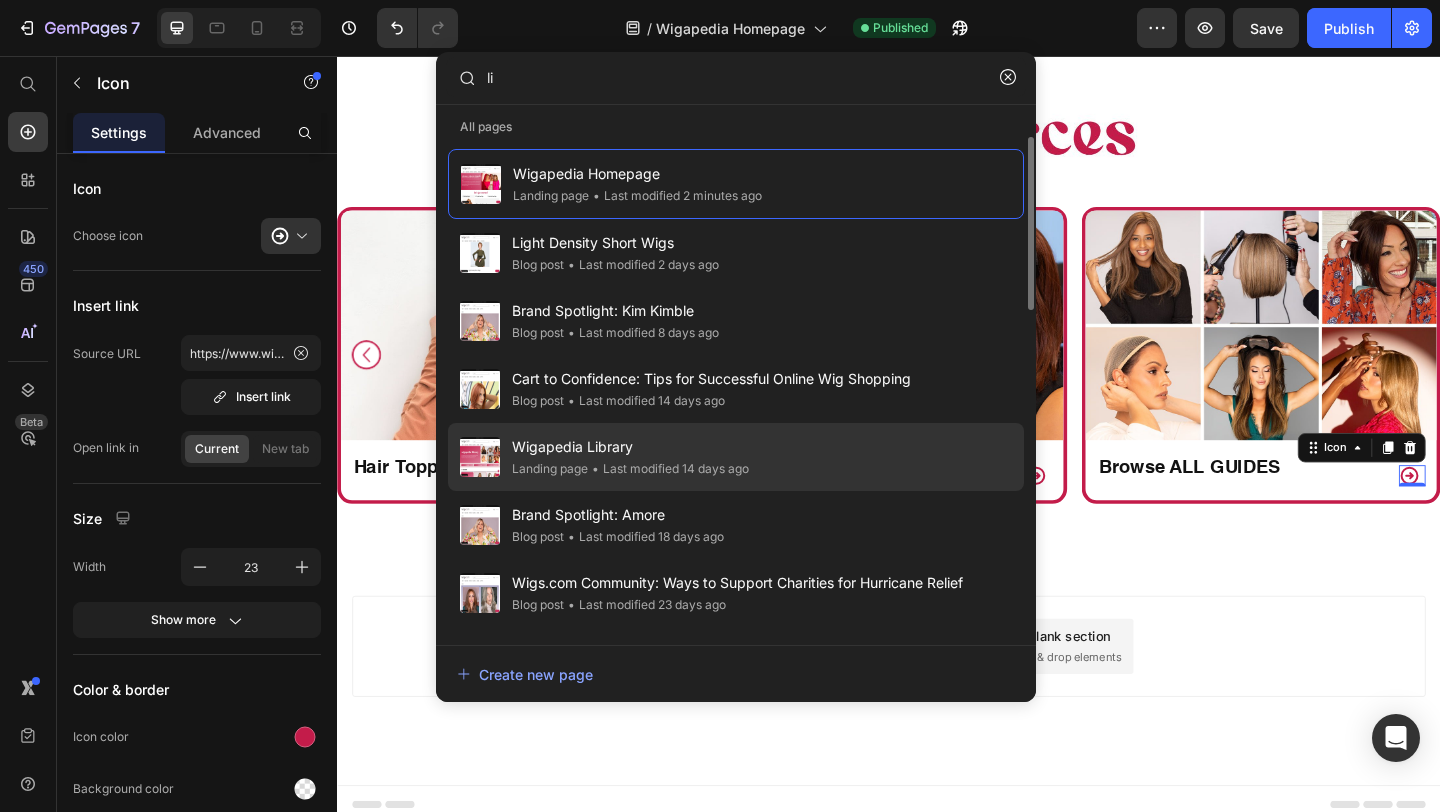 type on "li" 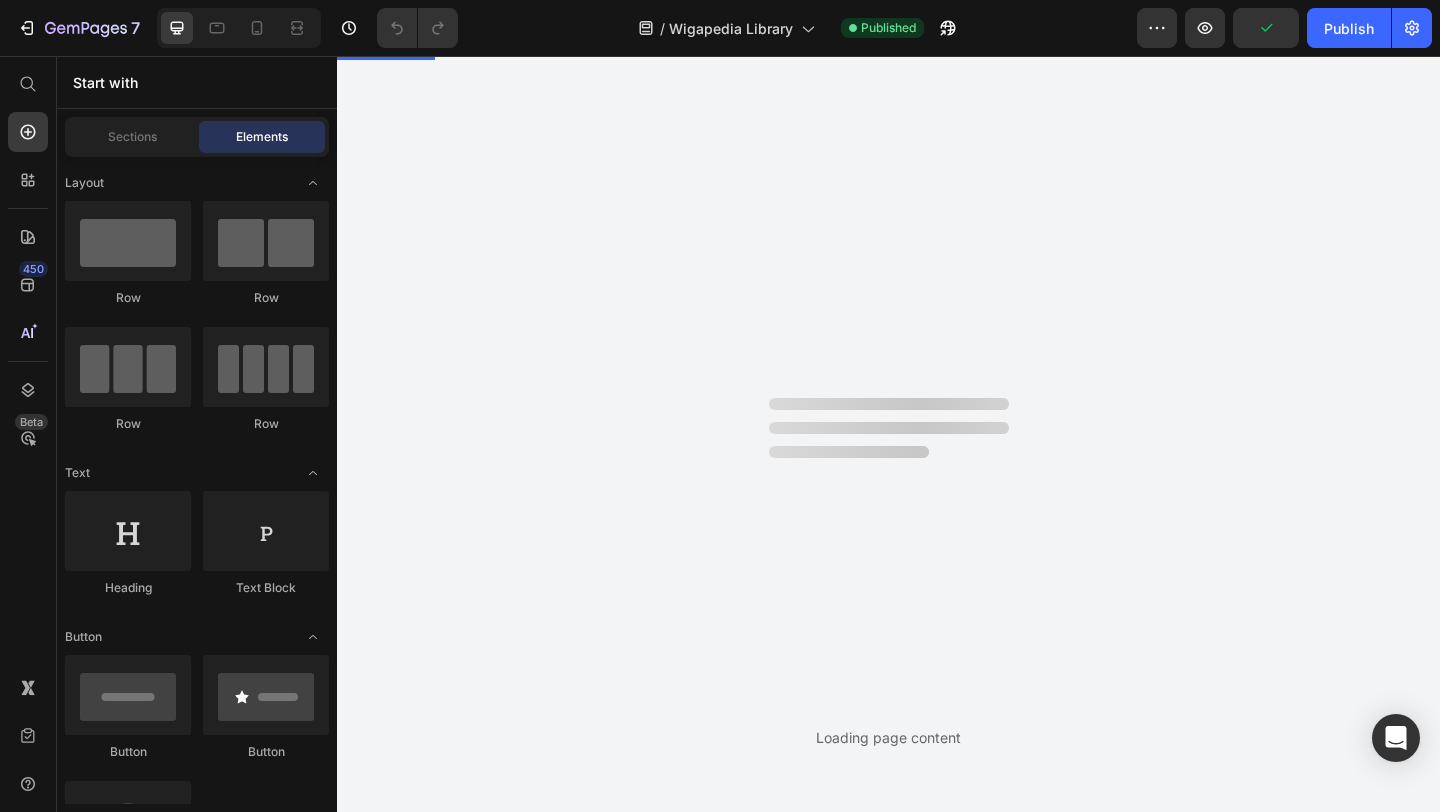 scroll, scrollTop: 0, scrollLeft: 0, axis: both 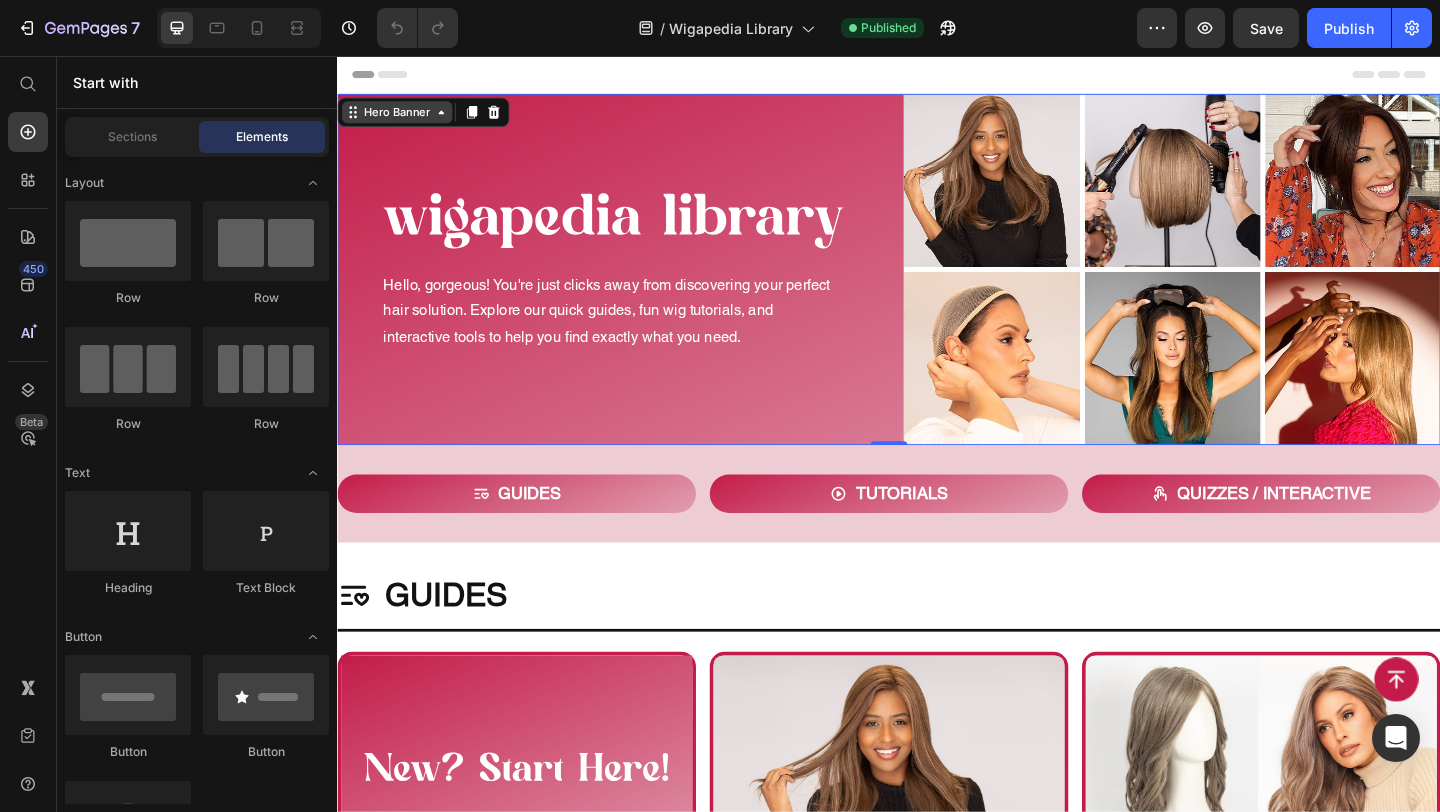 click on "Hero Banner" at bounding box center (402, 117) 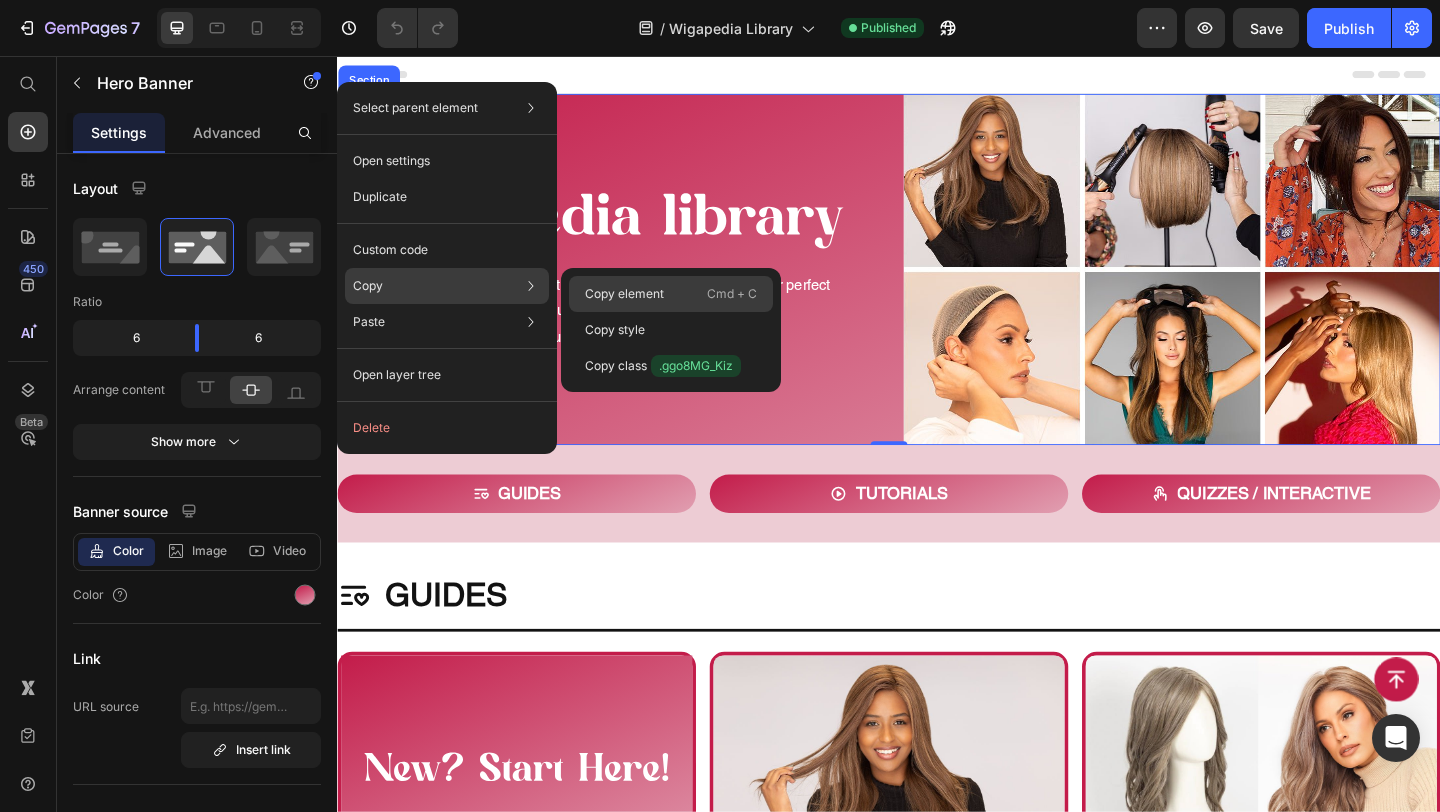 click on "Copy element" at bounding box center [624, 294] 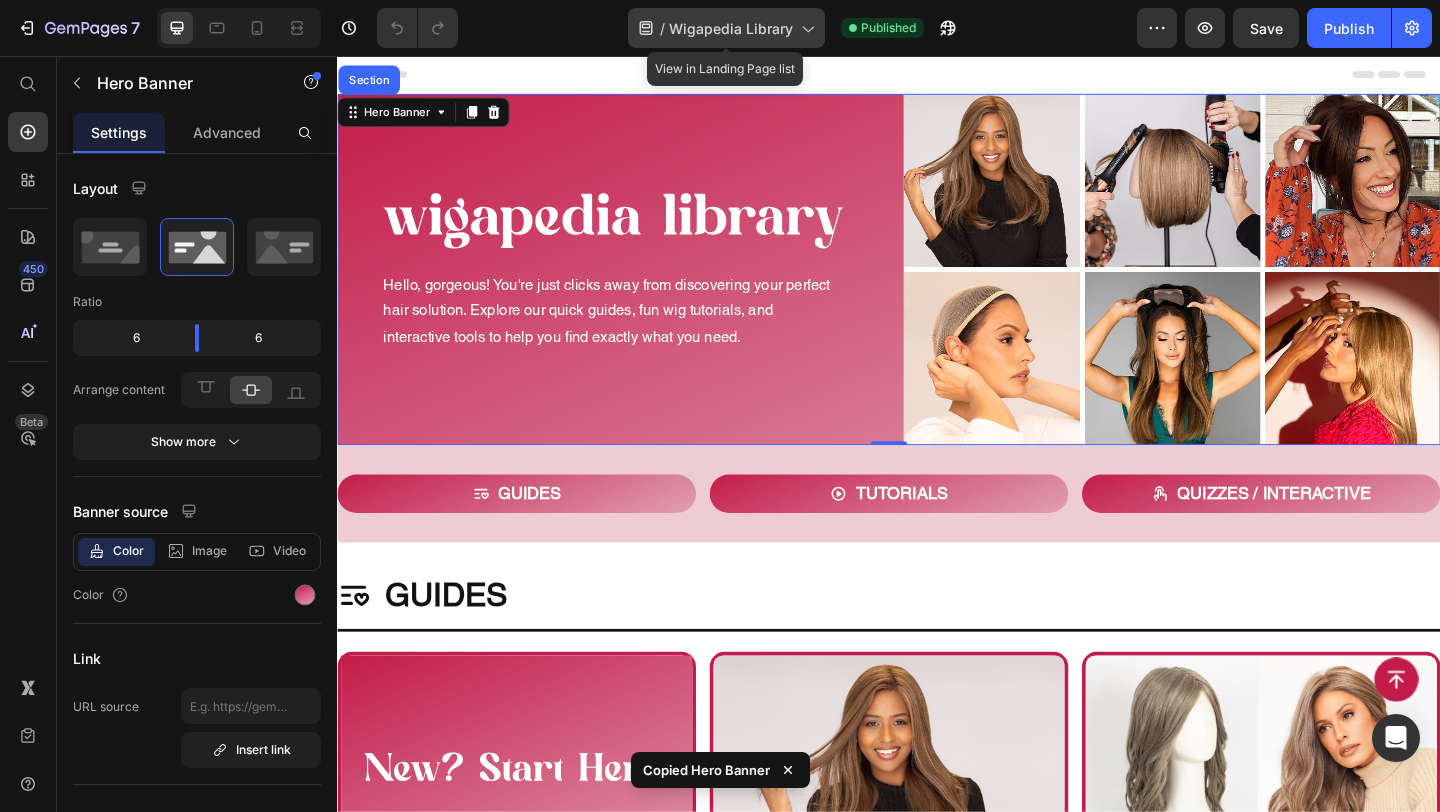 click on "/  Wigapedia Library" 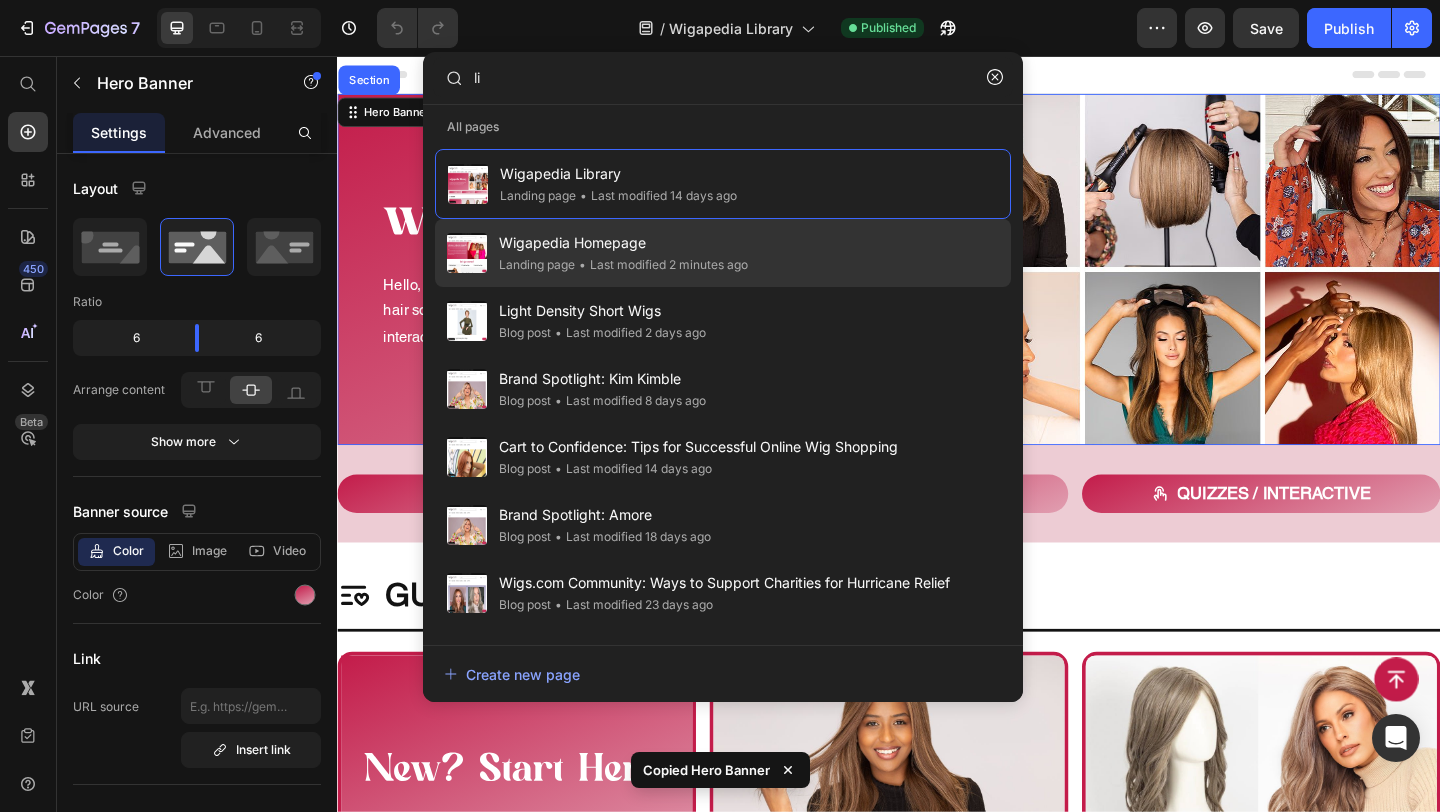 click on "• Last modified 2 minutes ago" 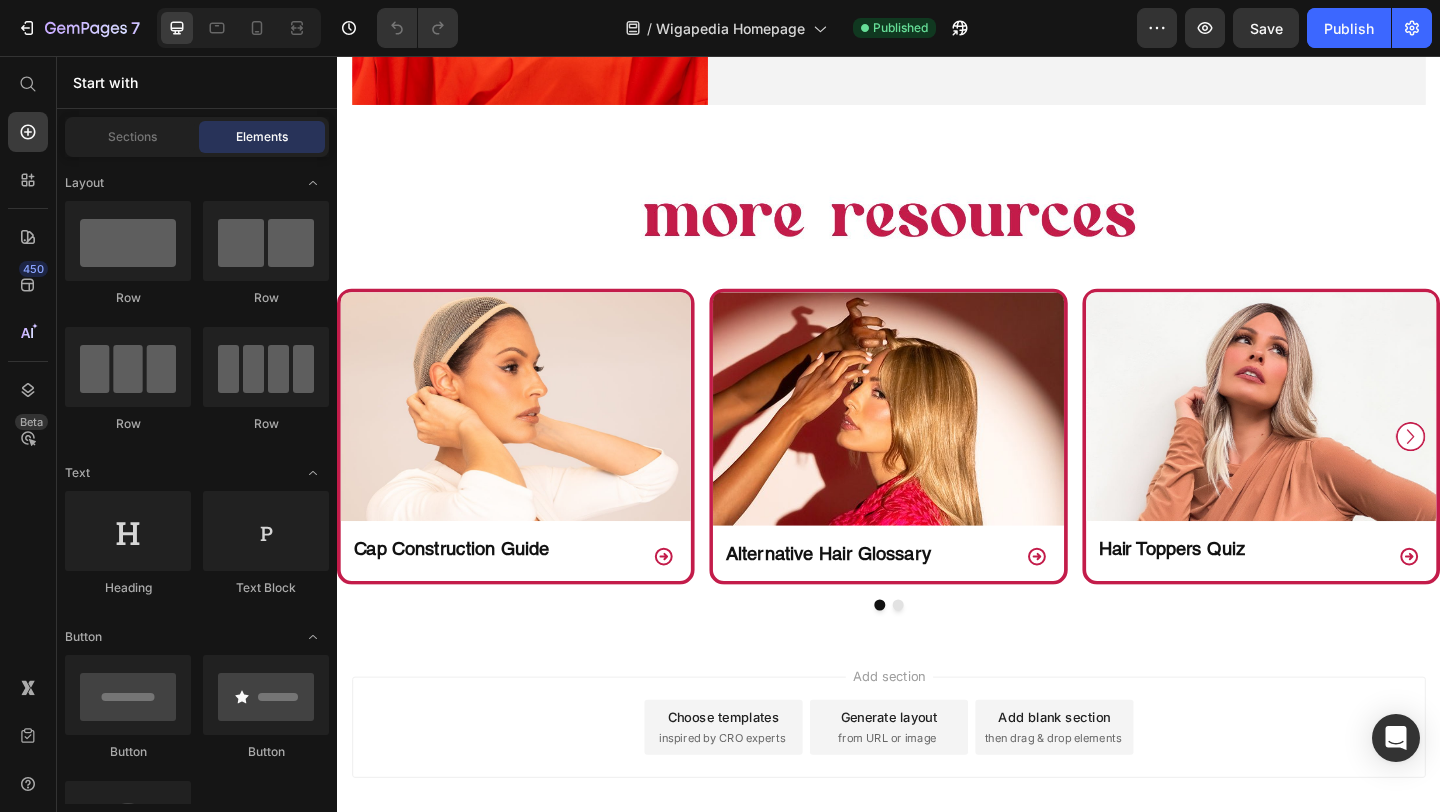 scroll, scrollTop: 966, scrollLeft: 0, axis: vertical 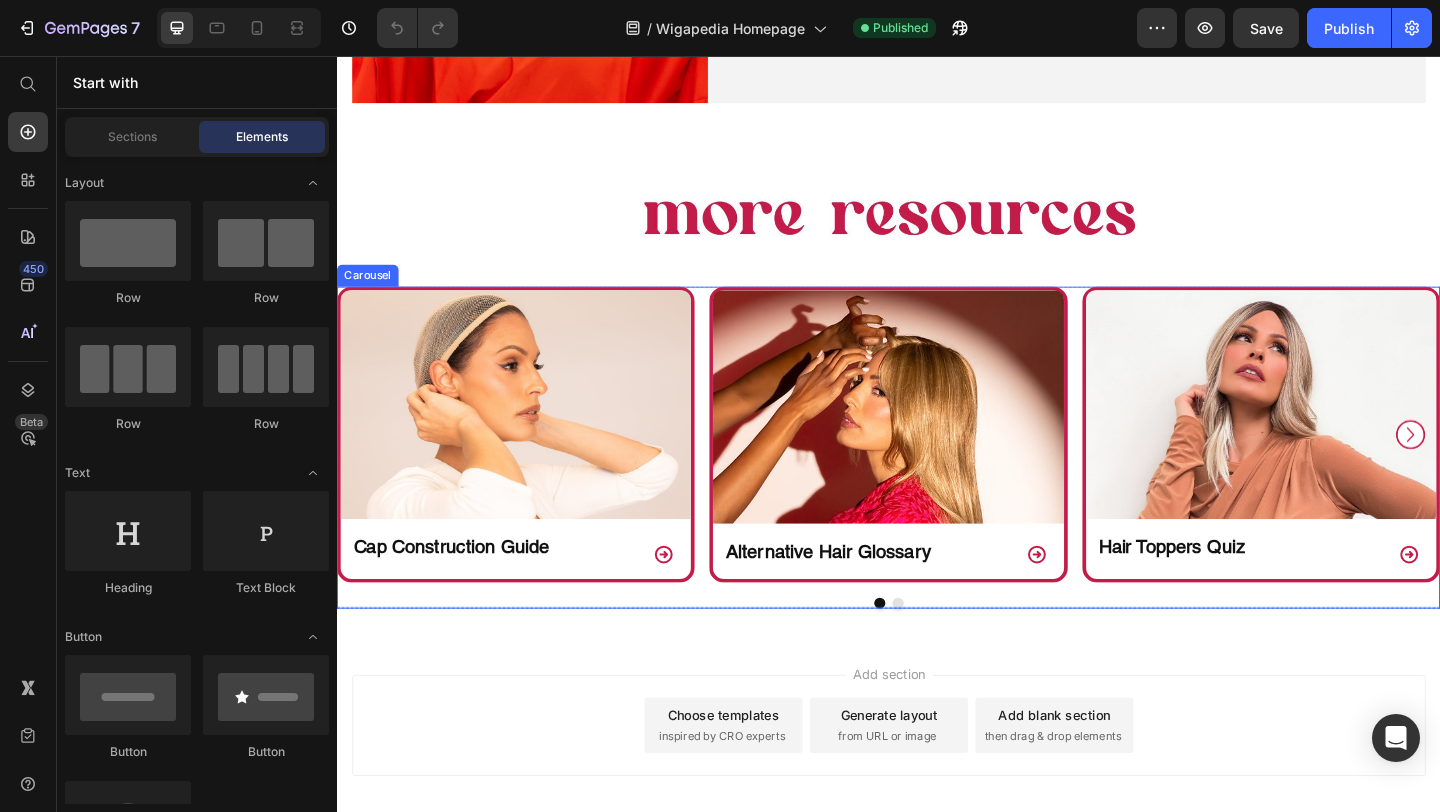 click on "Image Cap Construction Guide Heading
Icon Row Row Image Alternative Hair Glossary Heading
Icon Row Row Image Hair Toppers Quiz Heading
Icon Row Row Image Book Free Consultation Heading
Icon Row Row Image Browse ALL GUIDES Heading
Icon Row Row" at bounding box center [937, 468] 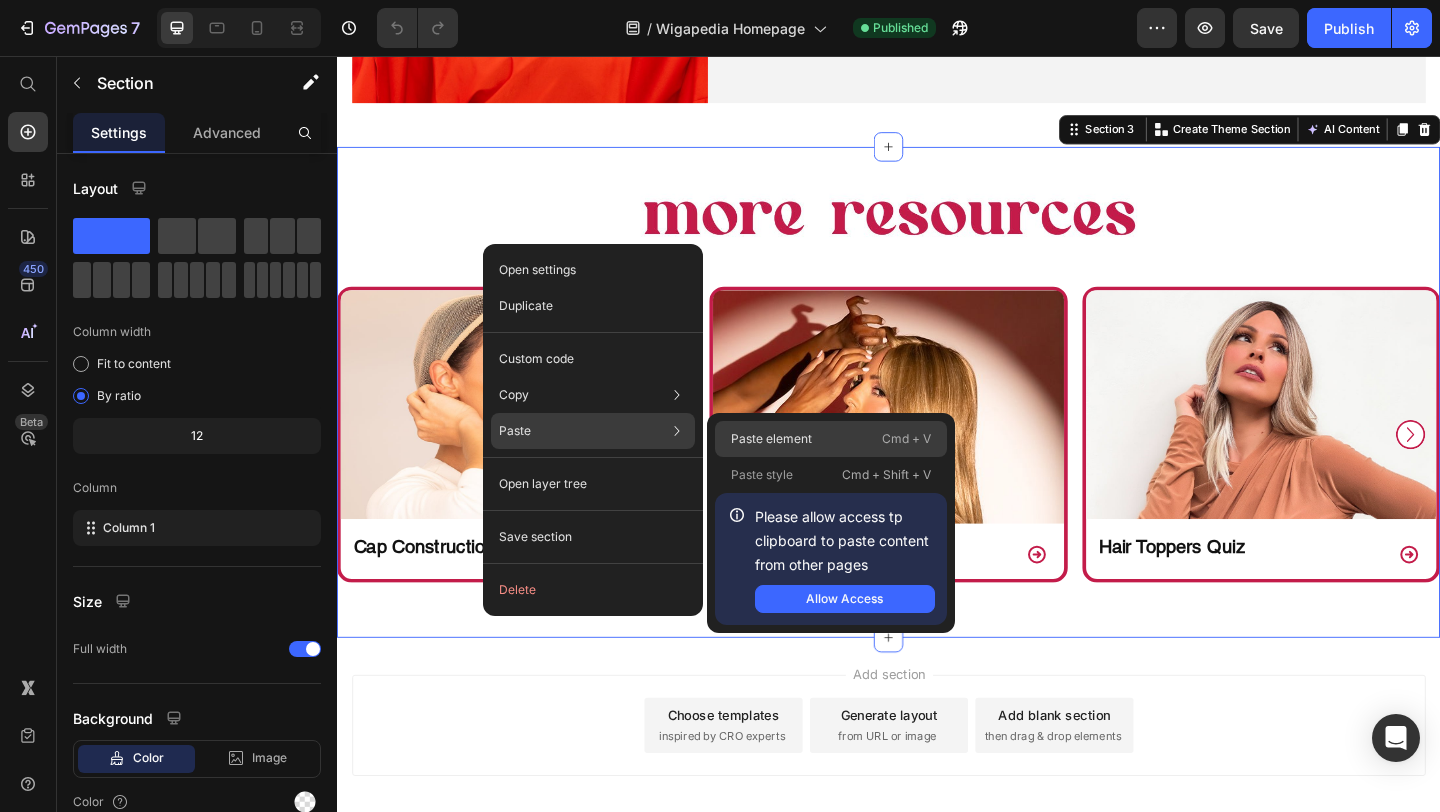 click on "Paste element  Cmd + V" 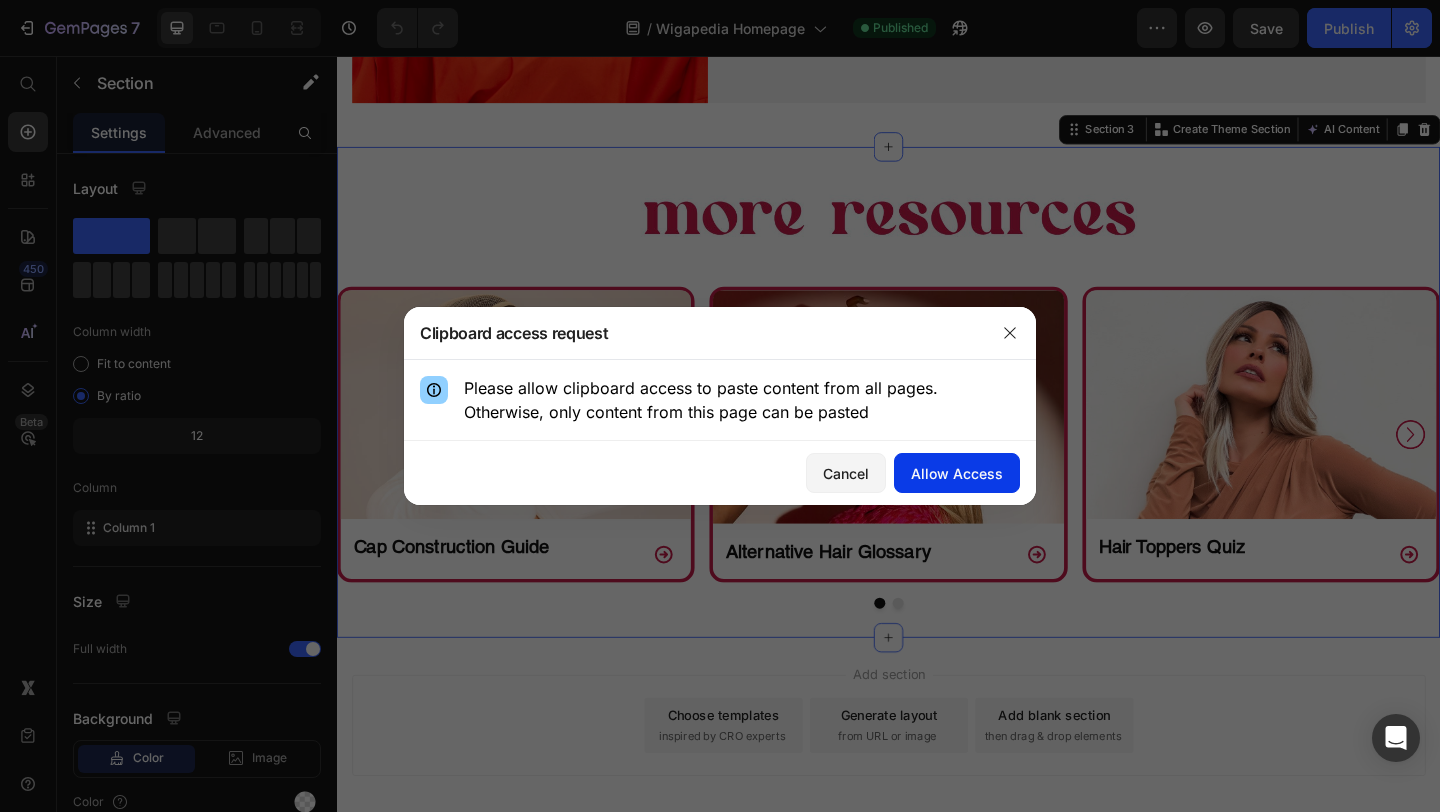 click on "Allow Access" at bounding box center (957, 473) 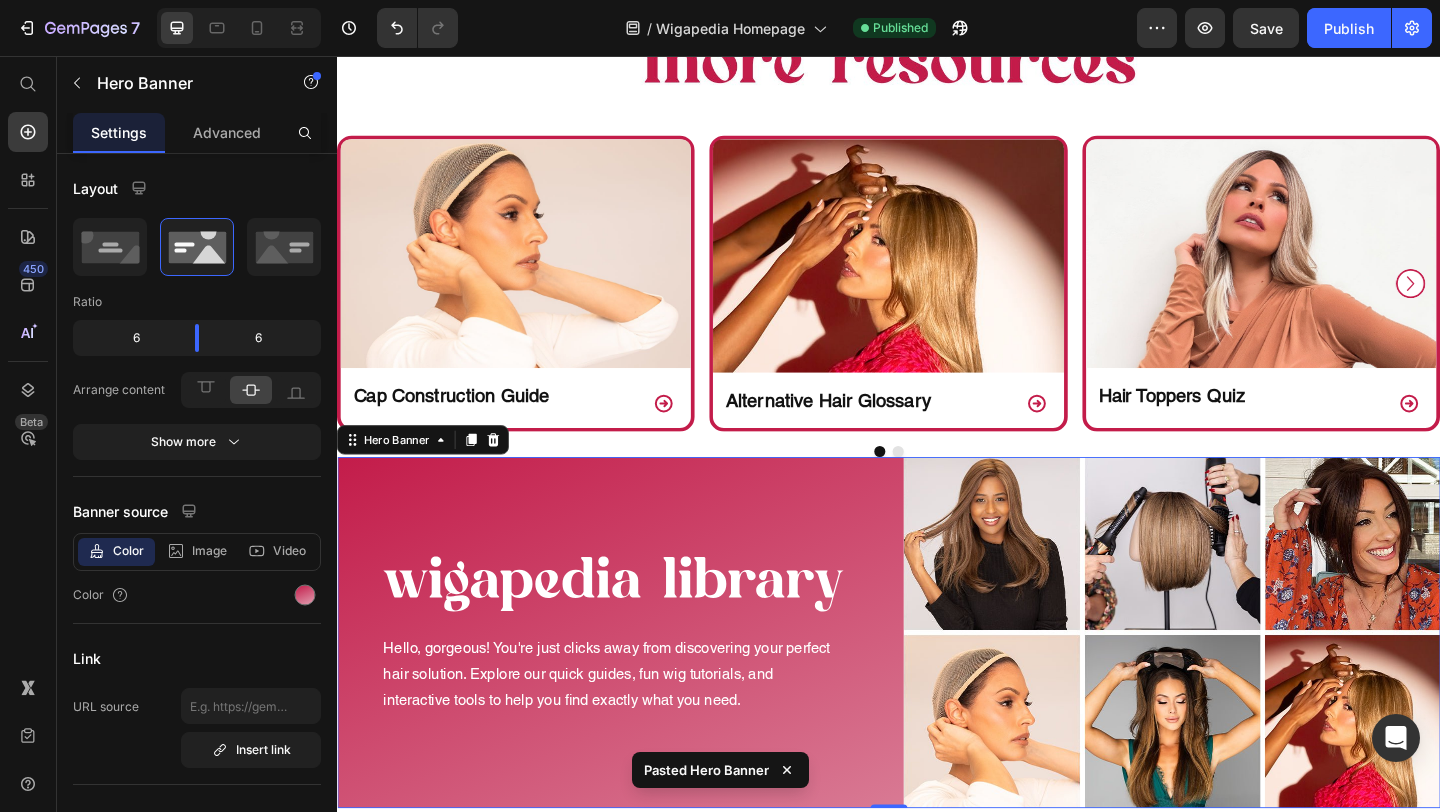 scroll, scrollTop: 1446, scrollLeft: 0, axis: vertical 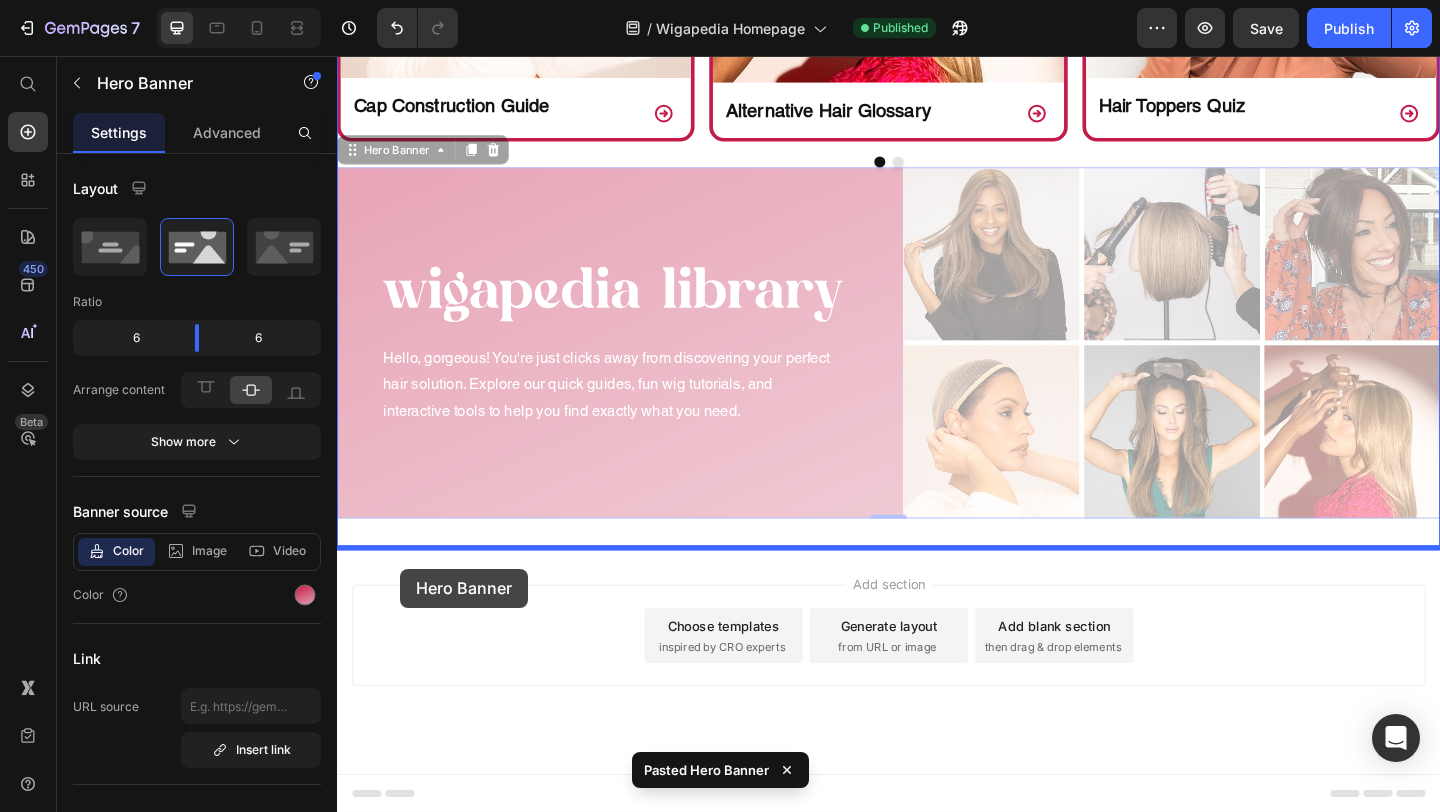 drag, startPoint x: 401, startPoint y: 157, endPoint x: 406, endPoint y: 614, distance: 457.02734 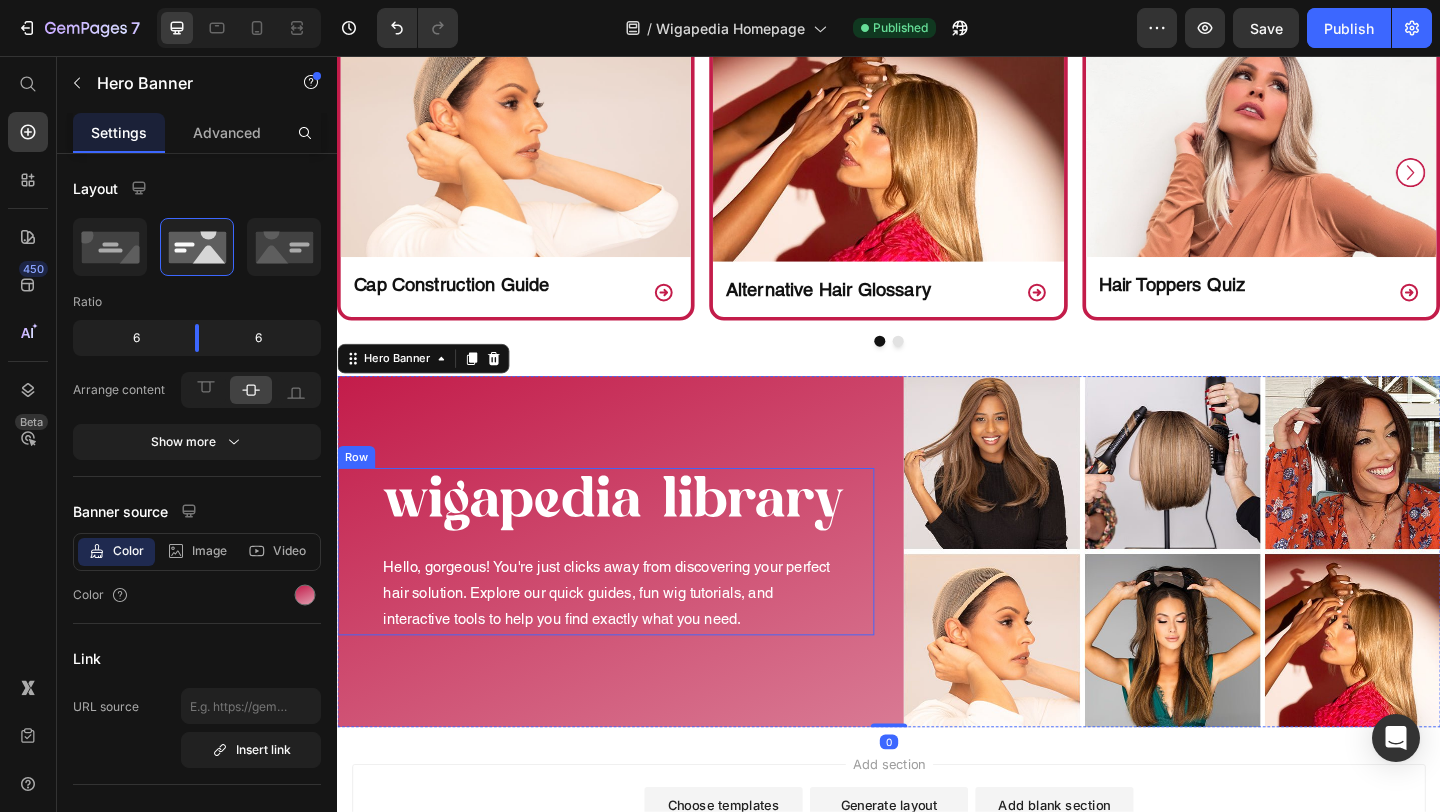 scroll, scrollTop: 1211, scrollLeft: 0, axis: vertical 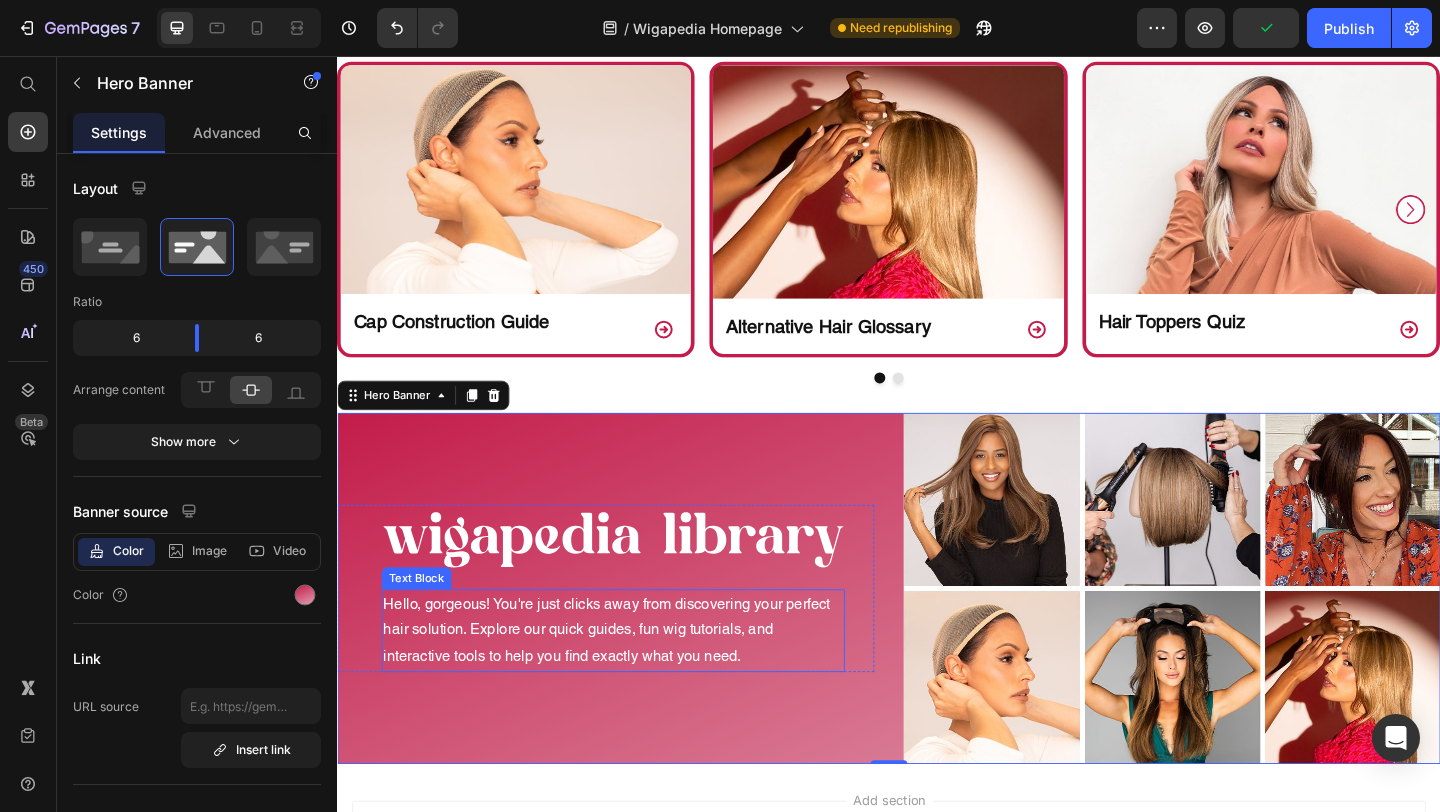 click on "Hello, gorgeous! You're just clicks away from discovering your perfect hair solution. Explore our quick guides, fun wig tutorials, and interactive tools to help you find exactly what you need." at bounding box center [637, 681] 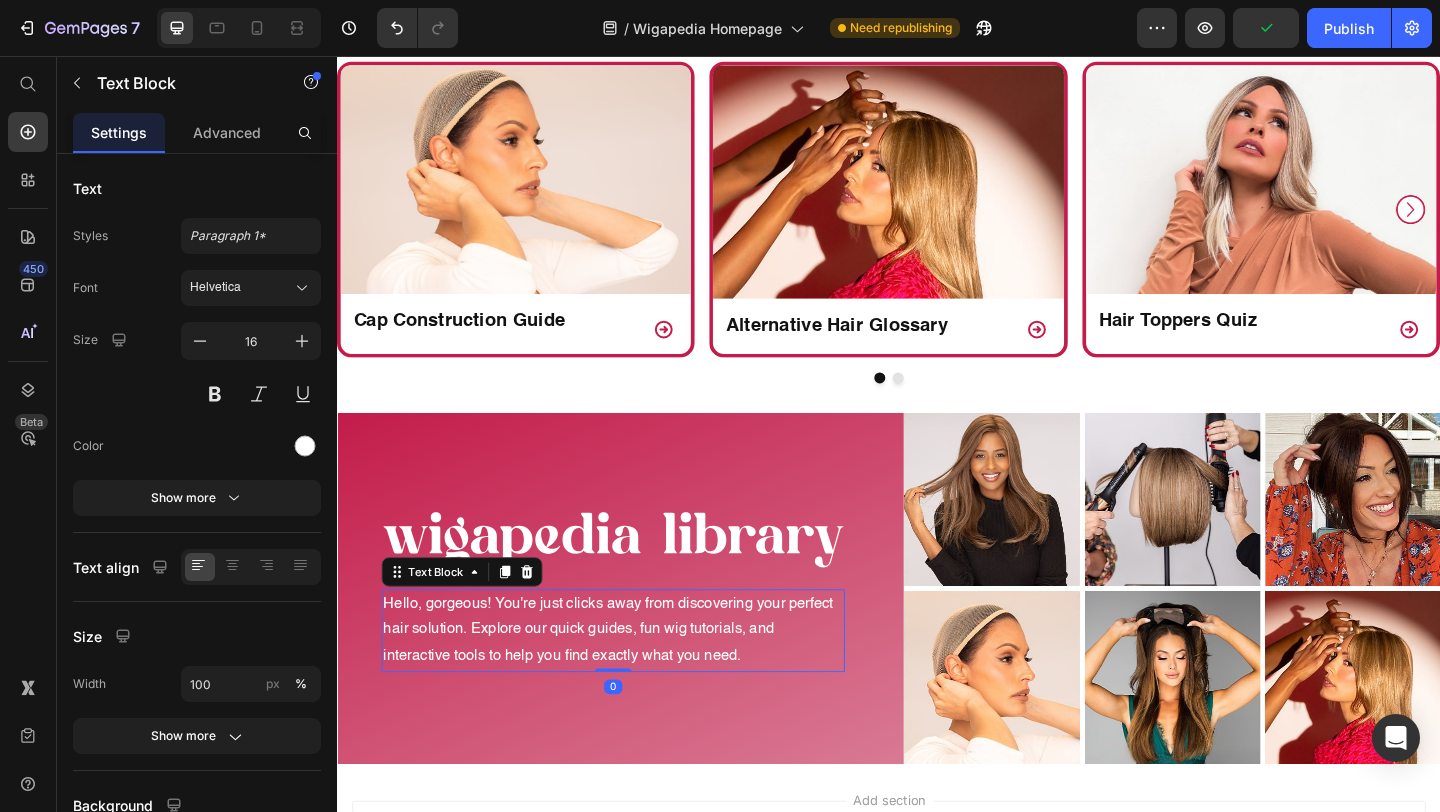 click on "Hello, gorgeous! You're just clicks away from discovering your perfect hair solution. Explore our quick guides, fun wig tutorials, and interactive tools to help you find exactly what you need." at bounding box center [637, 681] 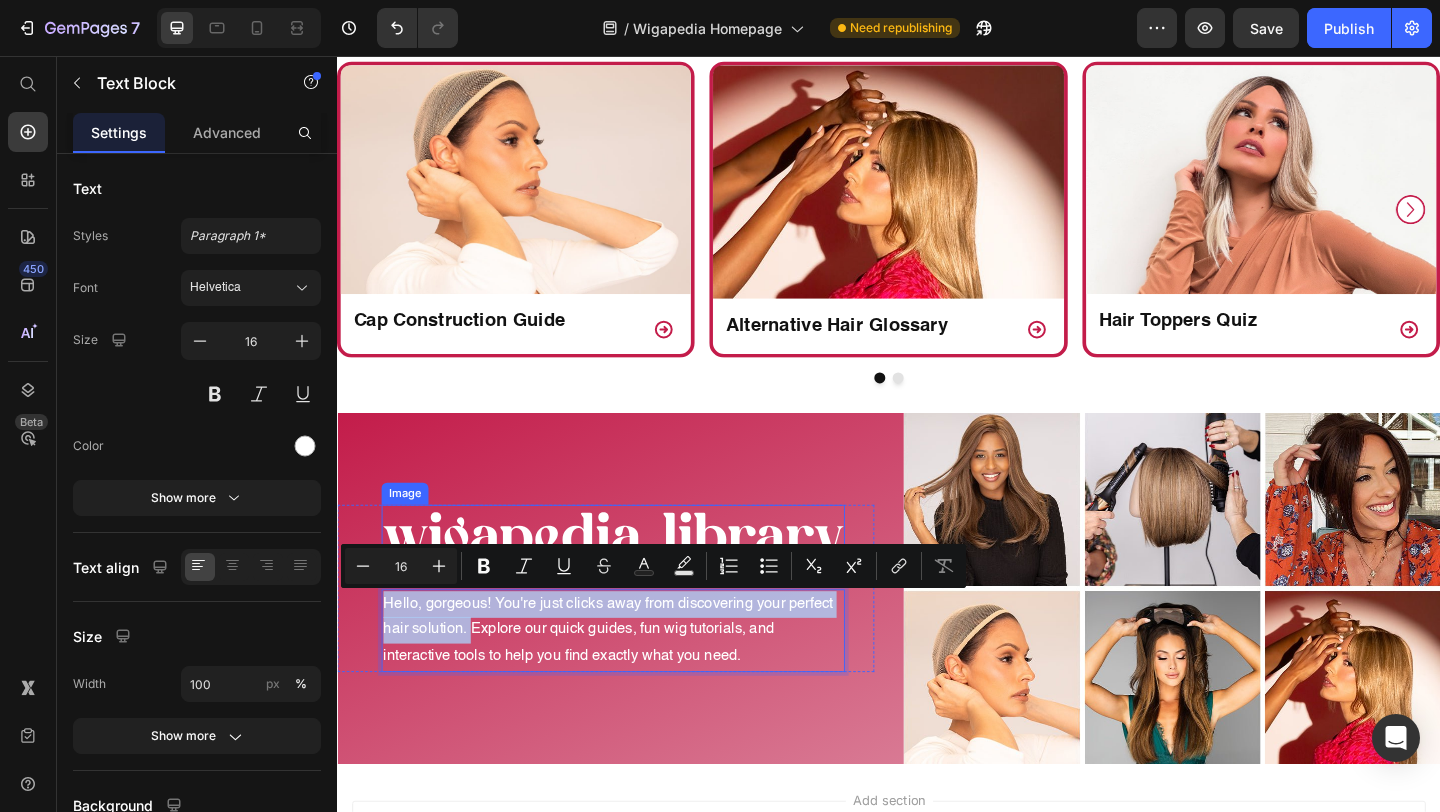 drag, startPoint x: 480, startPoint y: 684, endPoint x: 386, endPoint y: 618, distance: 114.85643 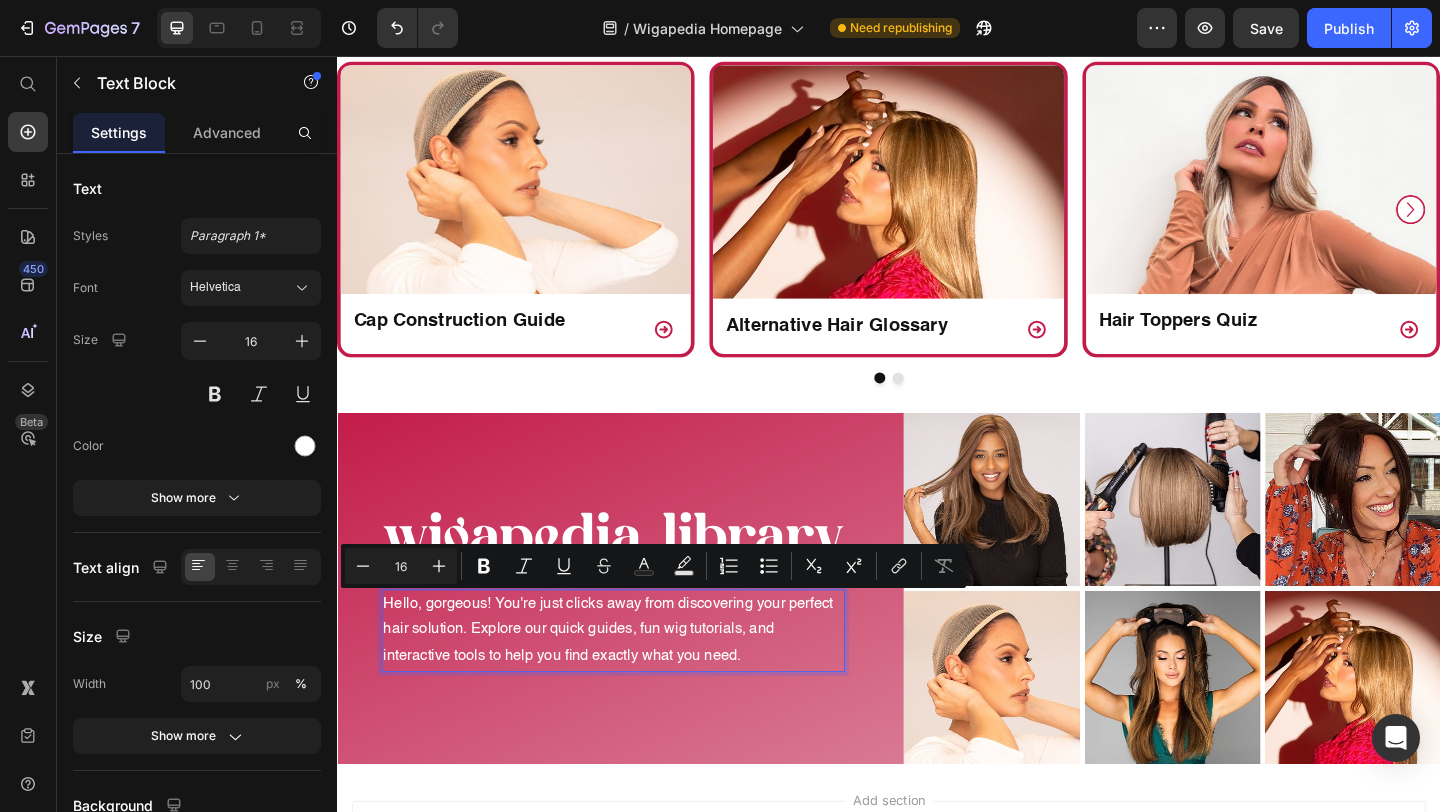 scroll, scrollTop: 1226, scrollLeft: 0, axis: vertical 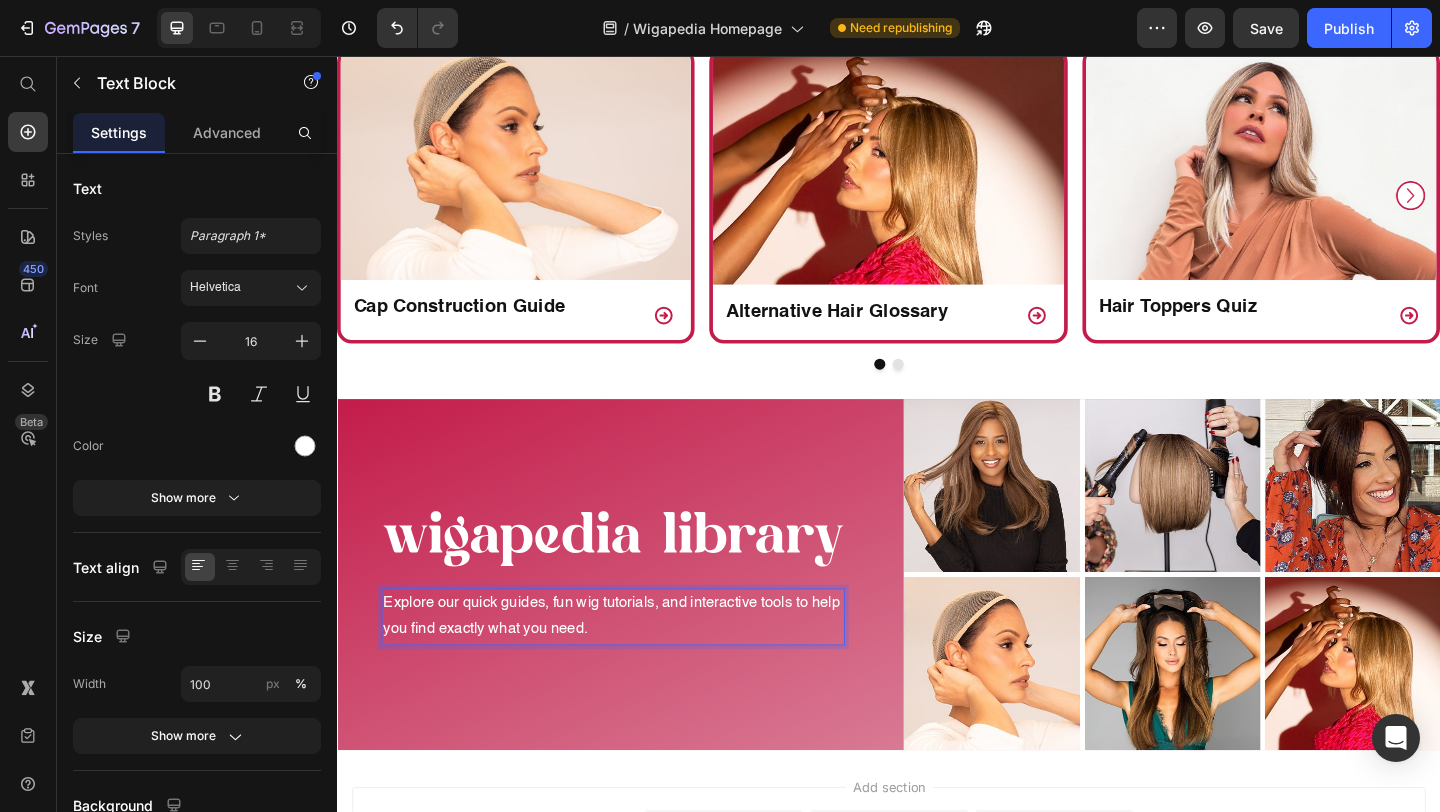 click on "Explore our quick guides, fun wig tutorials, and interactive tools to help you find exactly what you need." at bounding box center [637, 666] 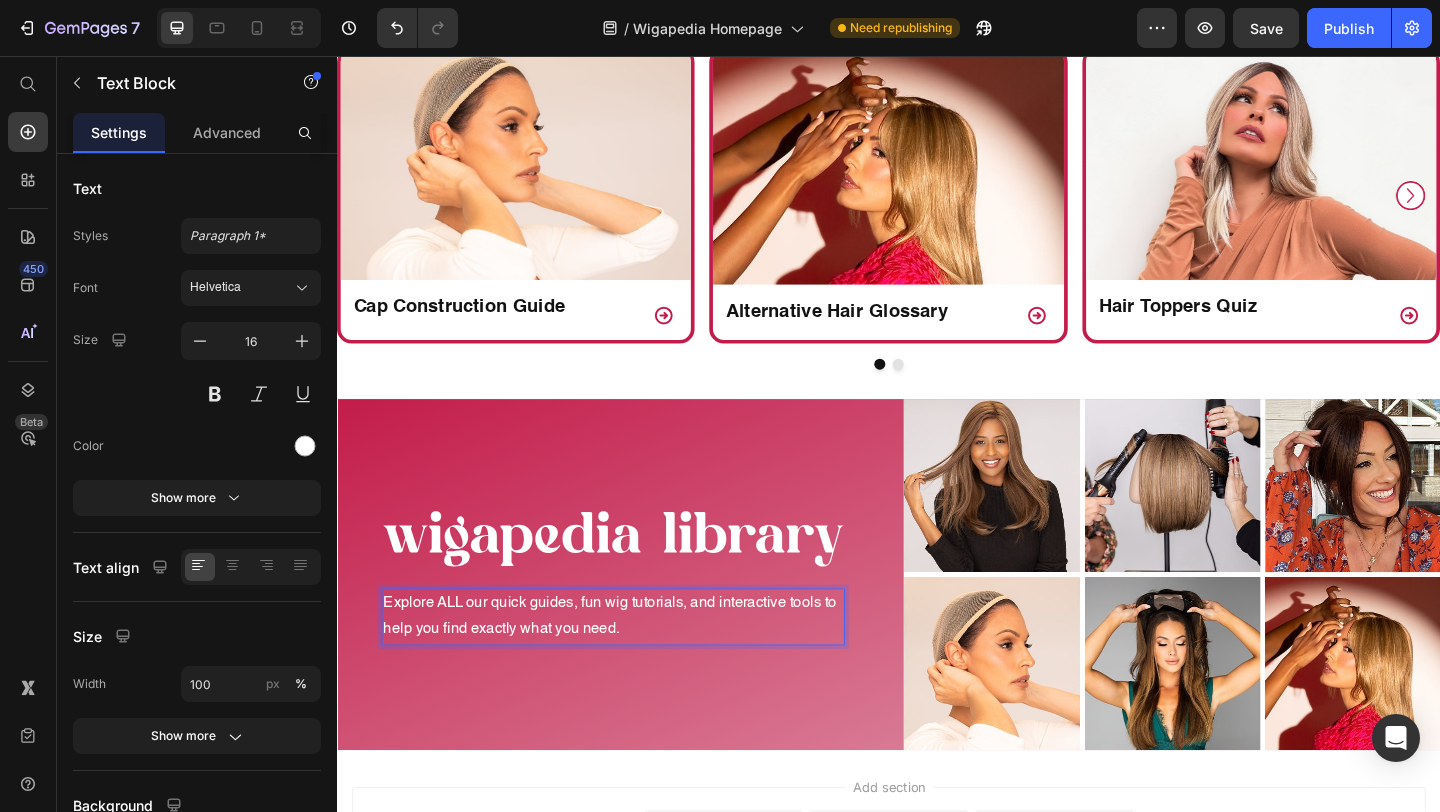 click on "Explore ALL our quick guides, fun wig tutorials, and interactive tools to help you find exactly what you need." at bounding box center (637, 666) 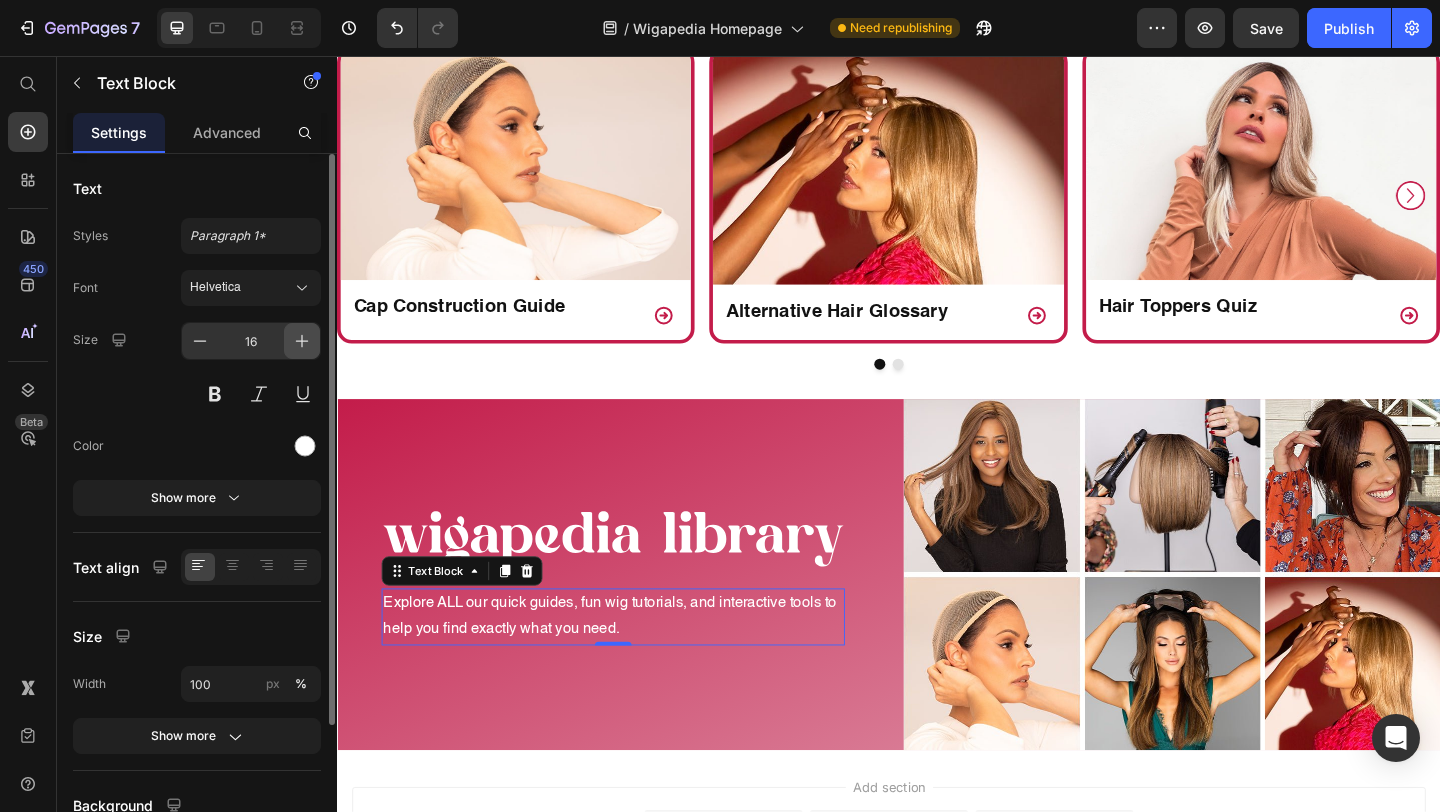 click at bounding box center [302, 341] 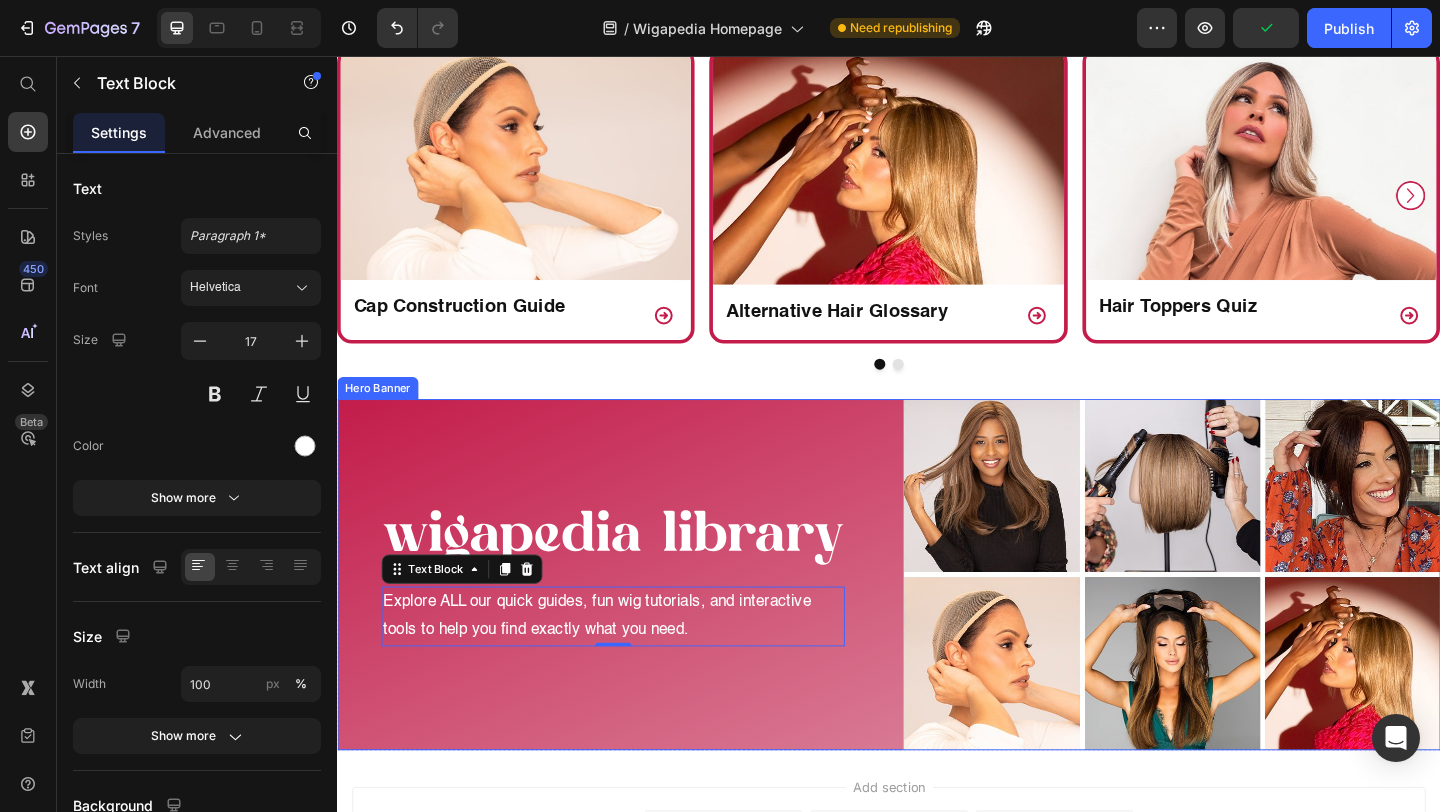 click on "Image Explore ALL our quick guides, fun wig tutorials, and interactive tools to help you find exactly what you need. Text Block   0 Row" at bounding box center (629, 620) 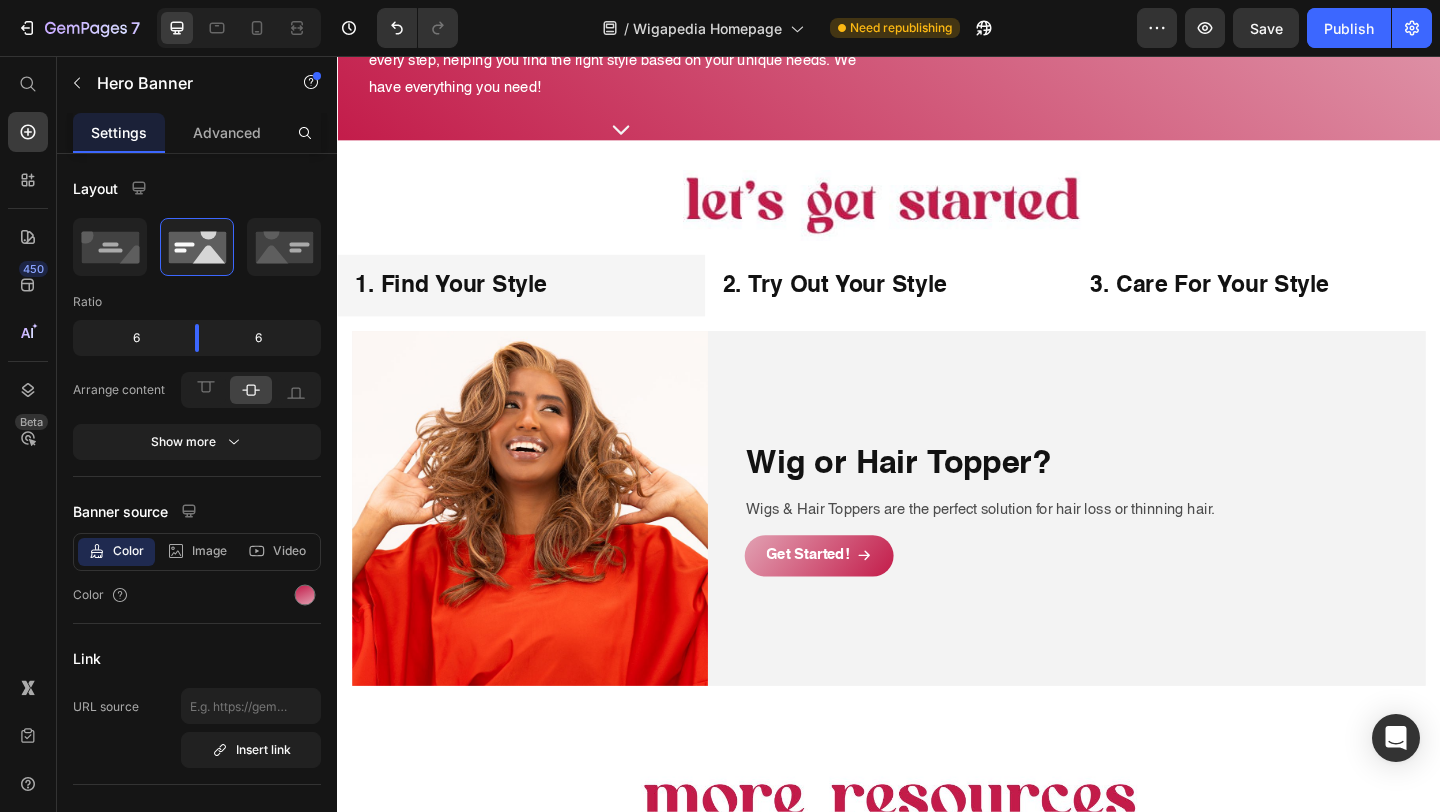 scroll, scrollTop: 174, scrollLeft: 0, axis: vertical 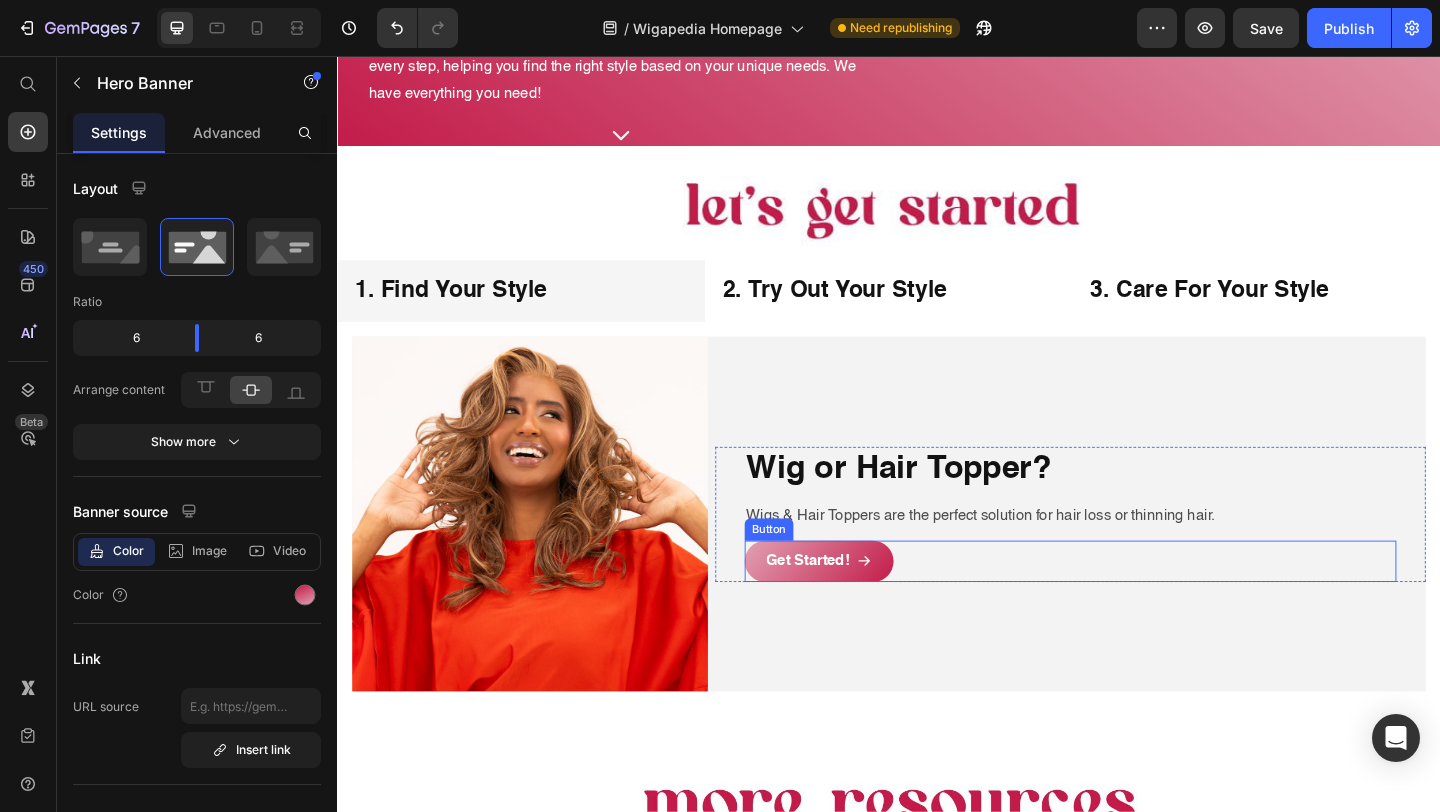 click on "Get Started! Button" at bounding box center [1134, 605] 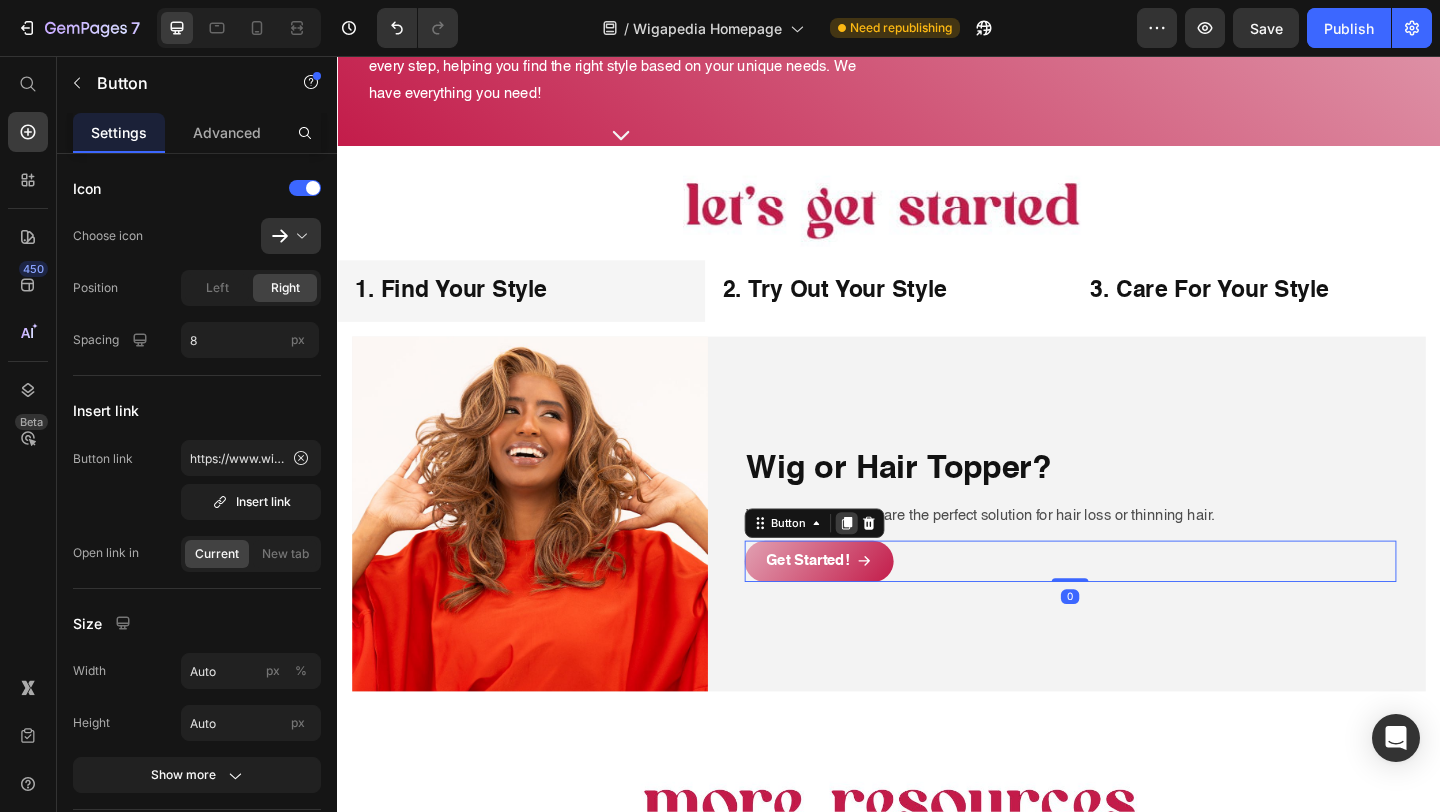 click 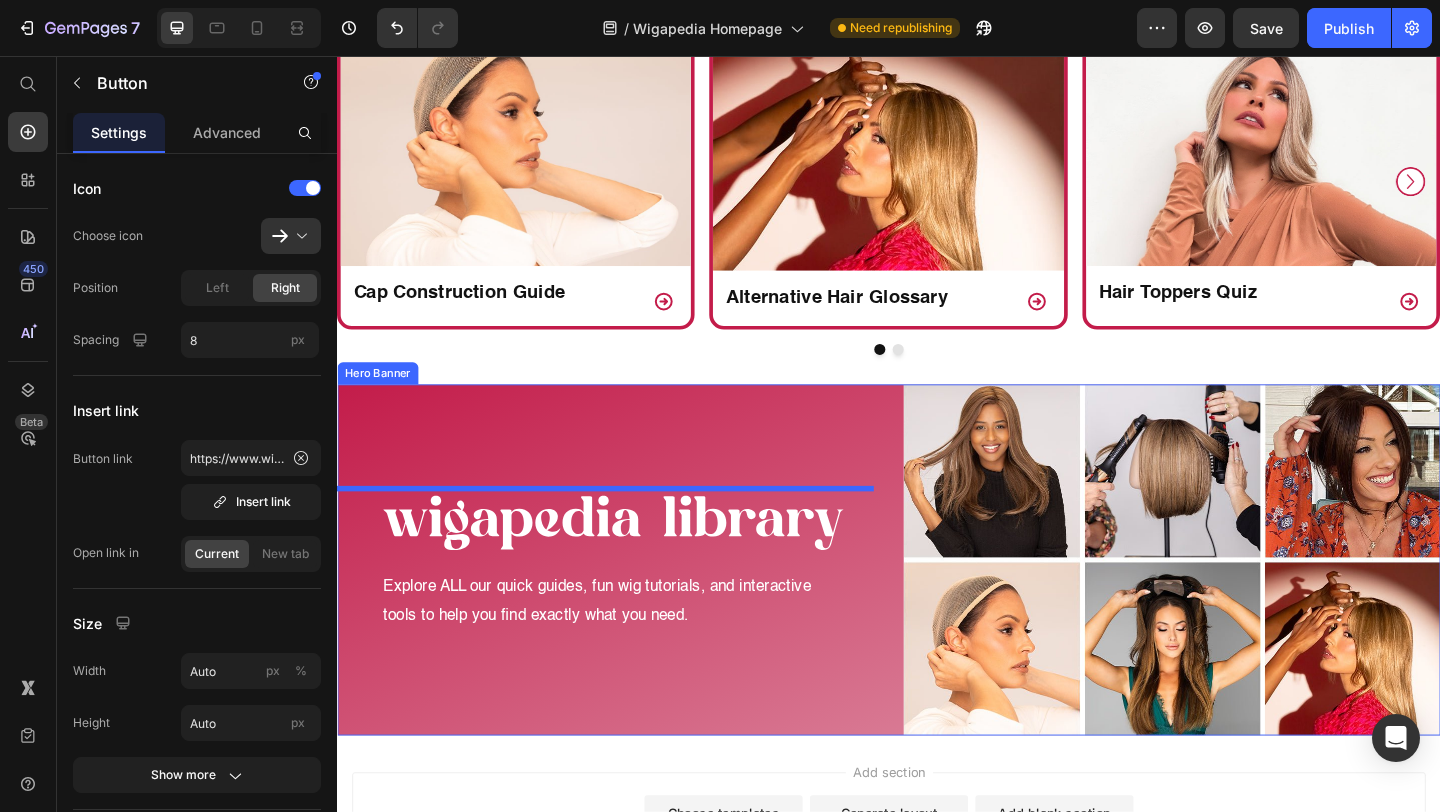 scroll, scrollTop: 1446, scrollLeft: 0, axis: vertical 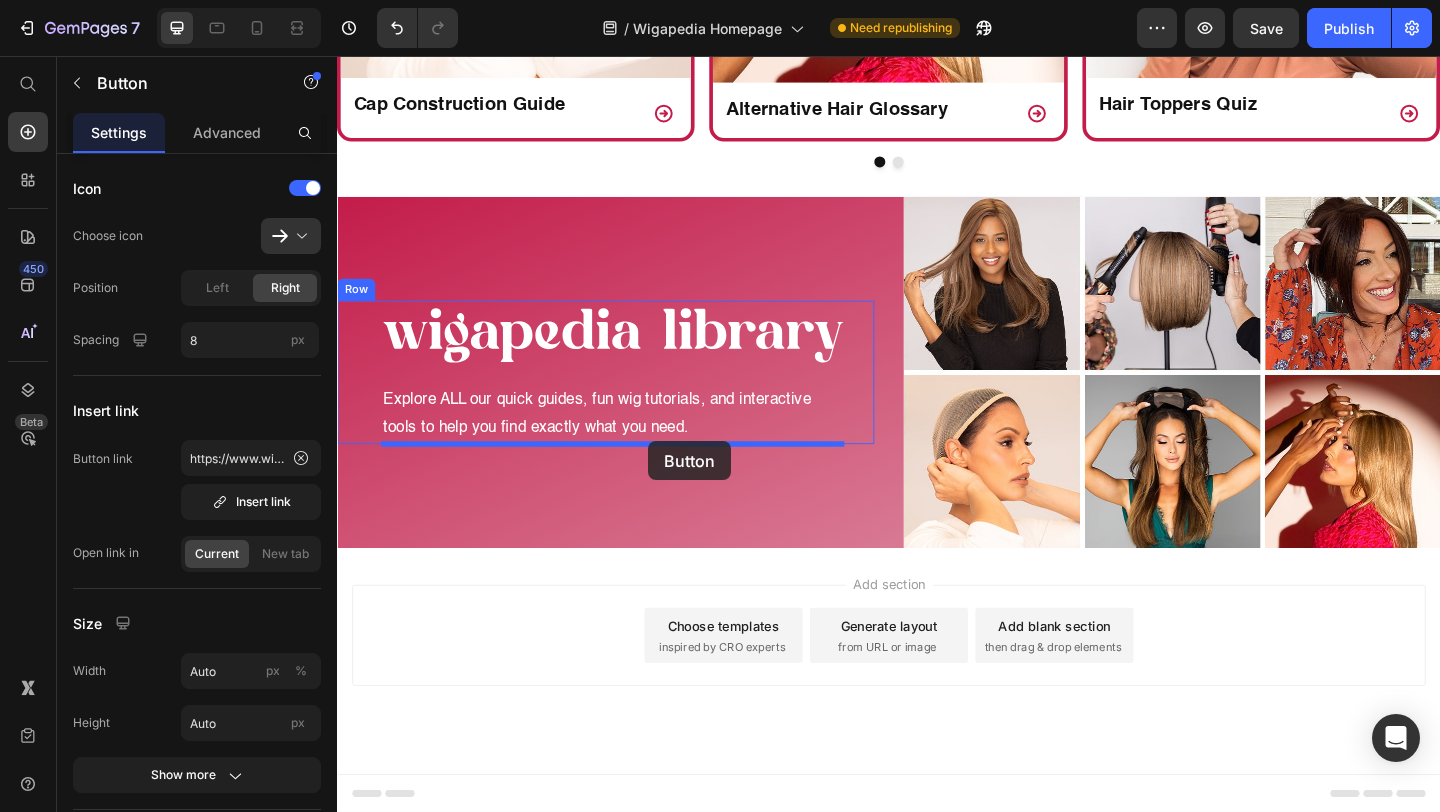 drag, startPoint x: 816, startPoint y: 749, endPoint x: 675, endPoint y: 475, distance: 308.15094 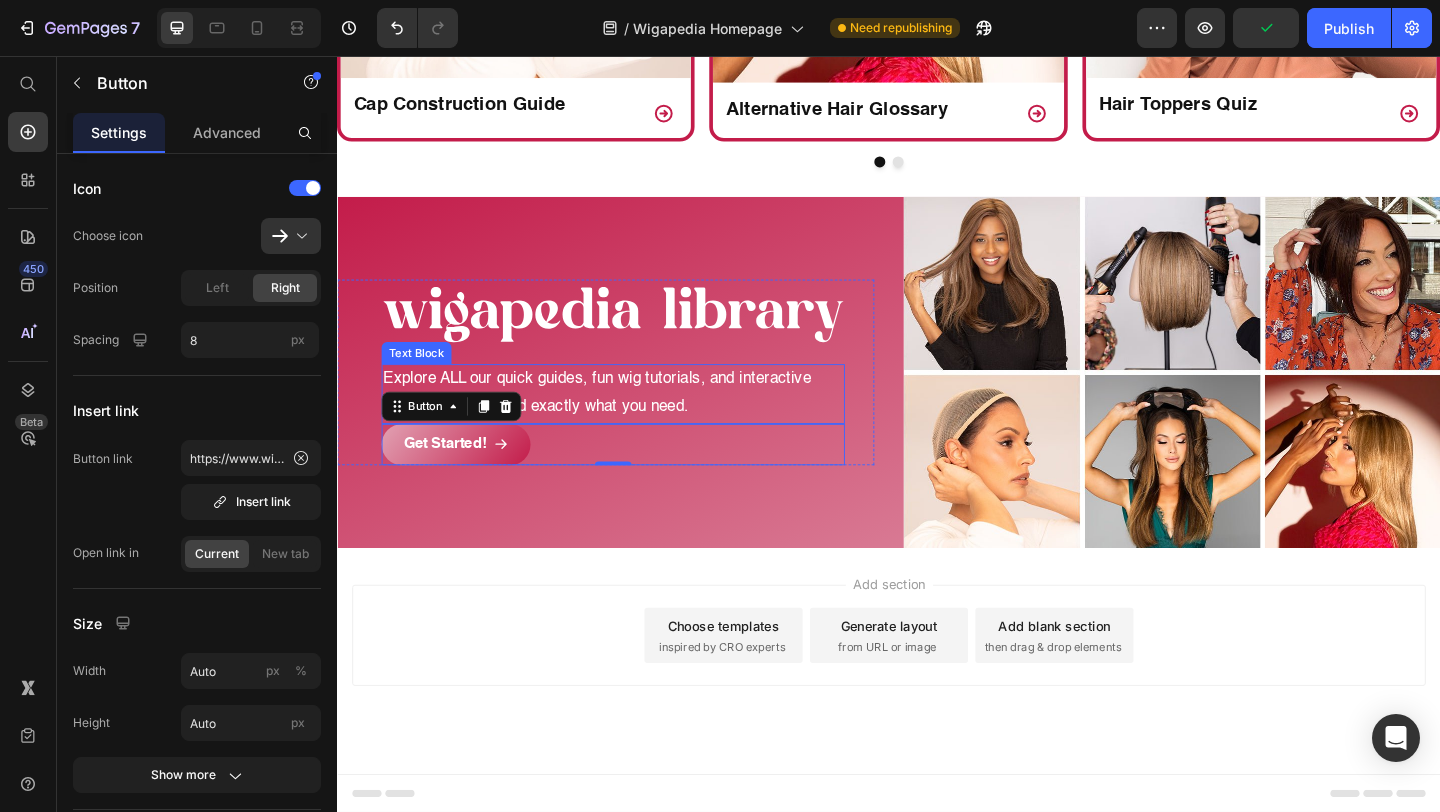 click on "Explore ALL our quick guides, fun wig tutorials, and interactive tools to help you find exactly what you need." at bounding box center (637, 423) 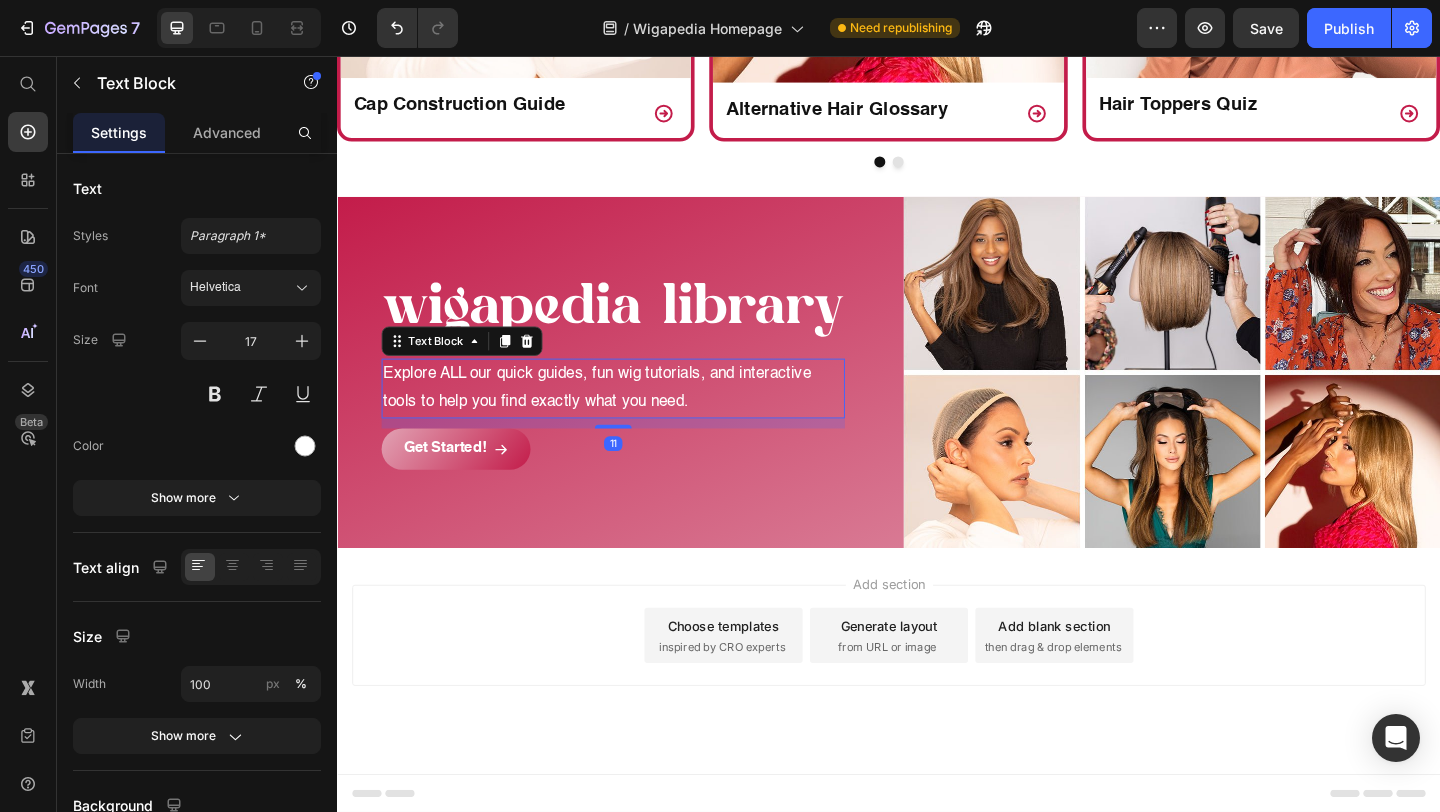 drag, startPoint x: 631, startPoint y: 454, endPoint x: 634, endPoint y: 465, distance: 11.401754 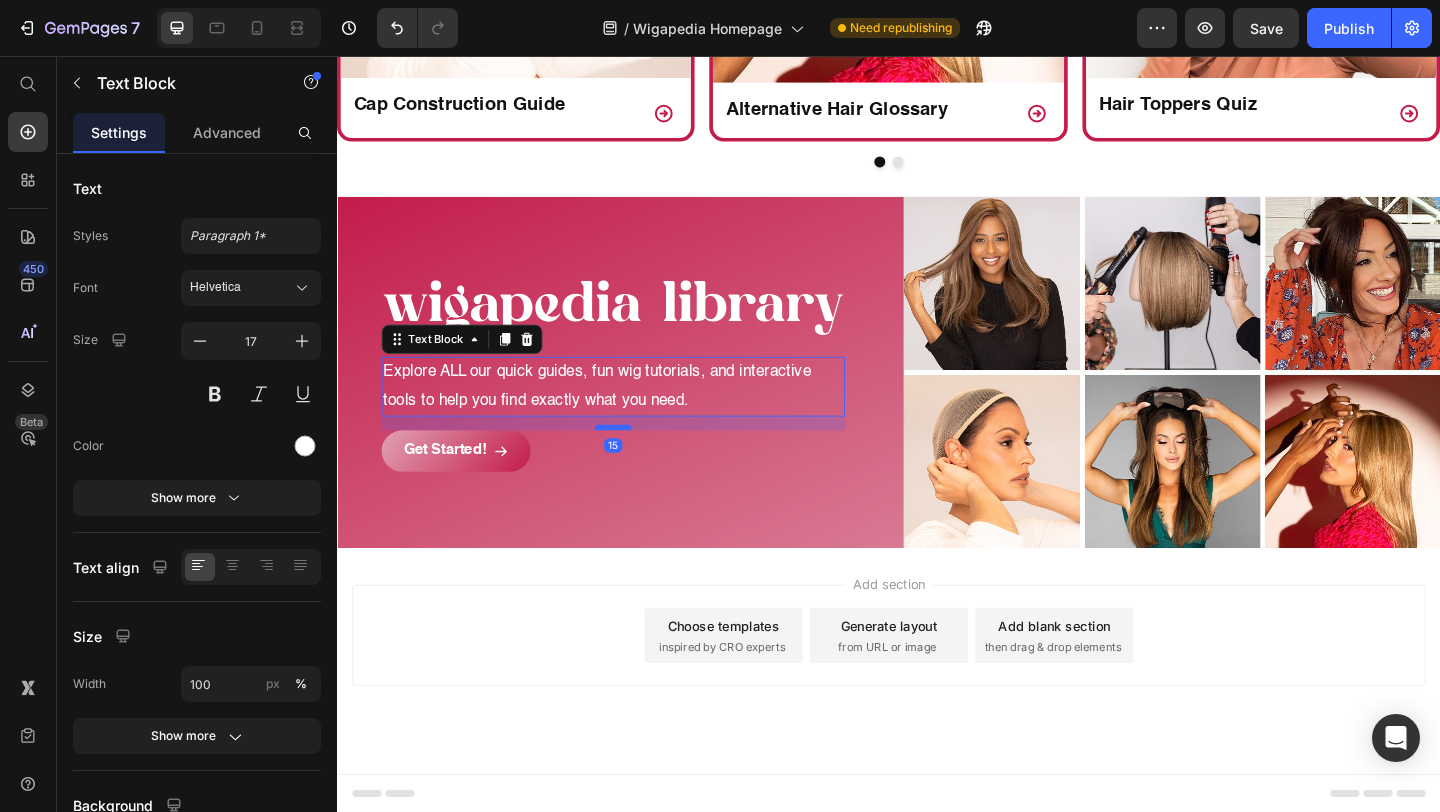 click at bounding box center [637, 460] 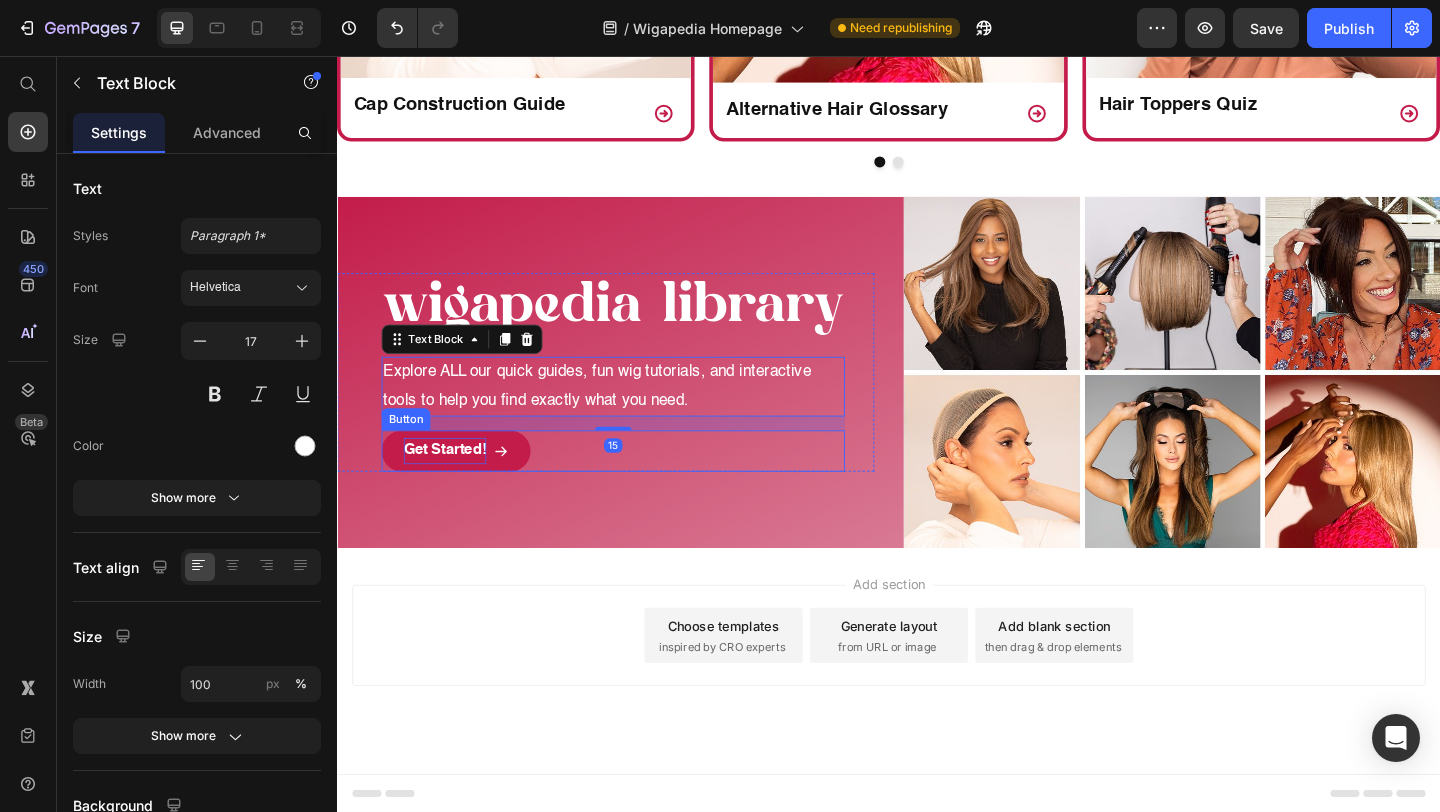 click on "Get Started!" at bounding box center (454, 485) 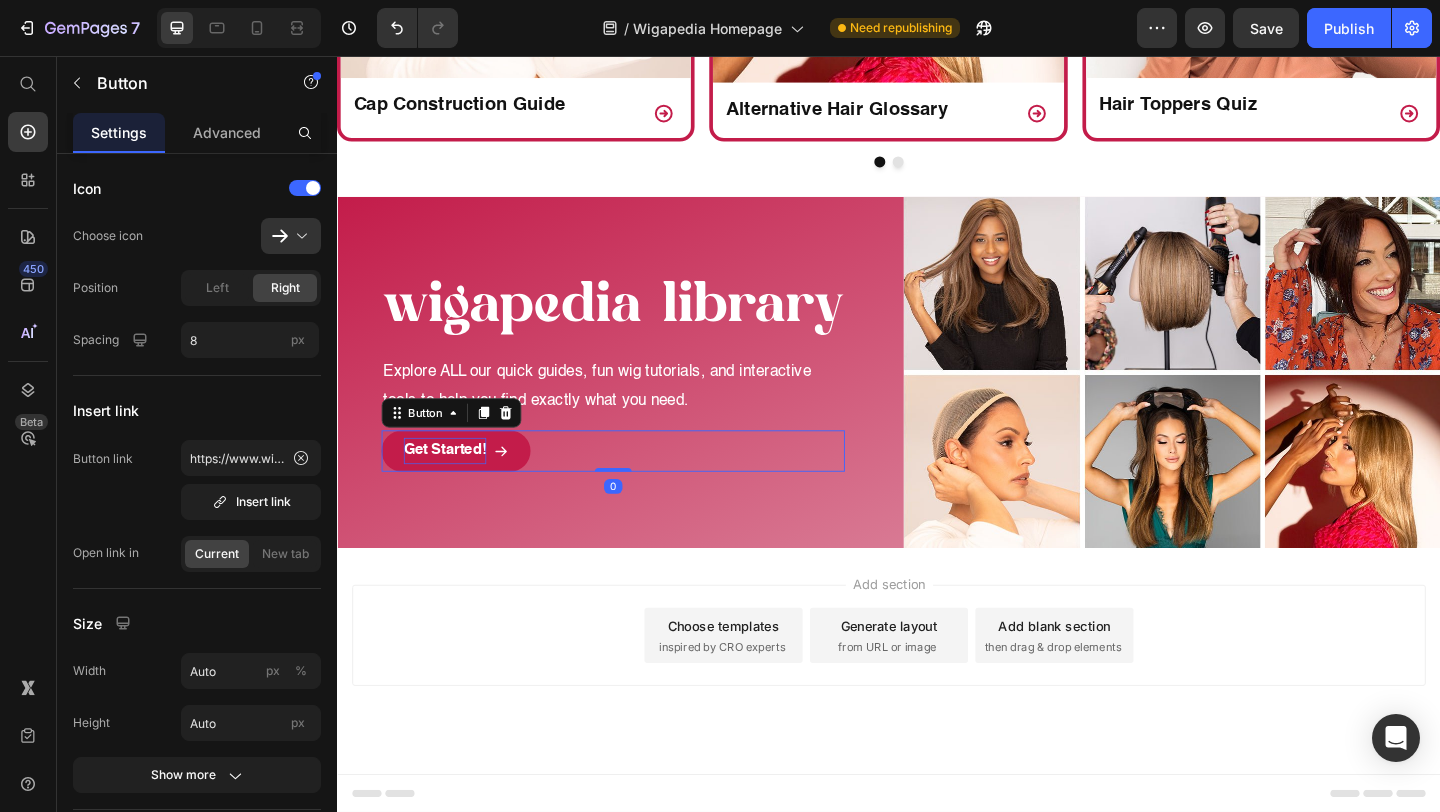 click on "Get Started!" at bounding box center [454, 485] 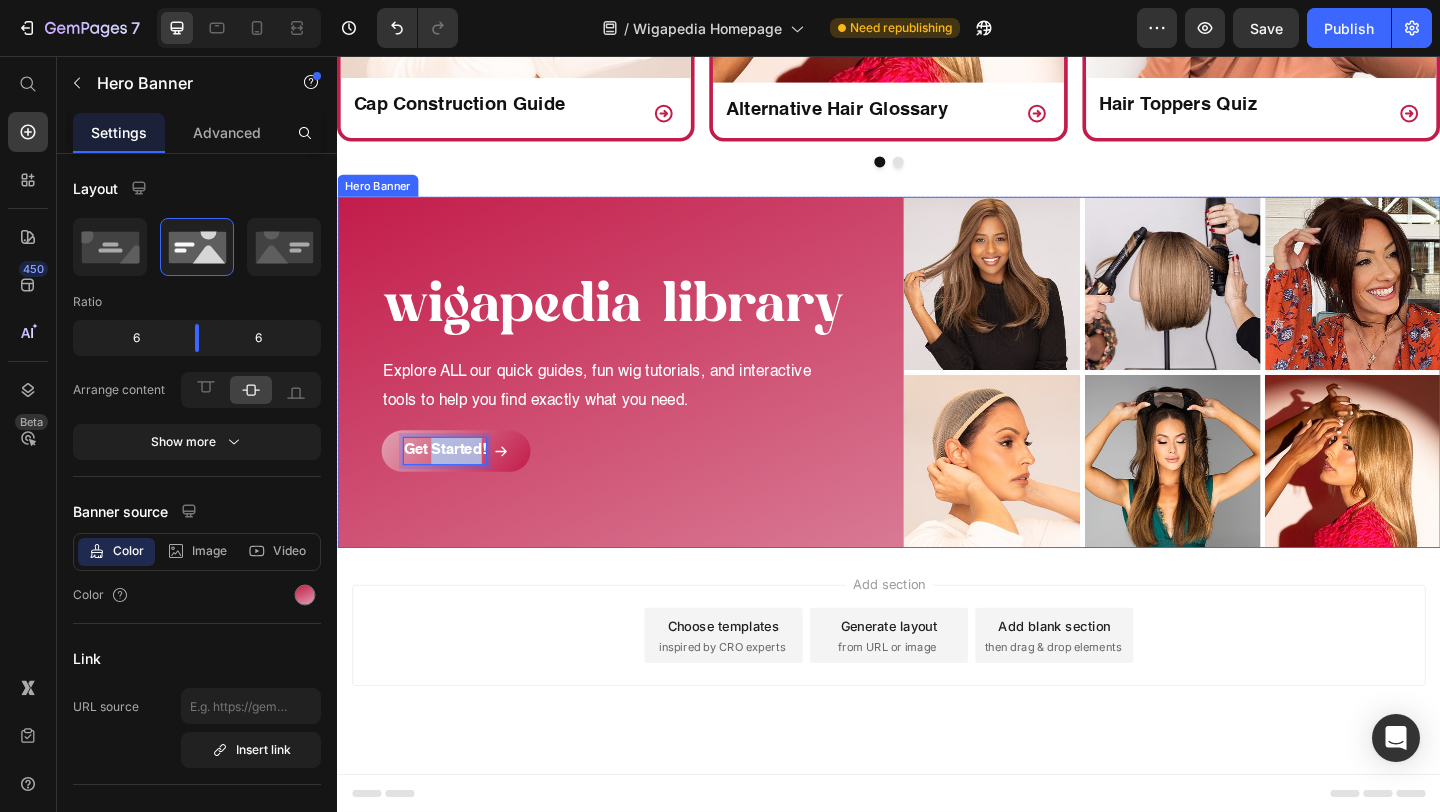 click on "Image Explore ALL our quick guides, fun wig tutorials, and interactive tools to help you find exactly what you need. Text Block
Get Started! Button   0 Row" at bounding box center [629, 400] 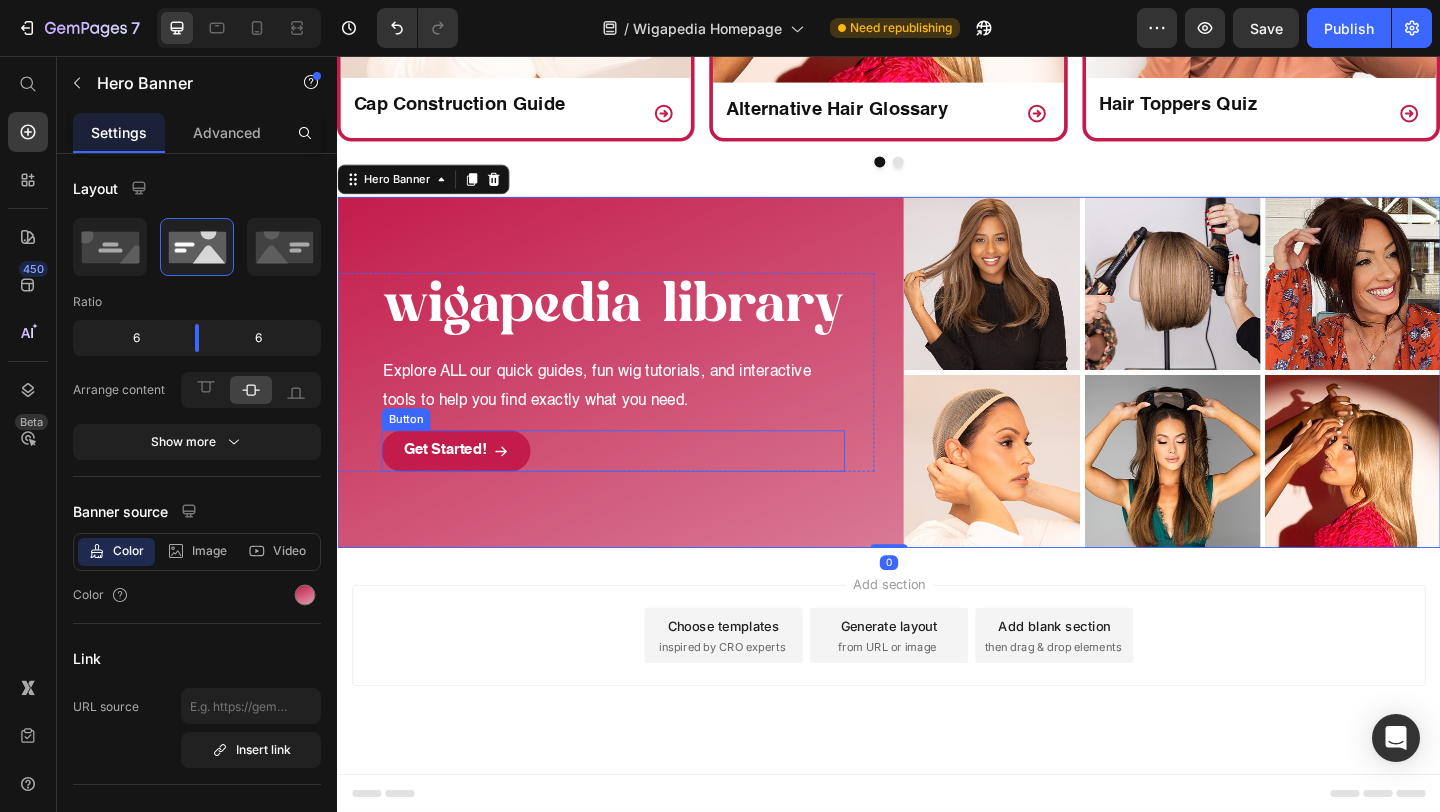click on "Get Started!" at bounding box center [466, 485] 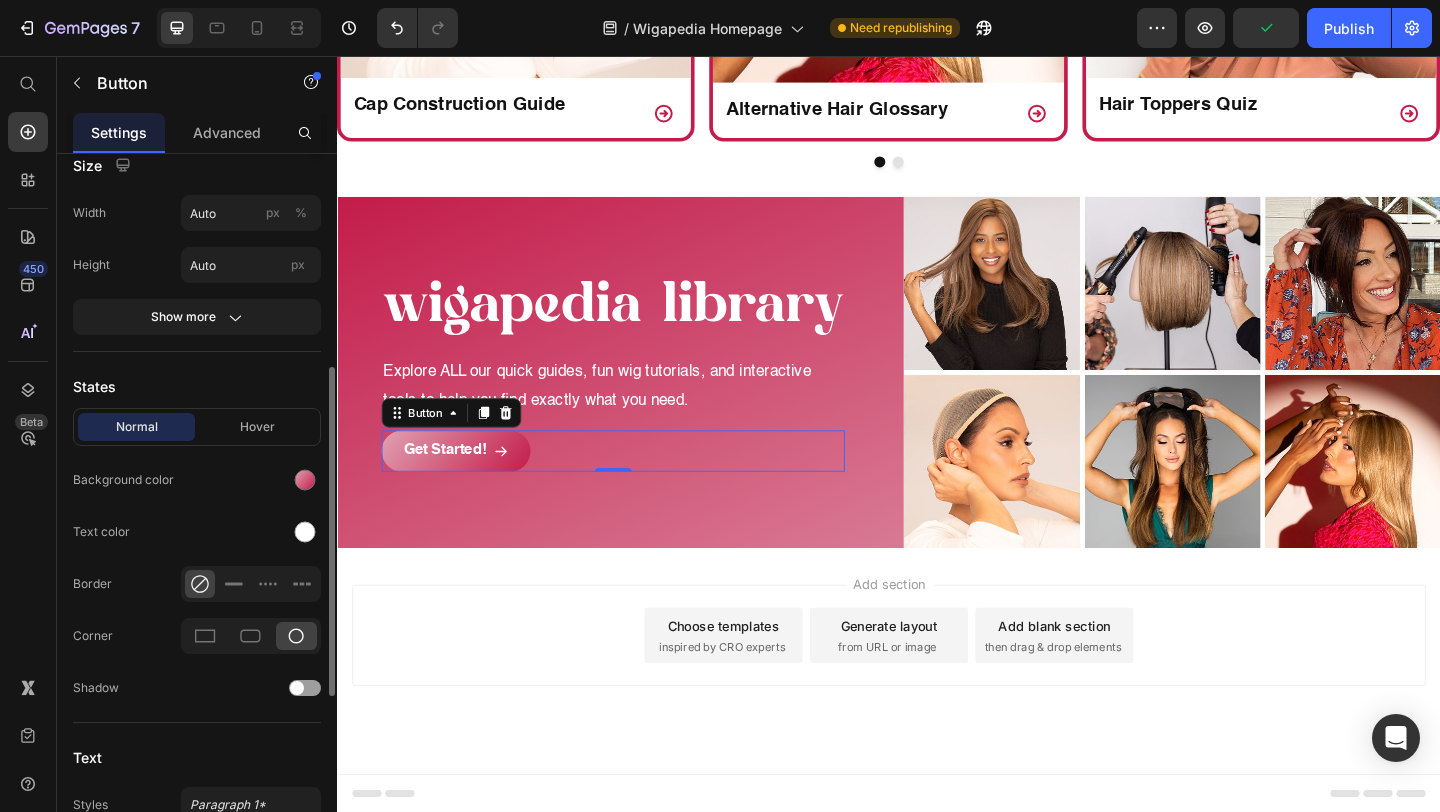 scroll, scrollTop: 456, scrollLeft: 0, axis: vertical 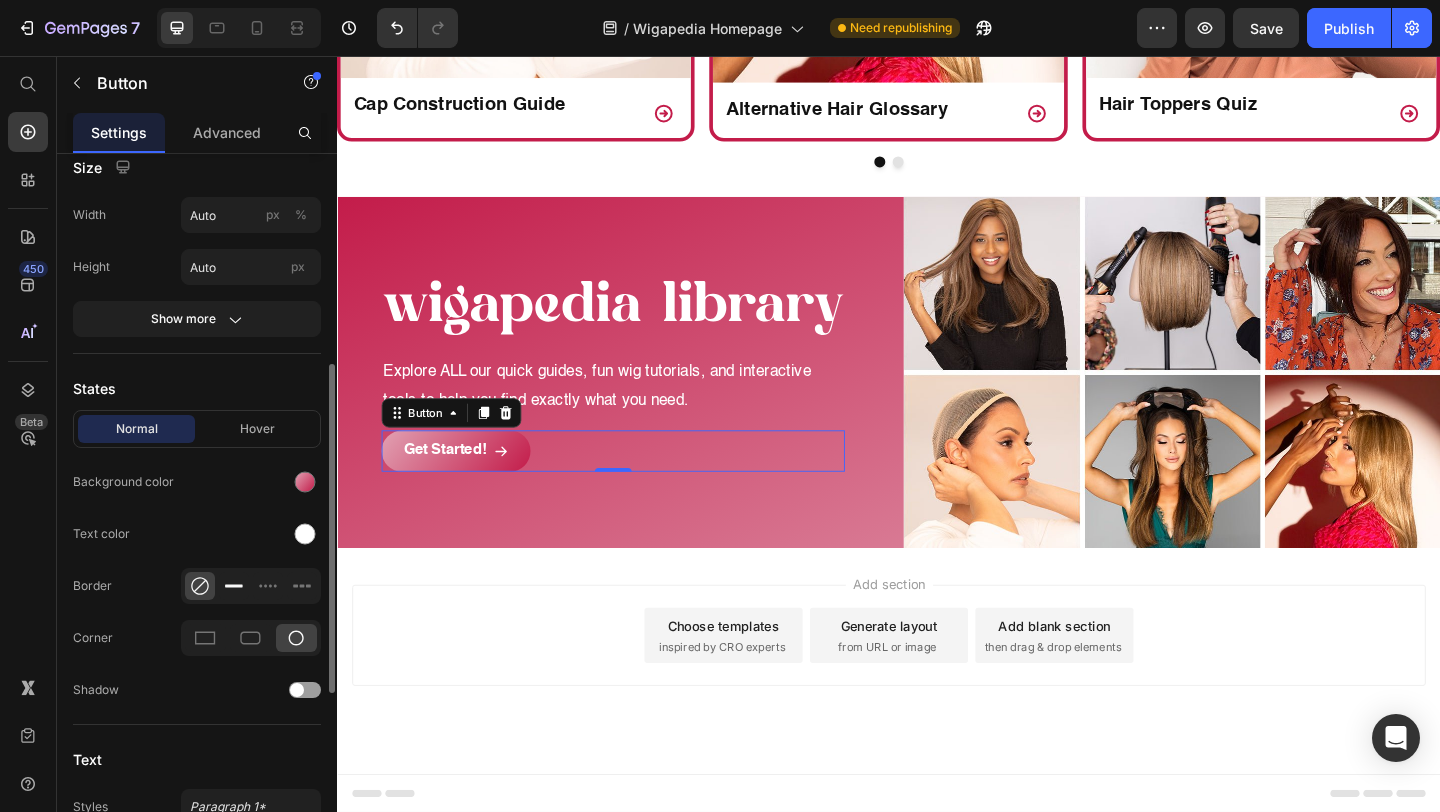 click 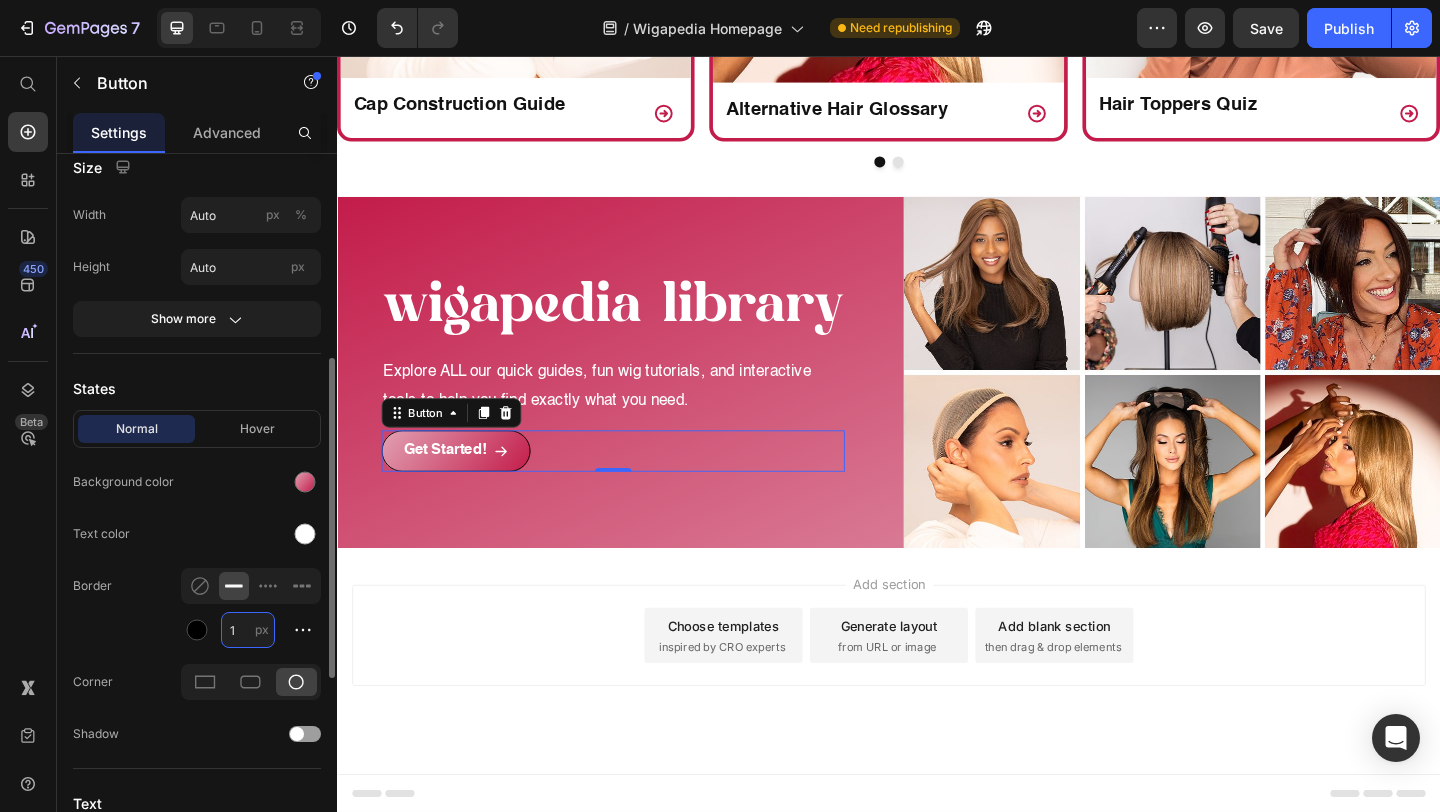 click on "1" at bounding box center (248, 630) 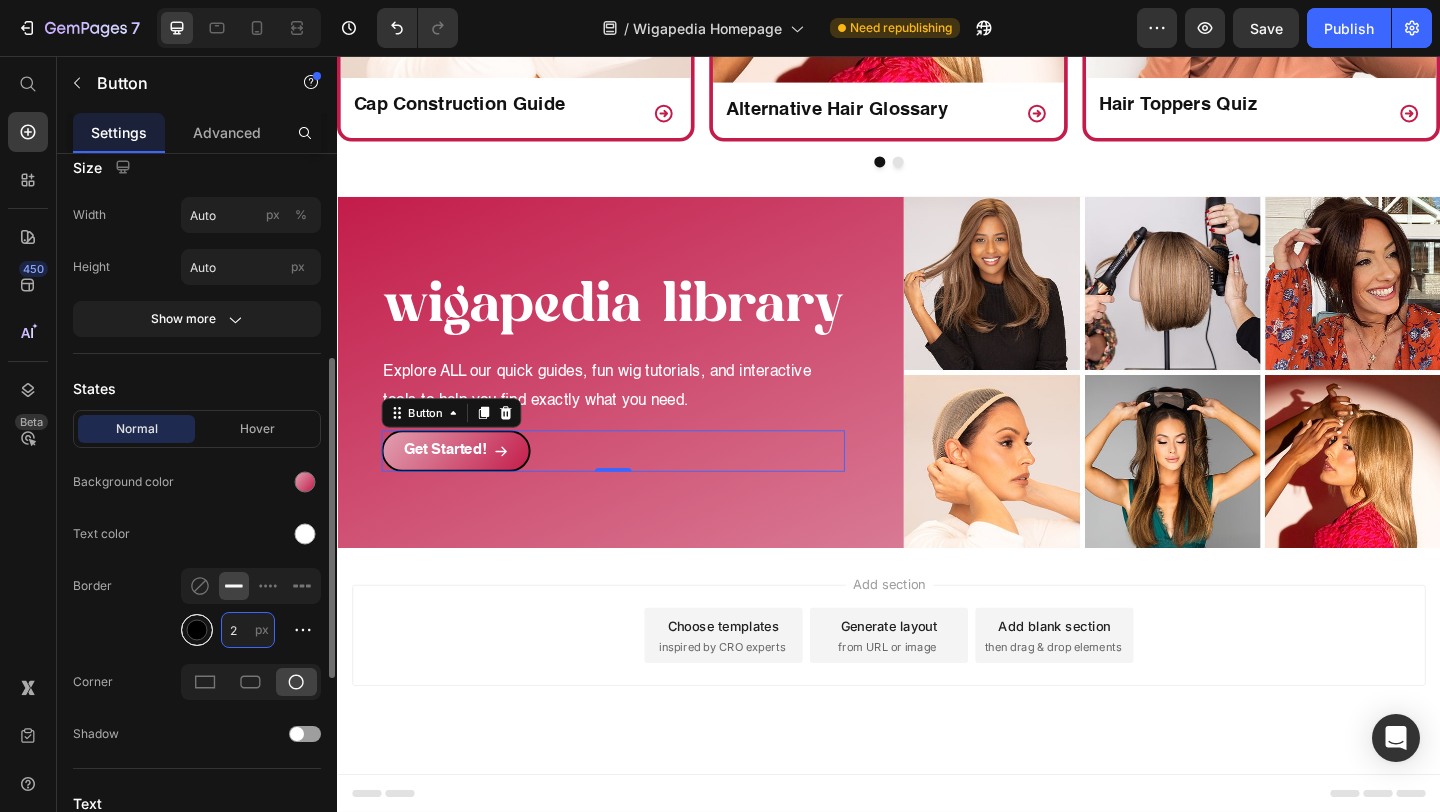 type on "2" 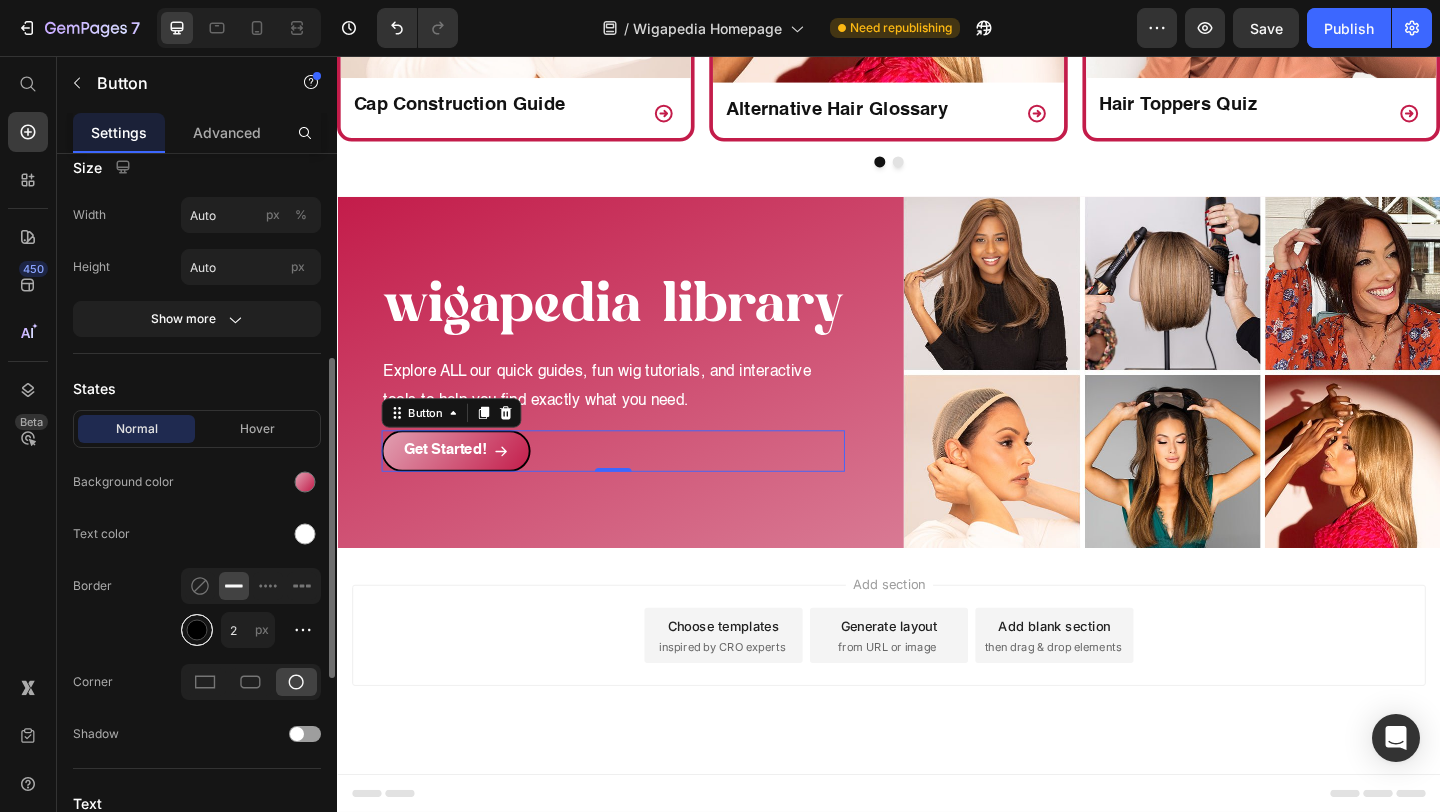 click at bounding box center (197, 630) 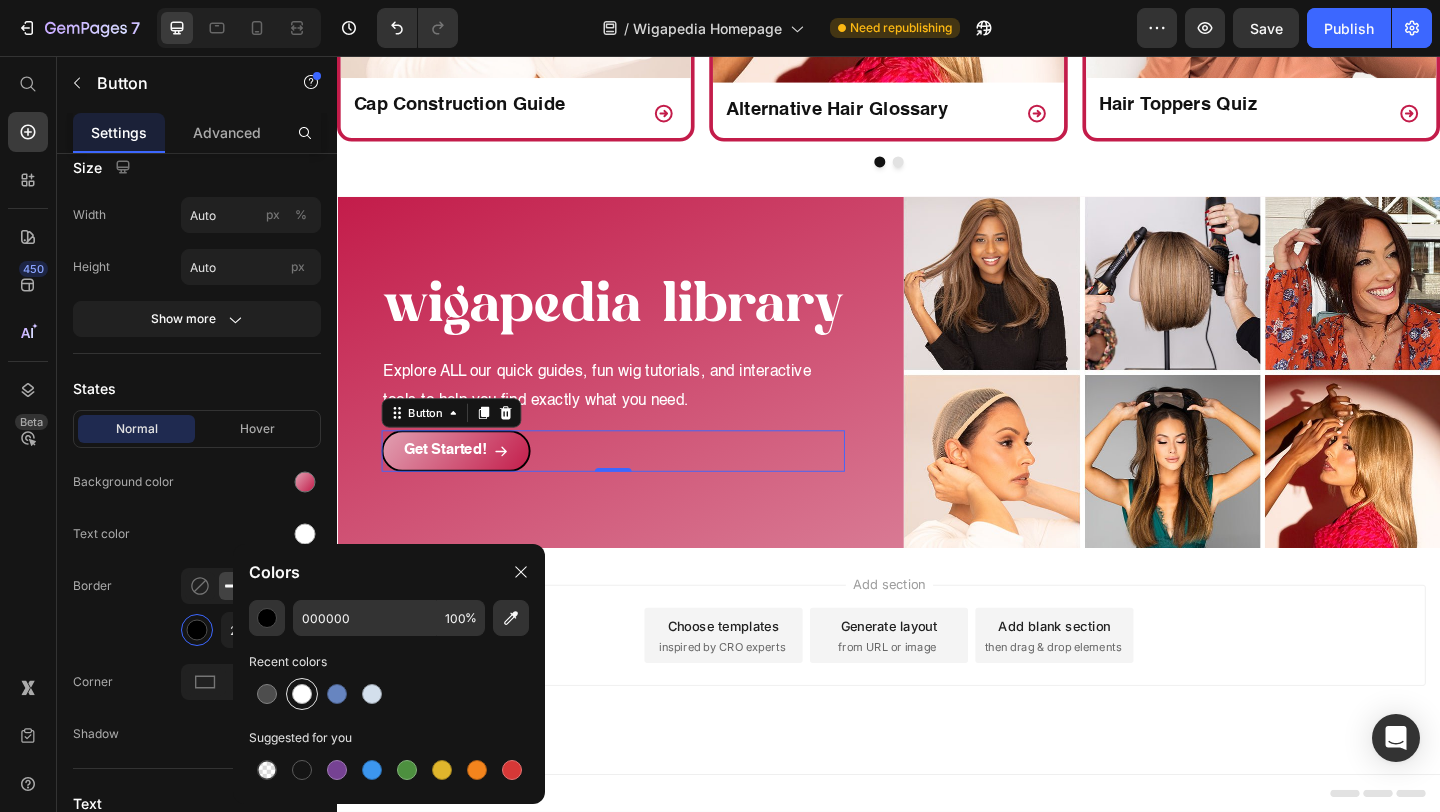 click at bounding box center (302, 694) 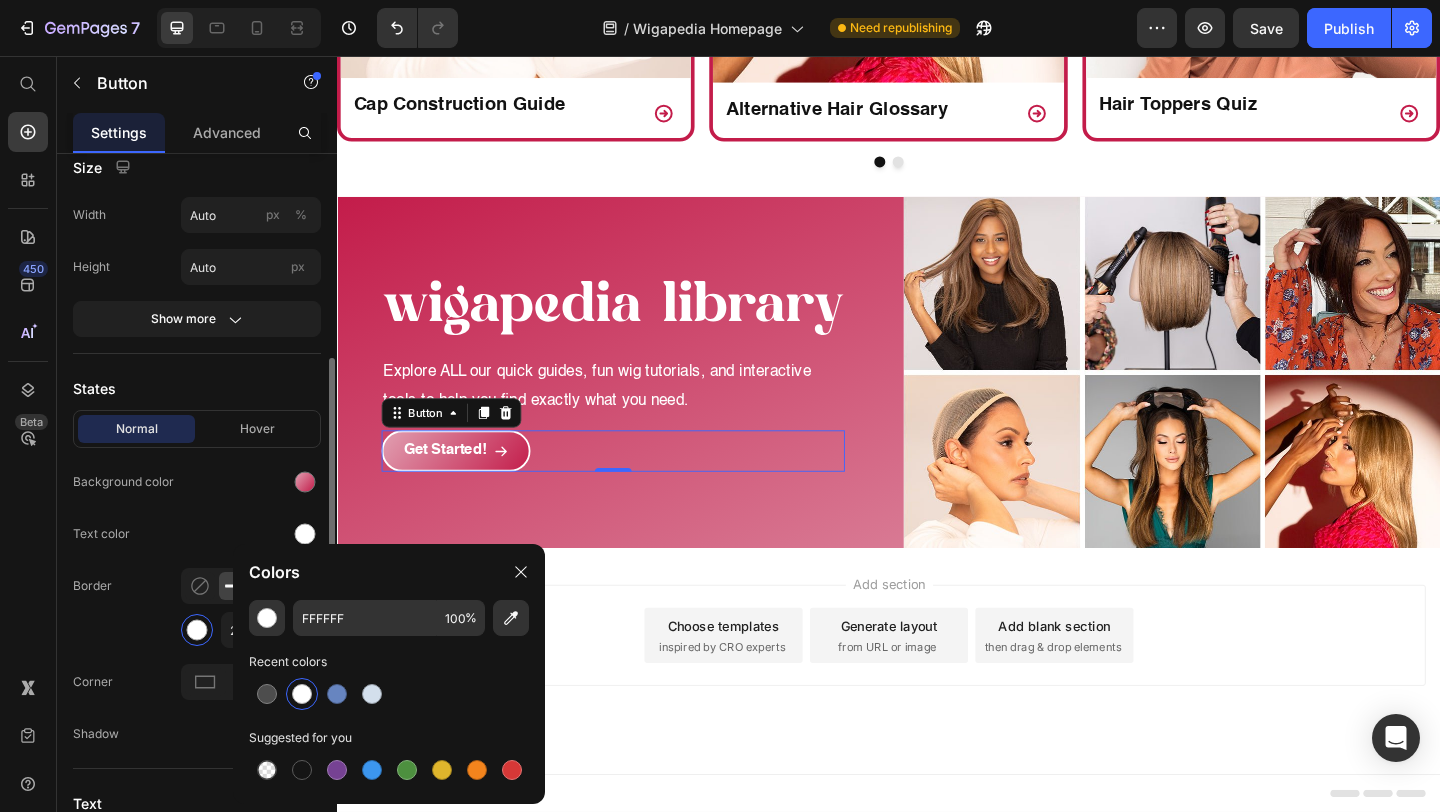 click on "Border 2 px" 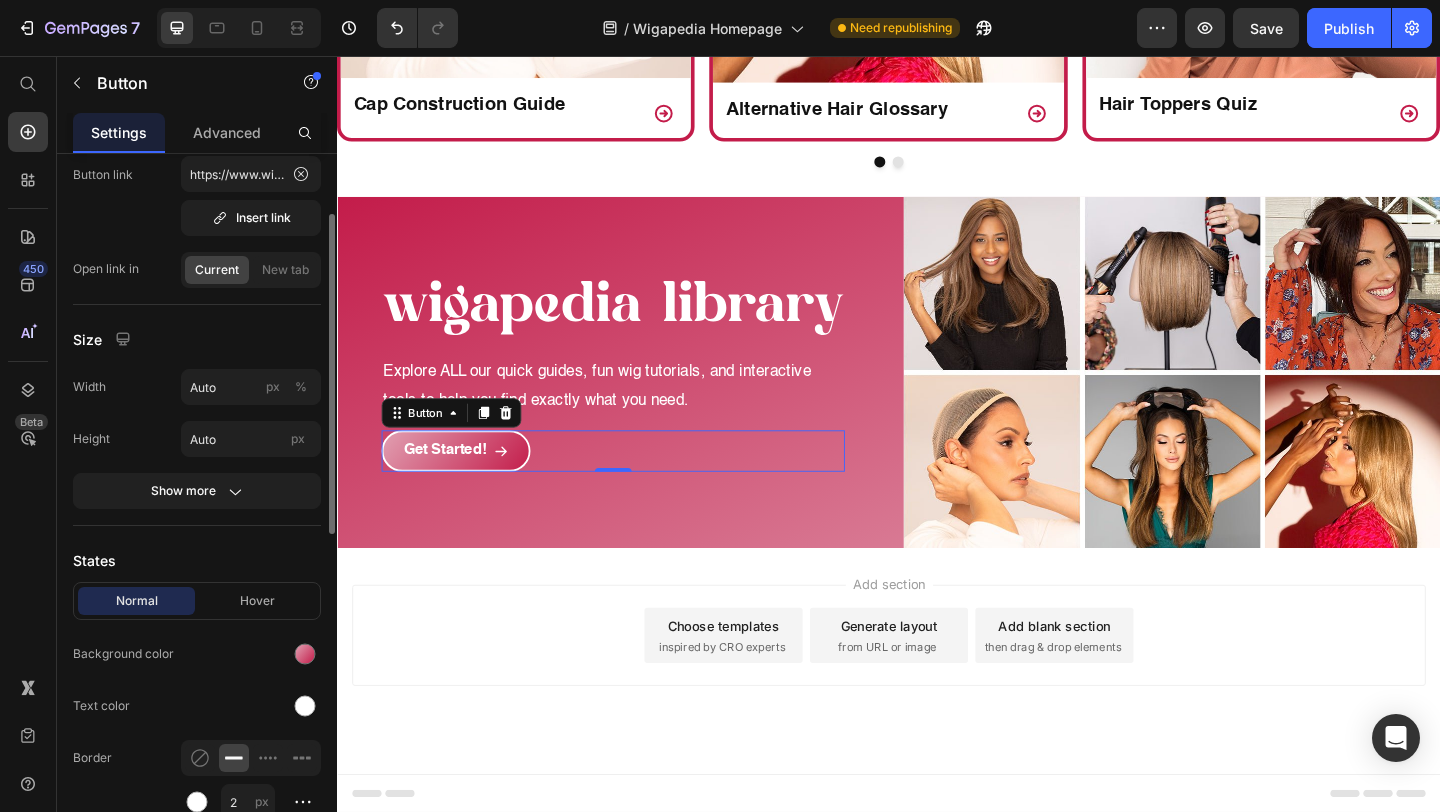 scroll, scrollTop: 0, scrollLeft: 0, axis: both 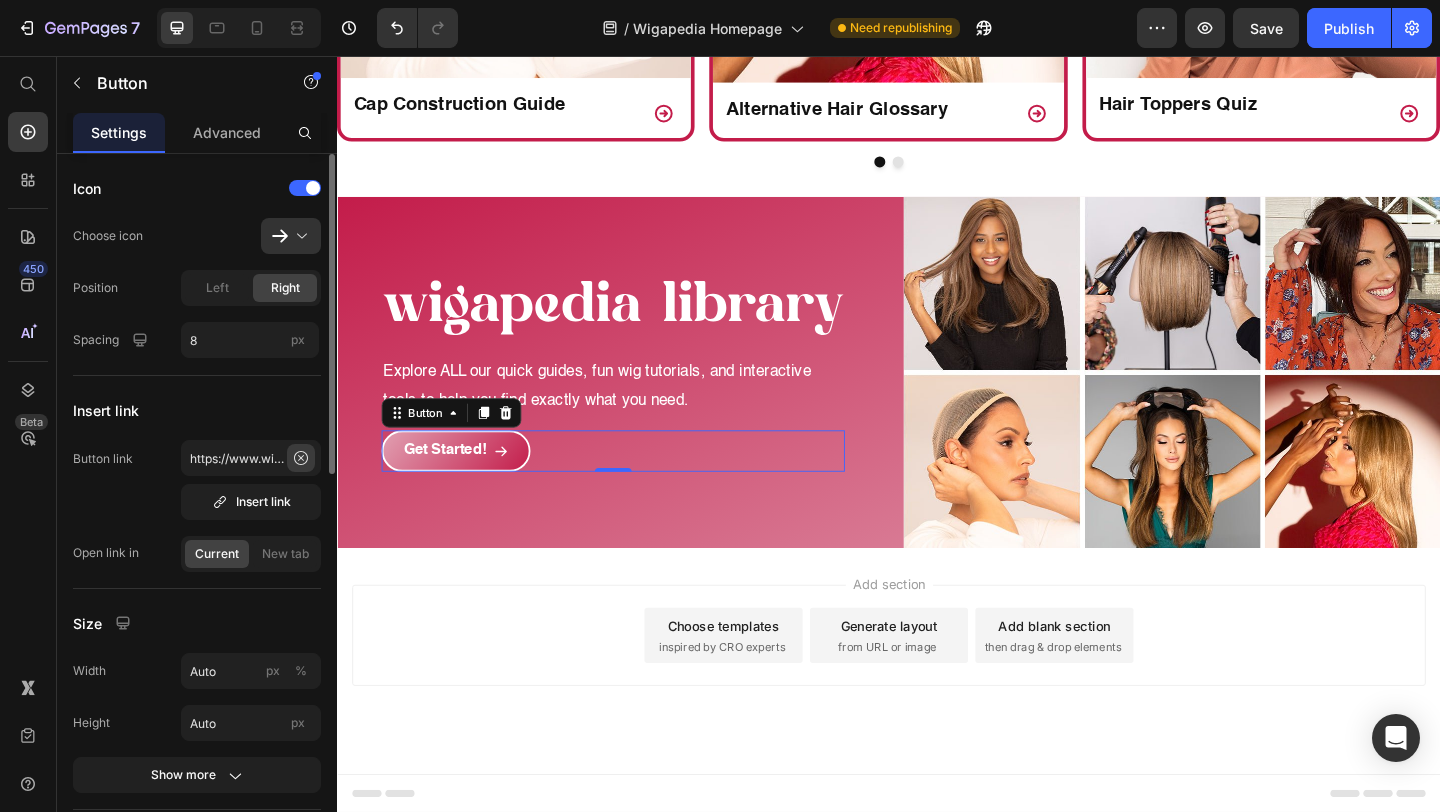 click 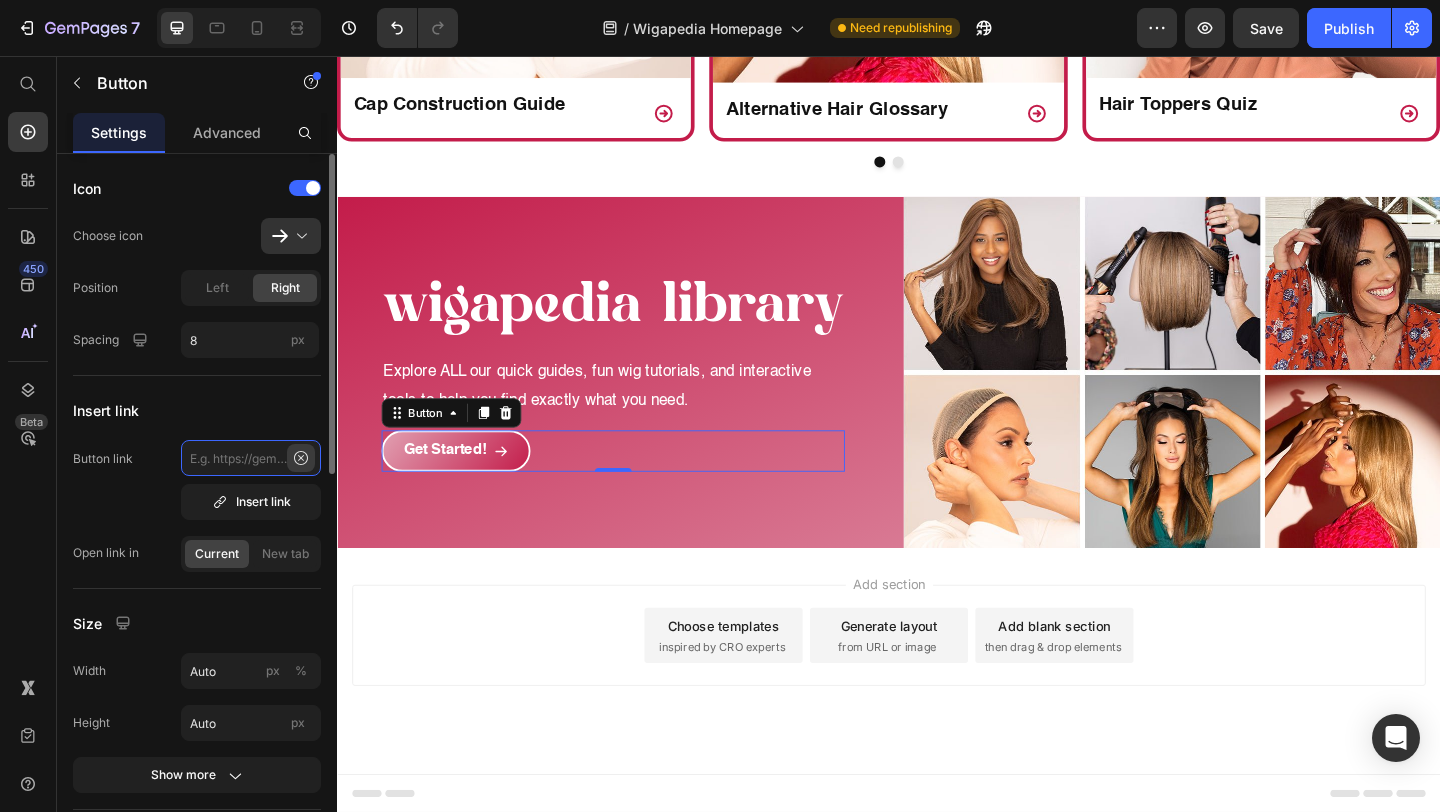 scroll, scrollTop: 0, scrollLeft: 0, axis: both 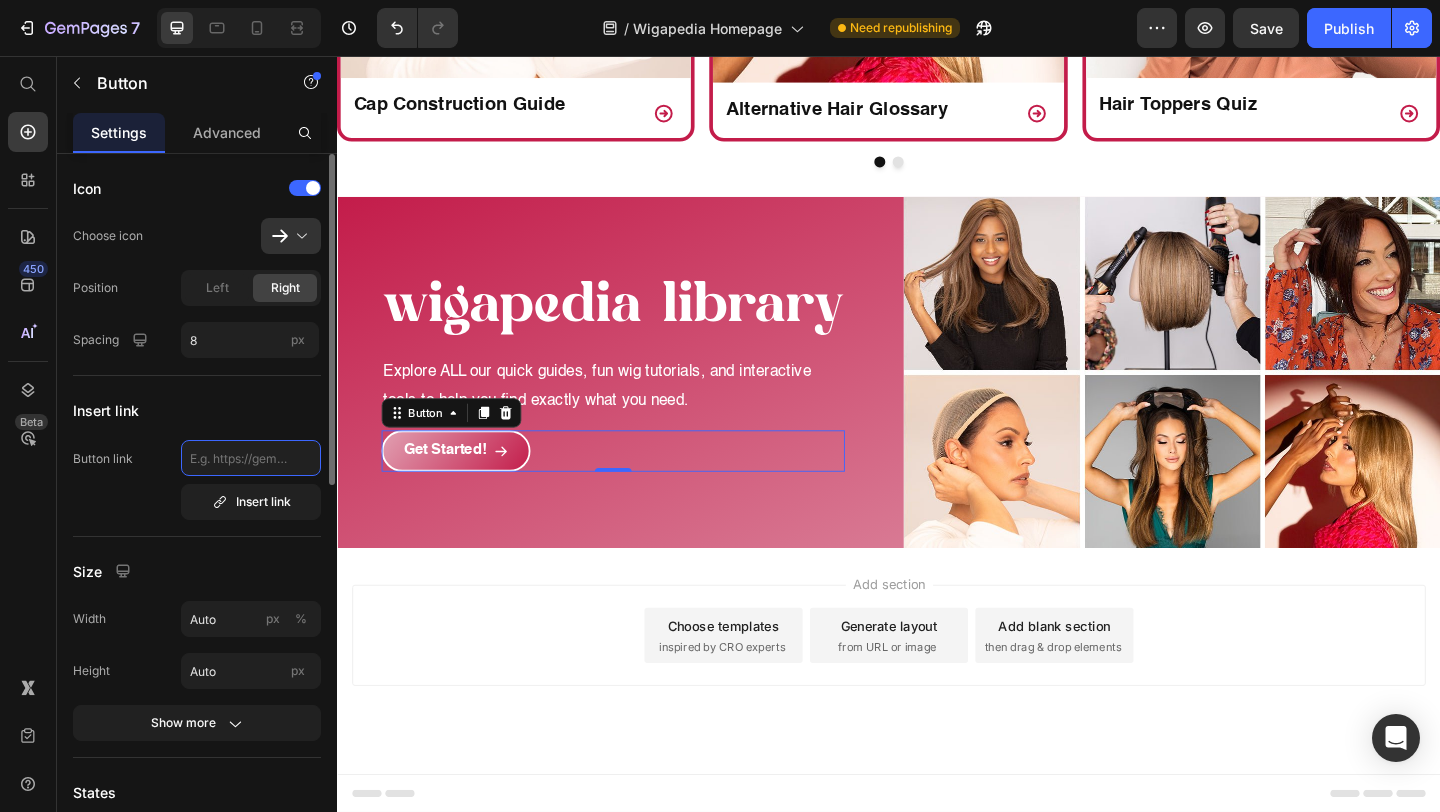 click 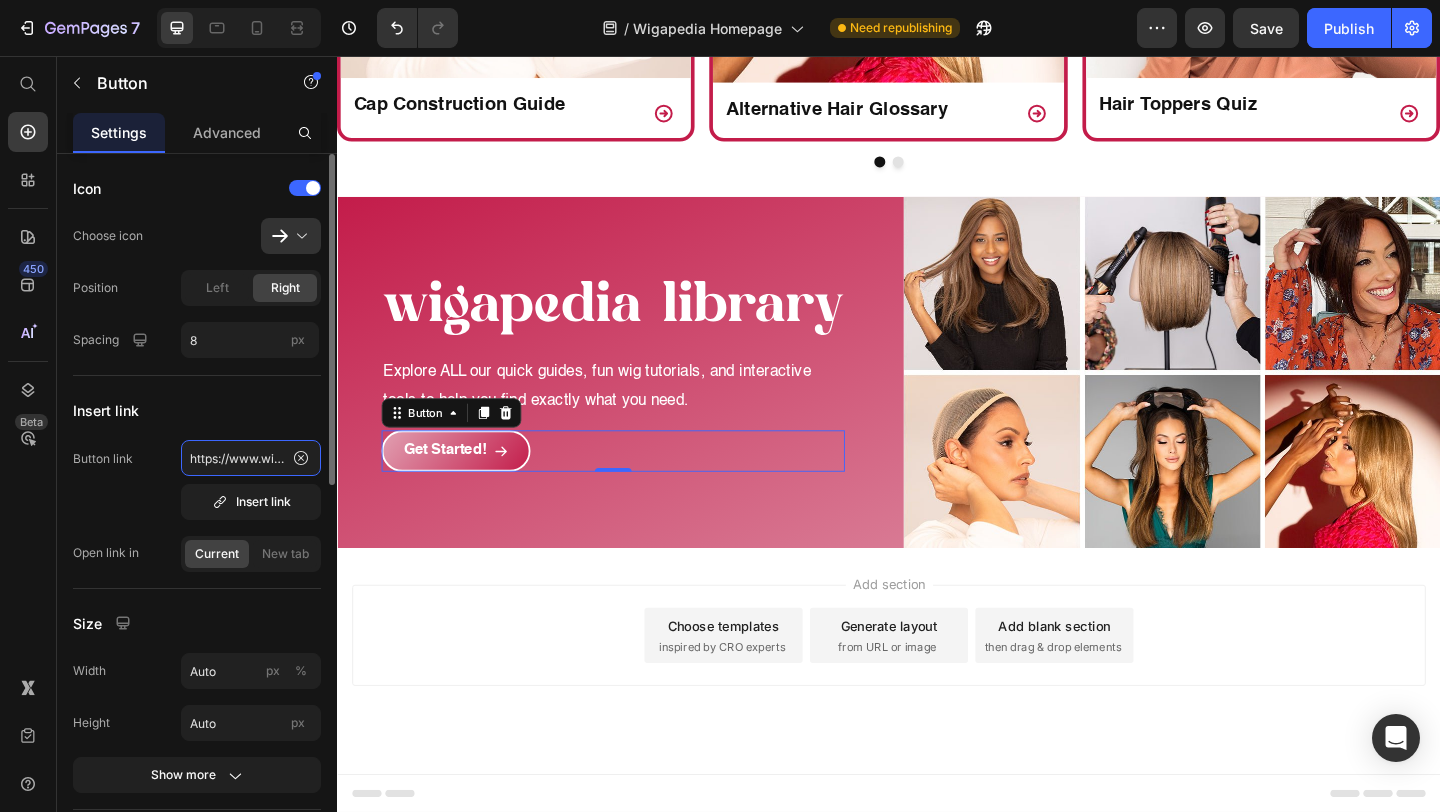 scroll, scrollTop: 0, scrollLeft: 172, axis: horizontal 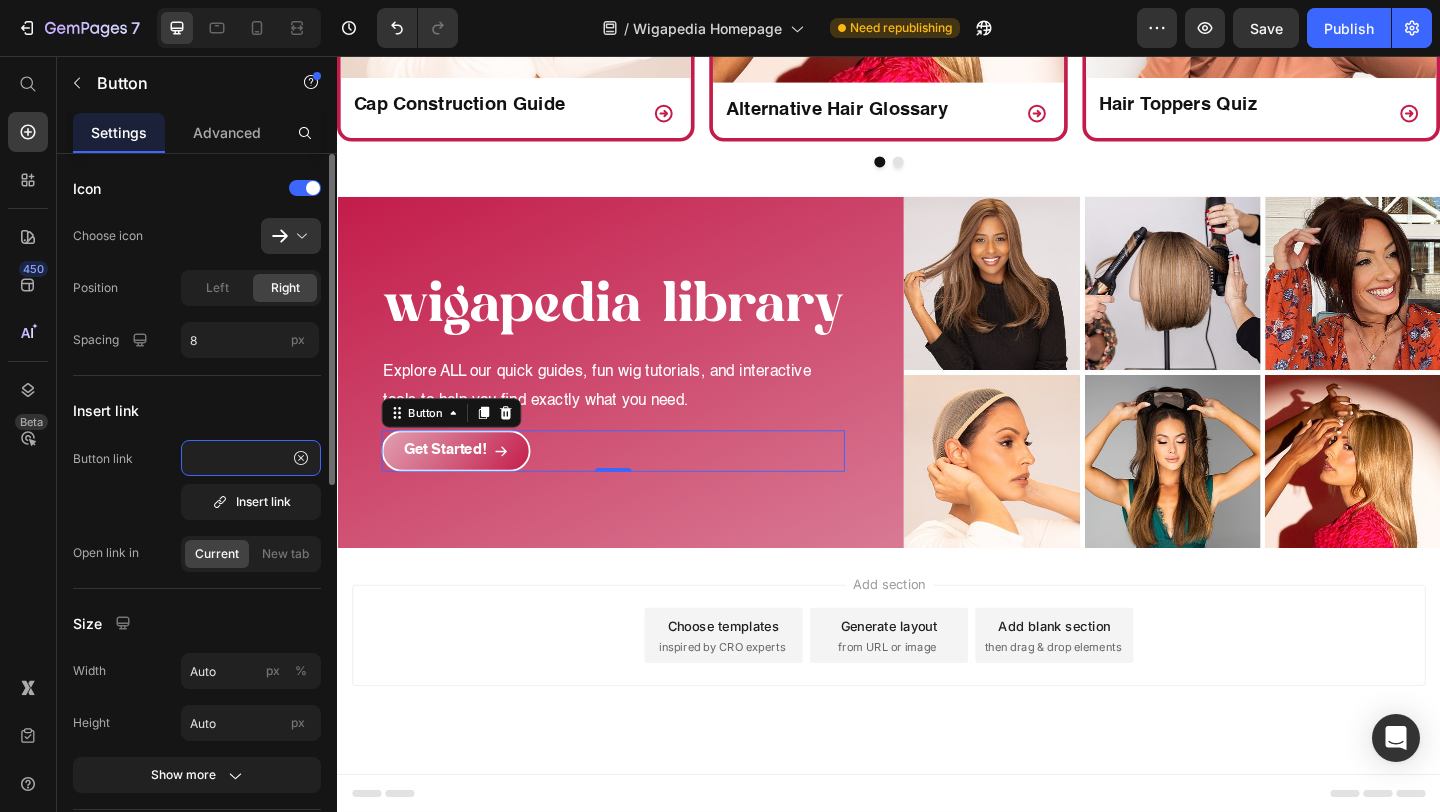 type on "https://www.wigs.com/pages/wigapedia-library" 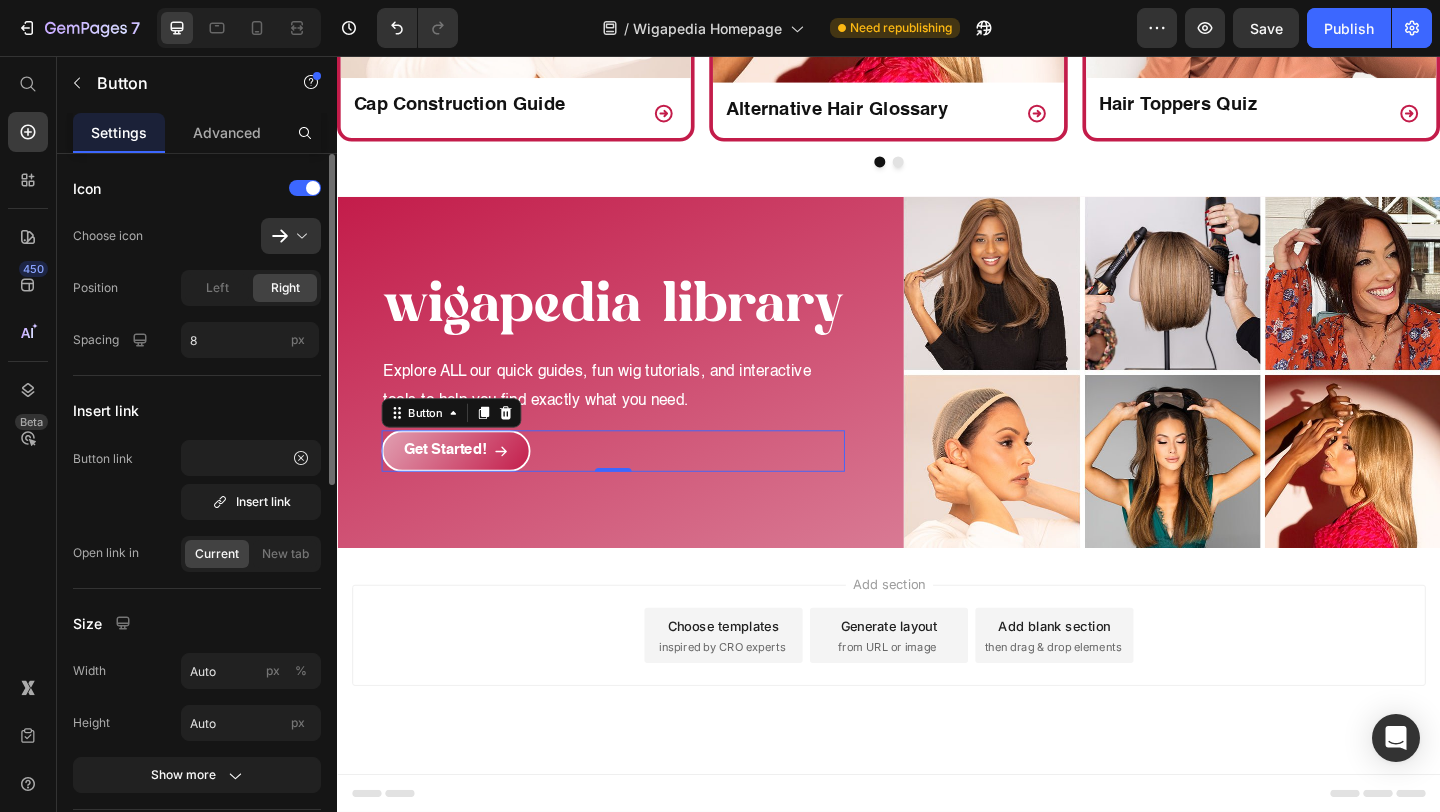 click on "Insert link" at bounding box center (197, 410) 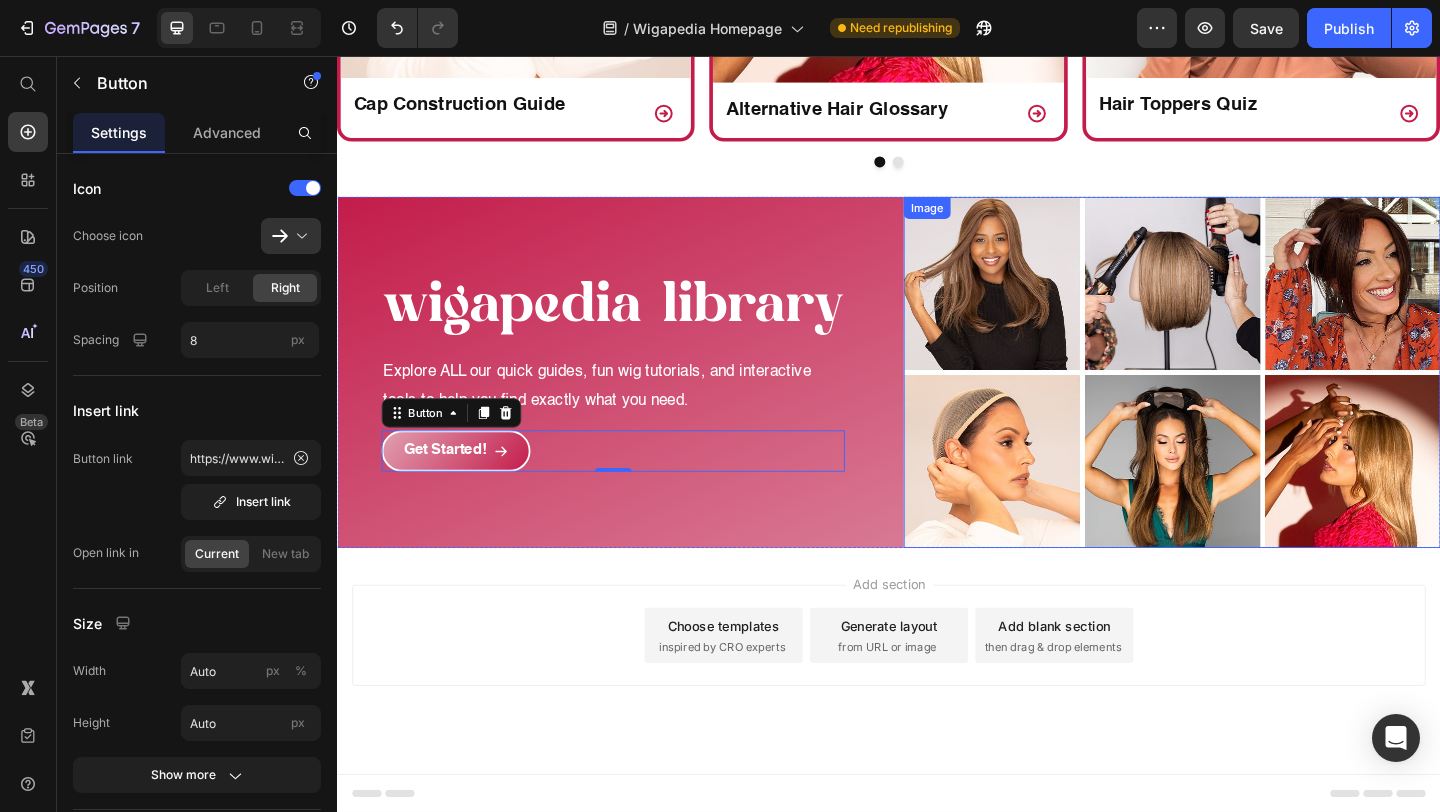 click at bounding box center [1245, 400] 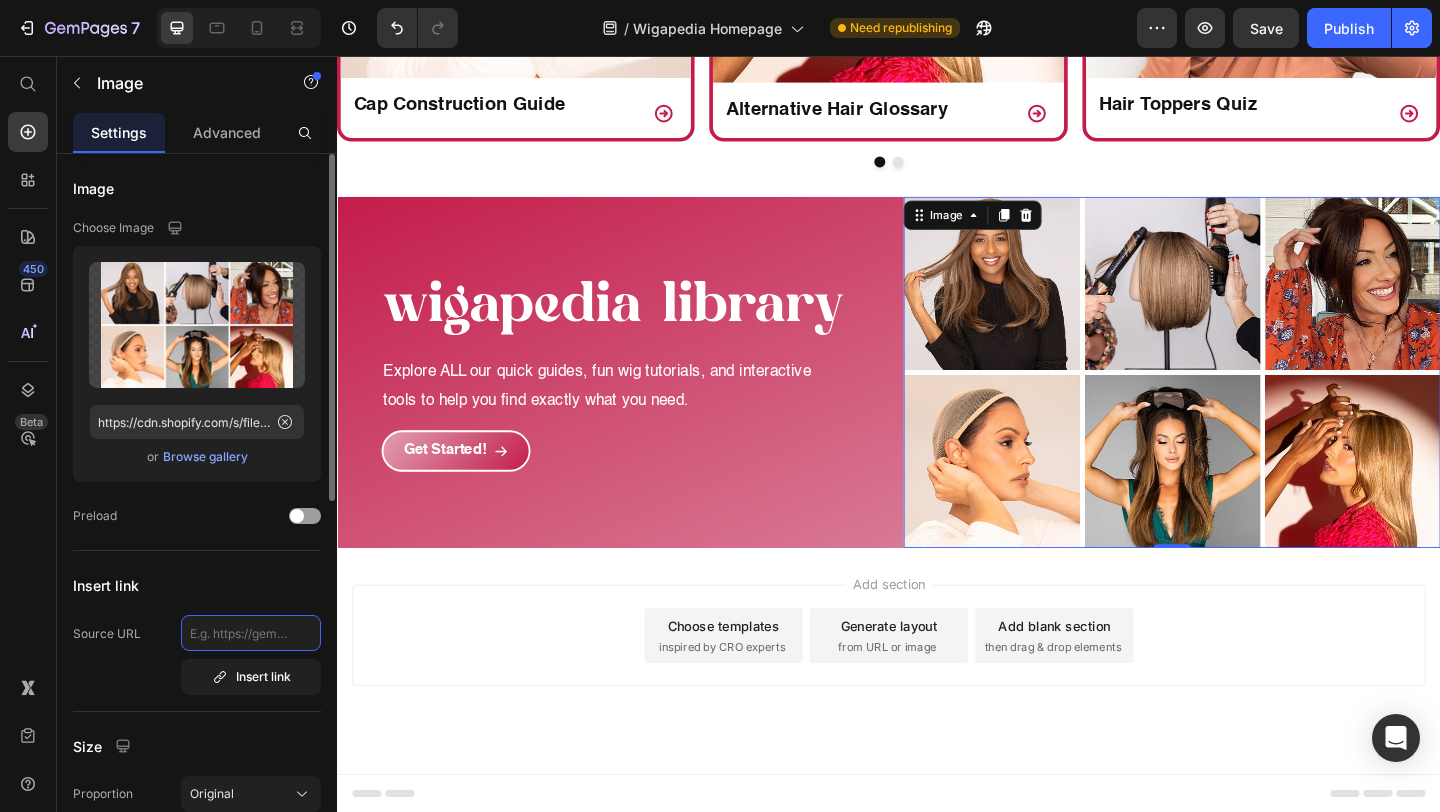 click 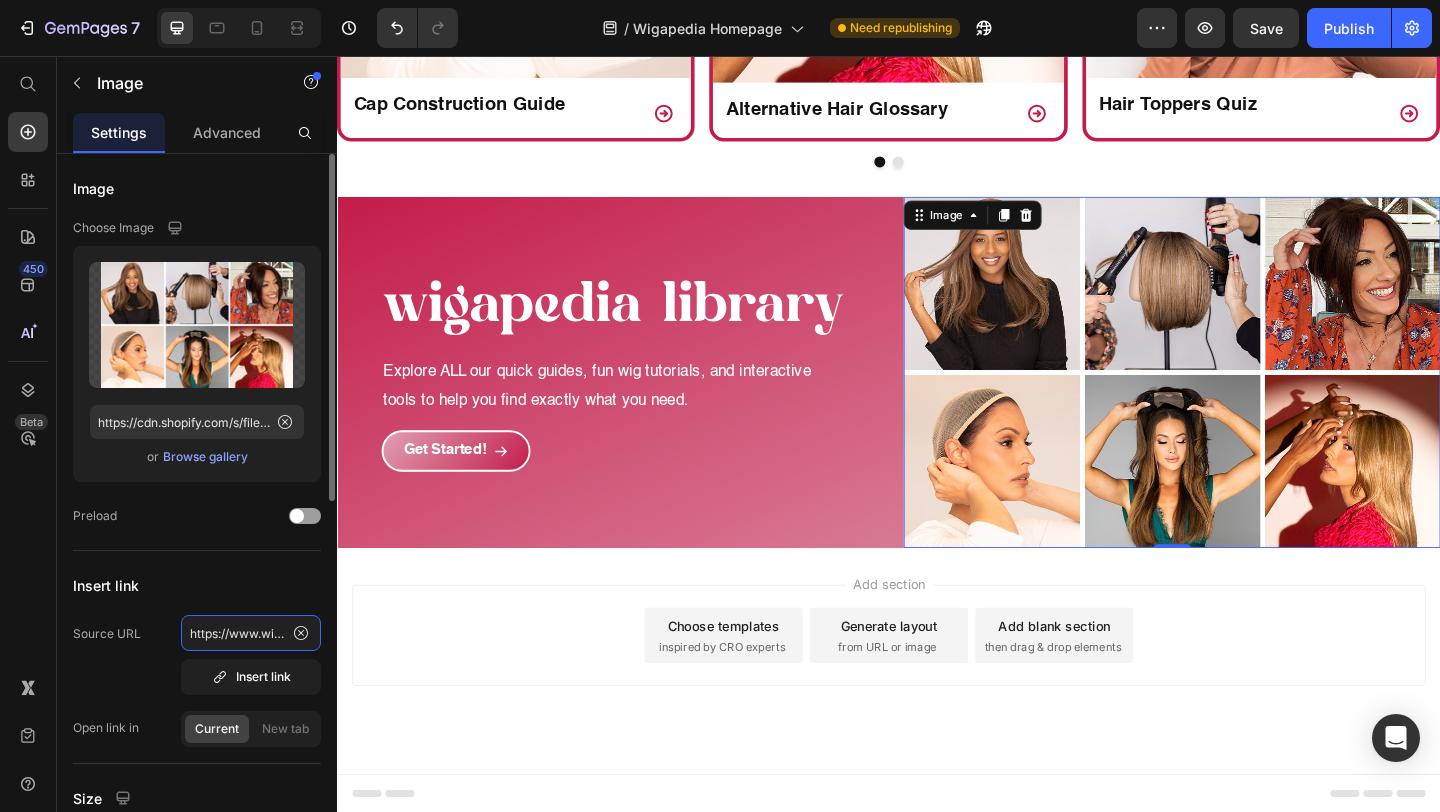 scroll, scrollTop: 0, scrollLeft: 172, axis: horizontal 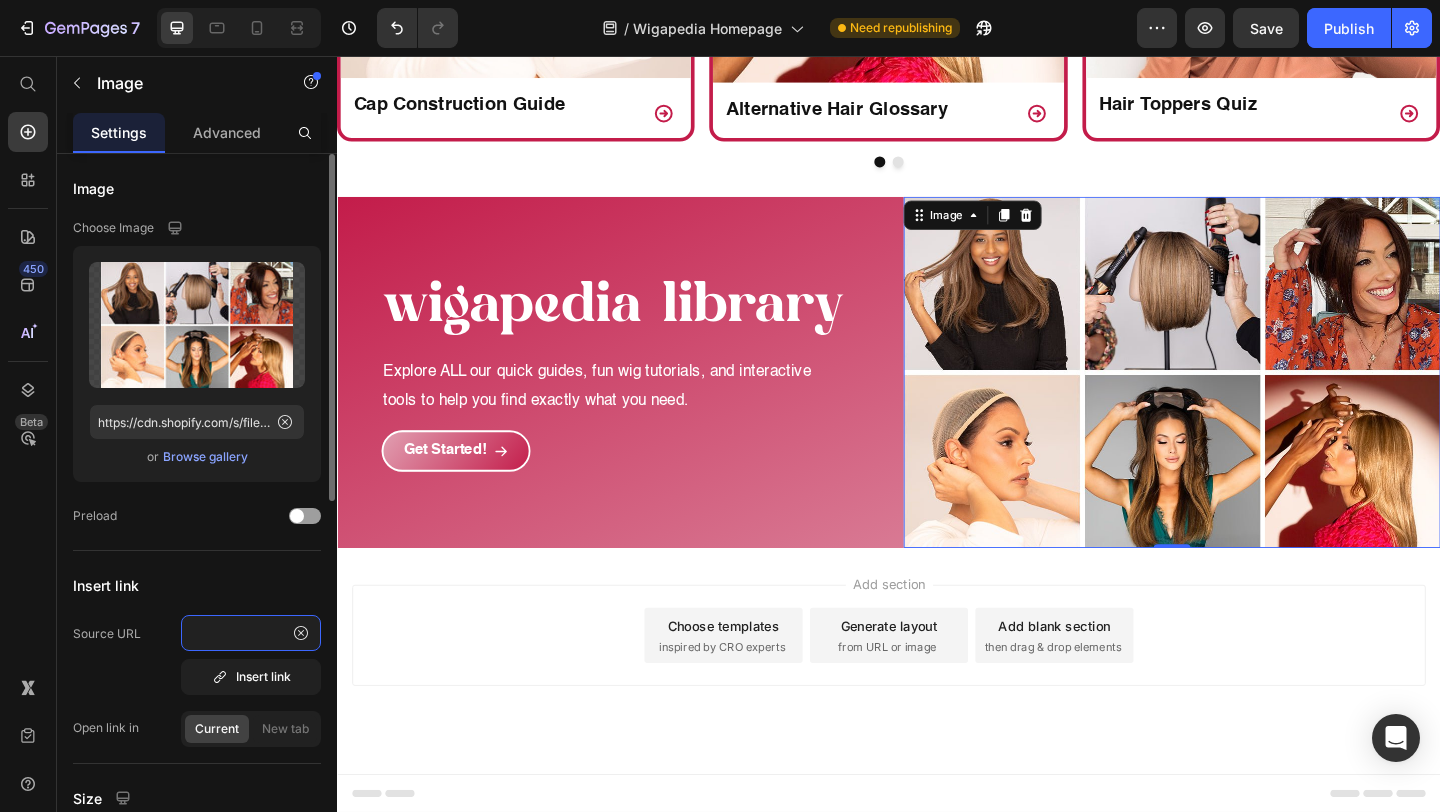 type on "https://www.wigs.com/pages/wigapedia-library" 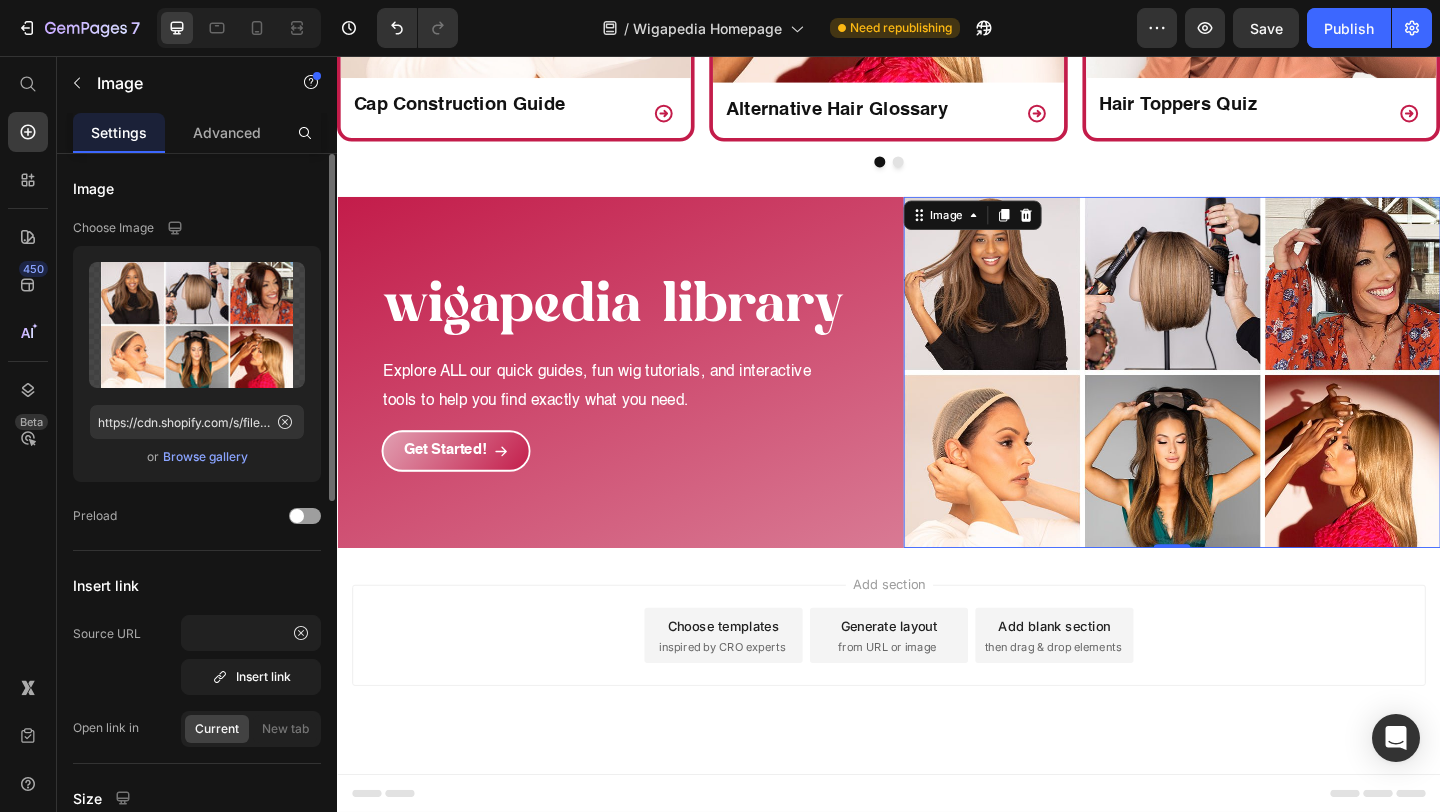 click on "Insert link" at bounding box center [197, 585] 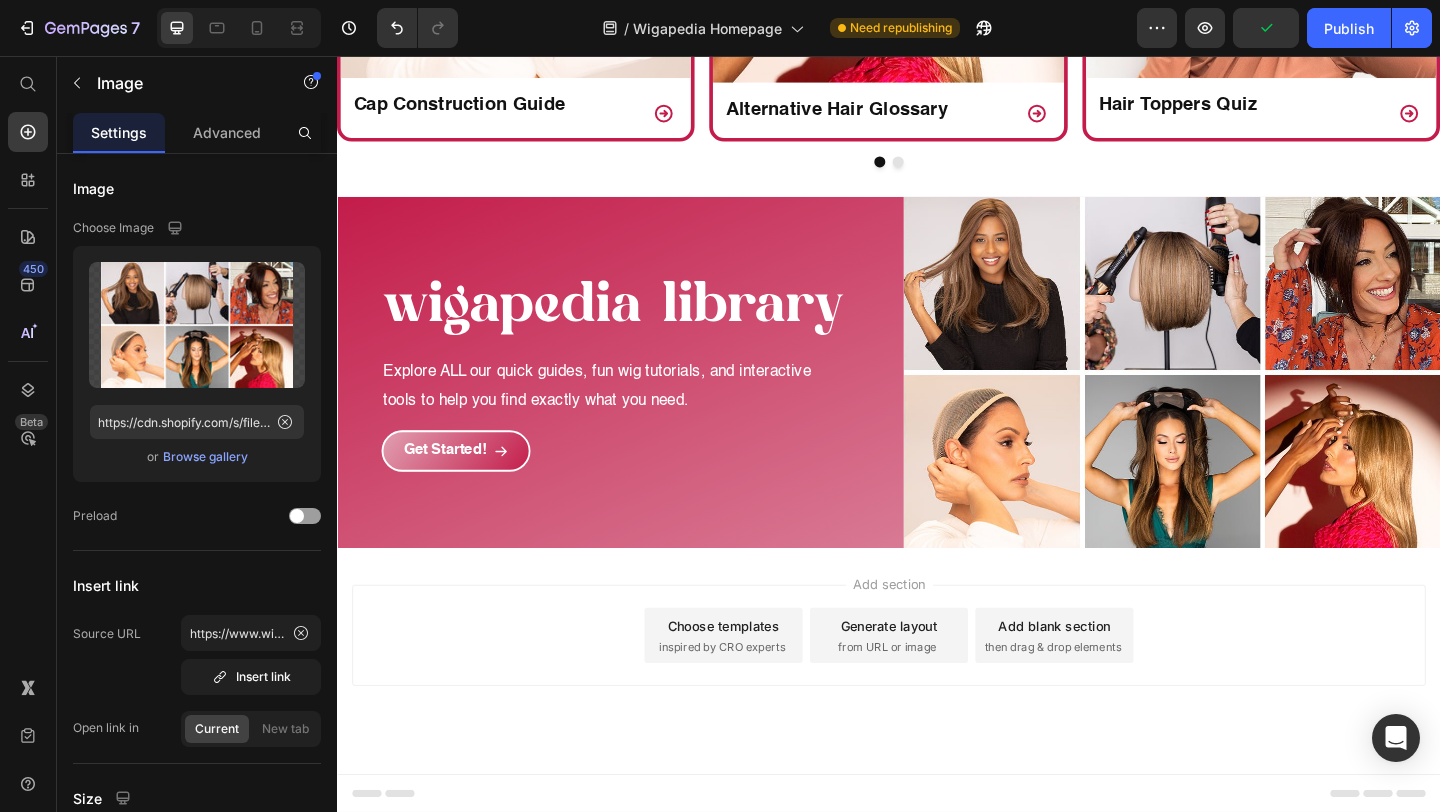 click on "Add section Choose templates inspired by CRO experts Generate layout from URL or image Add blank section then drag & drop elements" at bounding box center [937, 686] 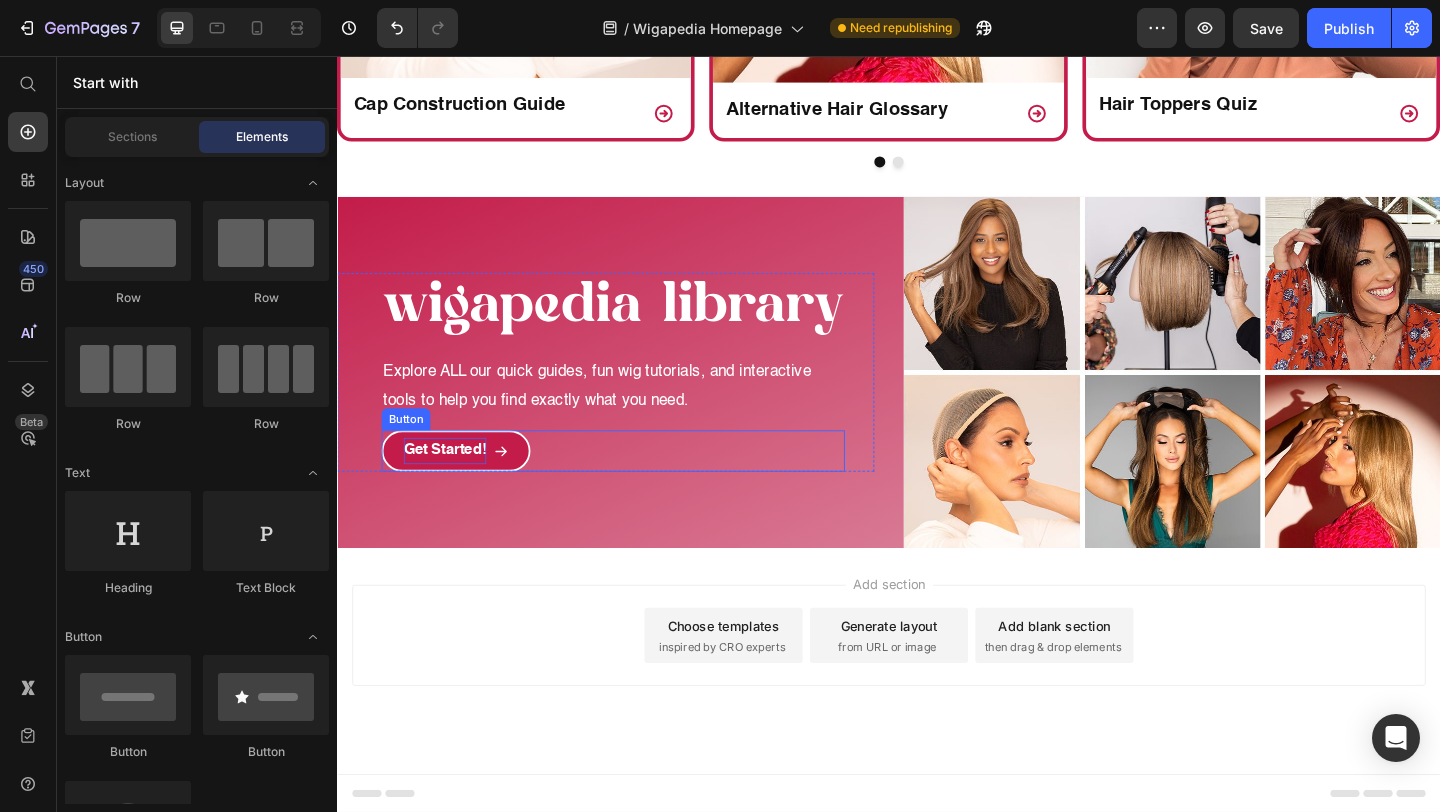 click on "Get Started!" at bounding box center [454, 485] 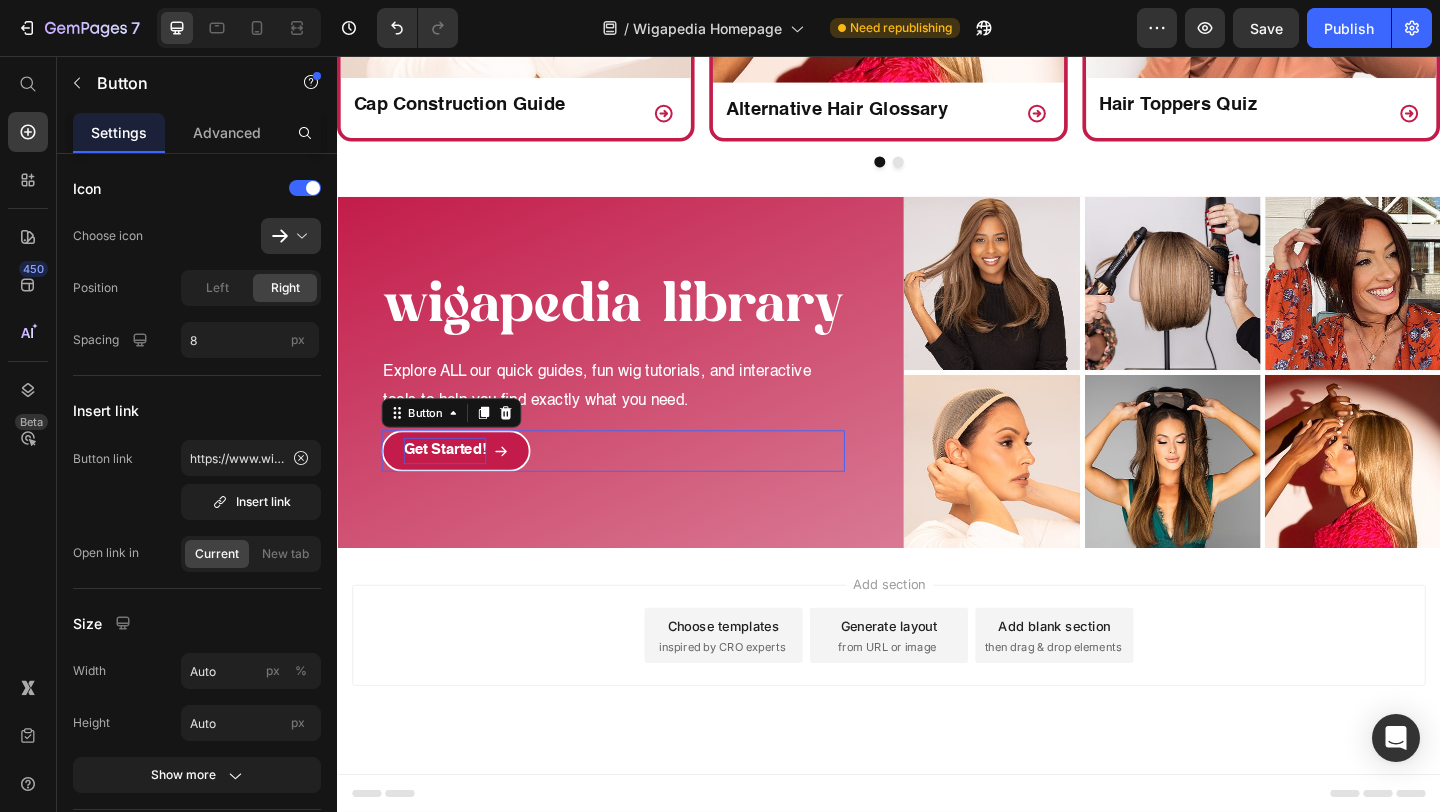 click on "Get Started!" at bounding box center [454, 485] 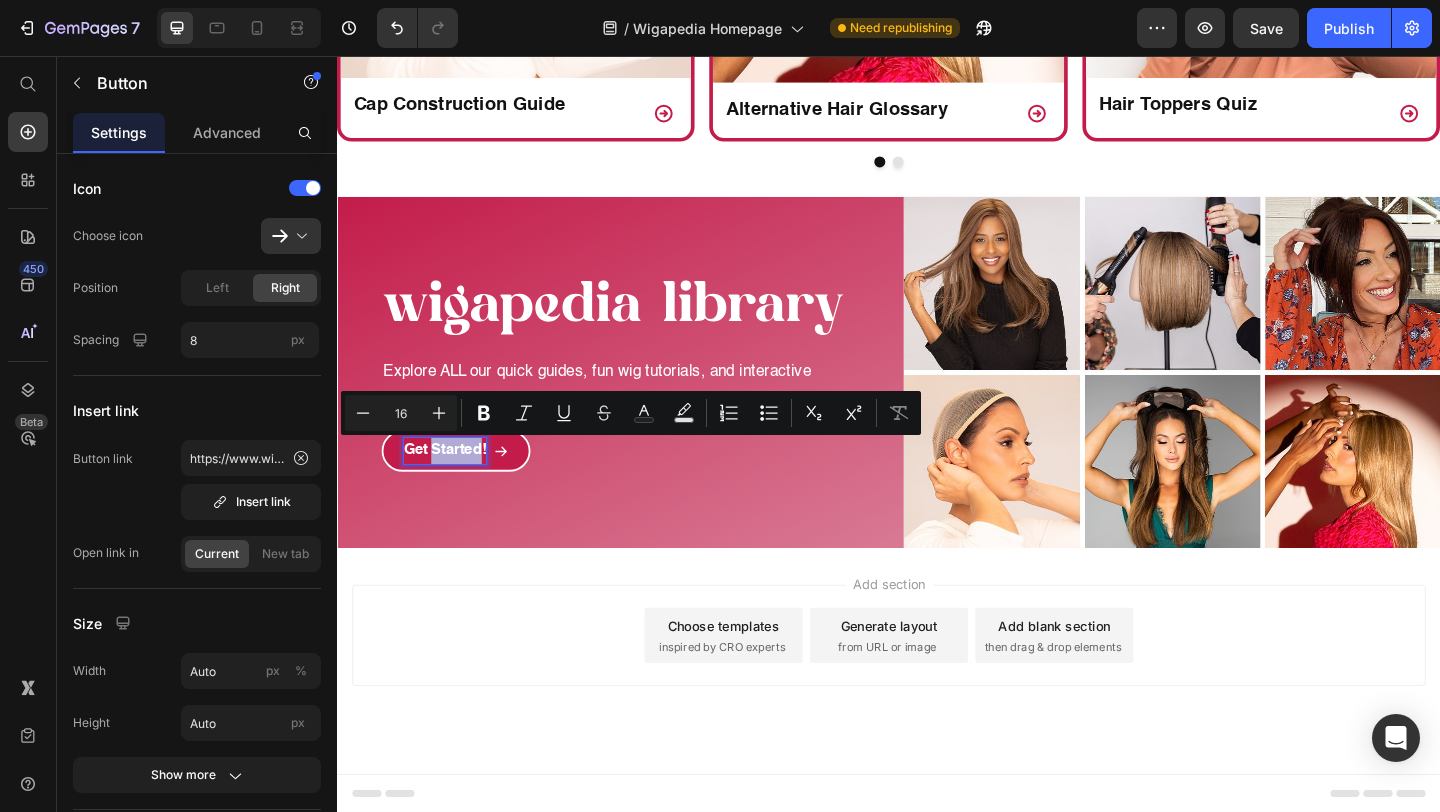 click on "Get Started!" at bounding box center (454, 485) 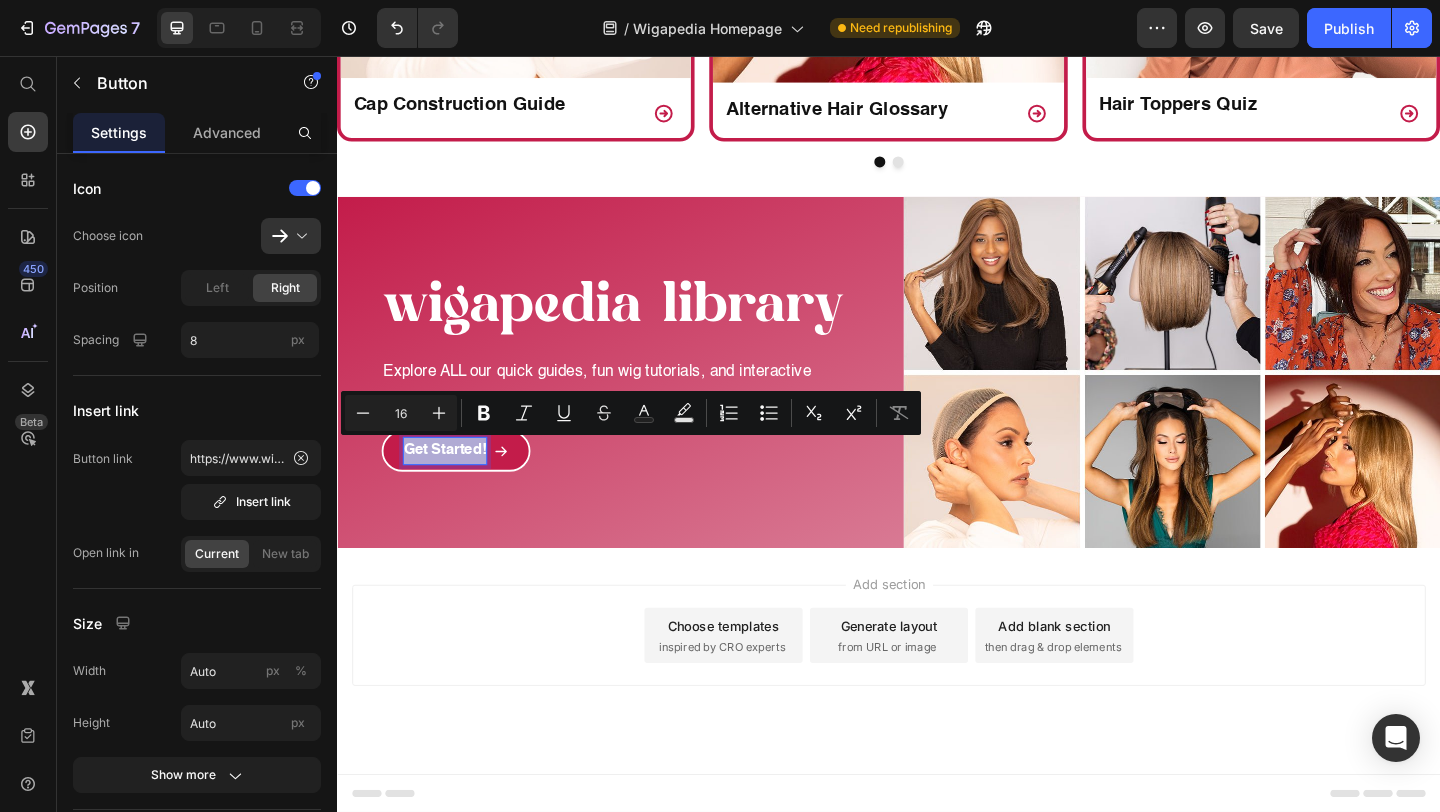 drag, startPoint x: 413, startPoint y: 484, endPoint x: 511, endPoint y: 490, distance: 98.1835 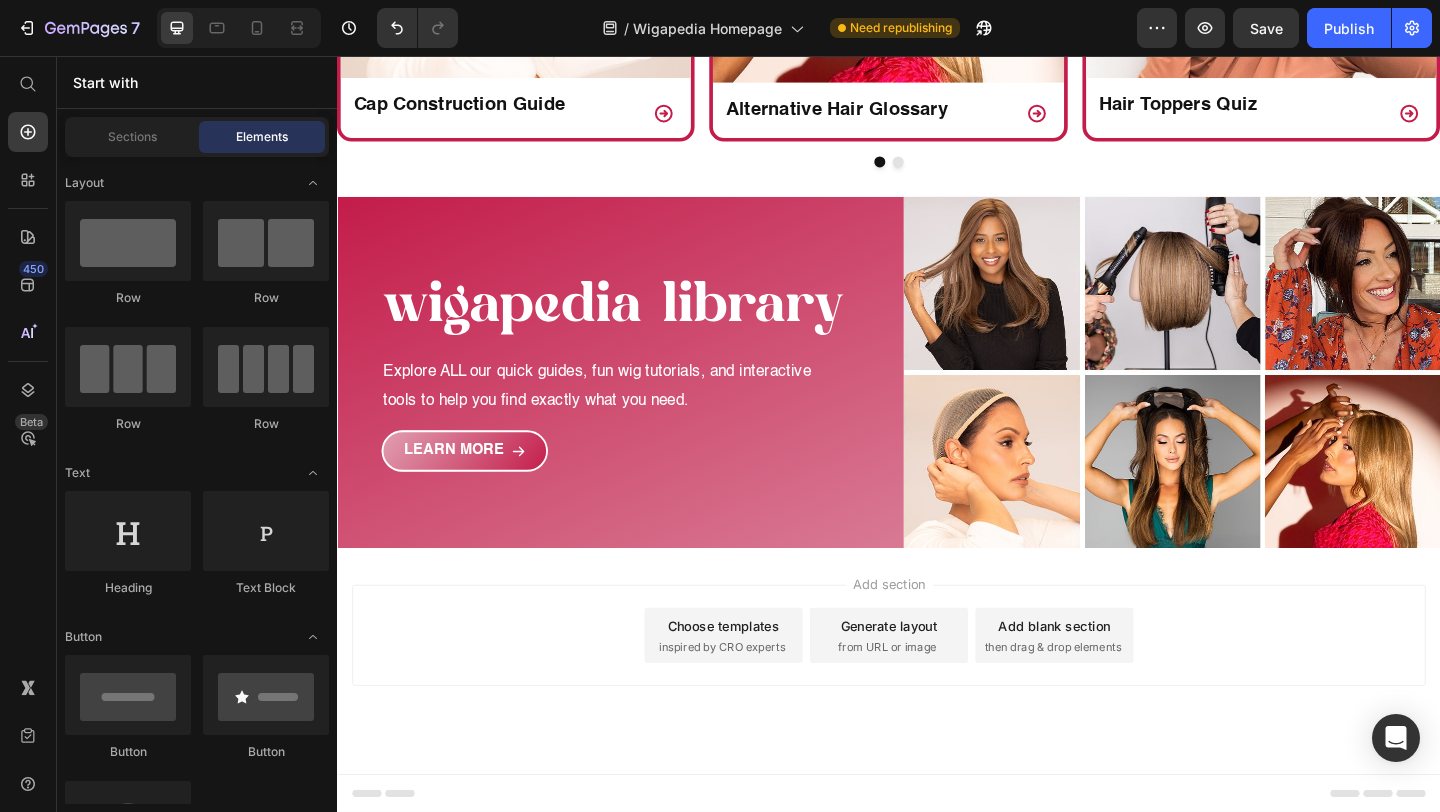click on "Add section Choose templates inspired by CRO experts Generate layout from URL or image Add blank section then drag & drop elements" at bounding box center (937, 714) 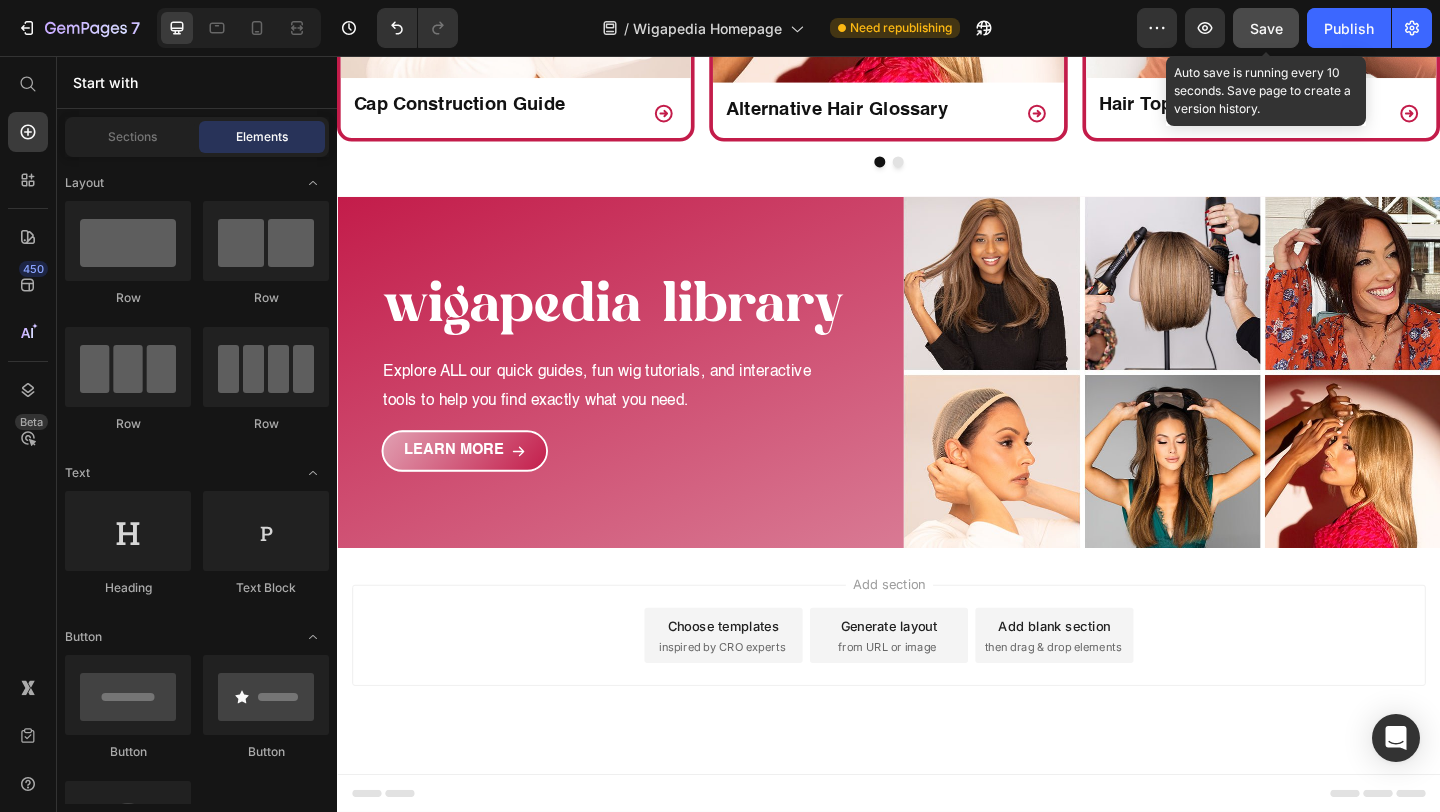 click on "Save" 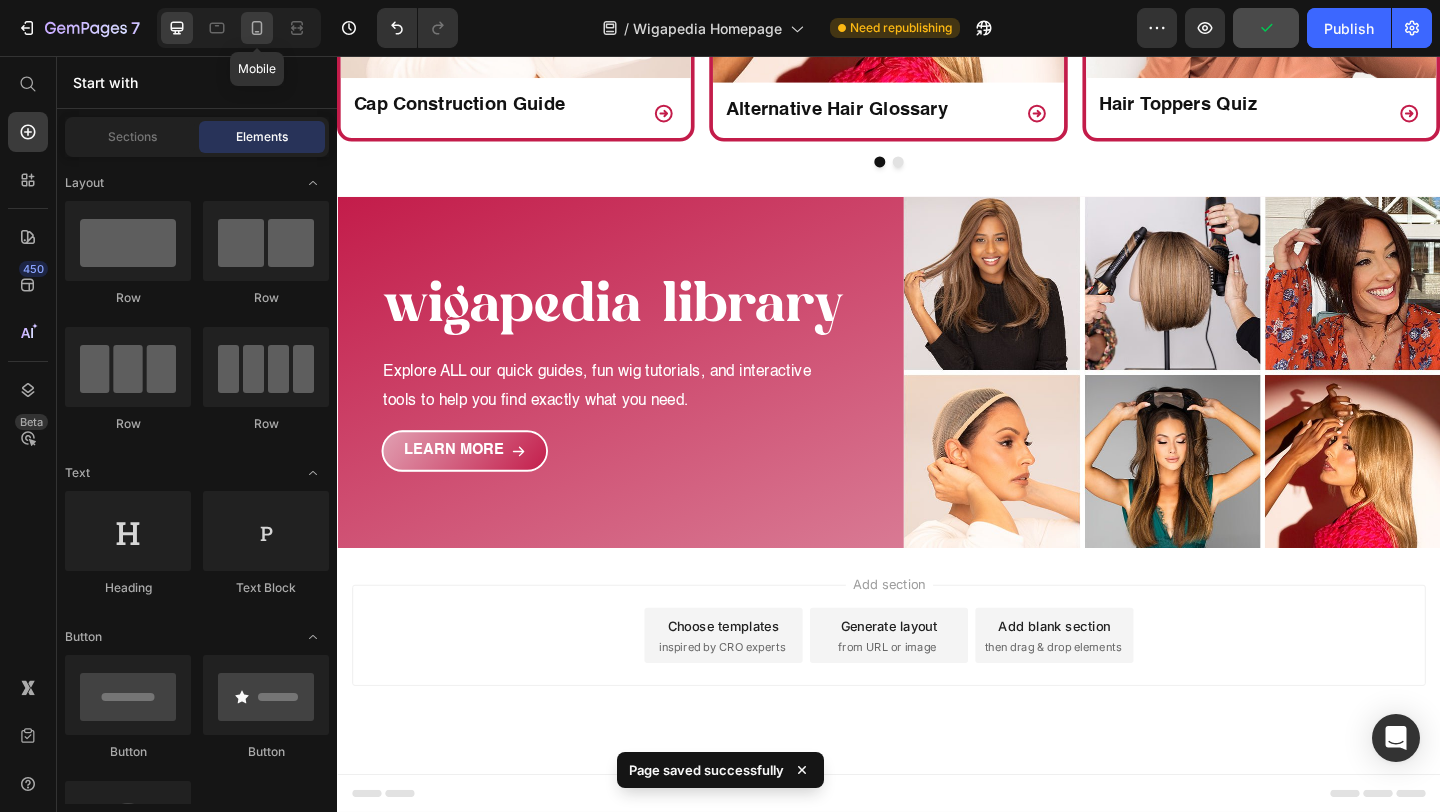 click 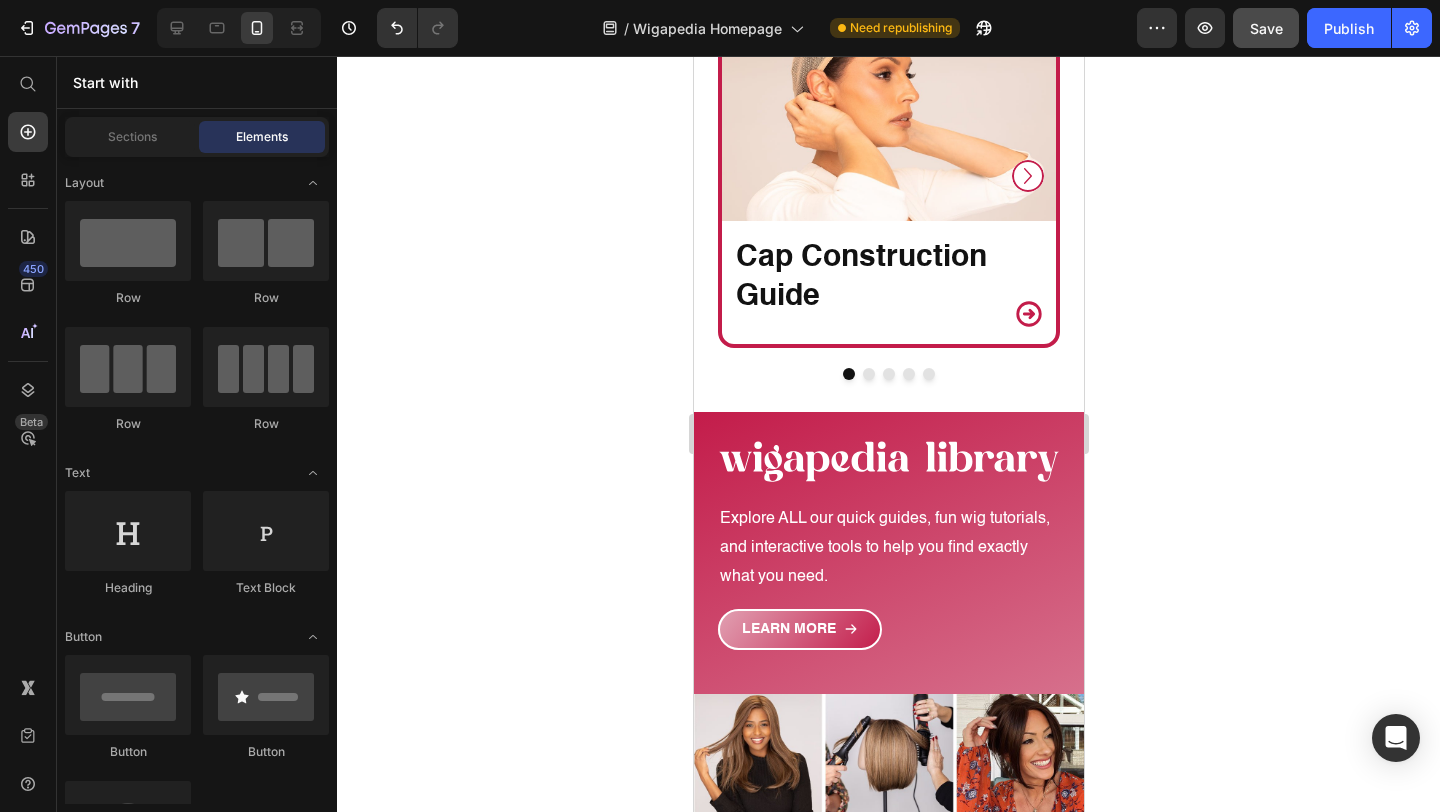 scroll, scrollTop: 1419, scrollLeft: 0, axis: vertical 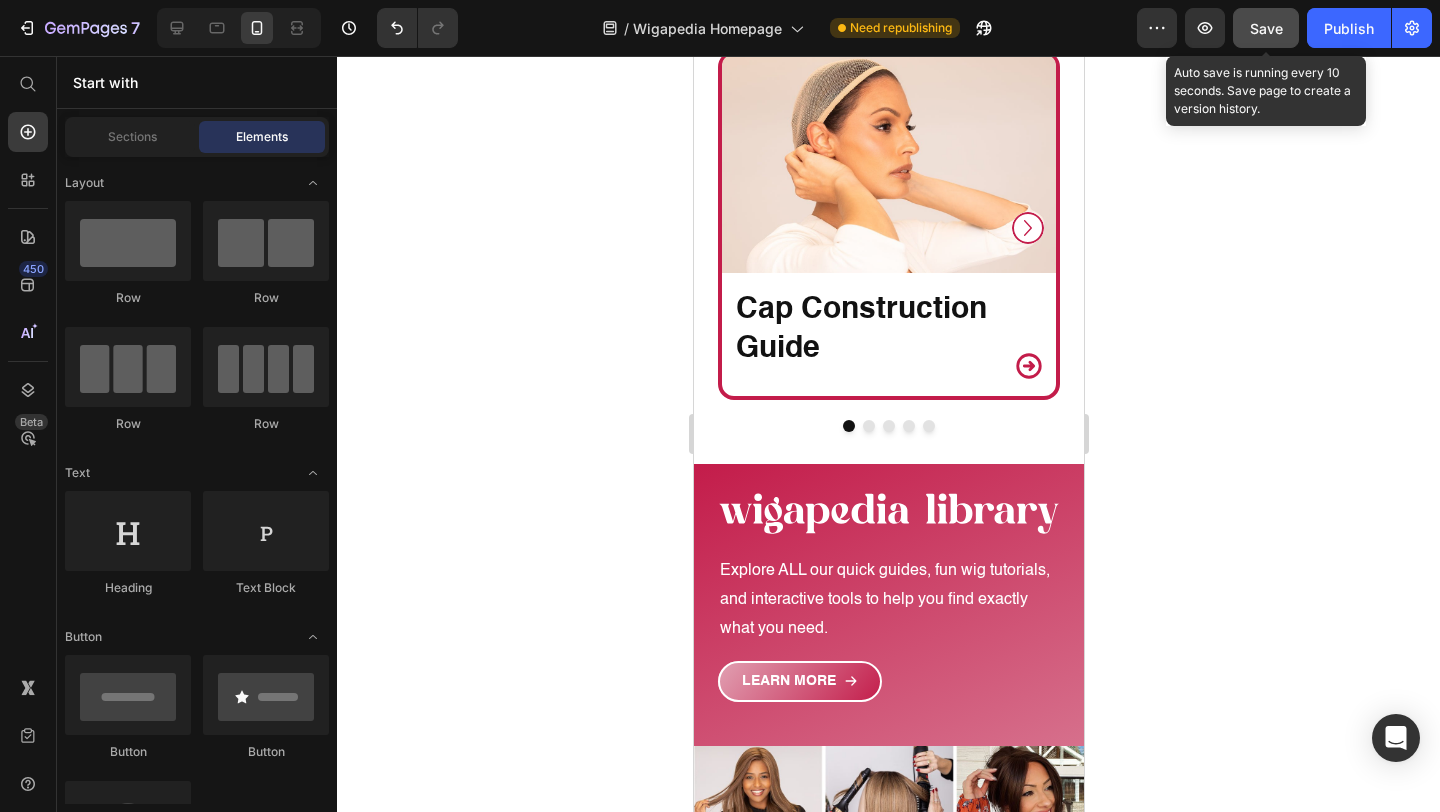 click on "Save" at bounding box center (1266, 28) 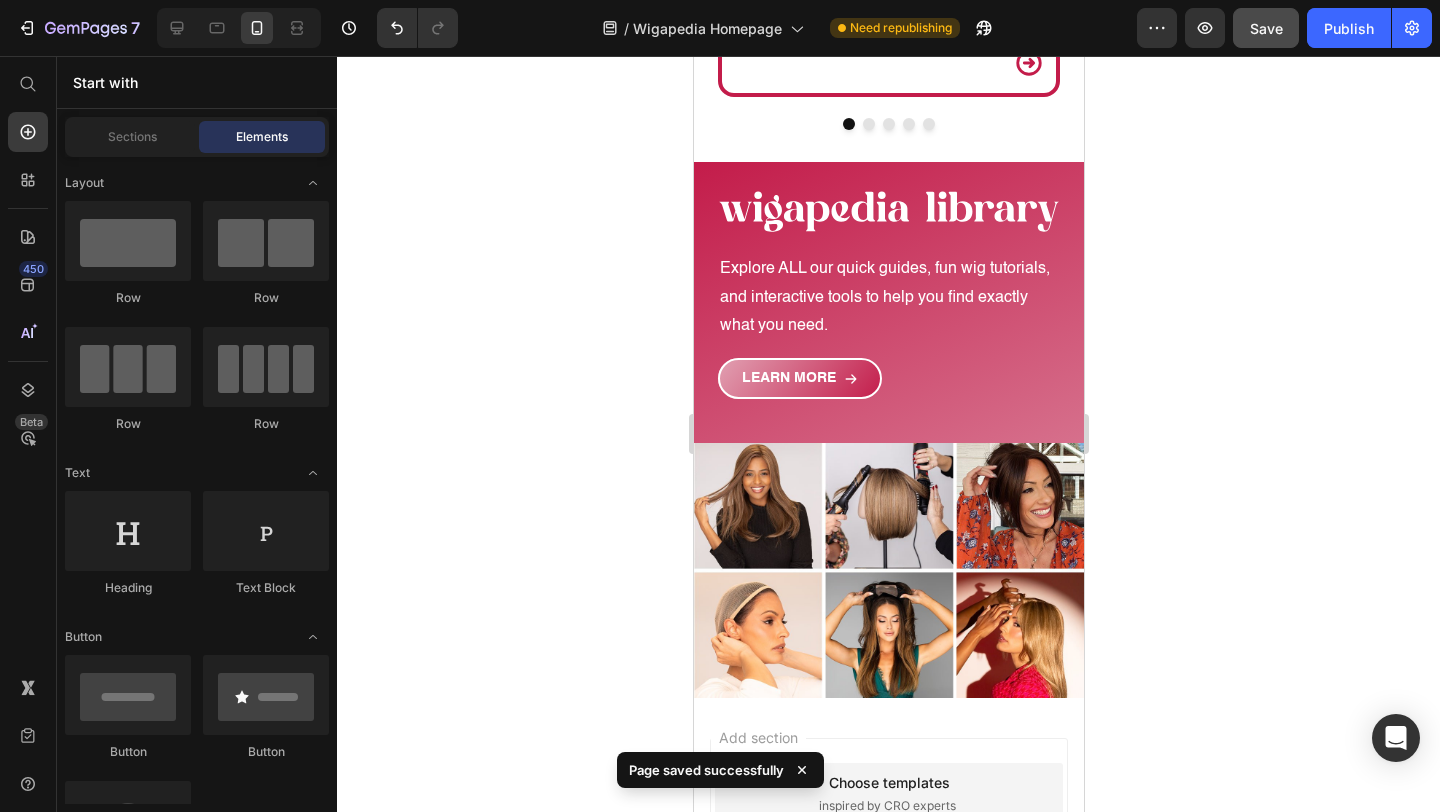 scroll, scrollTop: 1971, scrollLeft: 0, axis: vertical 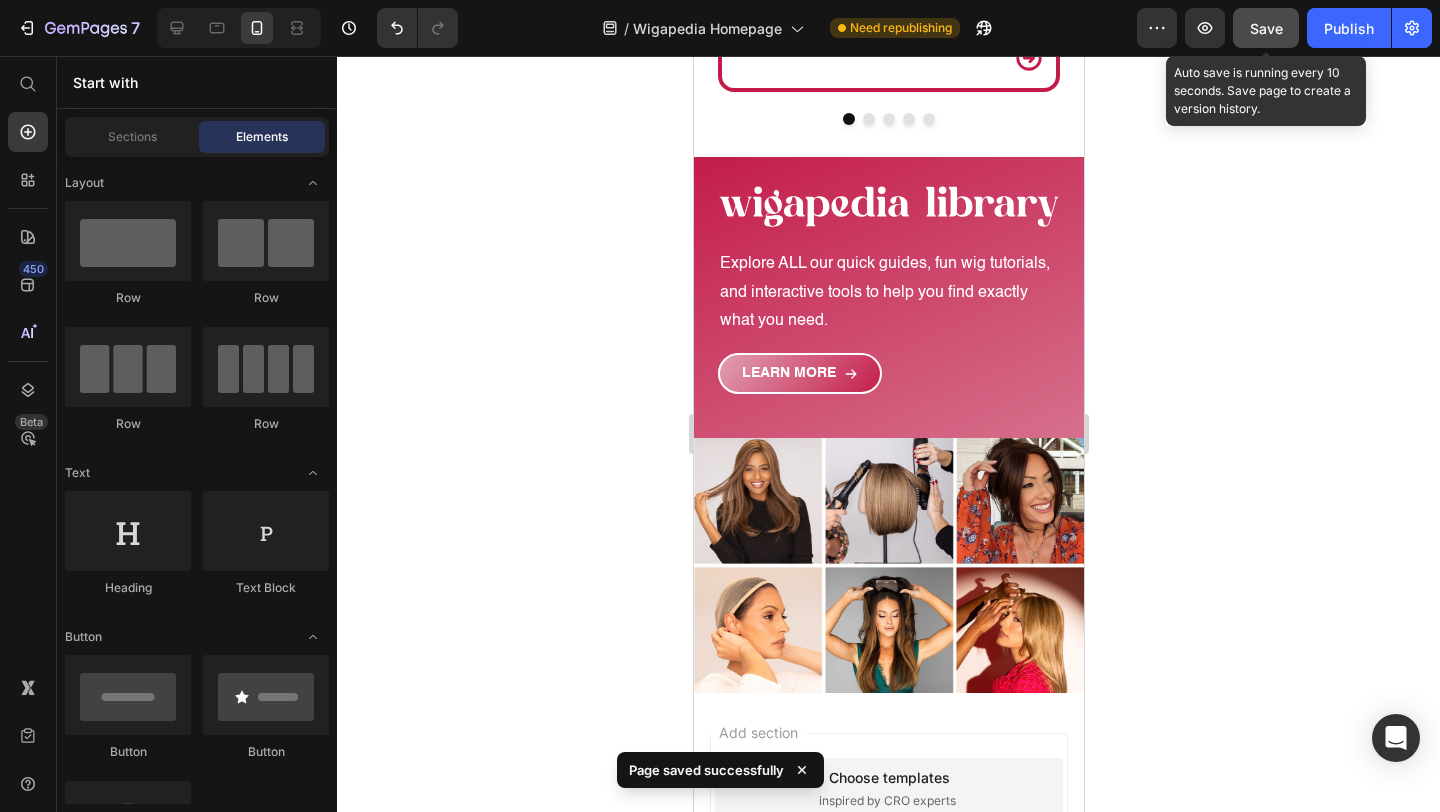 click on "Save" 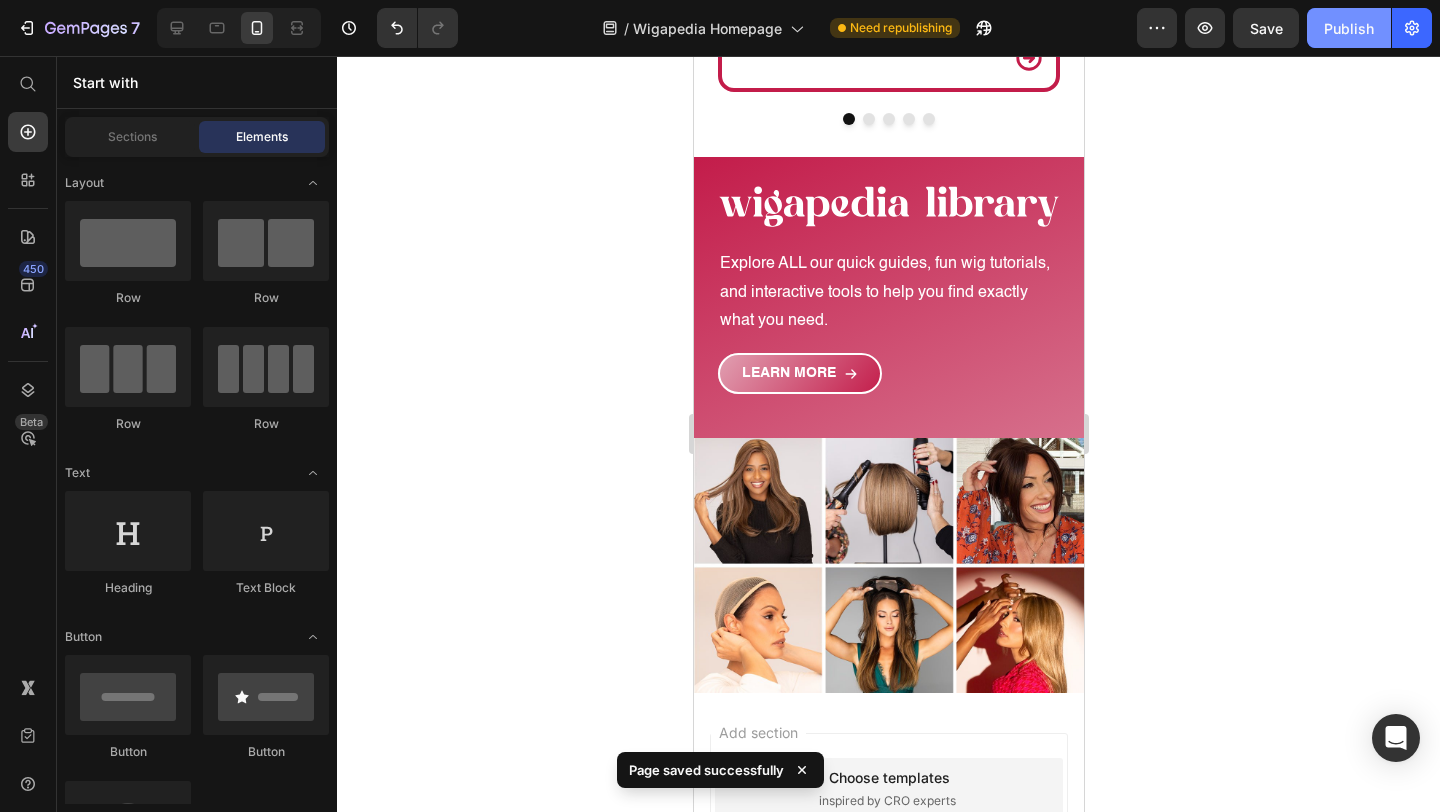 click on "Publish" at bounding box center (1349, 28) 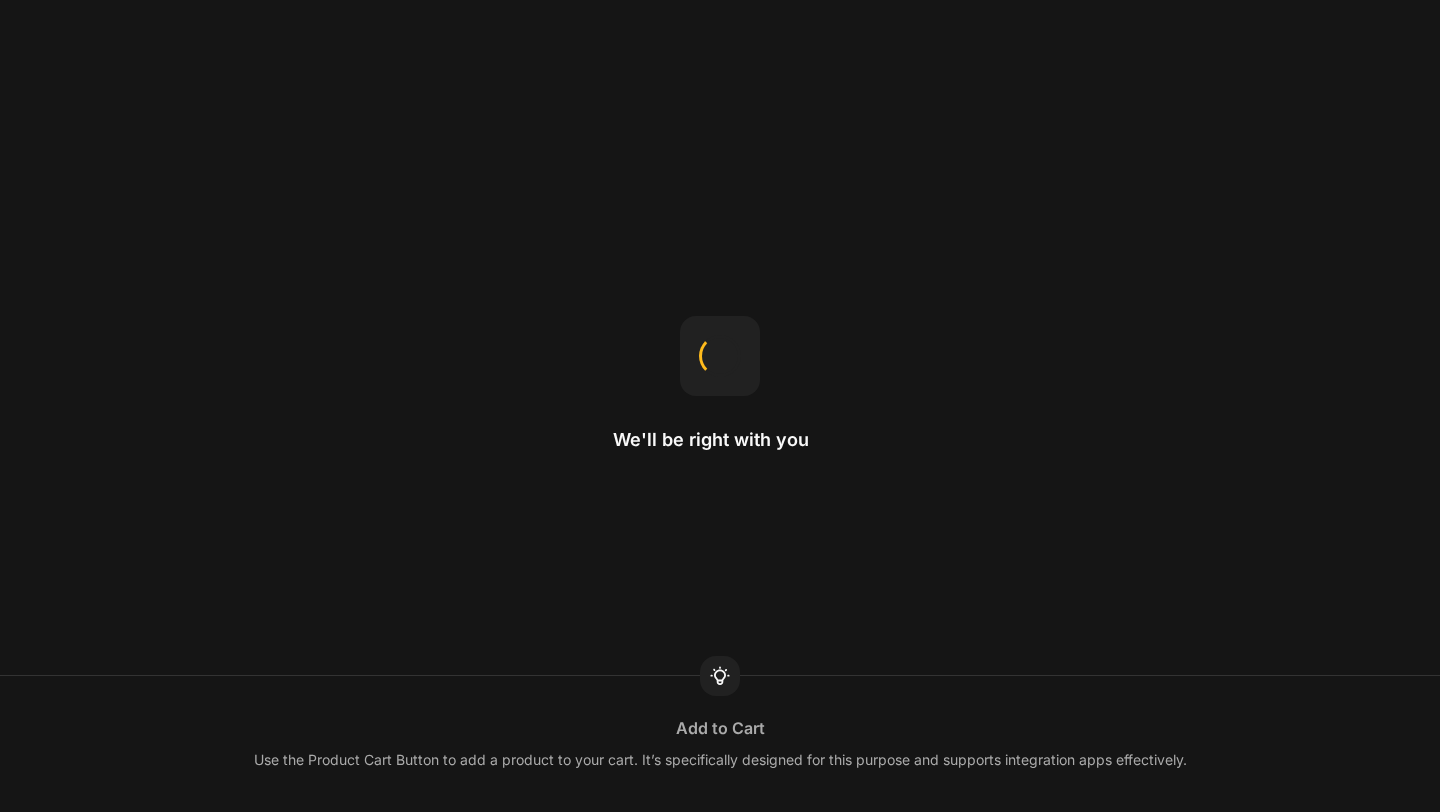scroll, scrollTop: 0, scrollLeft: 0, axis: both 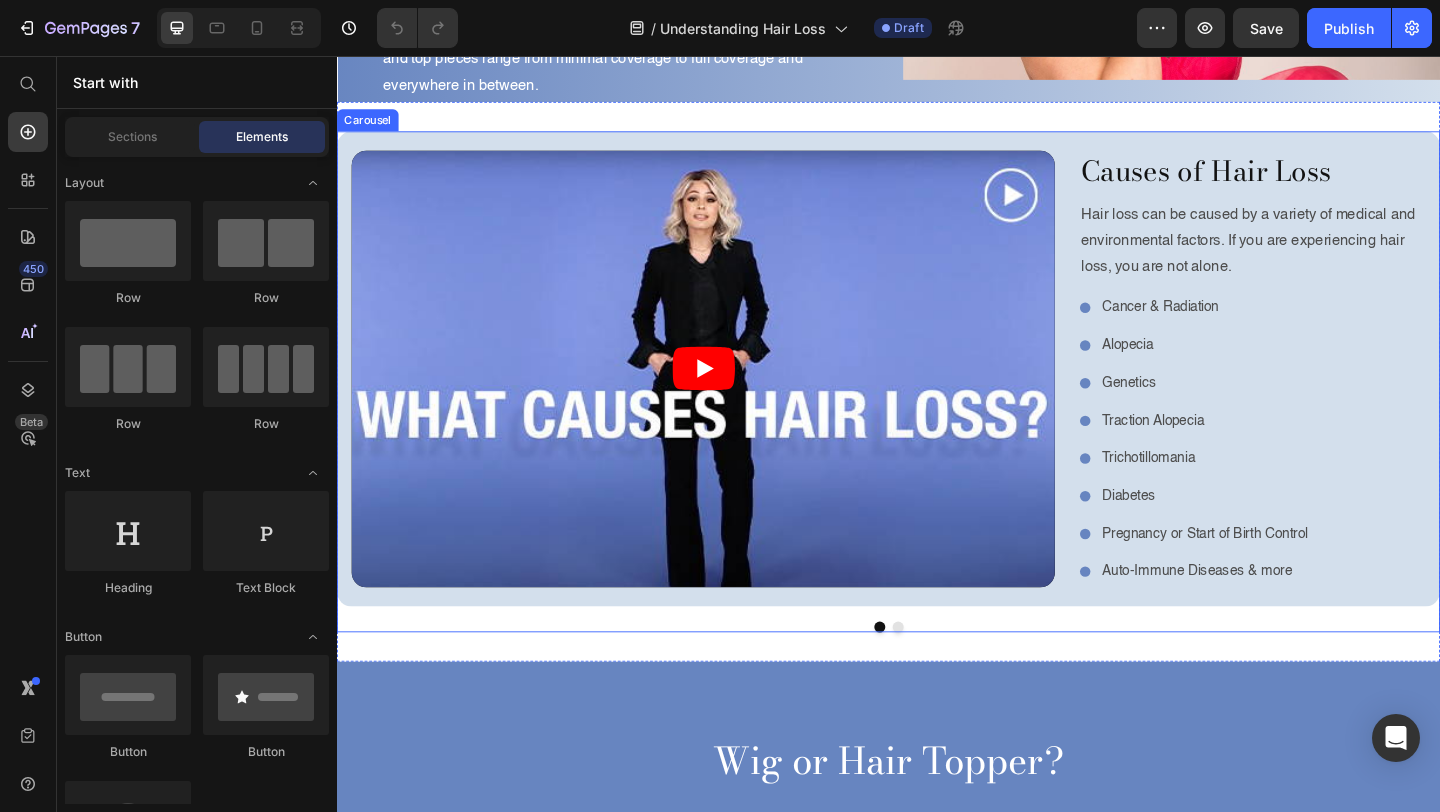 click at bounding box center [947, 677] 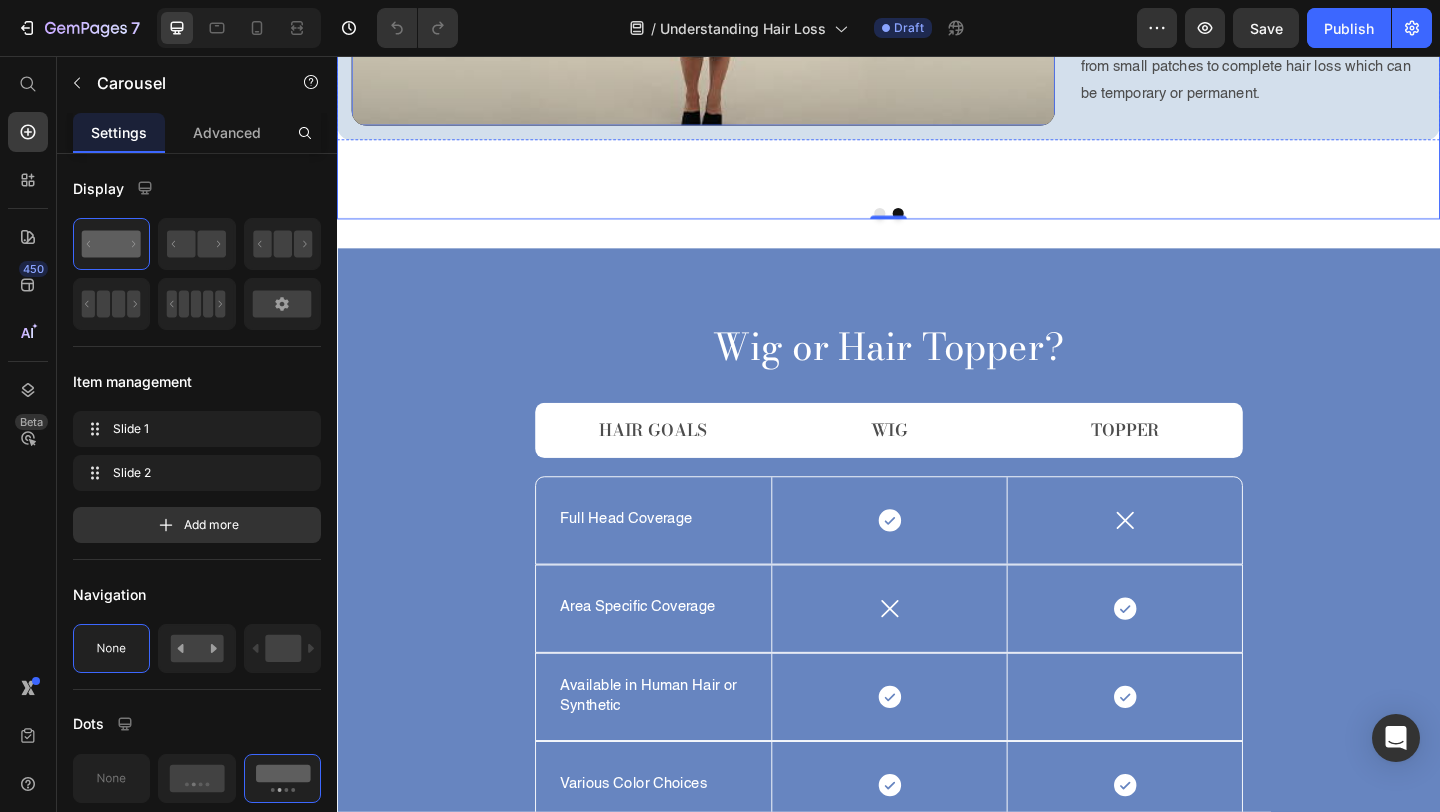 scroll, scrollTop: 887, scrollLeft: 0, axis: vertical 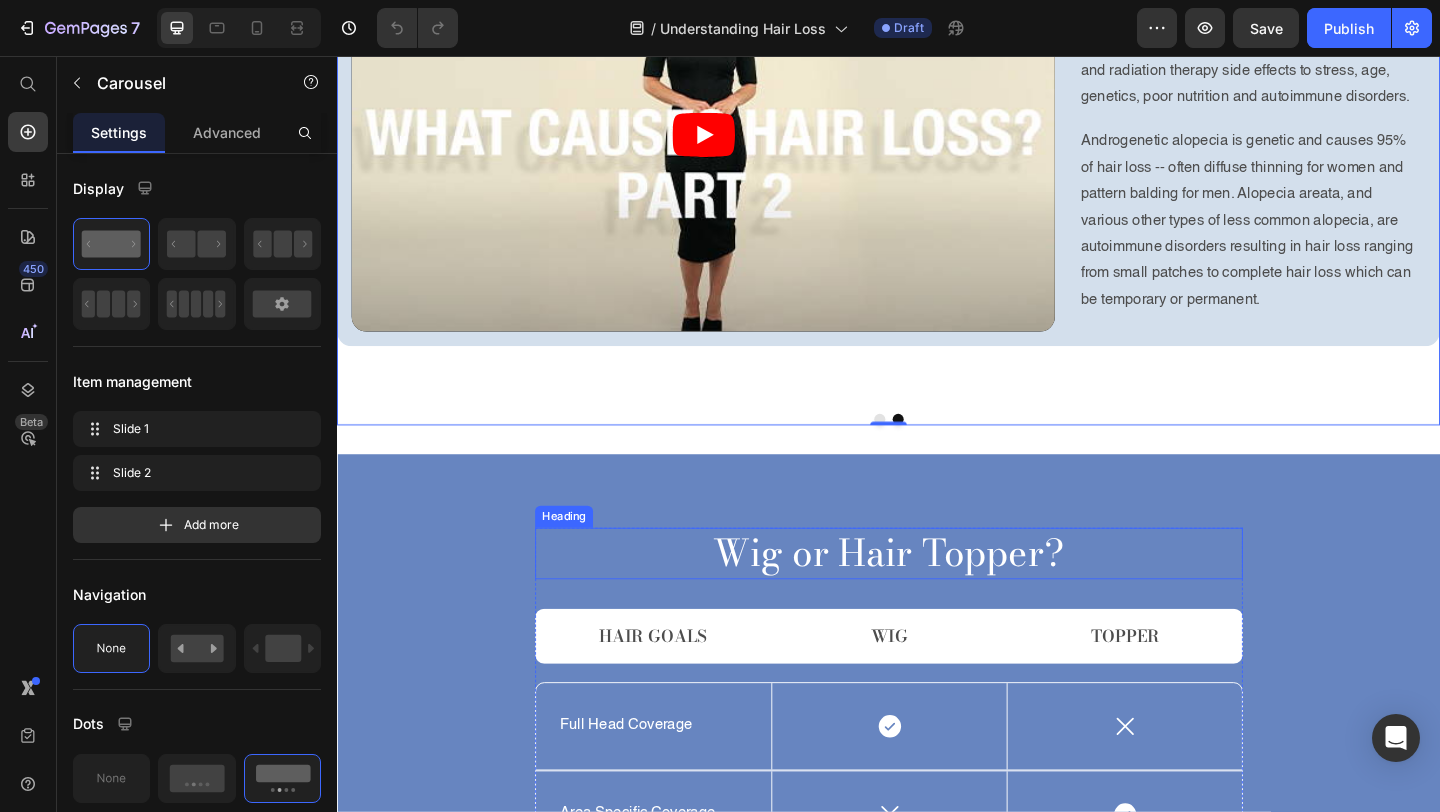 click on "Wig or Hair Topper?" at bounding box center (937, 597) 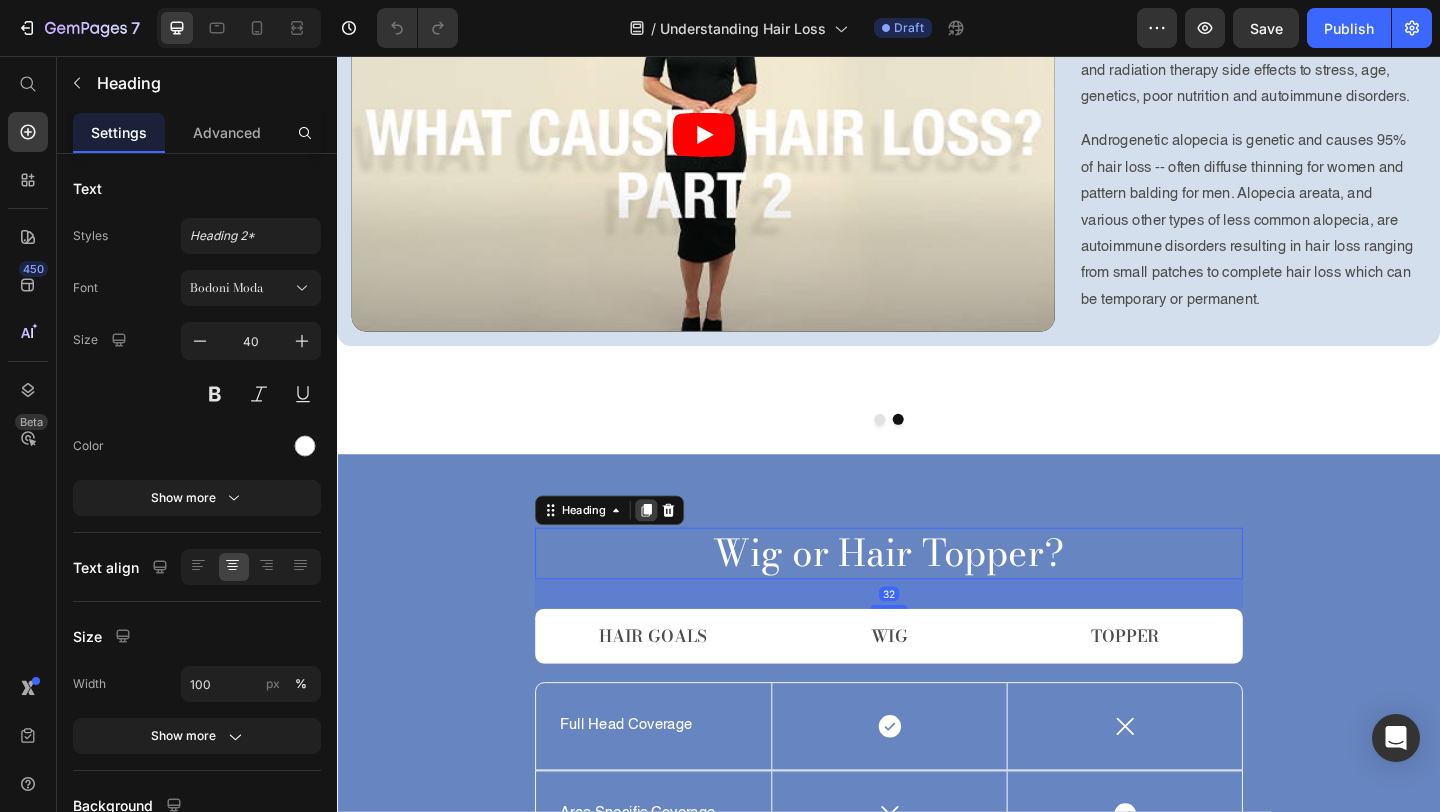 click 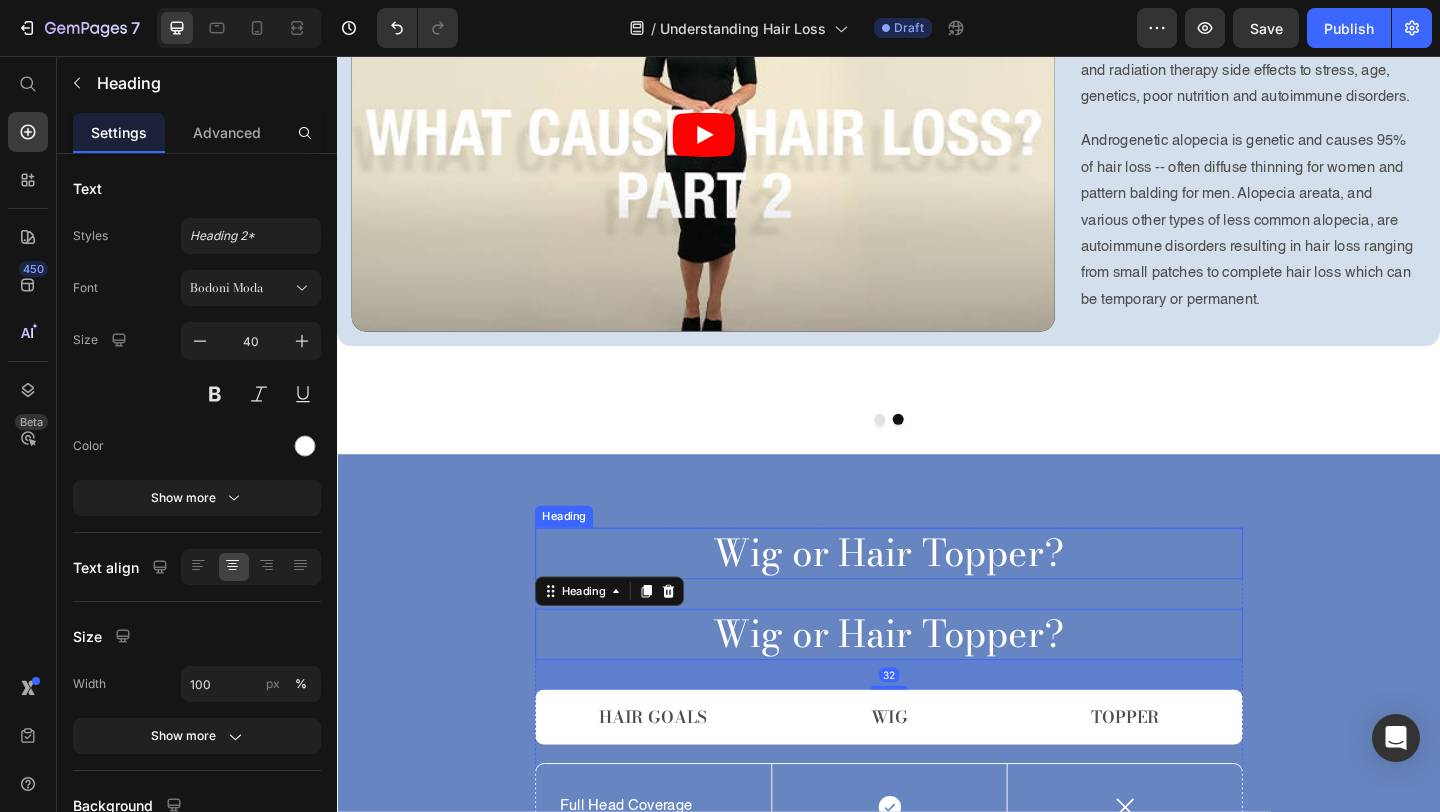 click on "Wig or Hair Topper?" at bounding box center (937, 597) 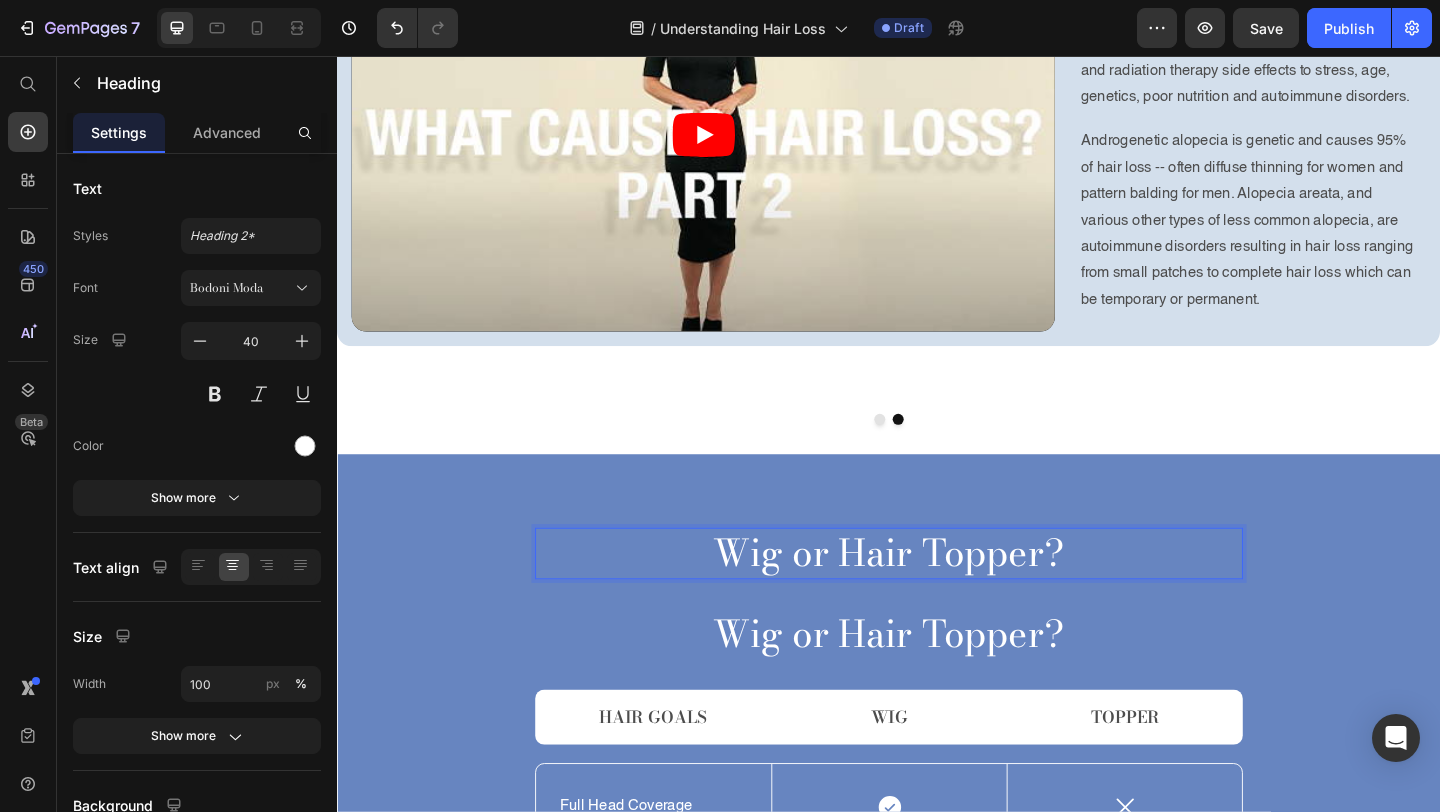 click on "Wig or Hair Topper?" at bounding box center [937, 597] 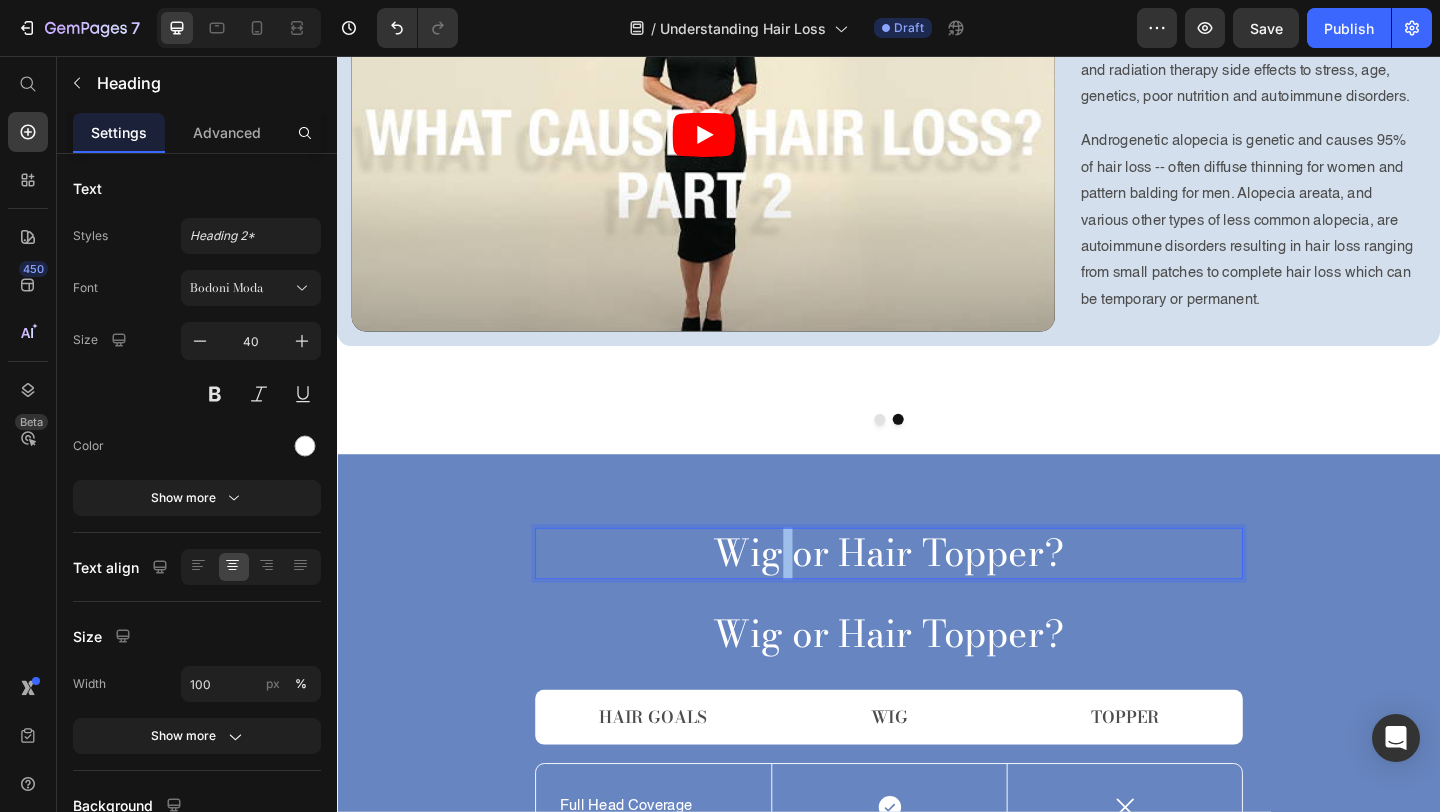 click on "Wig or Hair Topper?" at bounding box center [937, 597] 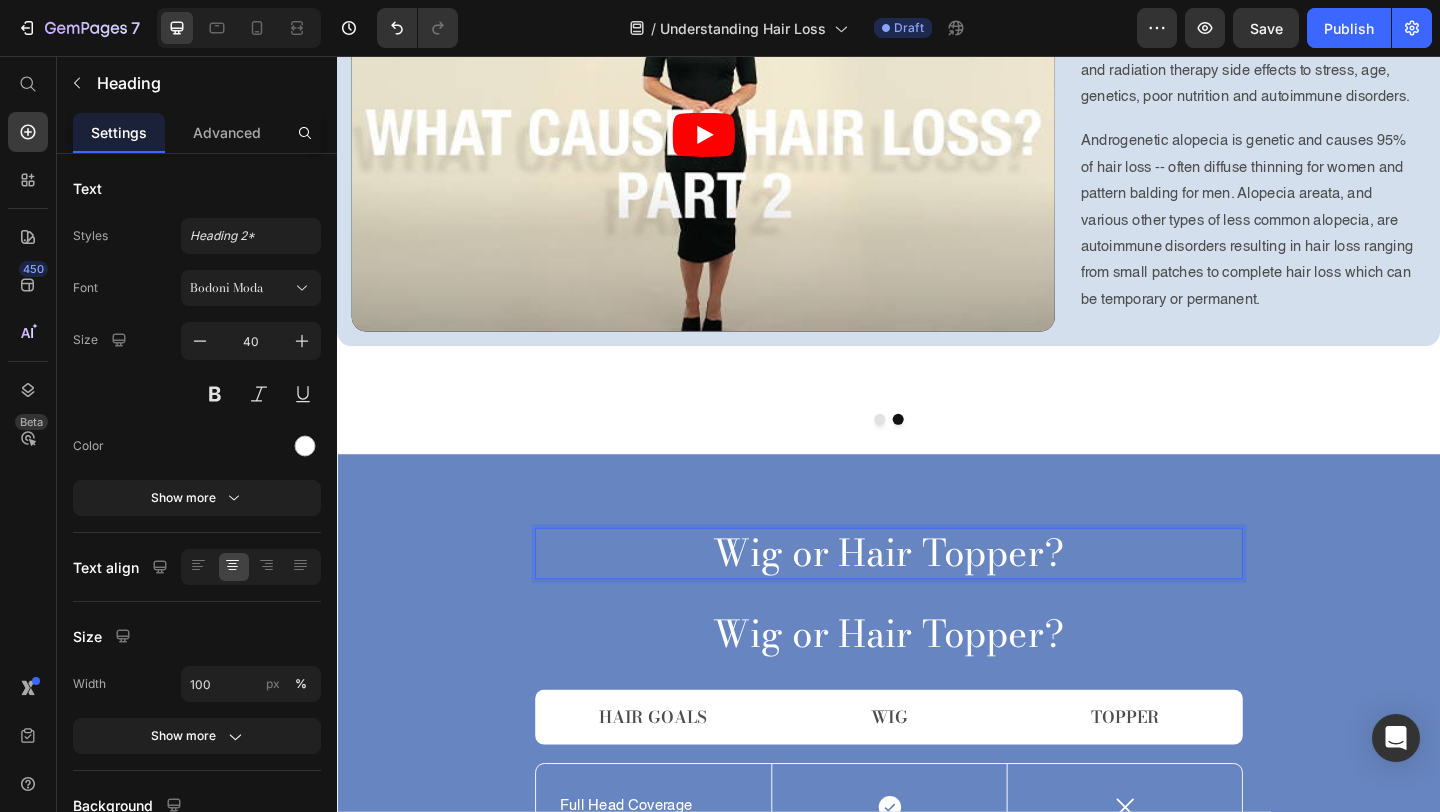 click on "Wig or Hair Topper?" at bounding box center (937, 597) 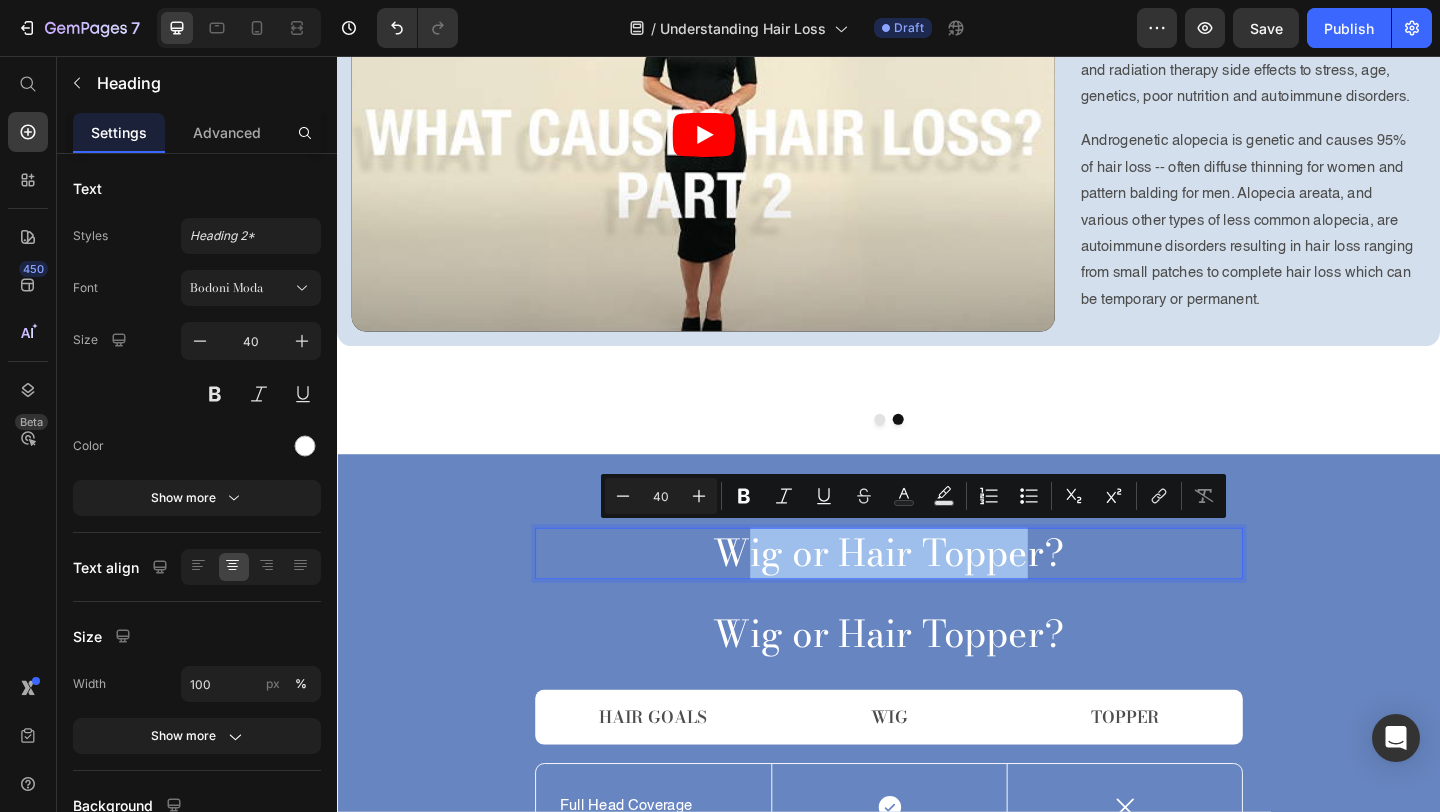 drag, startPoint x: 768, startPoint y: 591, endPoint x: 1092, endPoint y: 609, distance: 324.4996 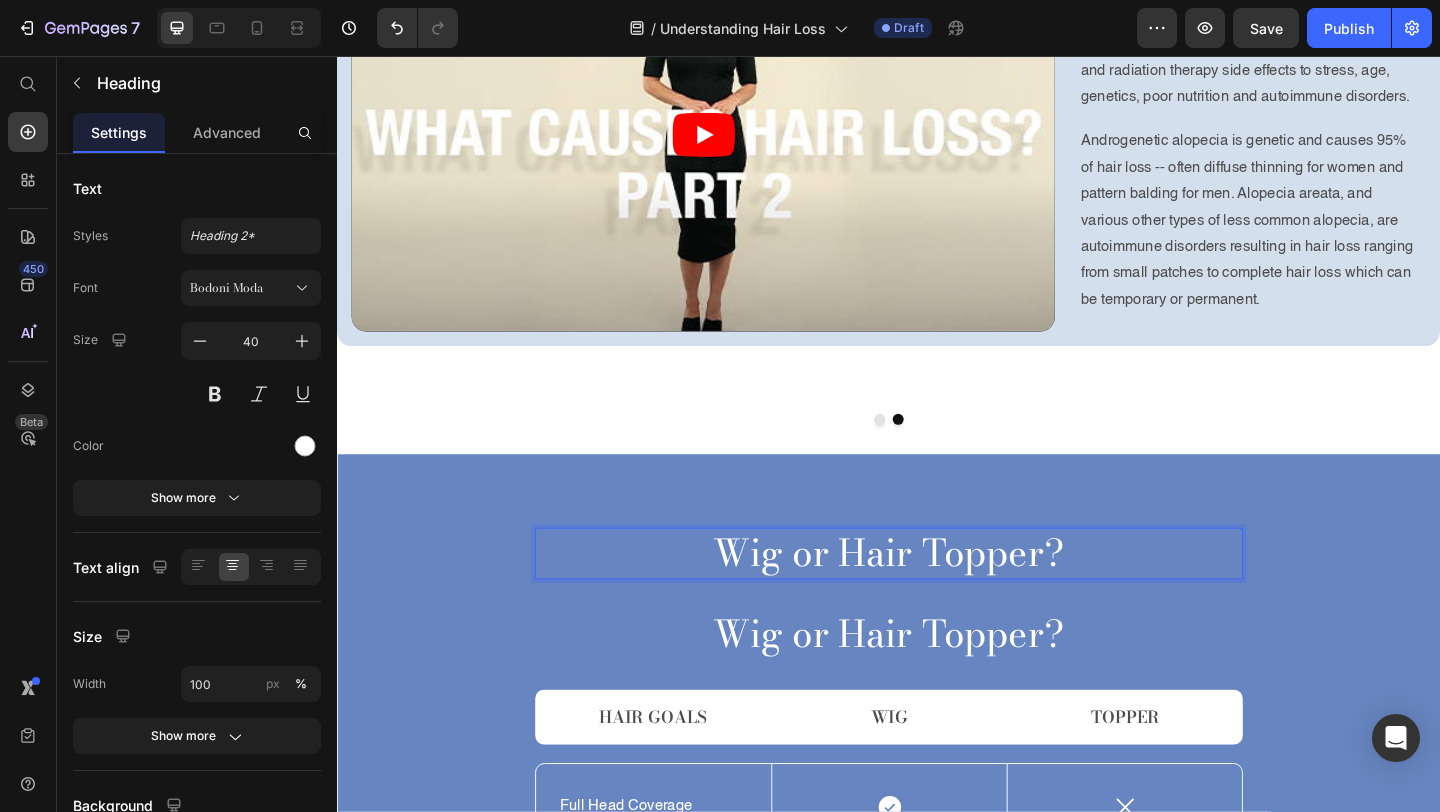 click on "Wig or Hair Topper?" at bounding box center [937, 597] 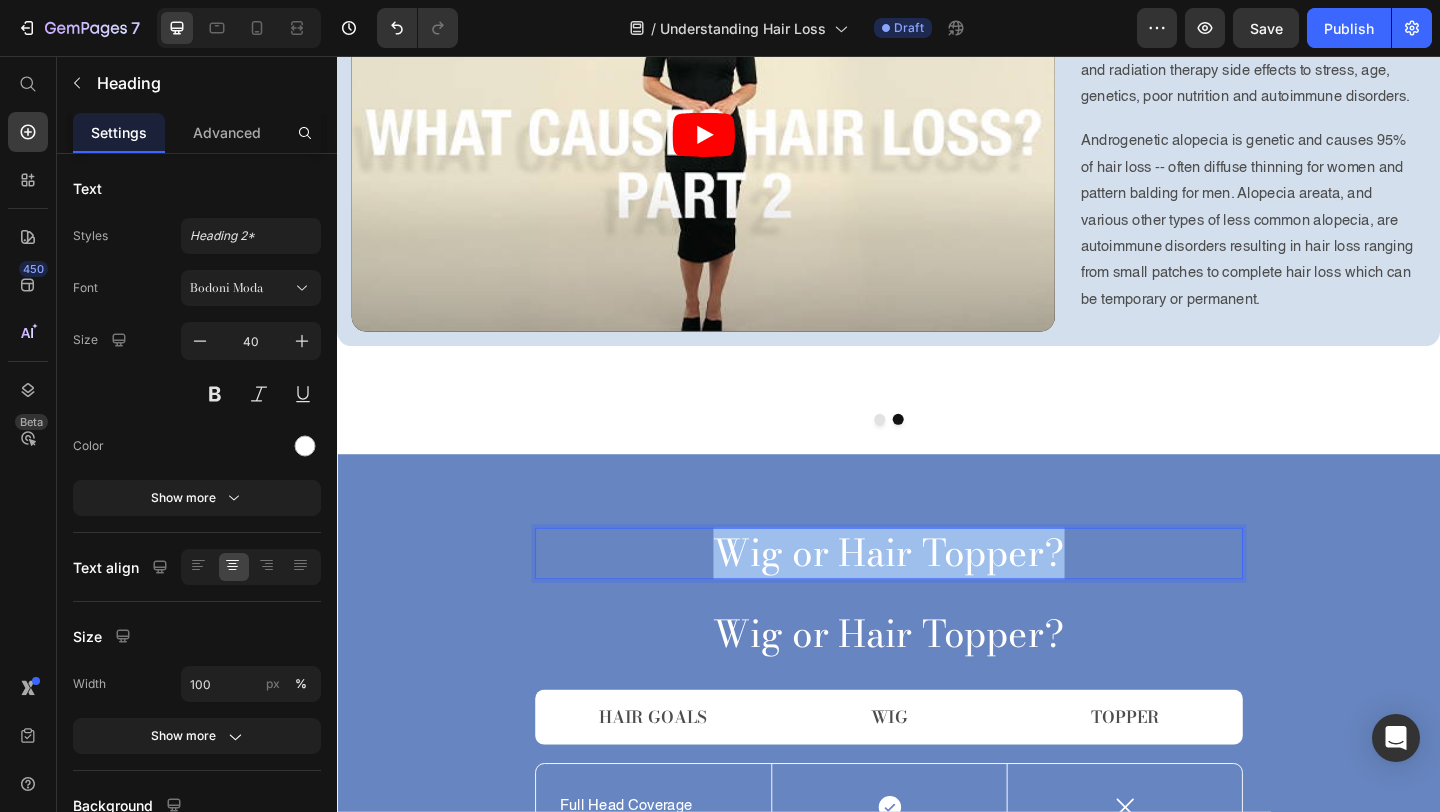 drag, startPoint x: 1163, startPoint y: 608, endPoint x: 672, endPoint y: 576, distance: 492.04166 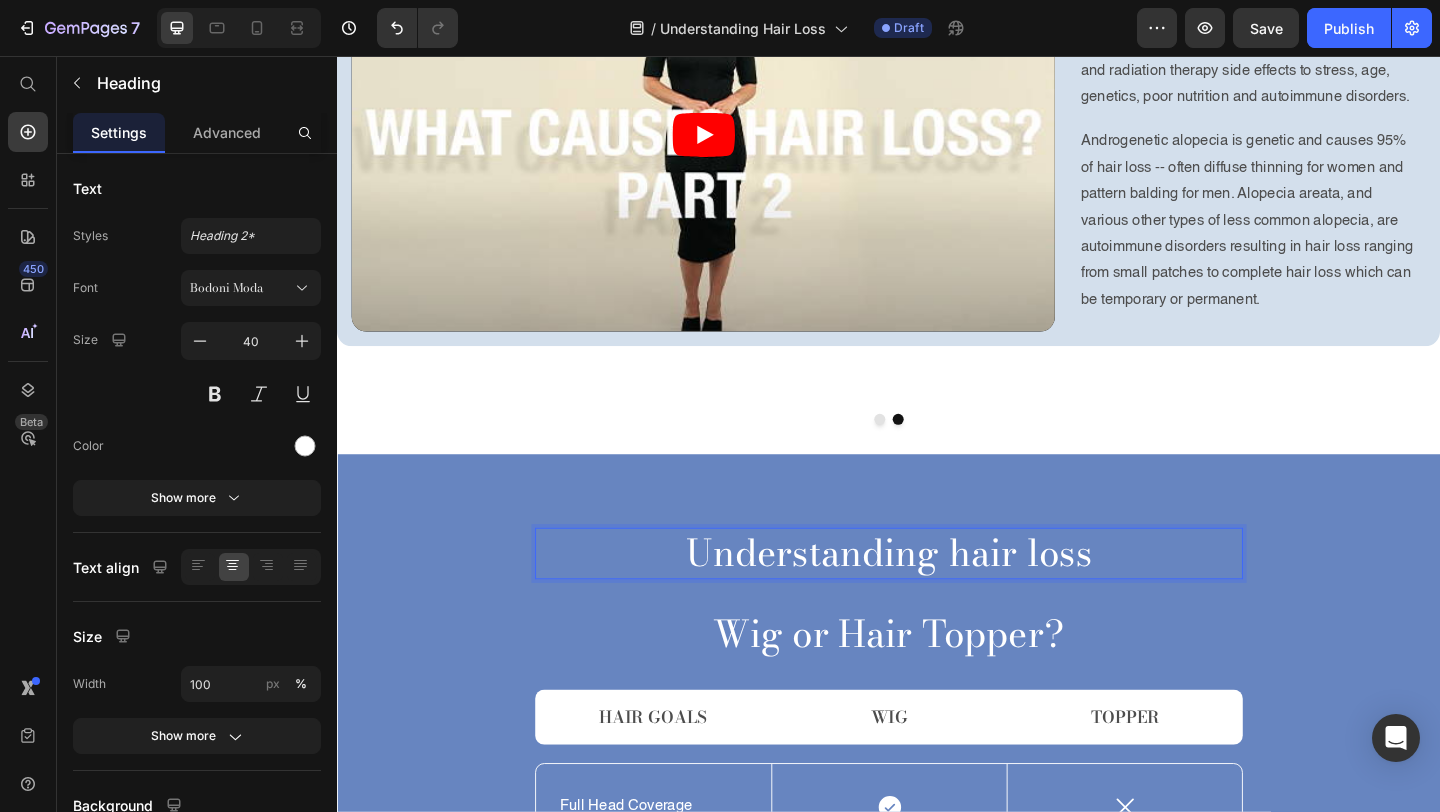 click on "Understanding hair loss" at bounding box center [937, 597] 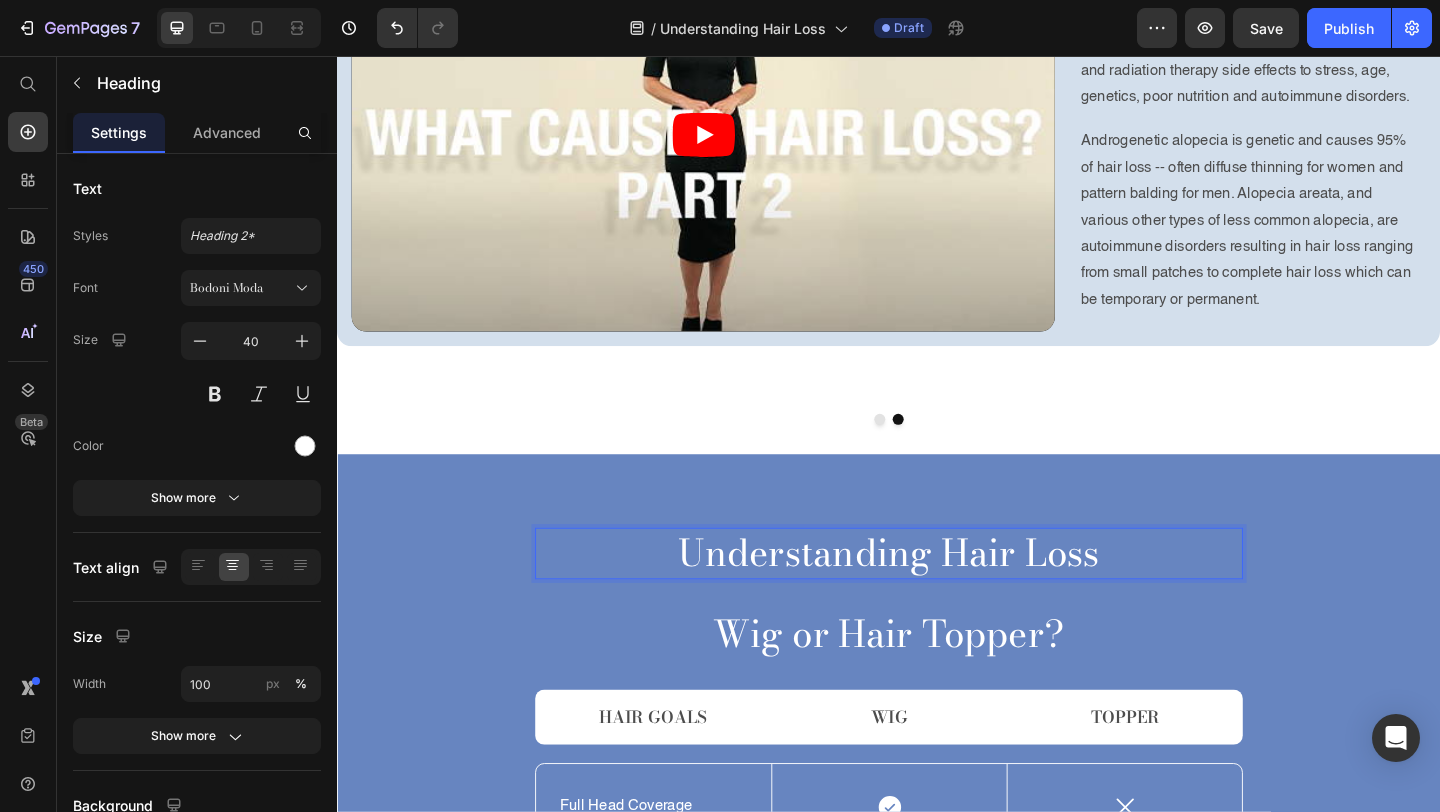 click on "Understanding Hair Loss" at bounding box center [937, 597] 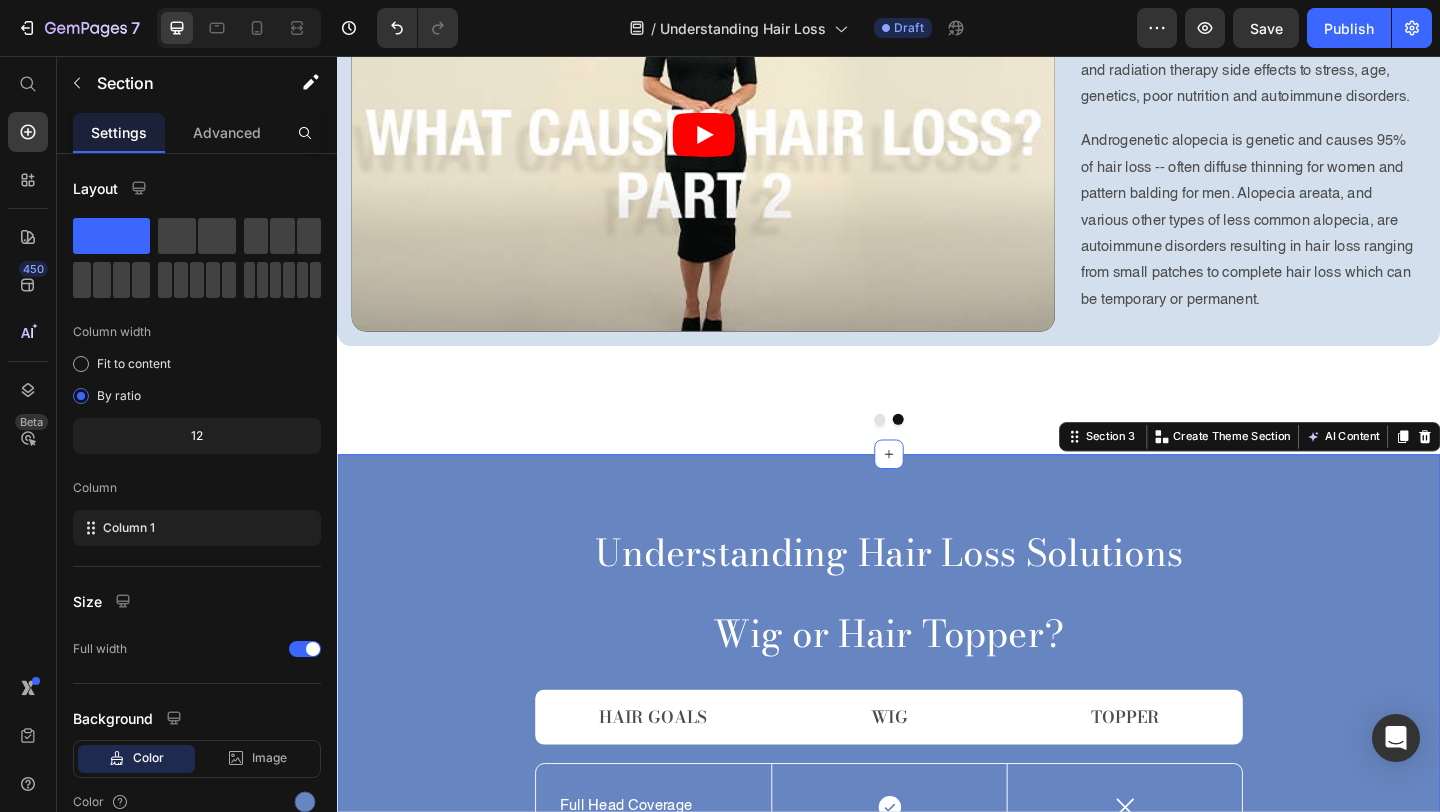 click on "Understanding Hair Loss Solutions Heading Wig or Hair Topper? Heading Hair Goals Text Block Wig Text Block Topper Text Block Row Full Head Coverage  Text Block
Icon Row
Icon Row Row Area Specific Coverage  Text Block
Icon Row
Icon Row Row Available in Human Hair or Synthetic Text Block
Icon Row
Icon Row Row Various Color Choices Text Block
Icon Row
Icon Row Row Can be worn with a wig cap or a wig grip underneath Text Block
Icon Row
Icon Row Row Clips in, blending with Existing Hair Text Block
Icon Row
Icon Row Row Row" at bounding box center [937, 984] 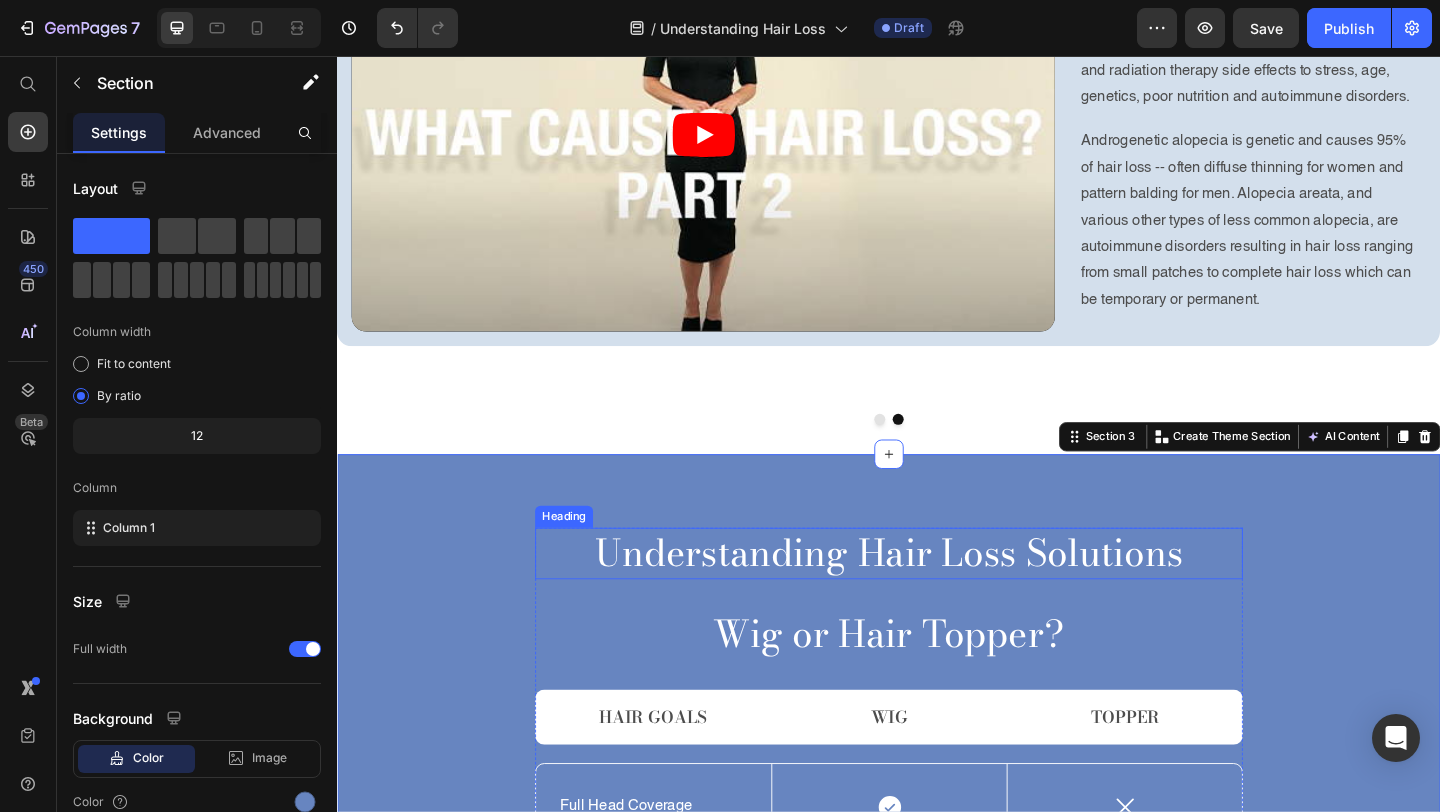 click on "Understanding Hair Loss Solutions" at bounding box center [937, 597] 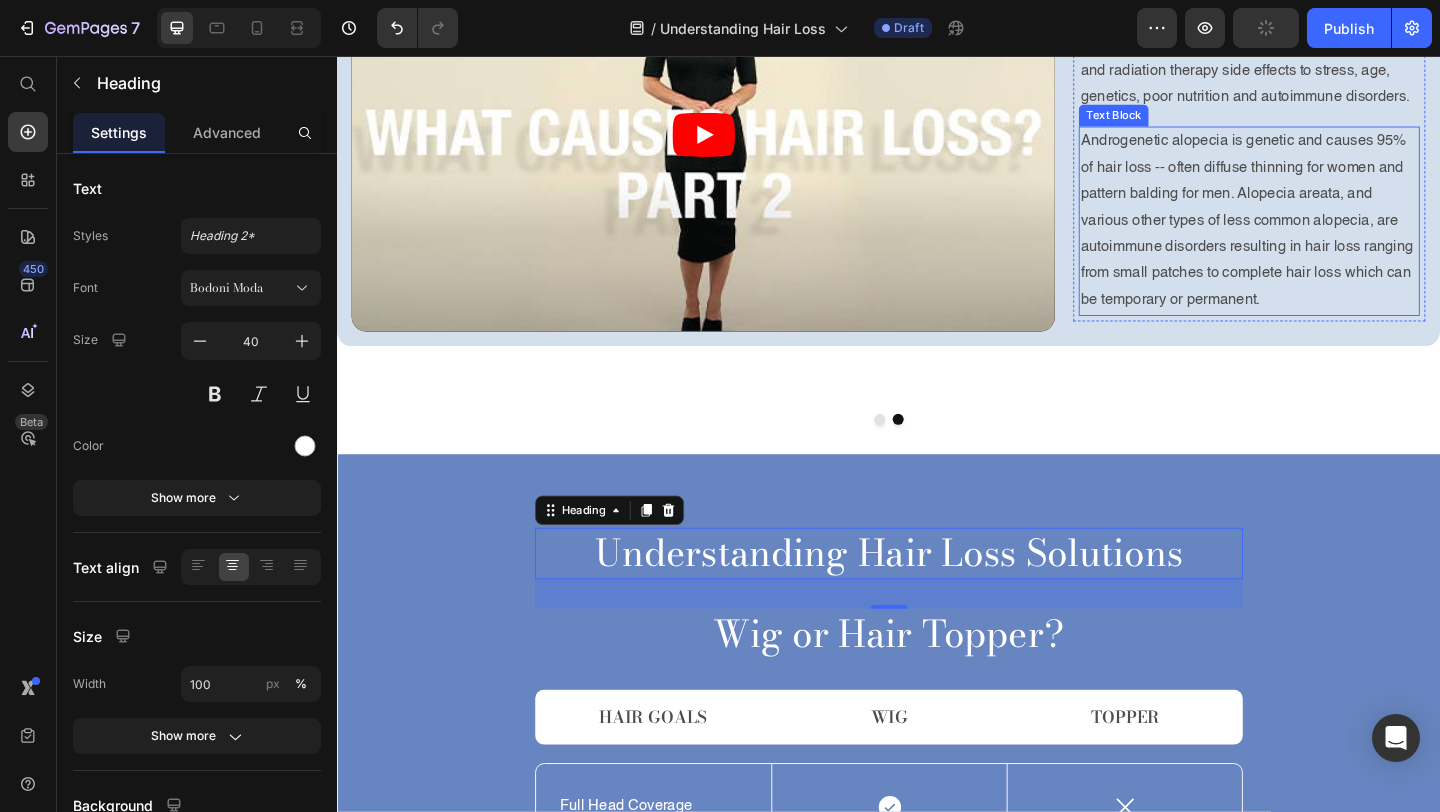 click on "Androgenetic alopecia is genetic and causes 95% of hair loss -- often diffuse thinning for women and pattern balding for men. Alopecia areata, and various other types of less common alopecia, are autoimmune disorders resulting in hair loss ranging from small patches to complete hair loss which can be temporary or permanent." at bounding box center [1329, 235] 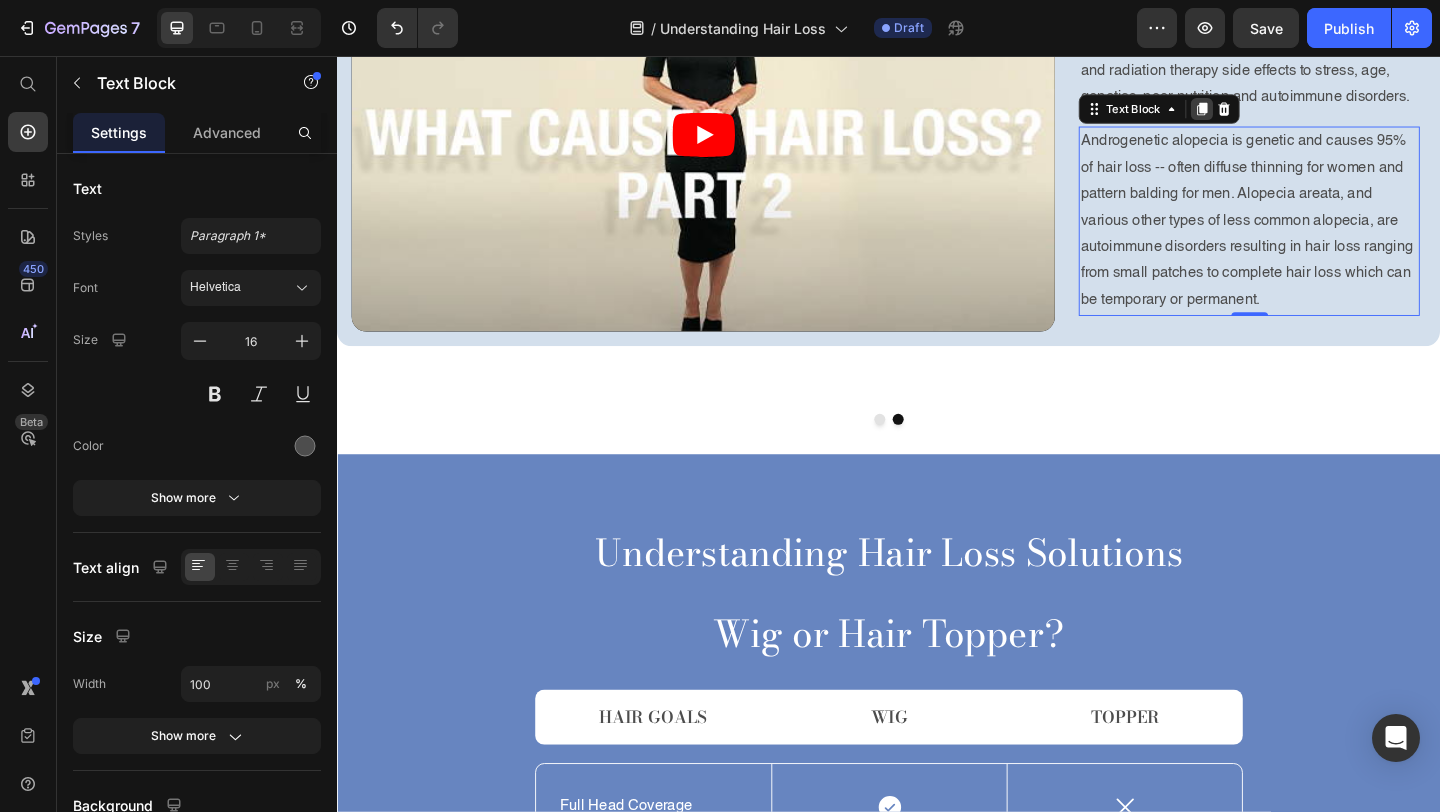click 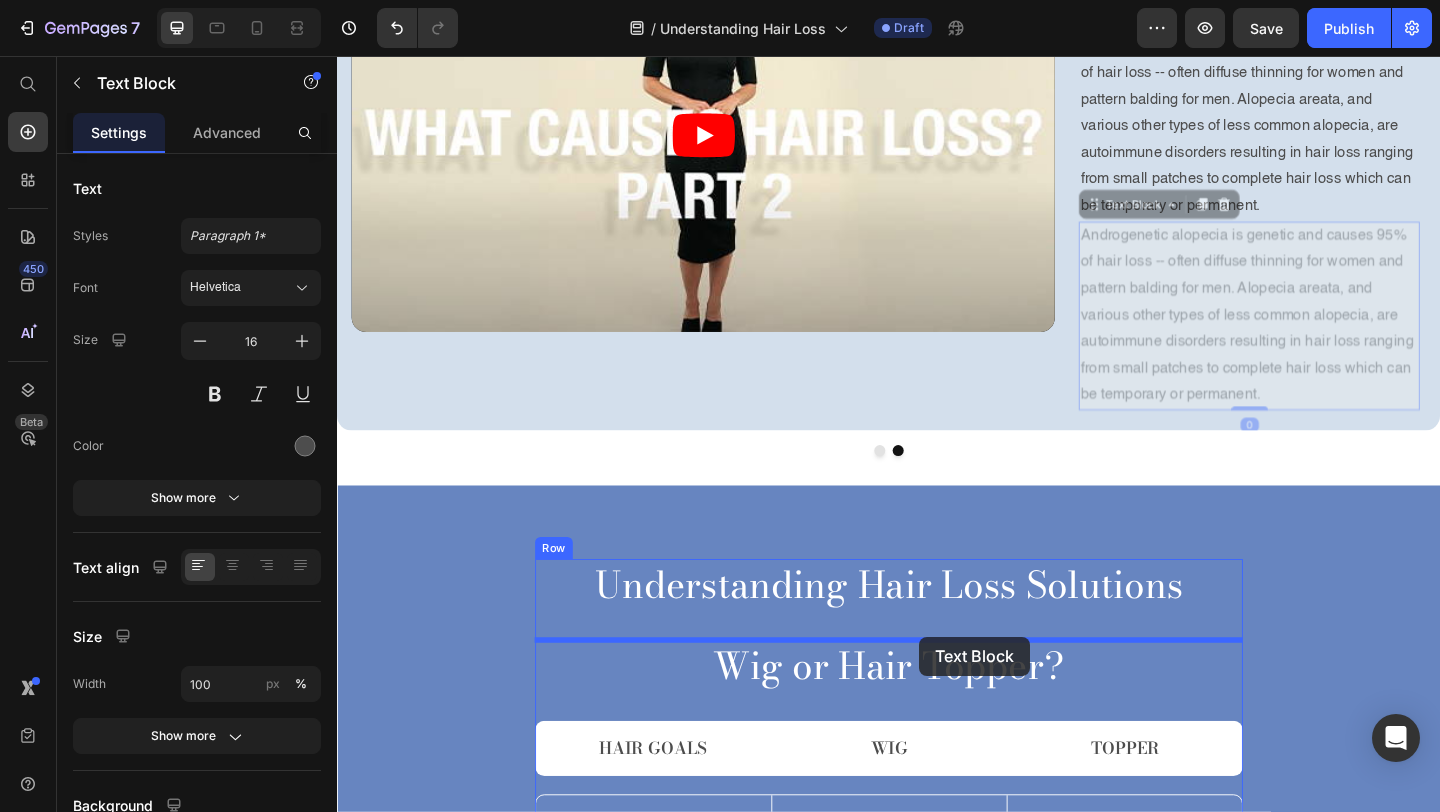 drag, startPoint x: 1200, startPoint y: 216, endPoint x: 970, endPoint y: 688, distance: 525.0562 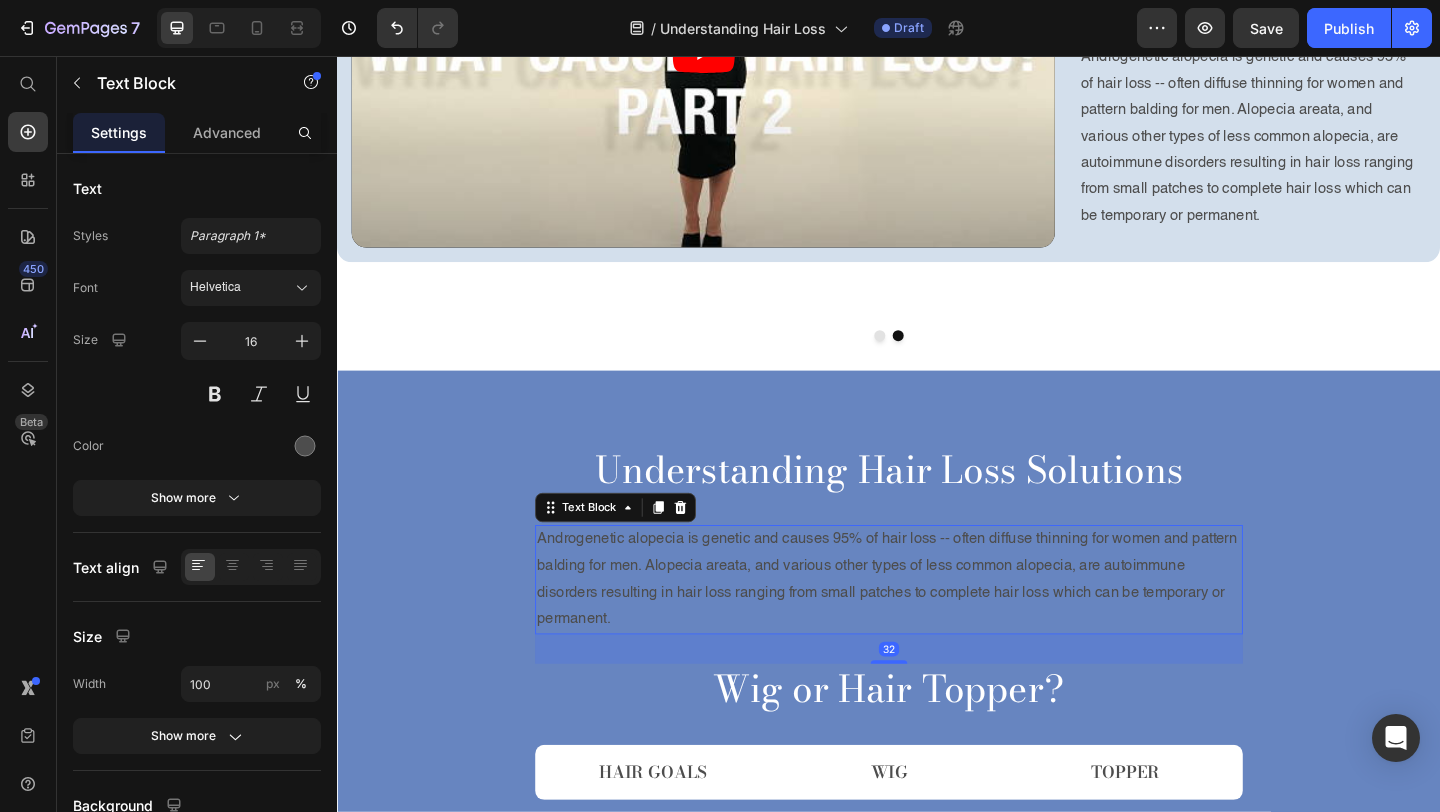 scroll, scrollTop: 647, scrollLeft: 0, axis: vertical 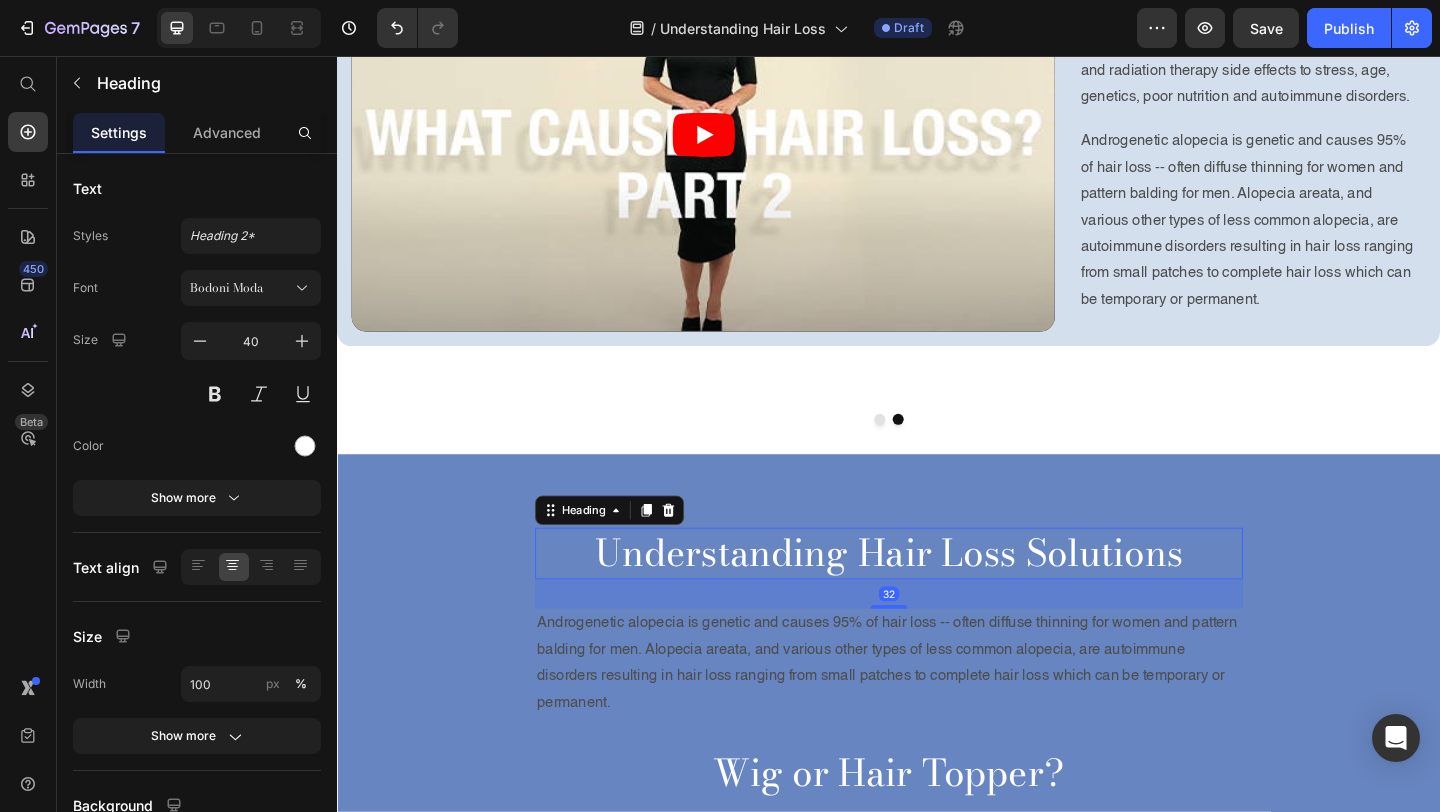 click on "Understanding Hair Loss Solutions" at bounding box center (937, 597) 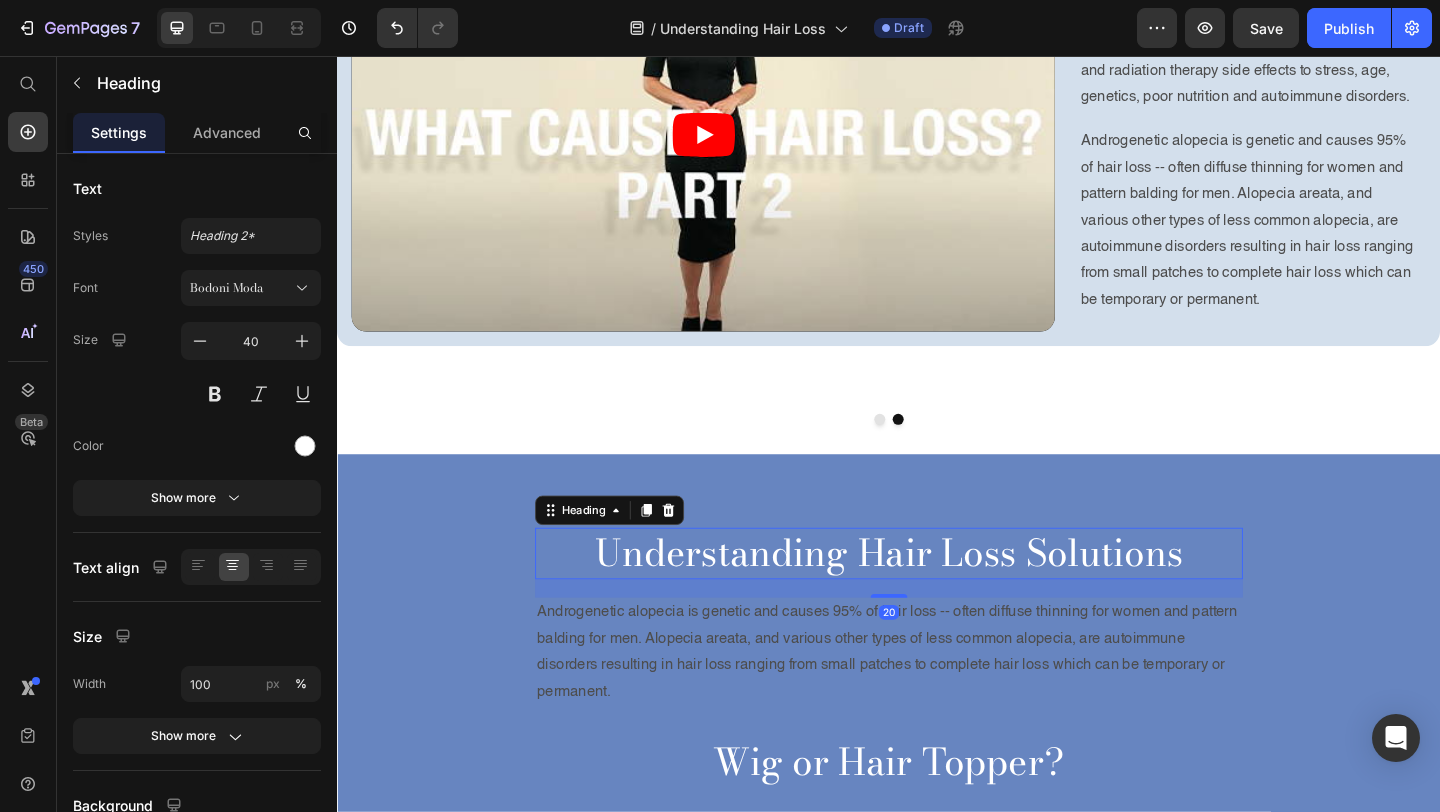 drag, startPoint x: 940, startPoint y: 653, endPoint x: 962, endPoint y: 641, distance: 25.059929 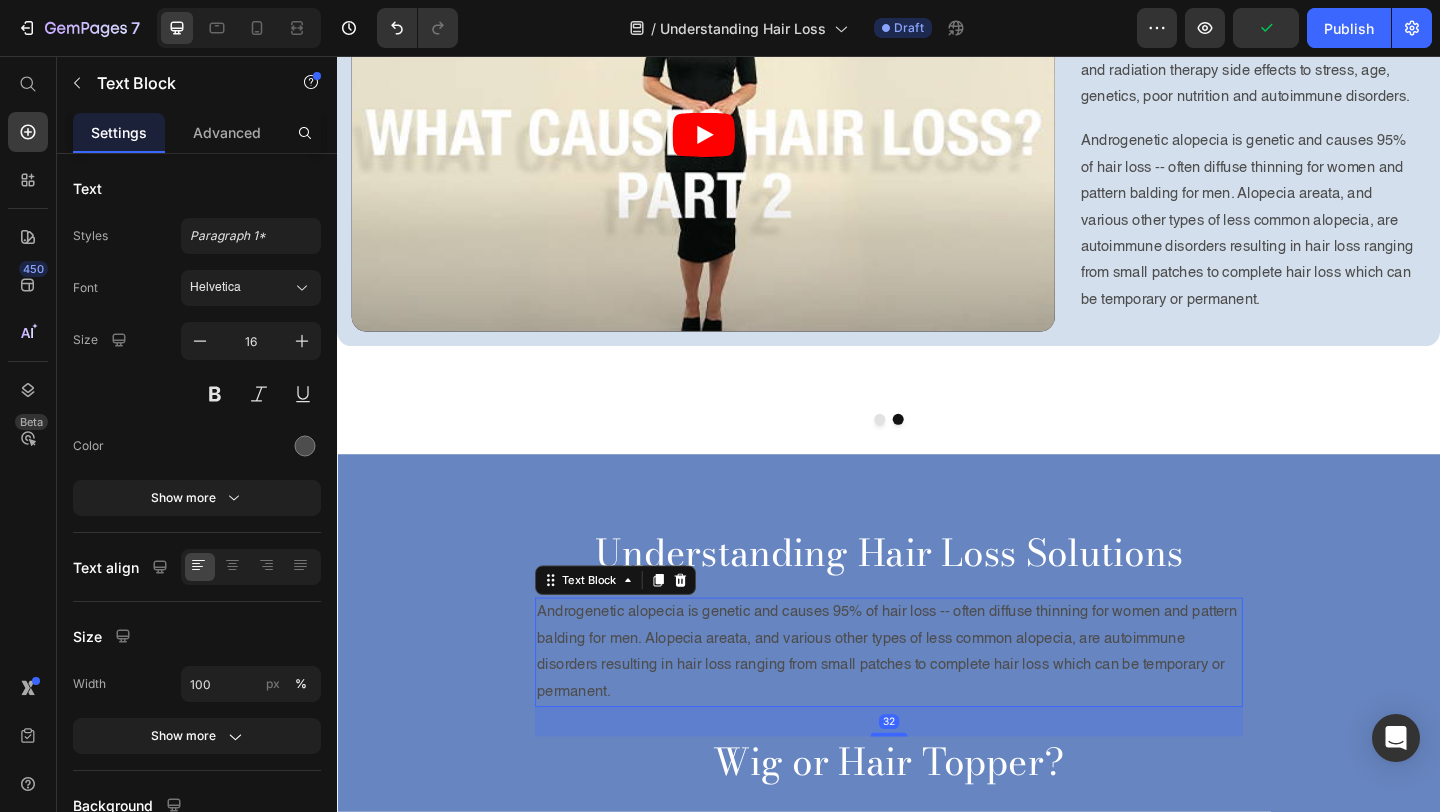 click on "Androgenetic alopecia is genetic and causes 95% of hair loss -- often diffuse thinning for women and pattern balding for men. Alopecia areata, and various other types of less common alopecia, are autoimmune disorders resulting in hair loss ranging from small patches to complete hair loss which can be temporary or permanent." at bounding box center (937, 704) 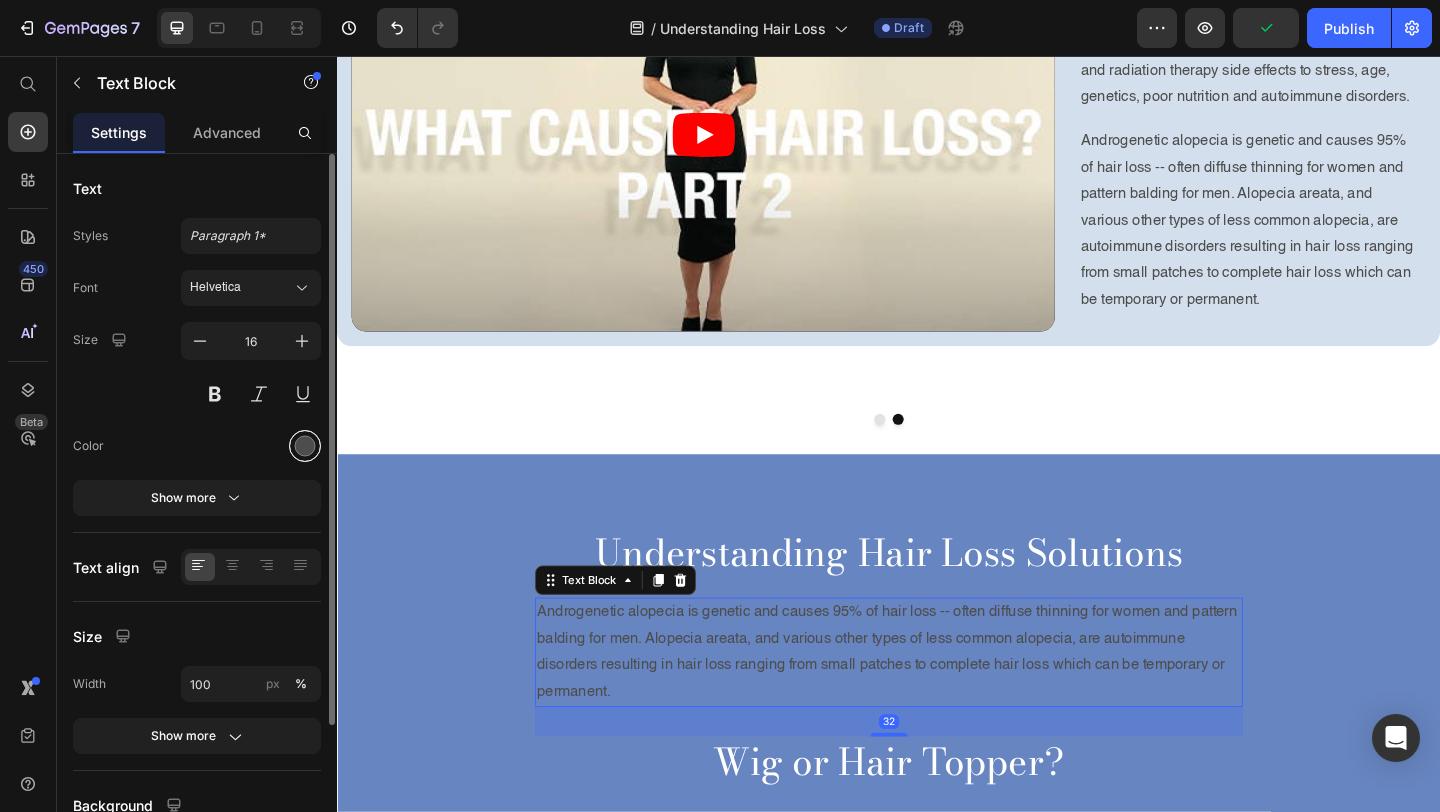 click at bounding box center (305, 446) 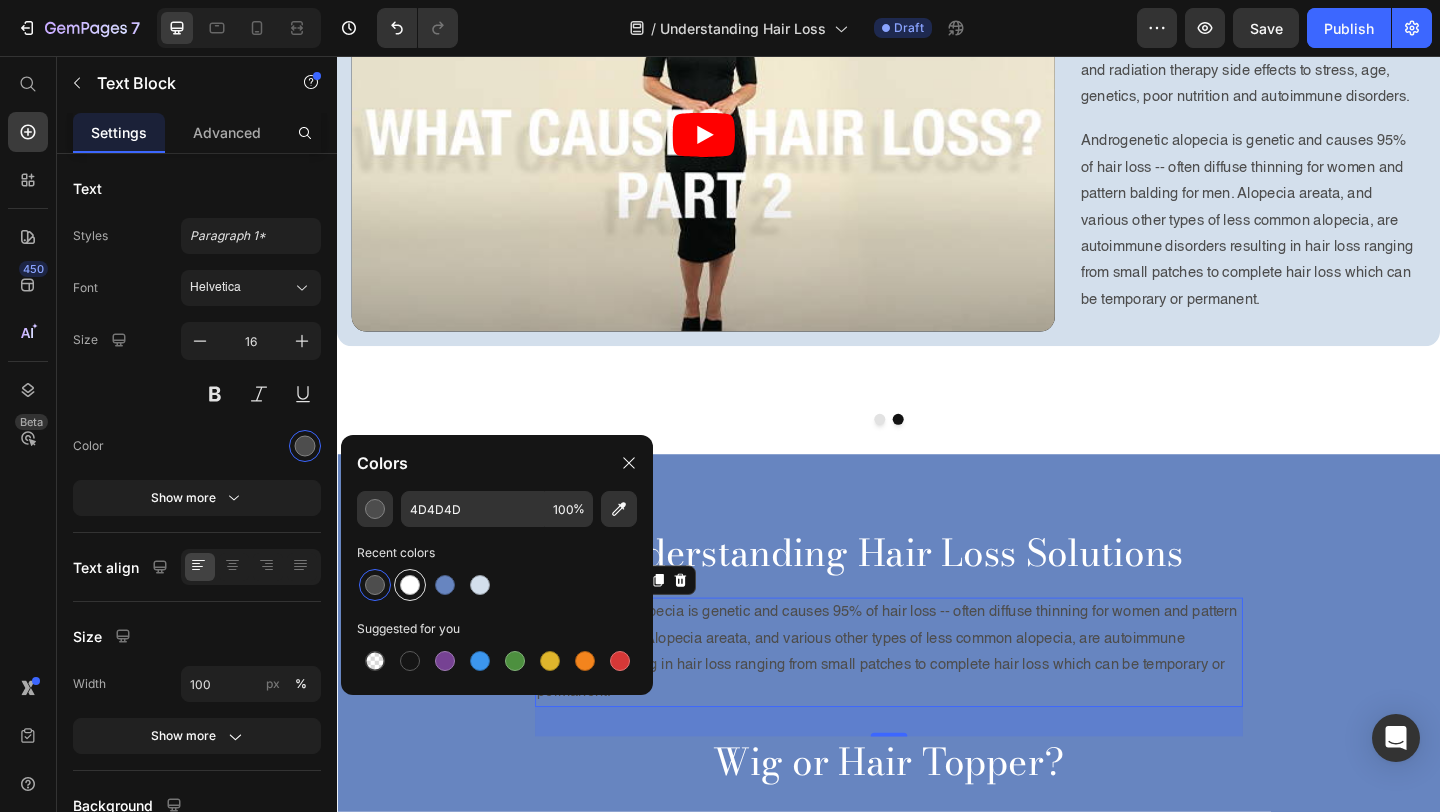 click at bounding box center [410, 585] 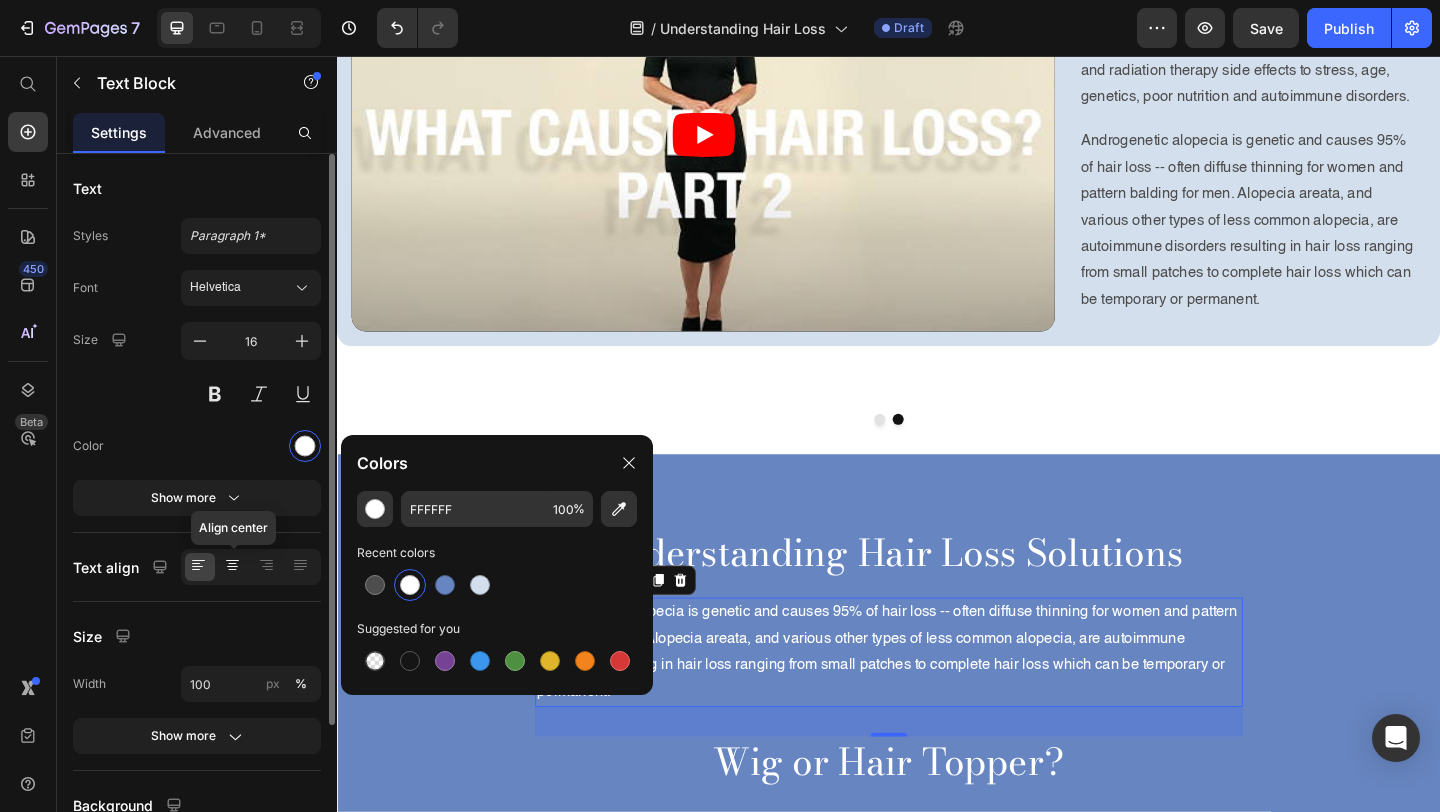 click 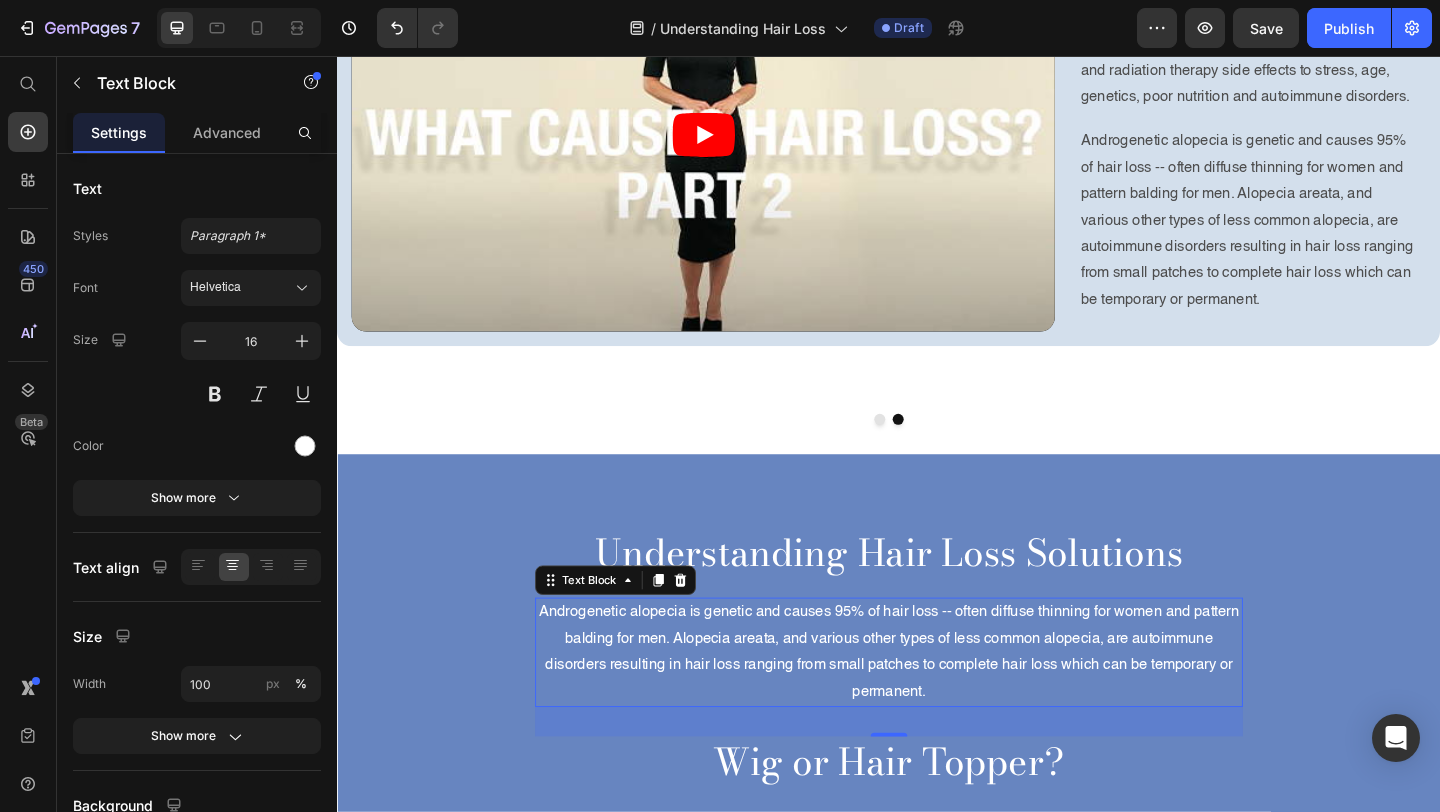 click on "Androgenetic alopecia is genetic and causes 95% of hair loss -- often diffuse thinning for women and pattern balding for men. Alopecia areata, and various other types of less common alopecia, are autoimmune disorders resulting in hair loss ranging from small patches to complete hair loss which can be temporary or permanent." at bounding box center [937, 704] 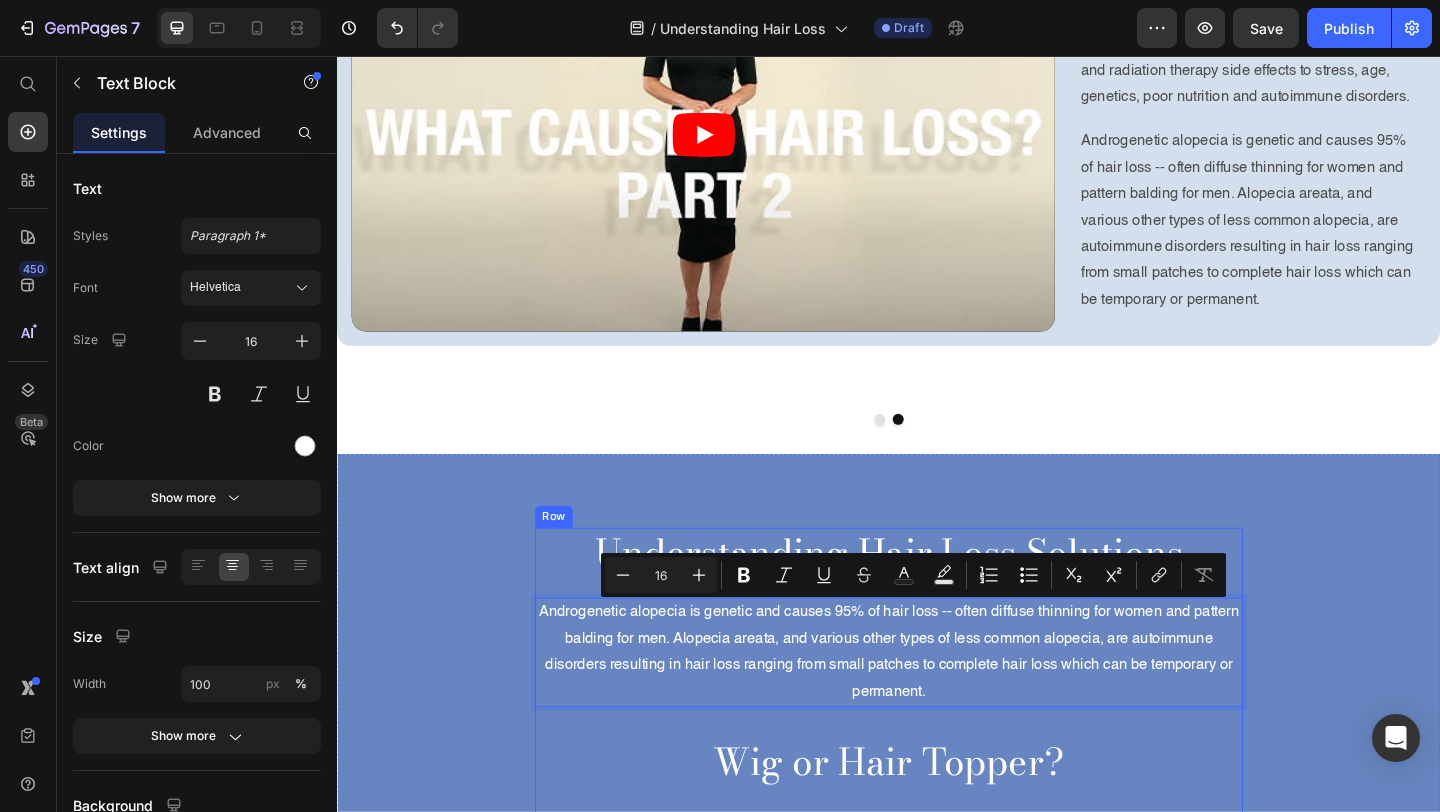 drag, startPoint x: 988, startPoint y: 741, endPoint x: 538, endPoint y: 630, distance: 463.48785 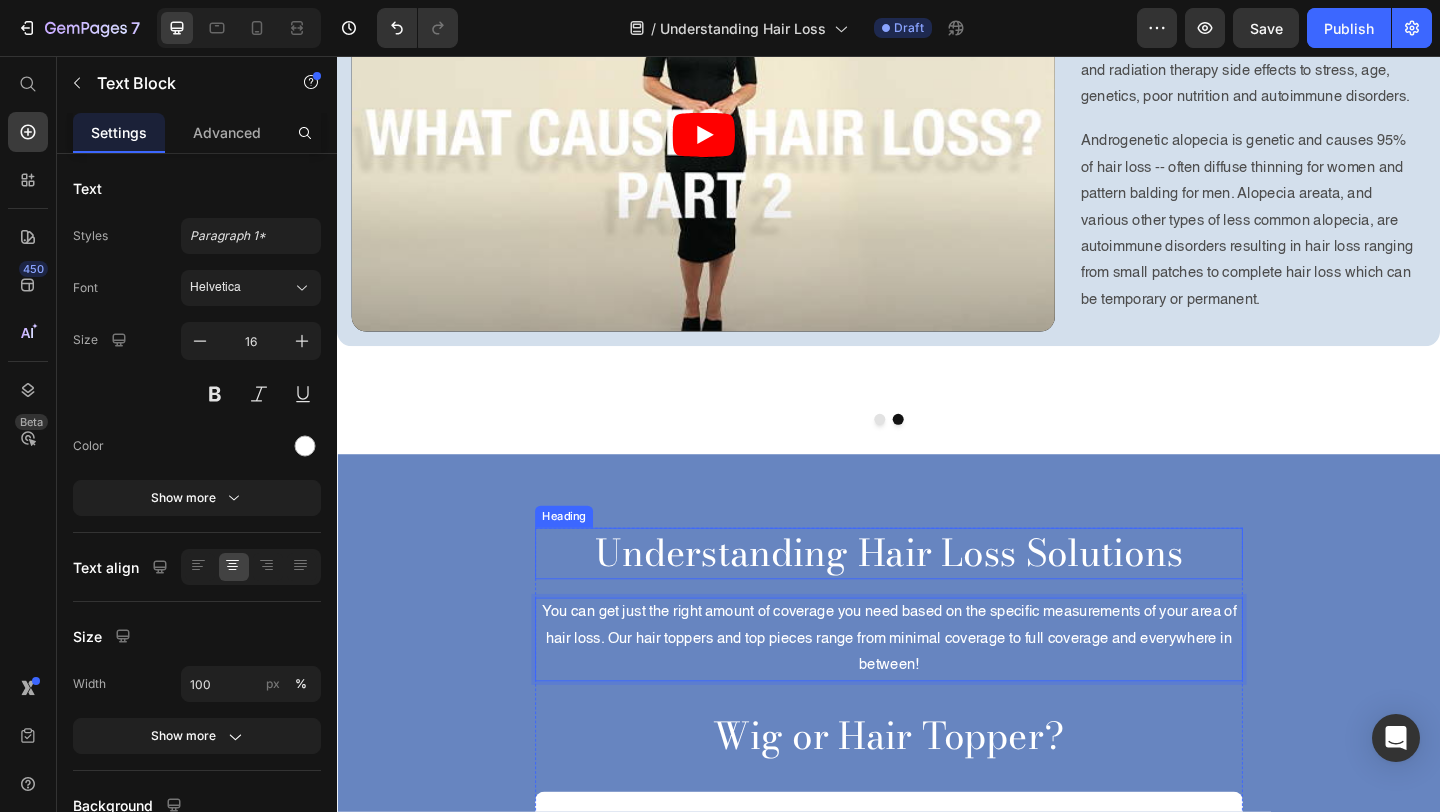 click on "Understanding Hair Loss Solutions" at bounding box center [937, 597] 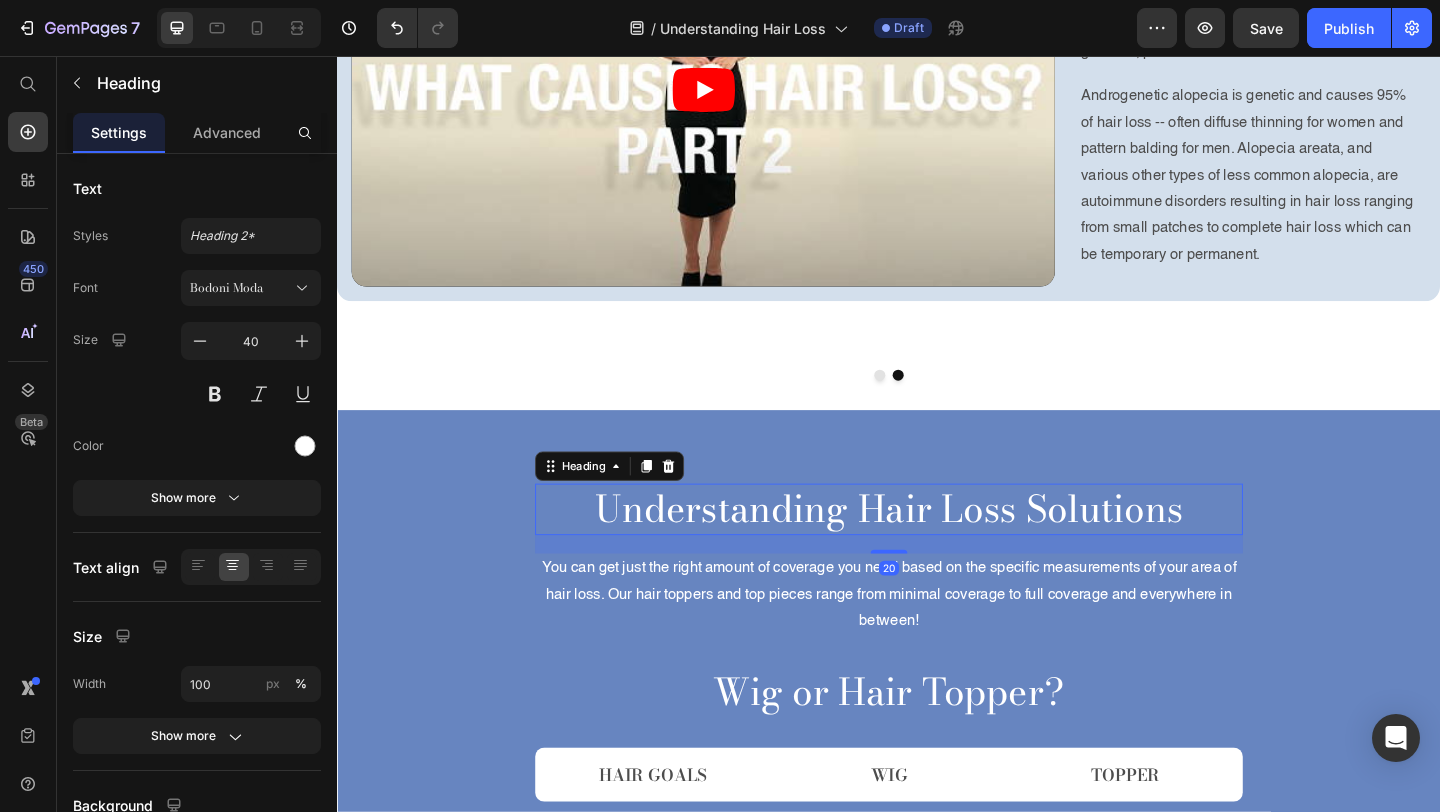 scroll, scrollTop: 709, scrollLeft: 0, axis: vertical 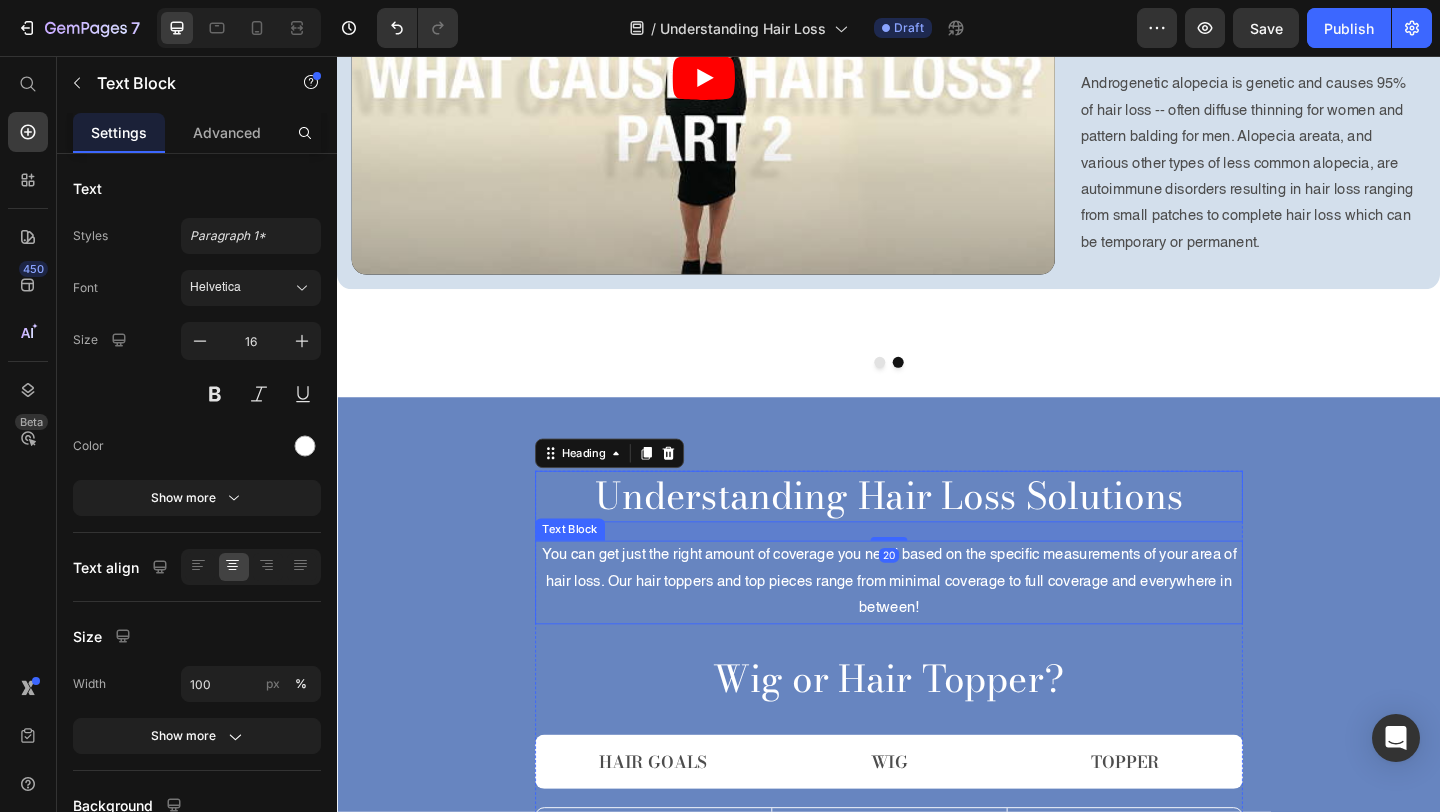 click on "You can get just the right amount of coverage you need based on the specific measurements of your area of hair loss. Our hair toppers and top pieces range from minimal coverage to full coverage and everywhere in between!" at bounding box center (937, 628) 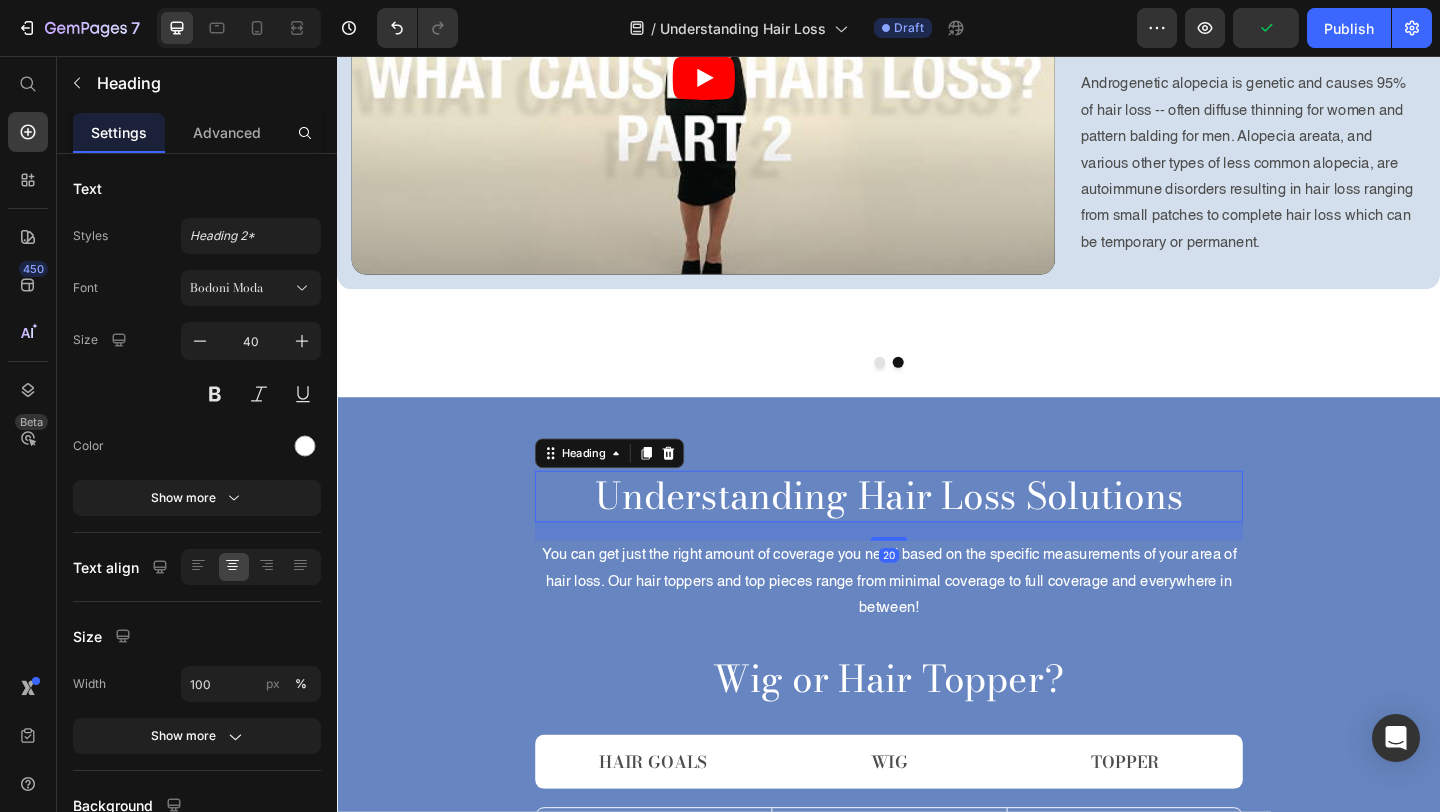 click on "Understanding Hair Loss Solutions" at bounding box center [937, 535] 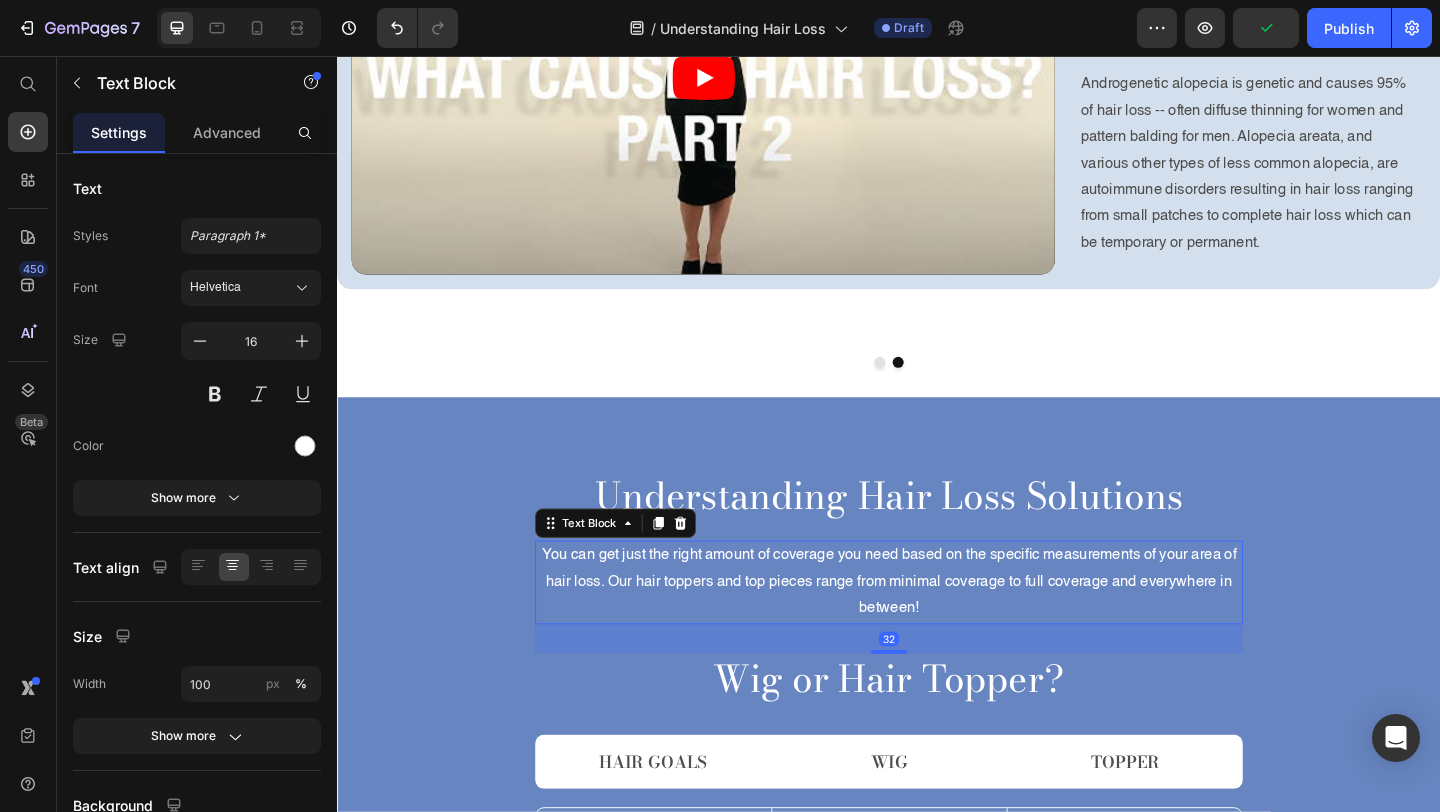 click on "You can get just the right amount of coverage you need based on the specific measurements of your area of hair loss. Our hair toppers and top pieces range from minimal coverage to full coverage and everywhere in between!" at bounding box center (937, 628) 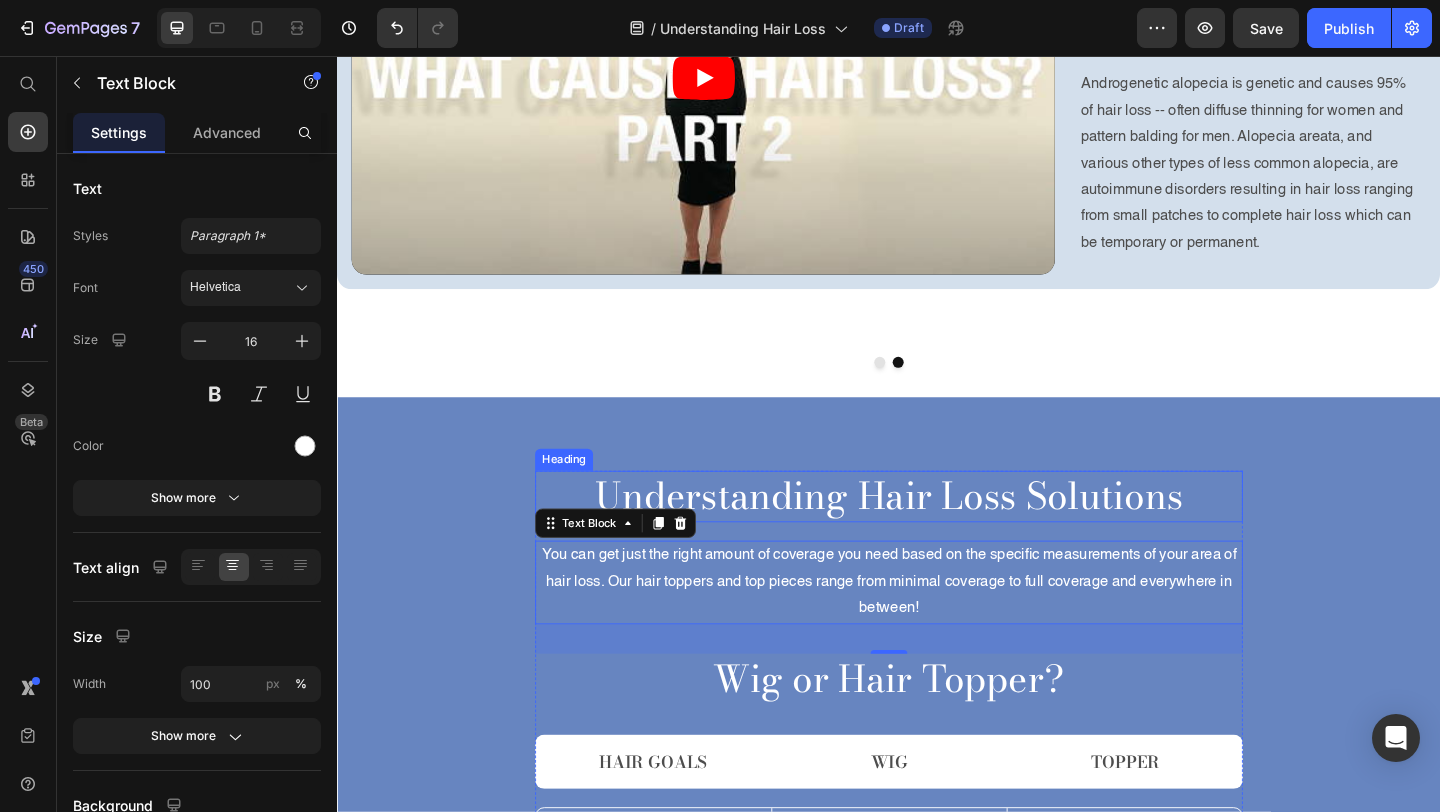 click on "Understanding Hair Loss Solutions" at bounding box center [937, 535] 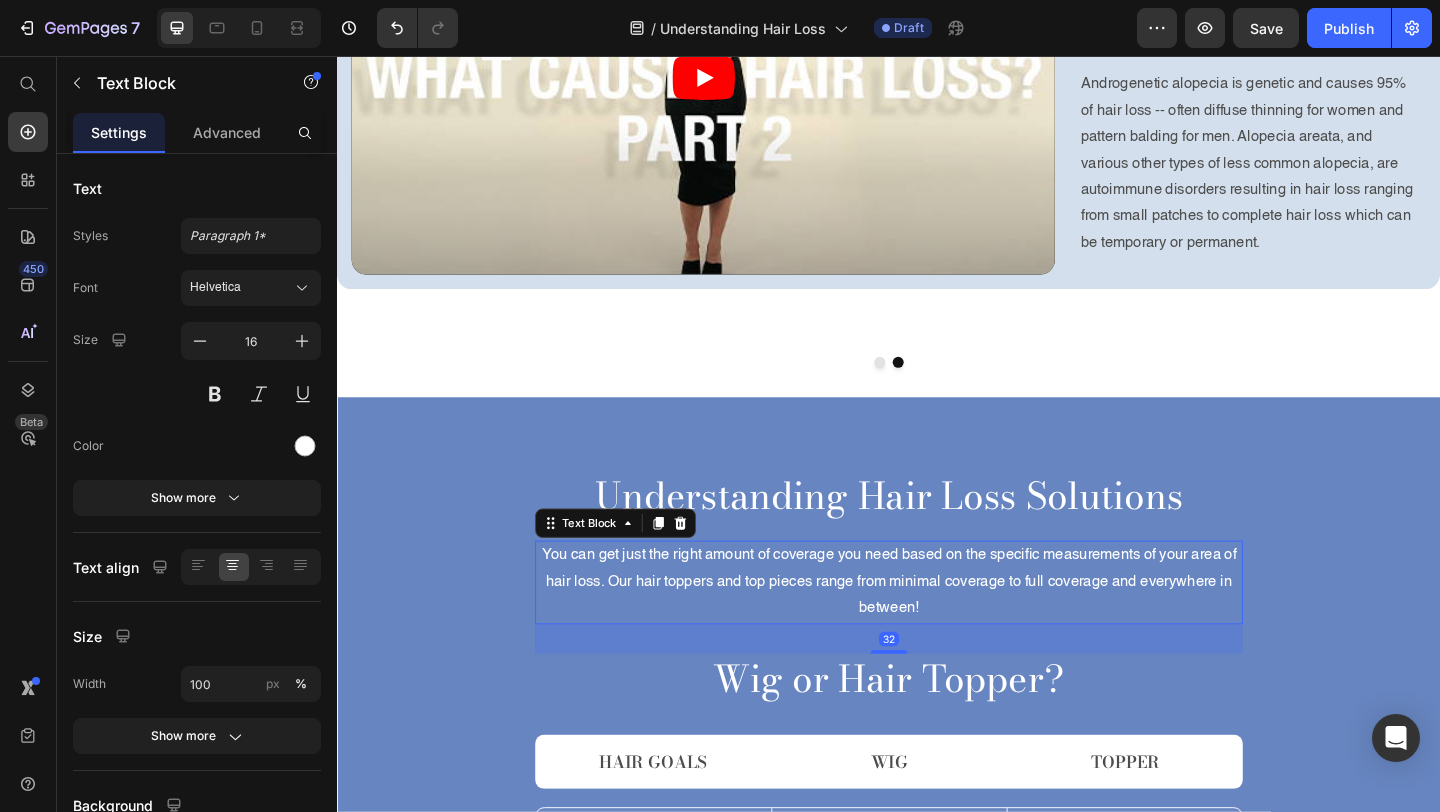 click on "You can get just the right amount of coverage you need based on the specific measurements of your area of hair loss. Our hair toppers and top pieces range from minimal coverage to full coverage and everywhere in between!" at bounding box center (937, 628) 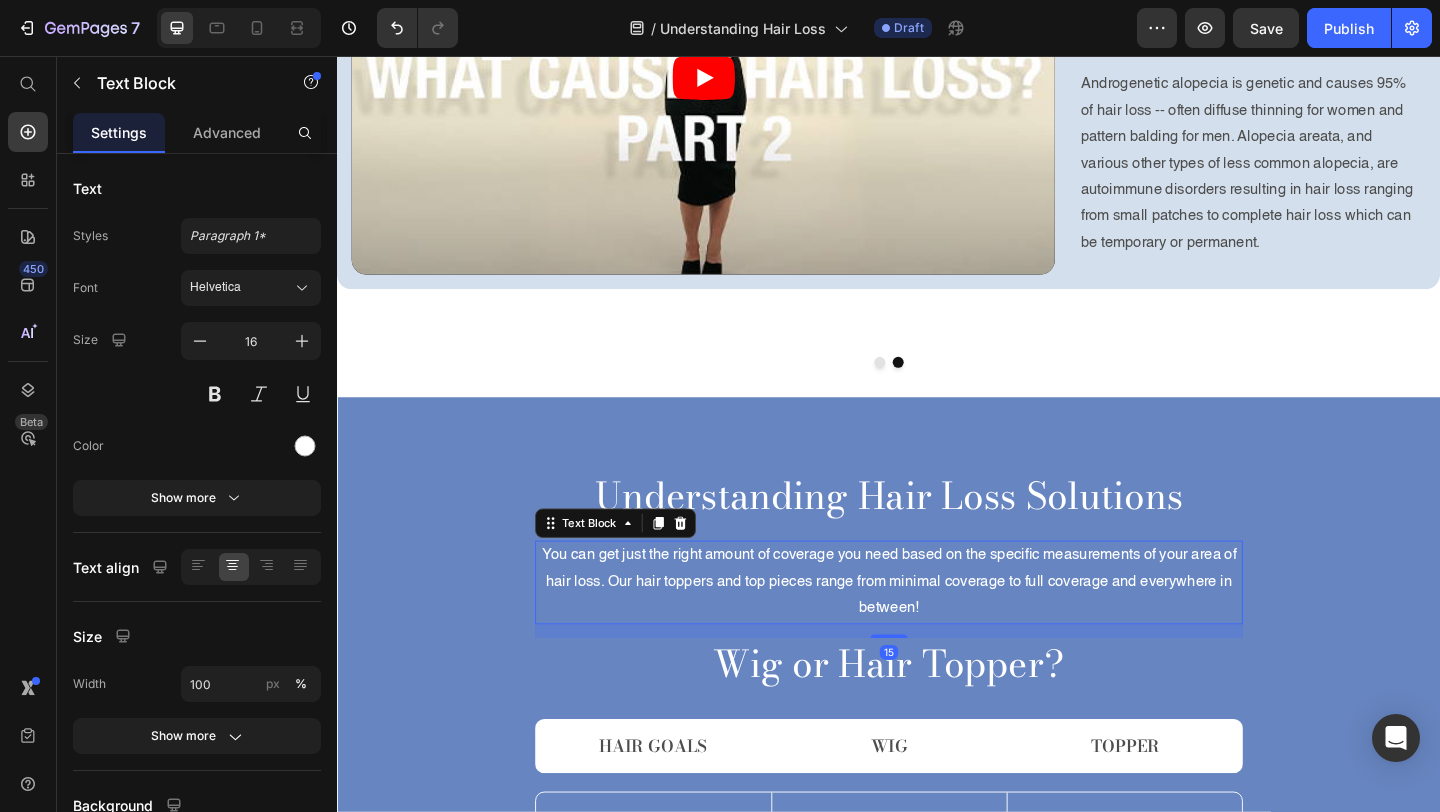 drag, startPoint x: 940, startPoint y: 702, endPoint x: 981, endPoint y: 685, distance: 44.38468 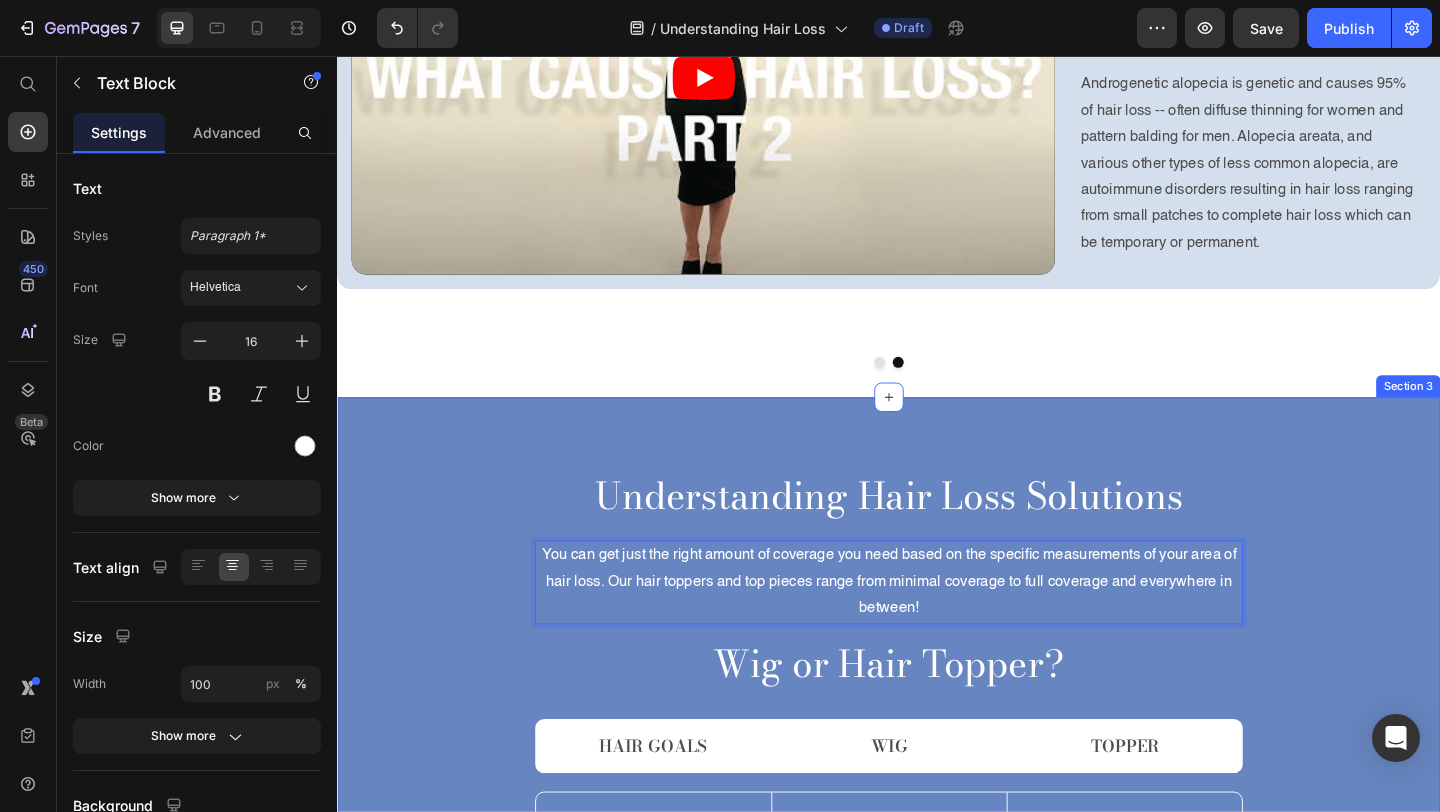 click on "Understanding Hair Loss Solutions Heading You can get just the right amount of coverage you need based on the specific measurements of your area of hair loss. Our hair toppers and top pieces range from minimal coverage to full coverage and everywhere in between!  Text Block   15 Wig or Hair Topper? Heading Hair Goals Text Block Wig Text Block Topper Text Block Row Full Head Coverage  Text Block
Icon Row
Icon Row Row Area Specific Coverage  Text Block
Icon Row
Icon Row Row Available in Human Hair or Synthetic Text Block
Icon Row
Icon Row Row Various Color Choices Text Block
Icon Row
Icon Row Row Can be worn with a wig cap or a wig grip underneath Text Block
Icon Row
Icon Row Row Clips in, blending with Existing Hair Text Block
Icon Row
Icon Row Row Row" at bounding box center [937, 969] 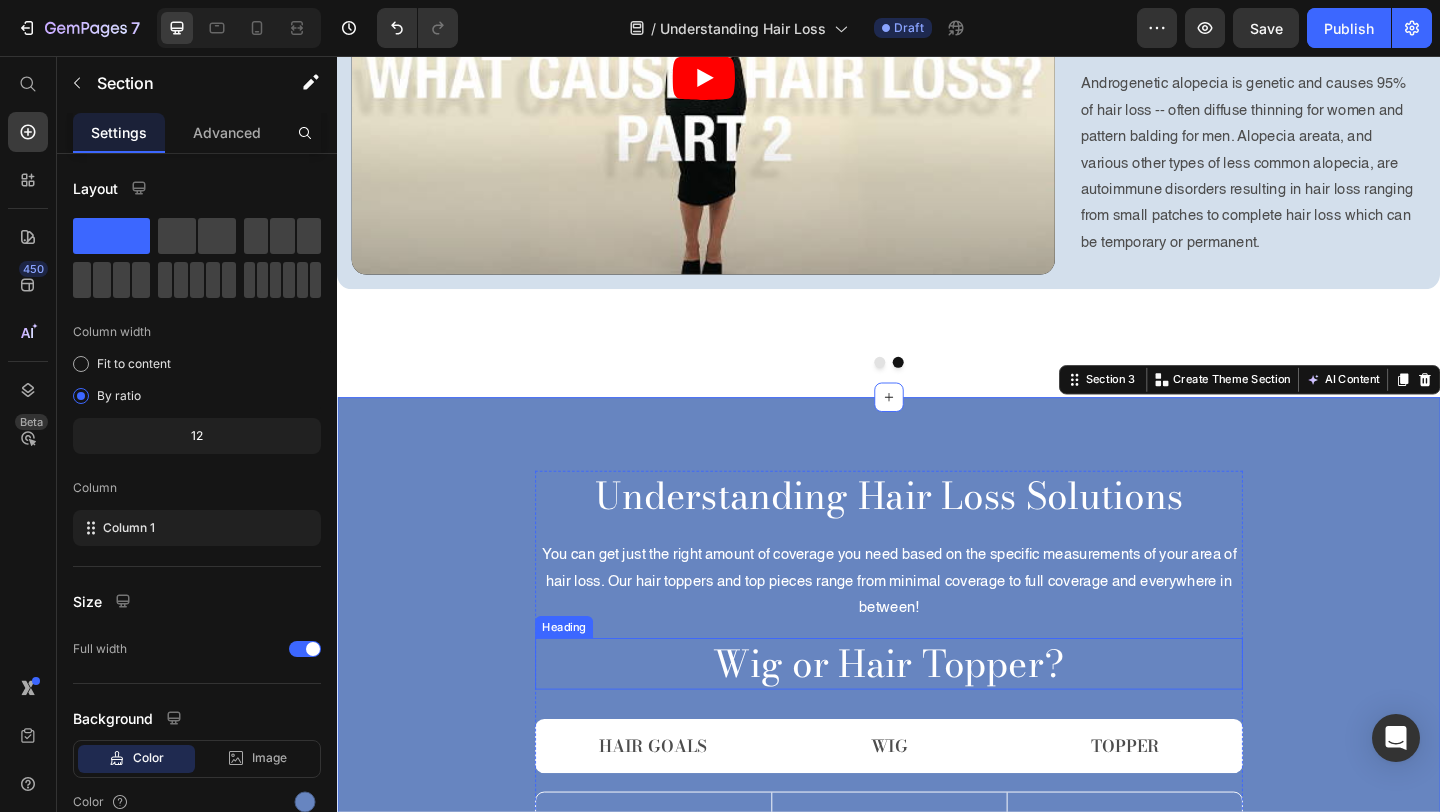 click on "You can get just the right amount of coverage you need based on the specific measurements of your area of hair loss. Our hair toppers and top pieces range from minimal coverage to full coverage and everywhere in between!" at bounding box center (937, 628) 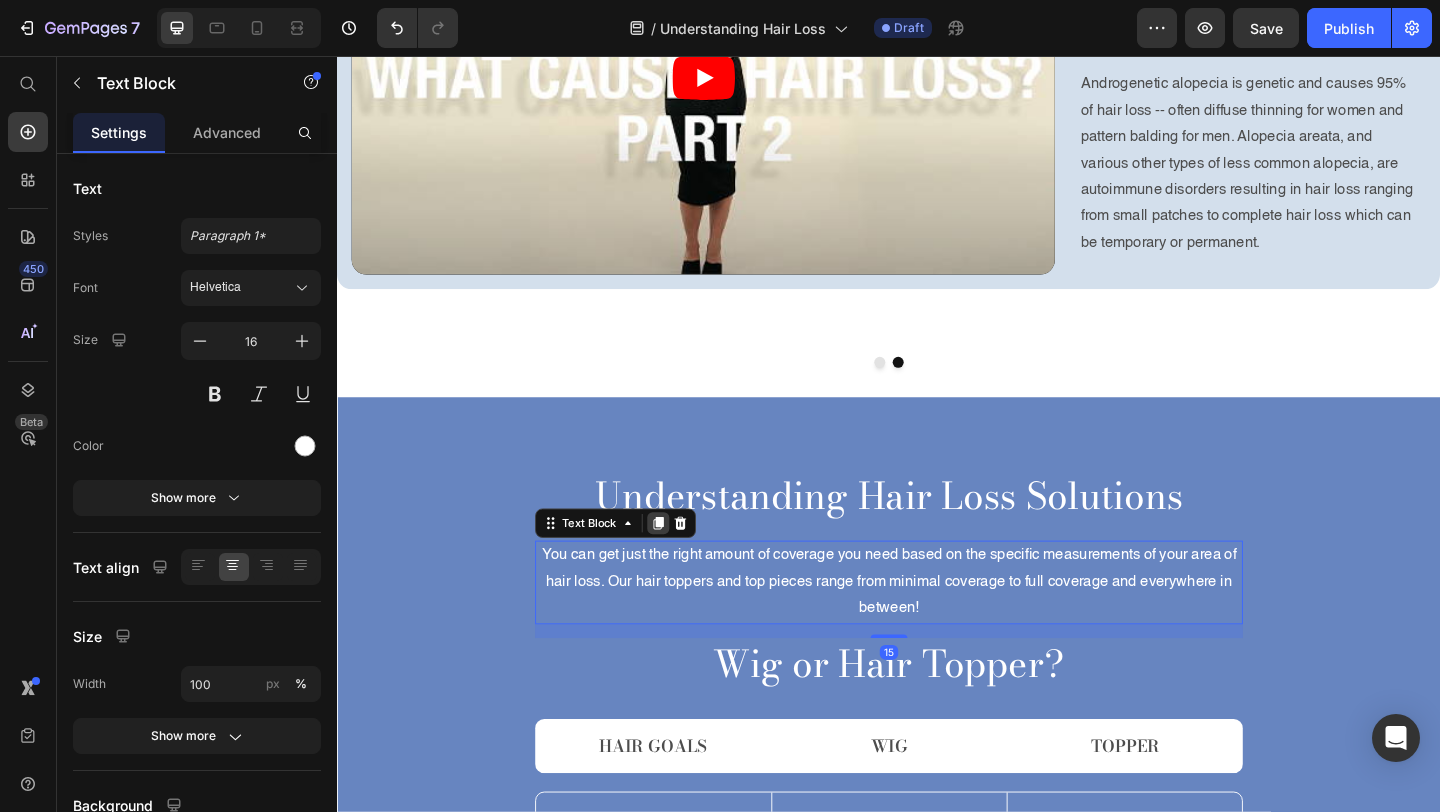 click 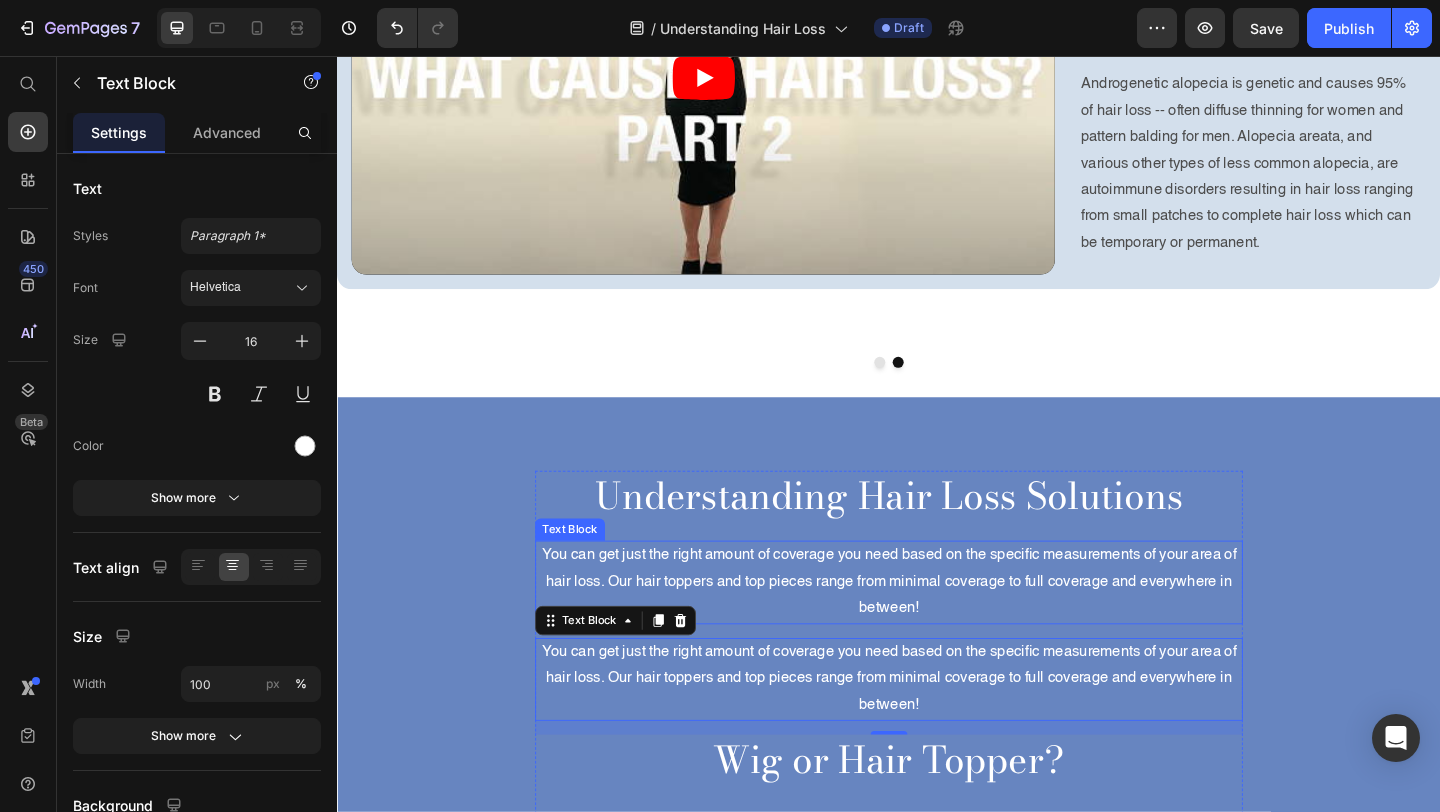 click on "You can get just the right amount of coverage you need based on the specific measurements of your area of hair loss. Our hair toppers and top pieces range from minimal coverage to full coverage and everywhere in between!" at bounding box center (937, 628) 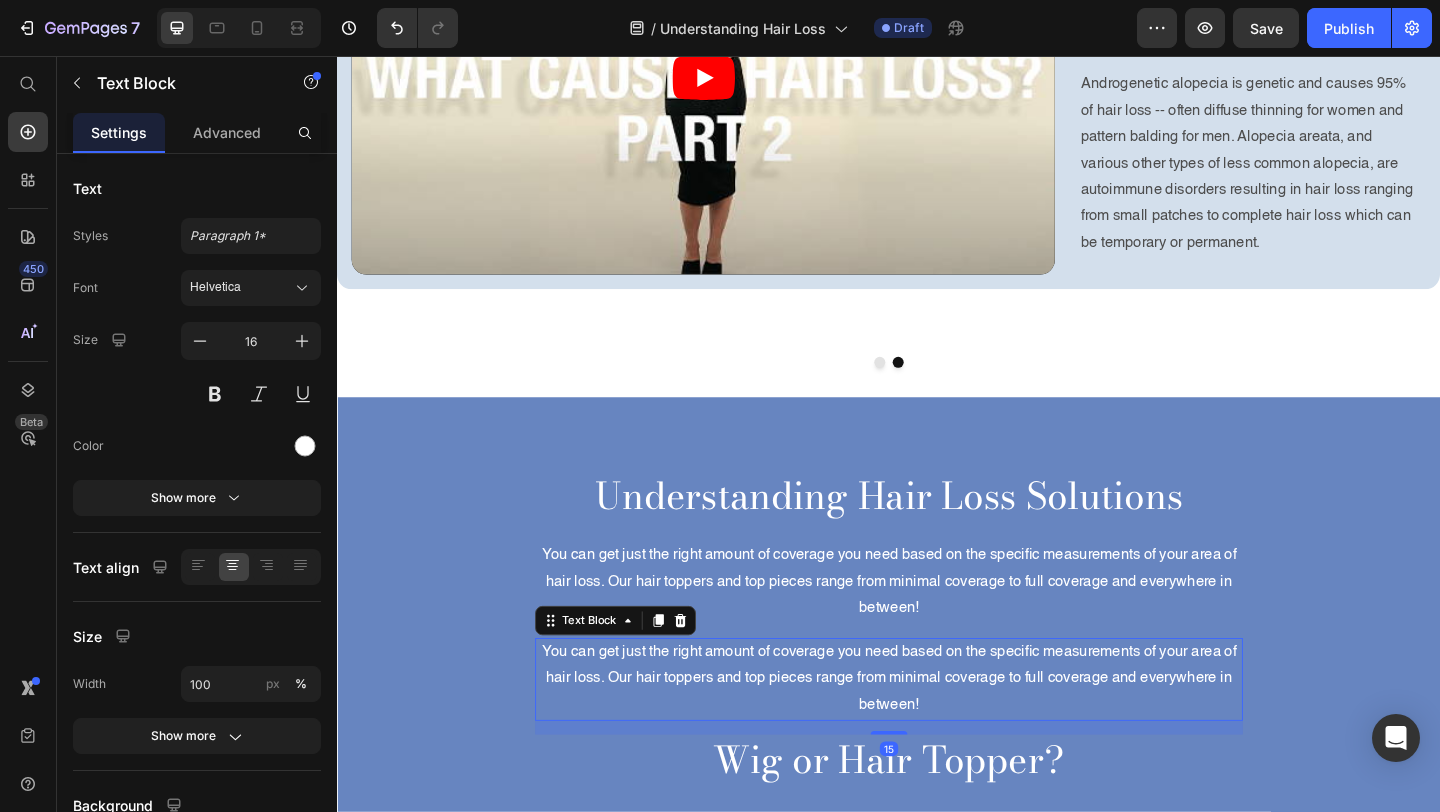 click on "You can get just the right amount of coverage you need based on the specific measurements of your area of hair loss. Our hair toppers and top pieces range from minimal coverage to full coverage and everywhere in between!" at bounding box center (937, 734) 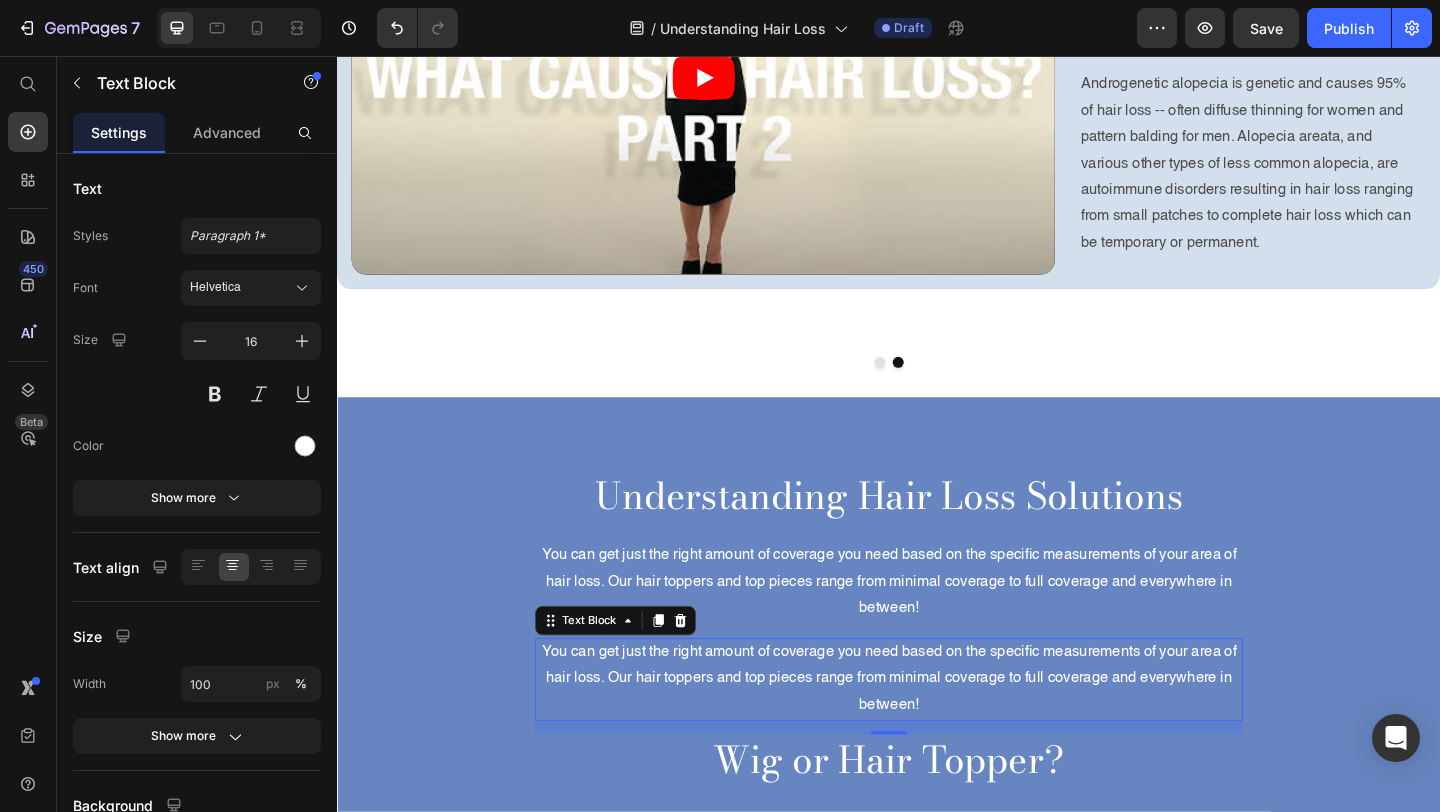 click on "You can get just the right amount of coverage you need based on the specific measurements of your area of hair loss. Our hair toppers and top pieces range from minimal coverage to full coverage and everywhere in between!" at bounding box center [937, 734] 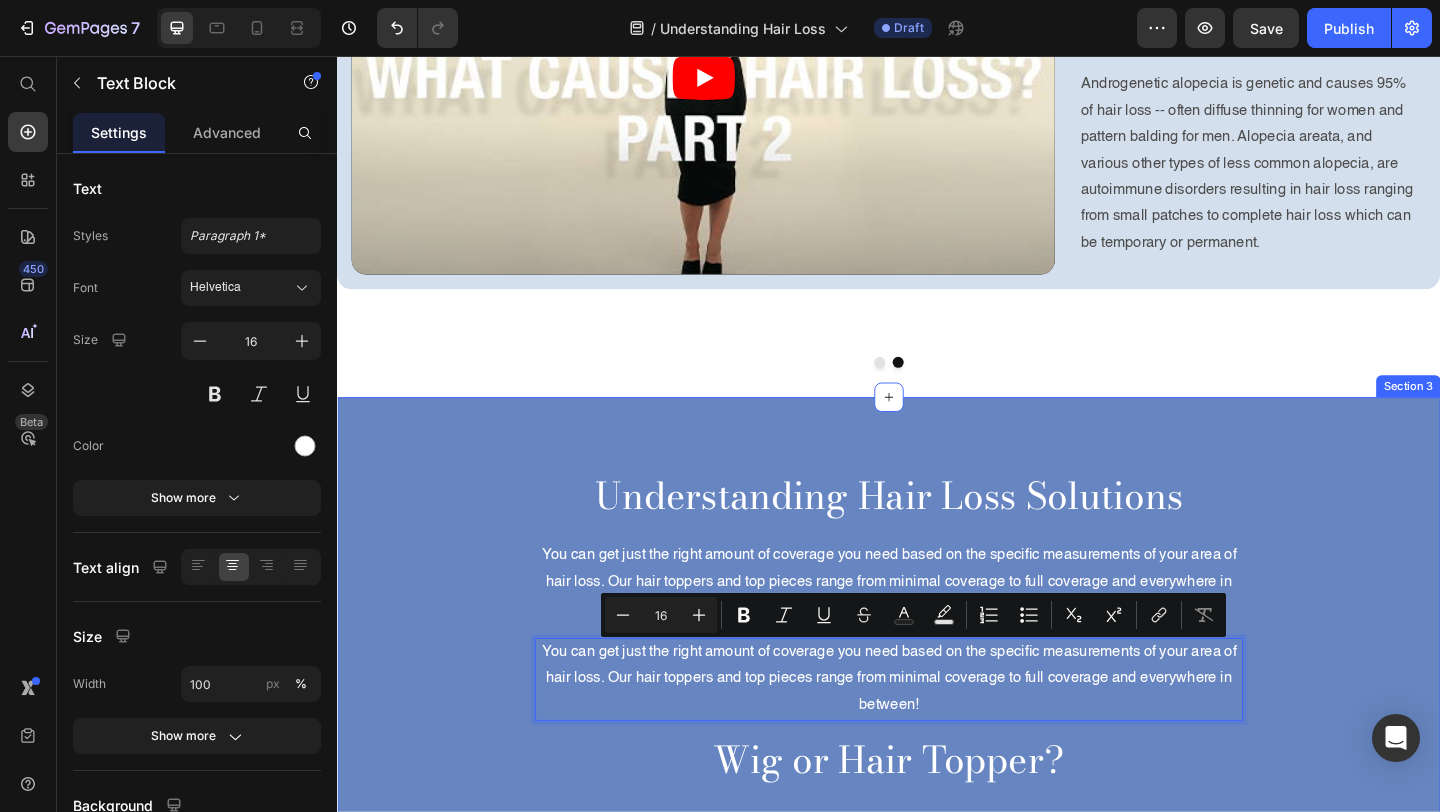drag, startPoint x: 983, startPoint y: 758, endPoint x: 535, endPoint y: 698, distance: 452 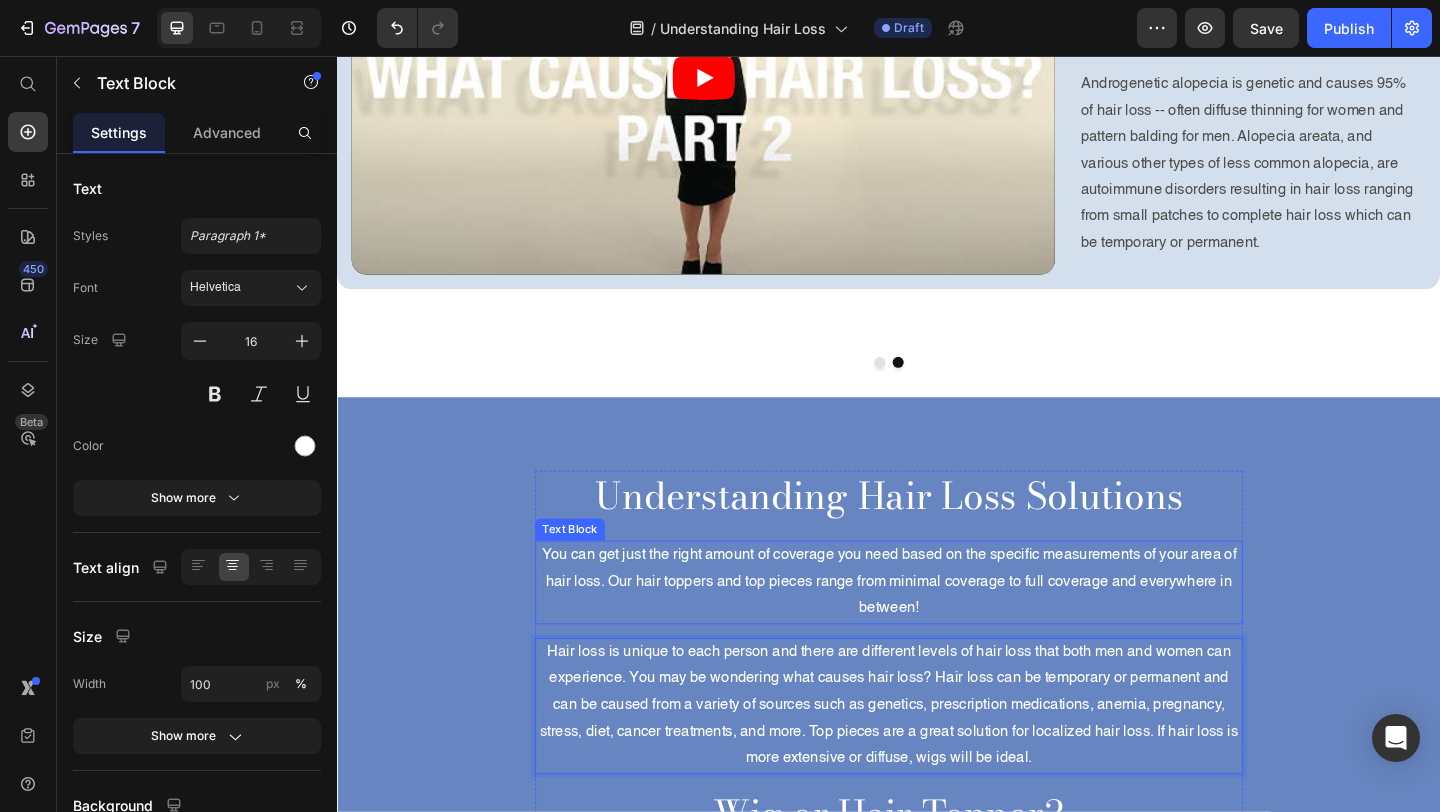 click on "You can get just the right amount of coverage you need based on the specific measurements of your area of hair loss. Our hair toppers and top pieces range from minimal coverage to full coverage and everywhere in between!" at bounding box center [937, 628] 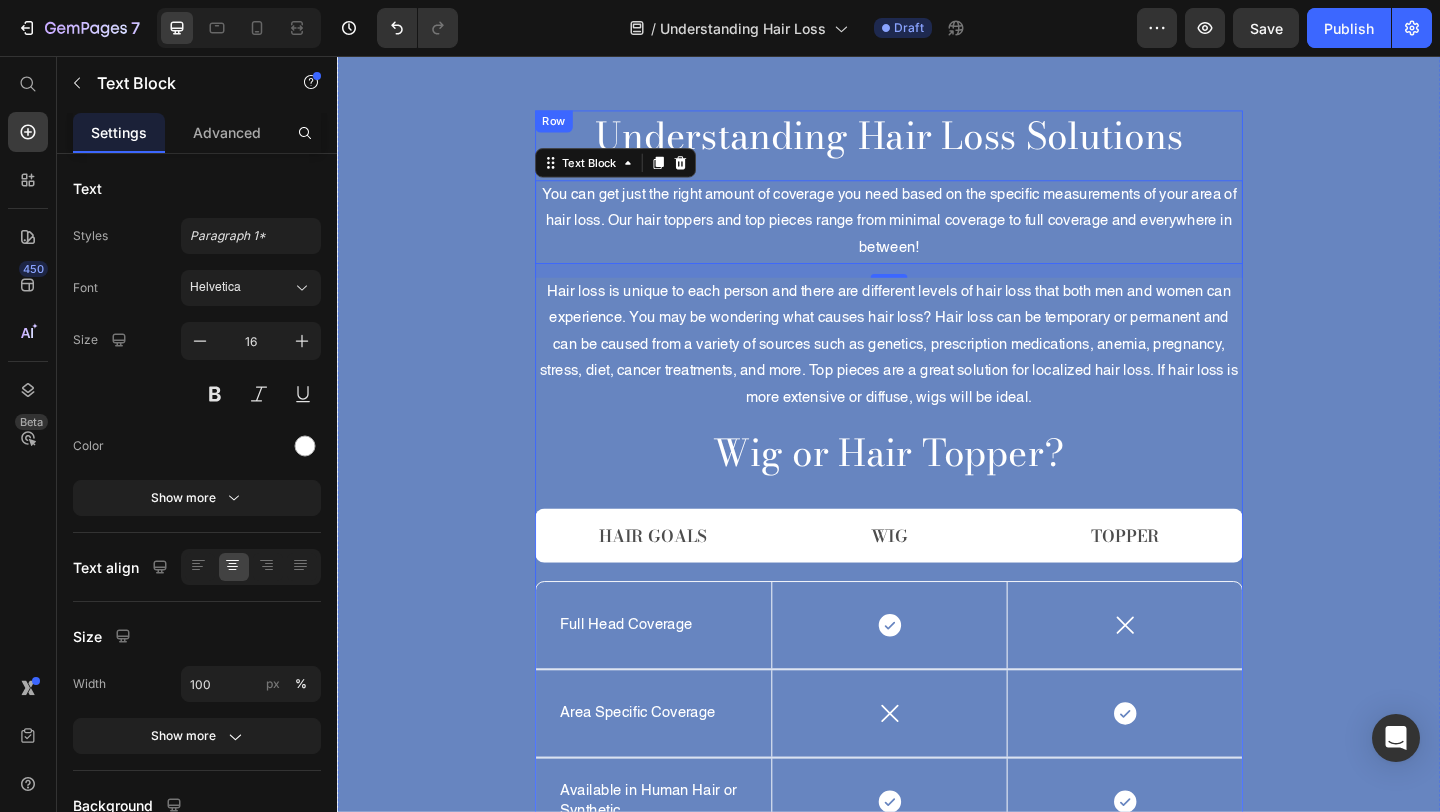 scroll, scrollTop: 1058, scrollLeft: 0, axis: vertical 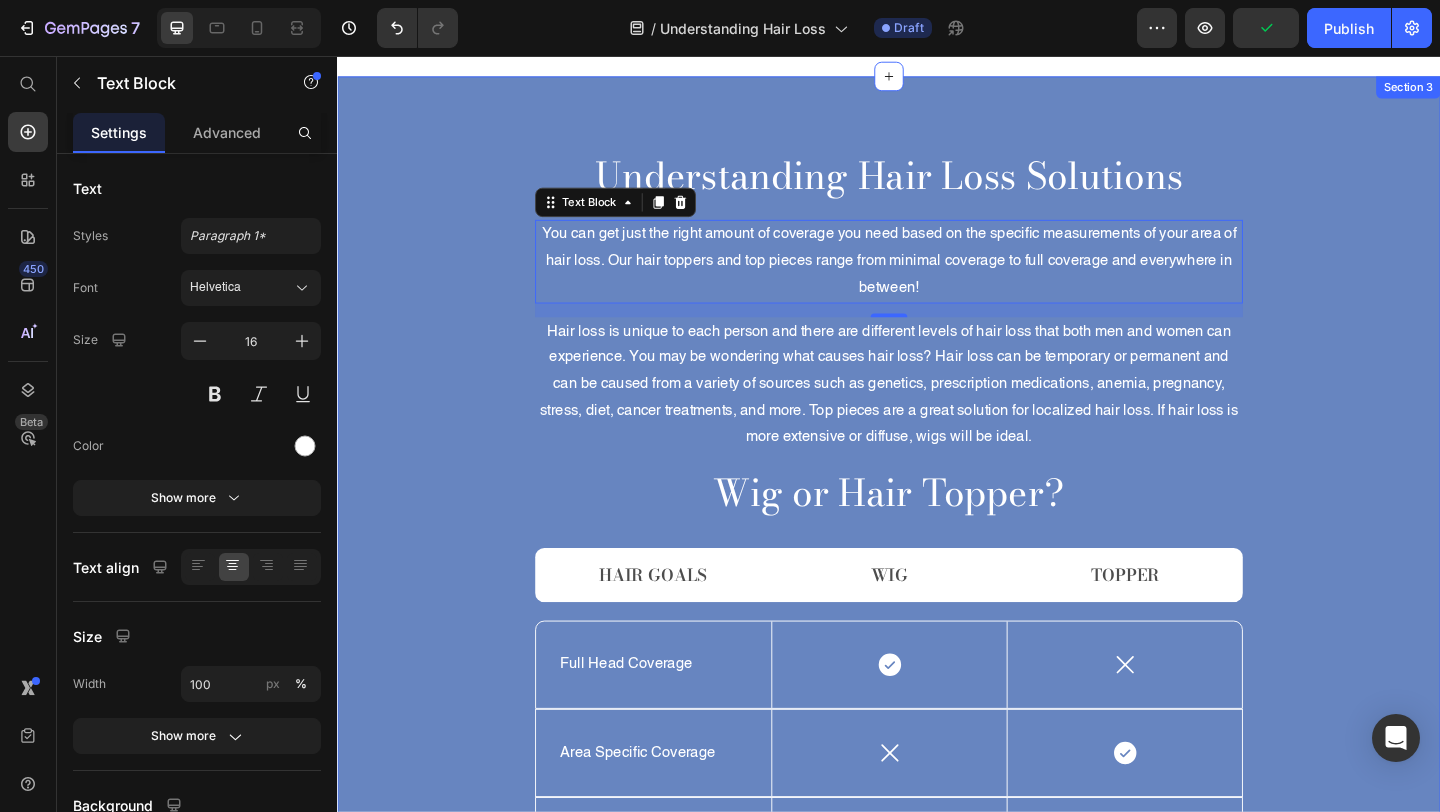 click on "Understanding Hair Loss Solutions Heading You can get just the right amount of coverage you need based on the specific measurements of your area of hair loss. Our hair toppers and top pieces range from minimal coverage to full coverage and everywhere in between!  Text Block   15 Hair loss is unique to each person and there are different levels of hair loss that both men and women can experience. You may be wondering what causes hair loss? Hair loss can be temporary or permanent and can be caused from a variety of sources such as genetics, prescription medications, anemia, pregnancy, stress, diet, cancer treatments, and more. Top pieces are a great solution for localized hair loss. If hair loss is more extensive or diffuse, wigs will be ideal. Text Block Wig or Hair Topper? Heading Hair Goals Text Block Wig Text Block Topper Text Block Row Full Head Coverage  Text Block
Icon Row
Icon Row Row Area Specific Coverage  Text Block
Icon Row
Icon Row" at bounding box center (937, 686) 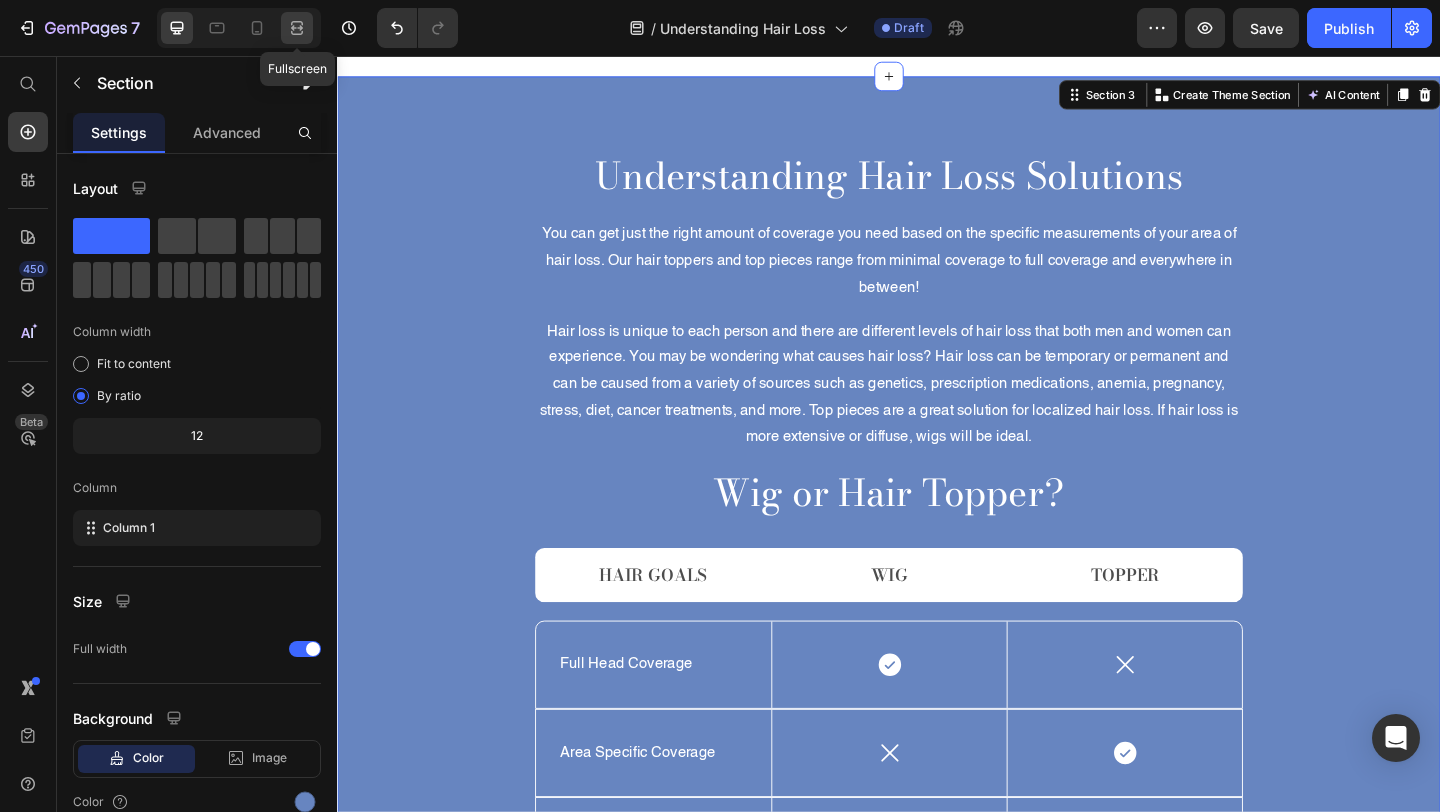 click 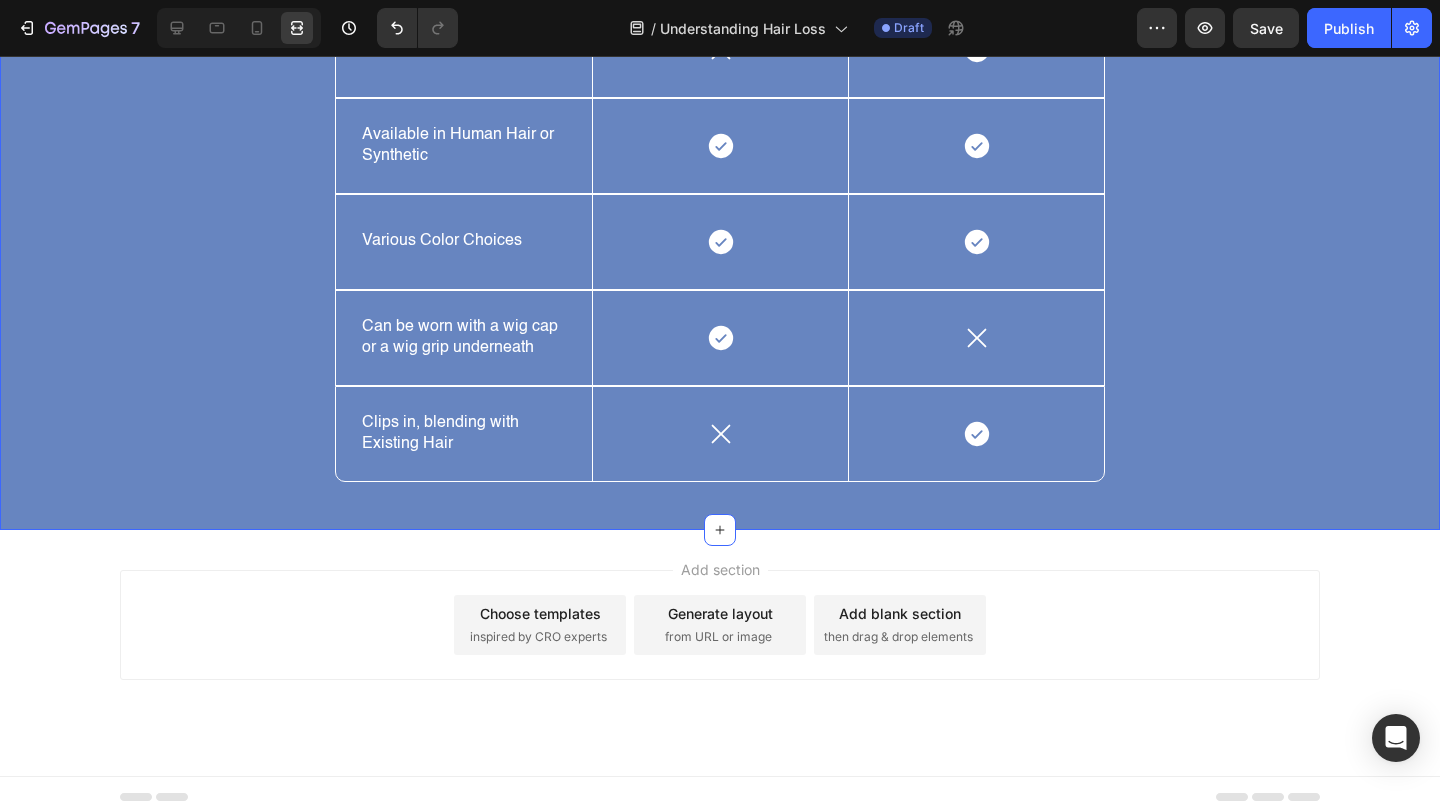 scroll, scrollTop: 1858, scrollLeft: 0, axis: vertical 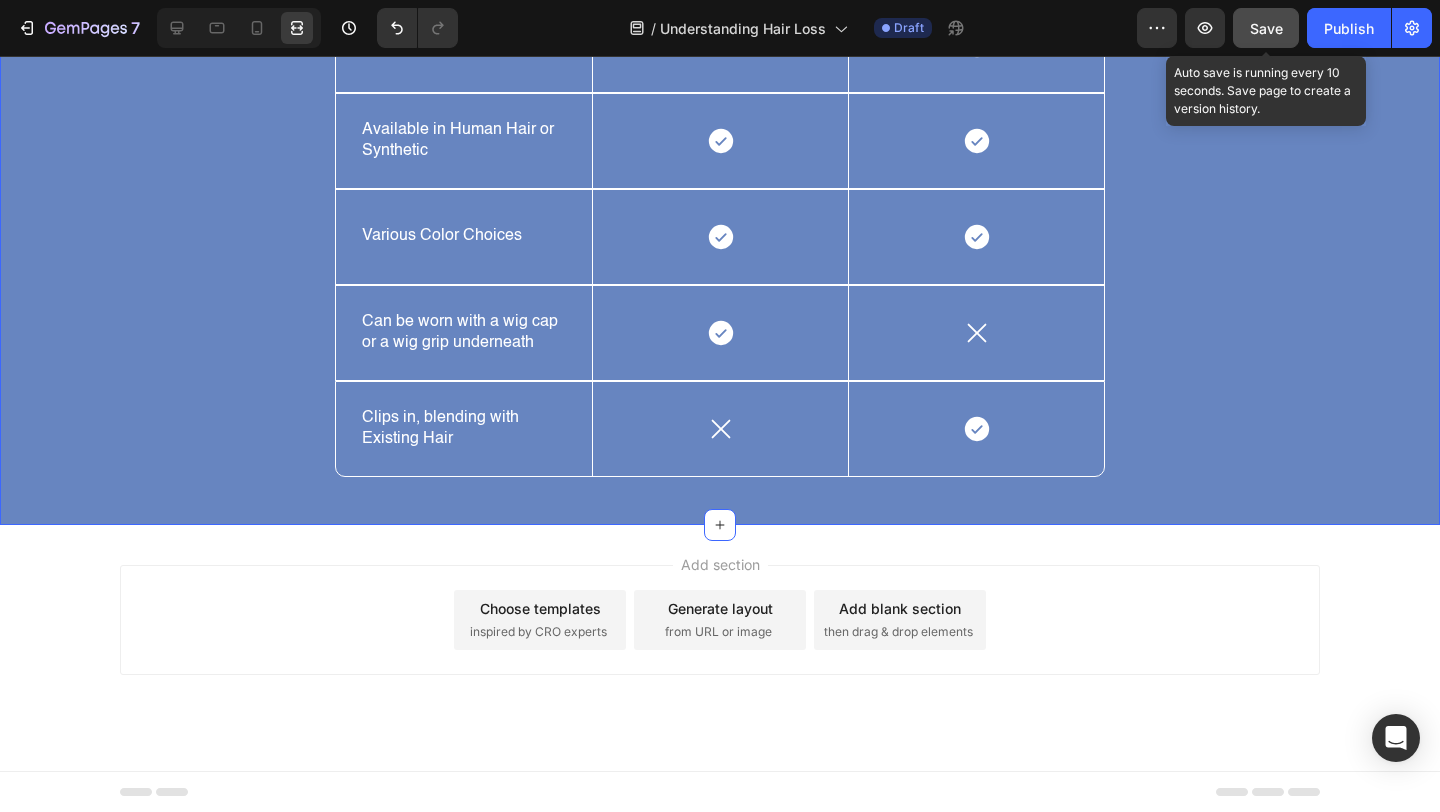 click on "Save" 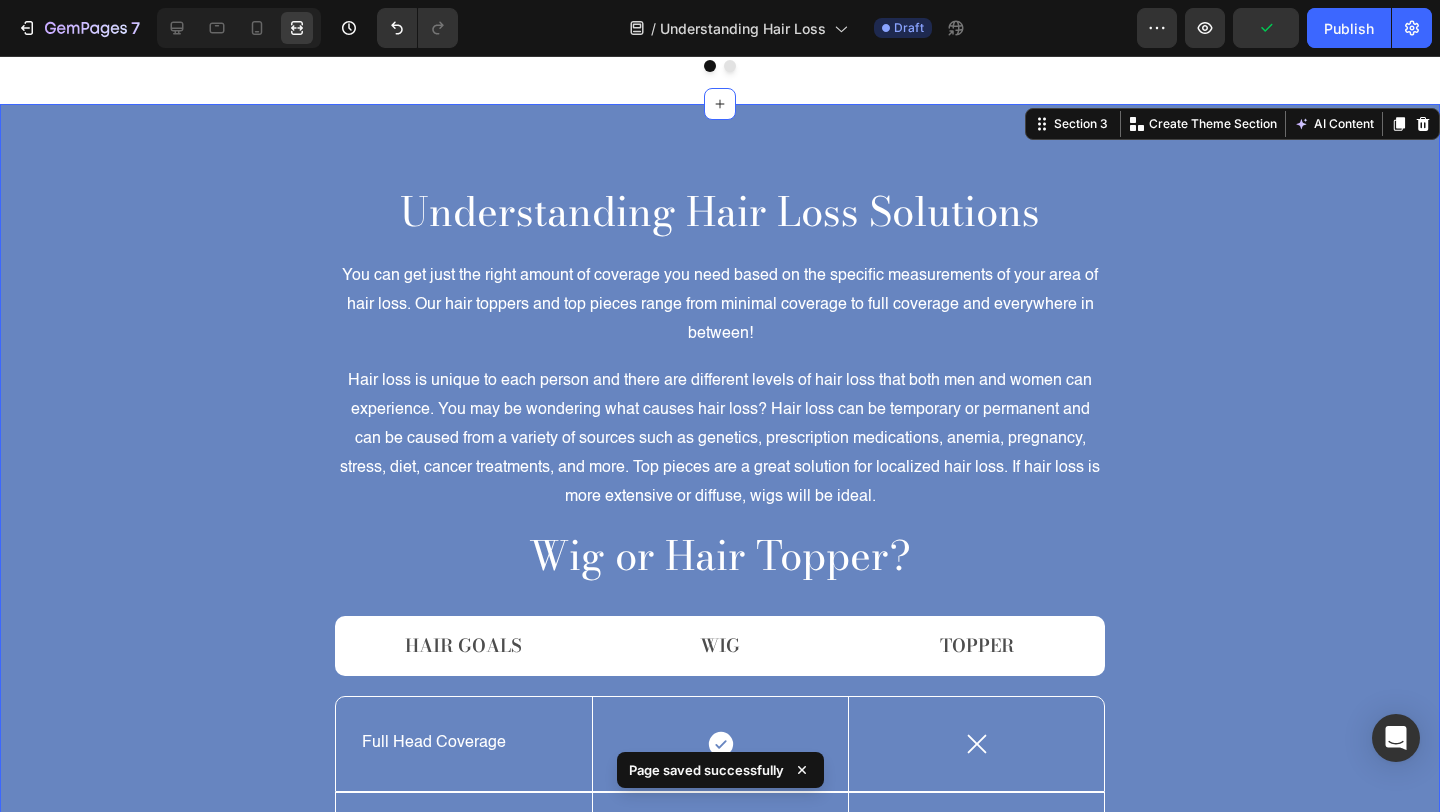 scroll, scrollTop: 1066, scrollLeft: 0, axis: vertical 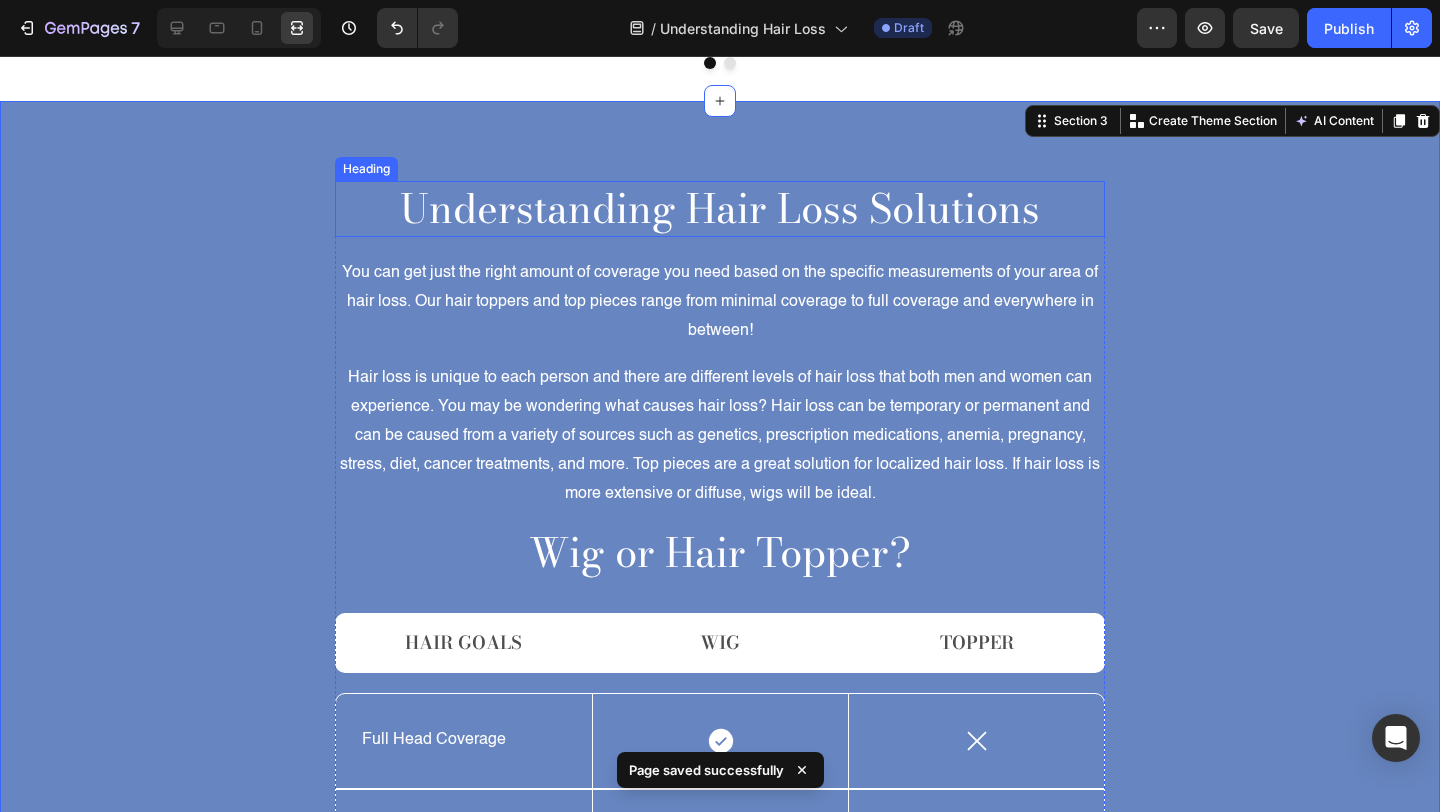 click on "Understanding Hair Loss Solutions" at bounding box center [720, 209] 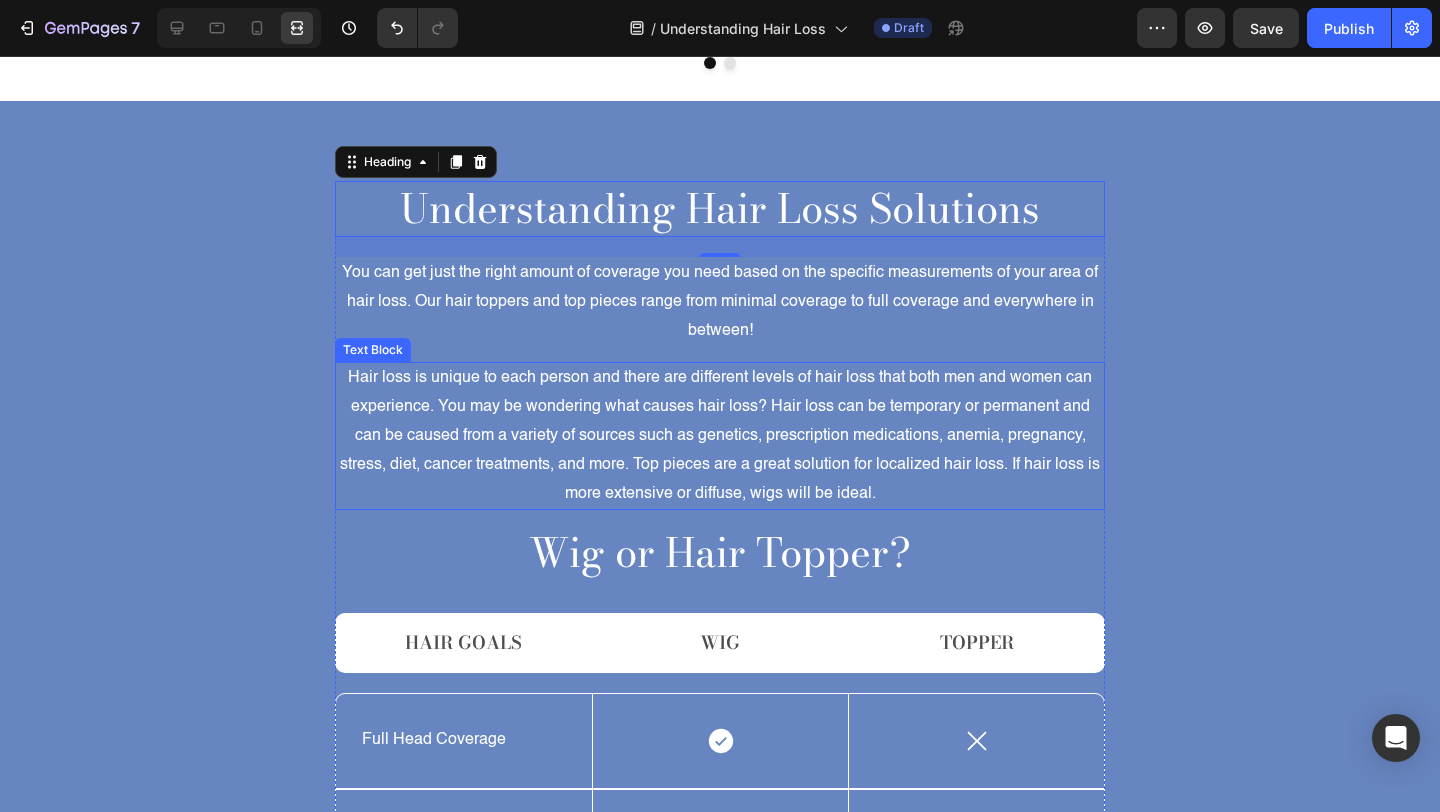 click on "Hair loss is unique to each person and there are different levels of hair loss that both men and women can experience. You may be wondering what causes hair loss? Hair loss can be temporary or permanent and can be caused from a variety of sources such as genetics, prescription medications, anemia, pregnancy, stress, diet, cancer treatments, and more. Top pieces are a great solution for localized hair loss. If hair loss is more extensive or diffuse, wigs will be ideal." at bounding box center [720, 436] 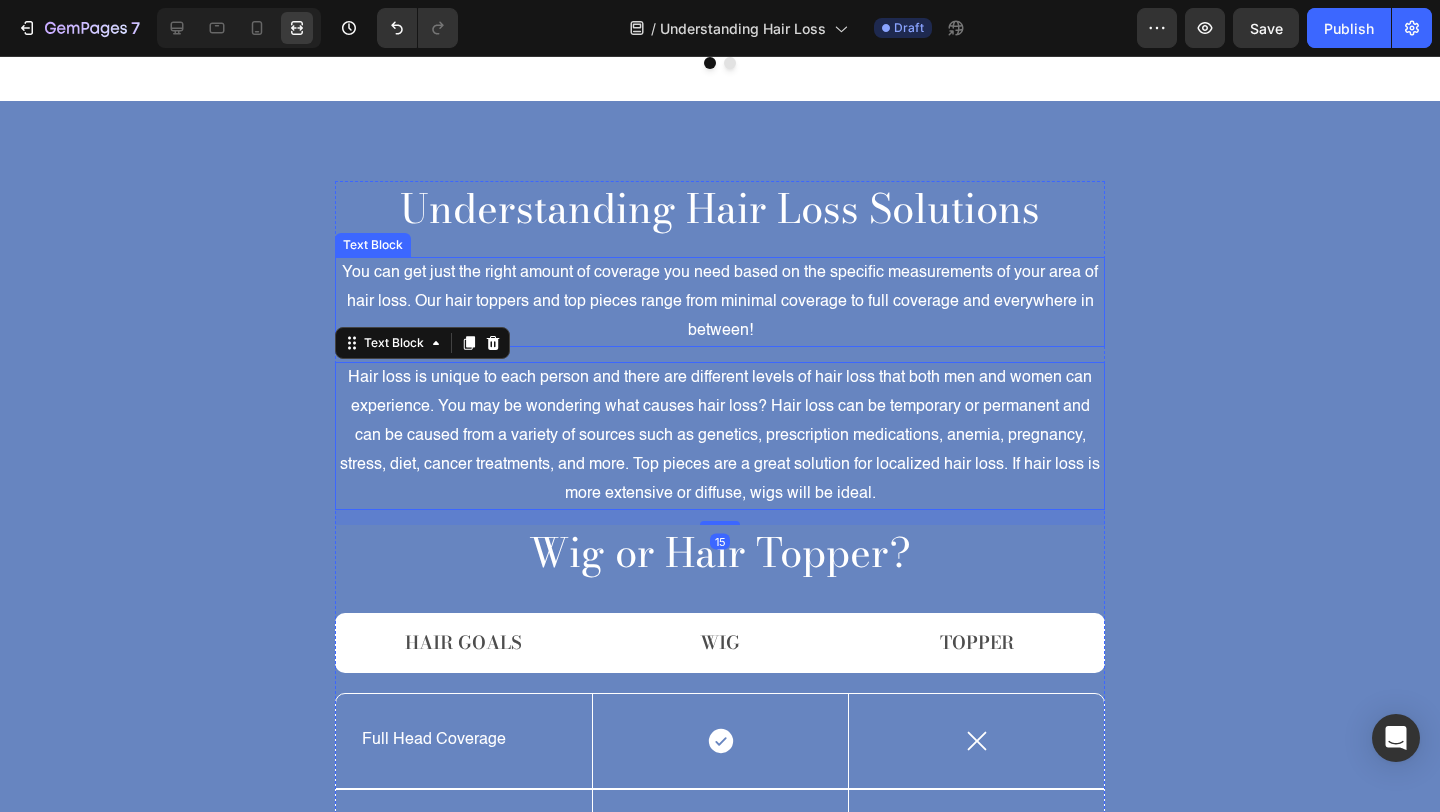 click on "You can get just the right amount of coverage you need based on the specific measurements of your area of hair loss. Our hair toppers and top pieces range from minimal coverage to full coverage and everywhere in between!" at bounding box center [720, 302] 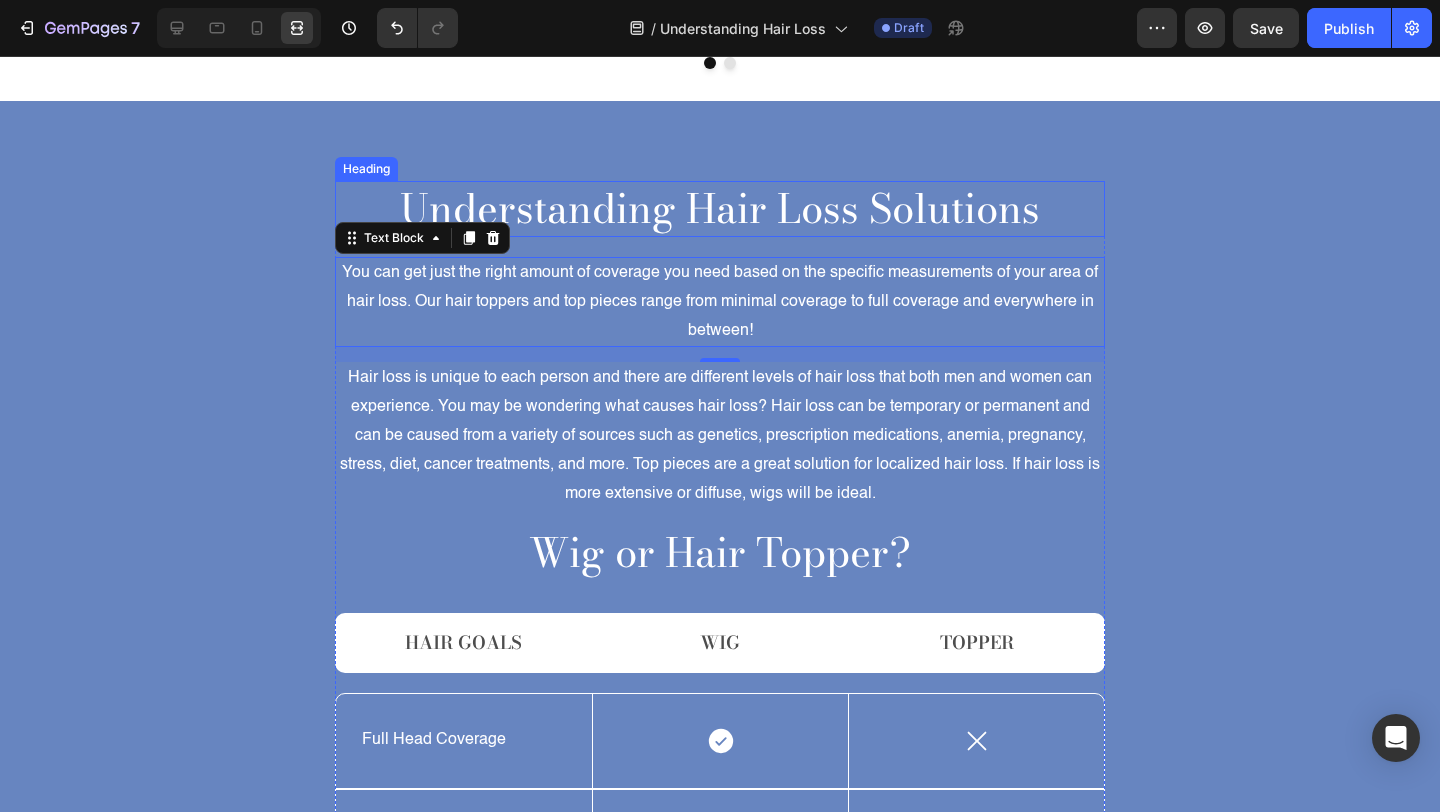 click on "Understanding Hair Loss Solutions" at bounding box center (720, 209) 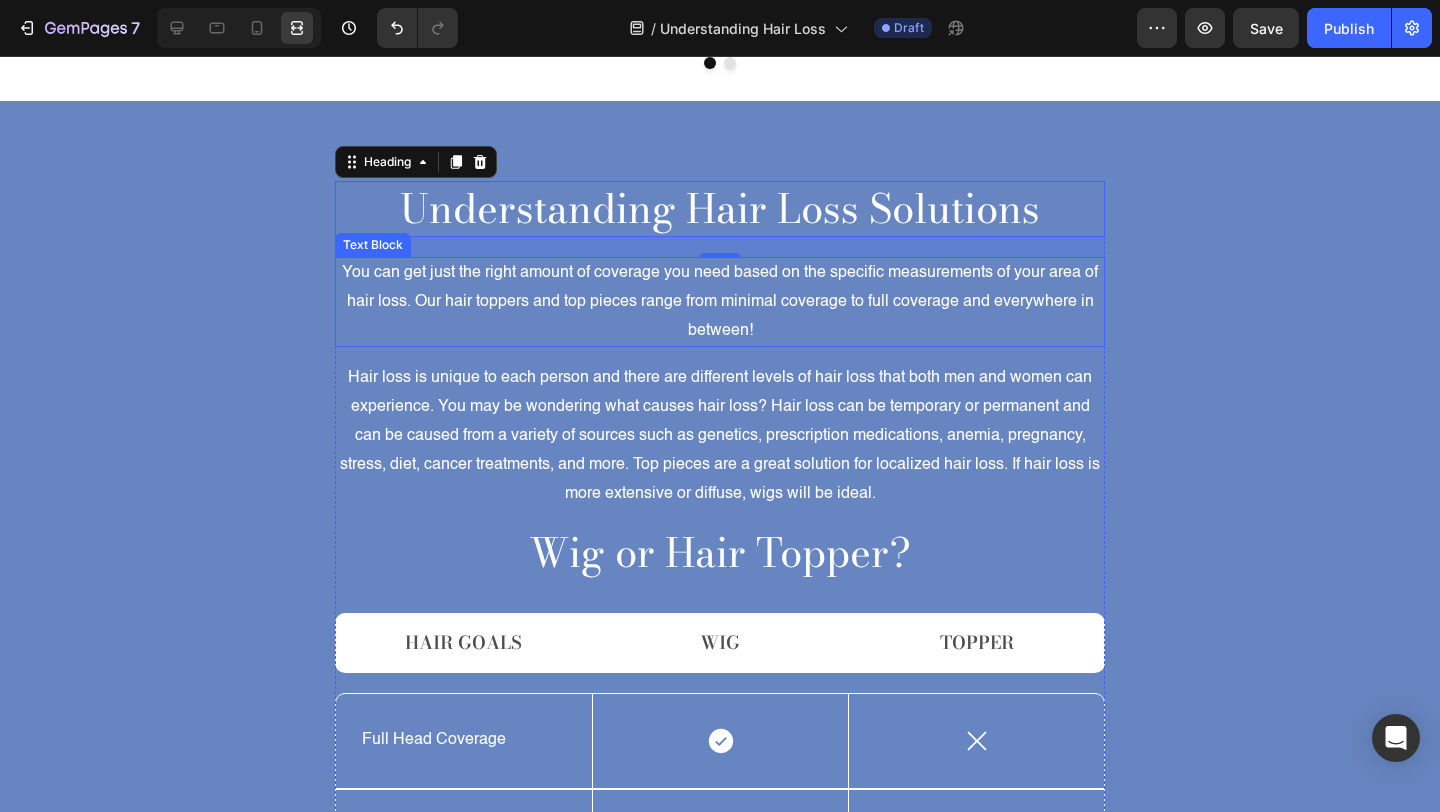 click on "You can get just the right amount of coverage you need based on the specific measurements of your area of hair loss. Our hair toppers and top pieces range from minimal coverage to full coverage and everywhere in between!" at bounding box center (720, 302) 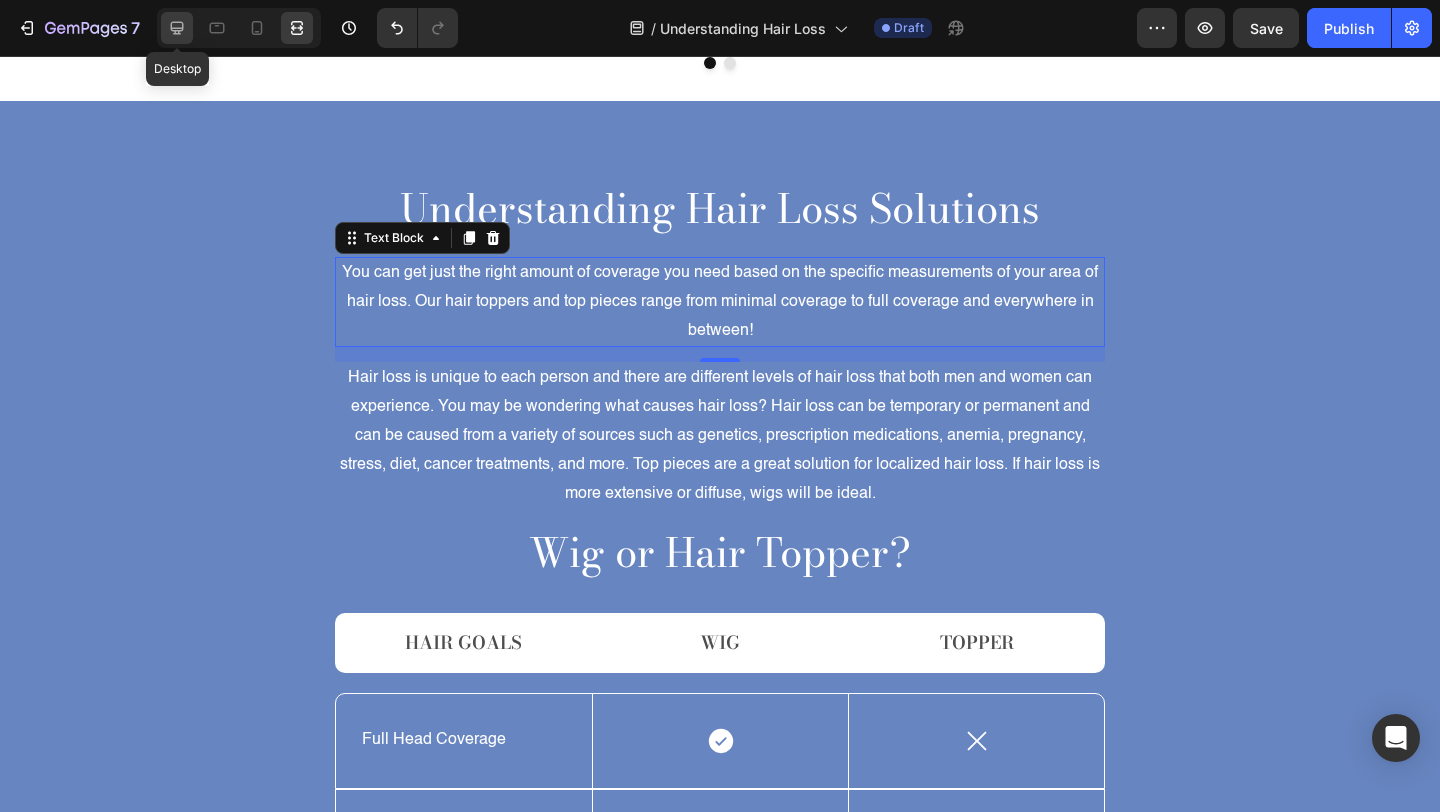 click 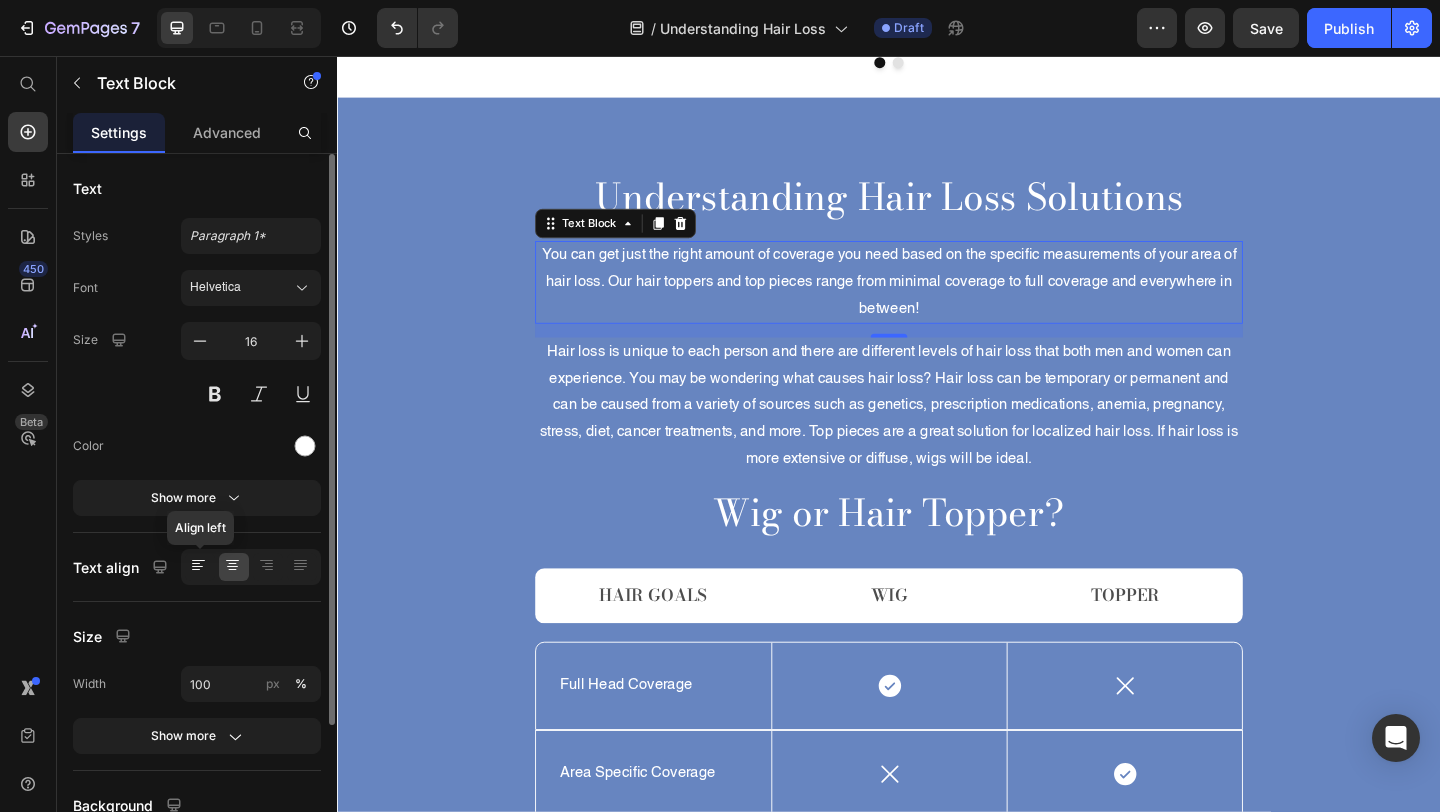 click 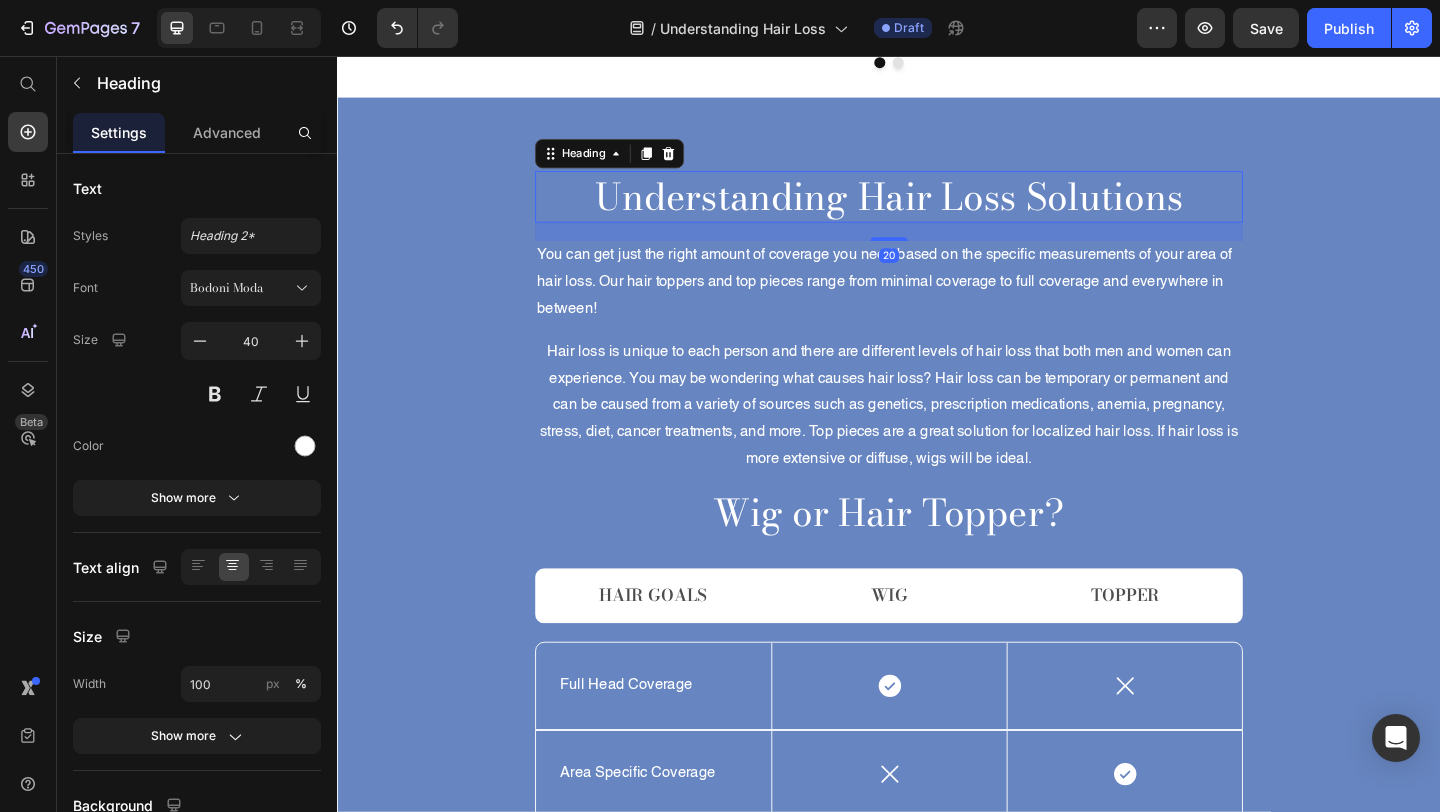 click on "Understanding Hair Loss Solutions" at bounding box center (937, 209) 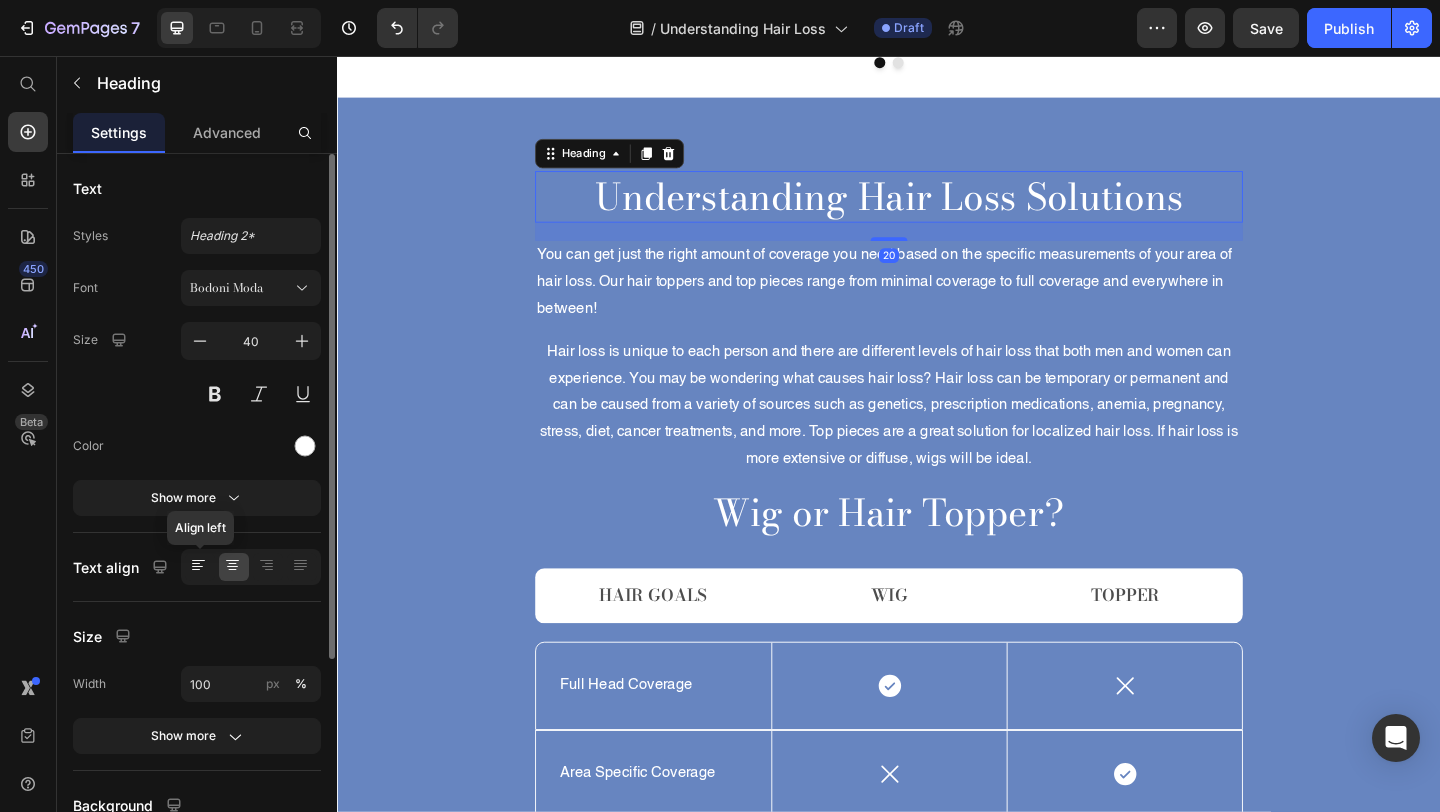 click 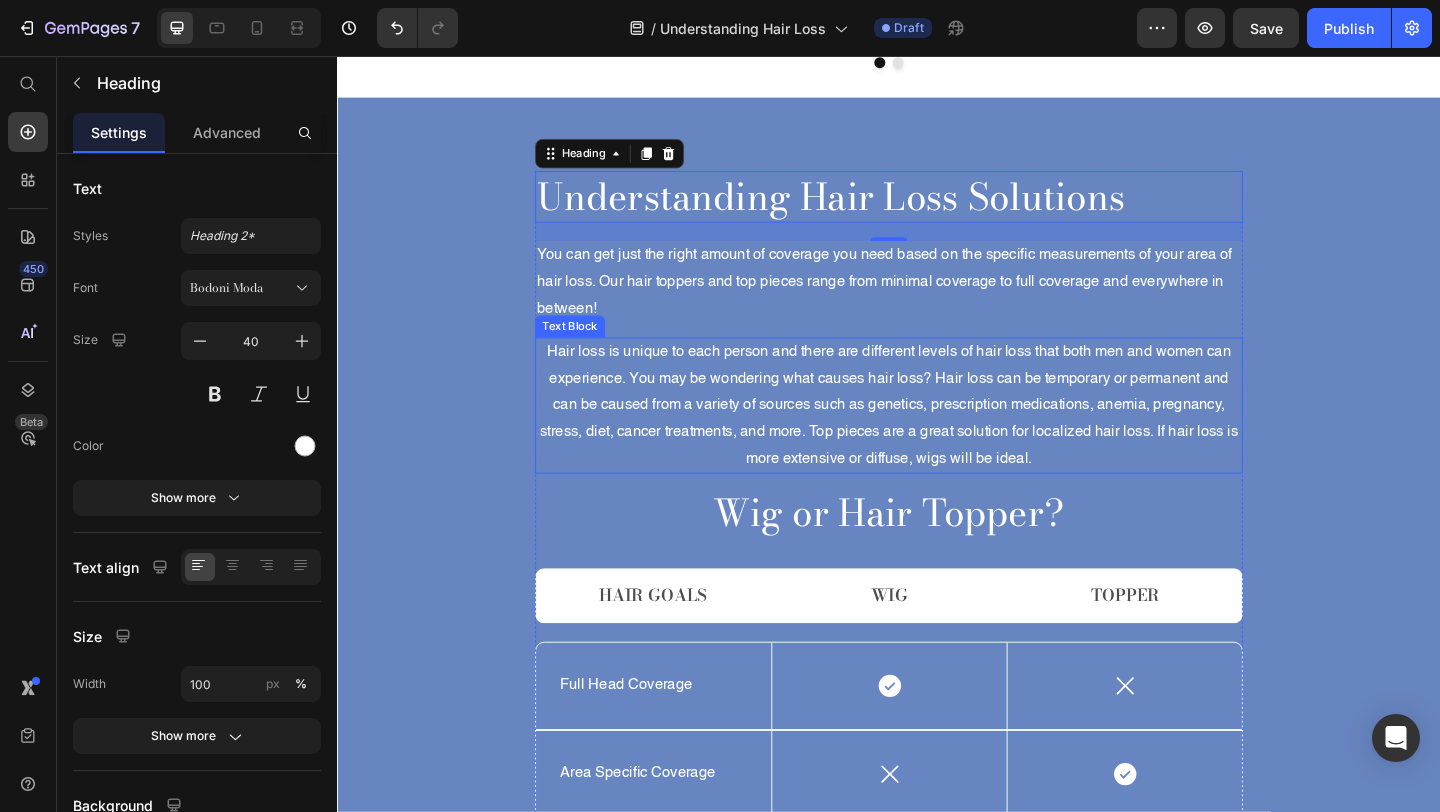 click on "Hair loss is unique to each person and there are different levels of hair loss that both men and women can experience. You may be wondering what causes hair loss? Hair loss can be temporary or permanent and can be caused from a variety of sources such as genetics, prescription medications, anemia, pregnancy, stress, diet, cancer treatments, and more. Top pieces are a great solution for localized hair loss. If hair loss is more extensive or diffuse, wigs will be ideal." at bounding box center (937, 436) 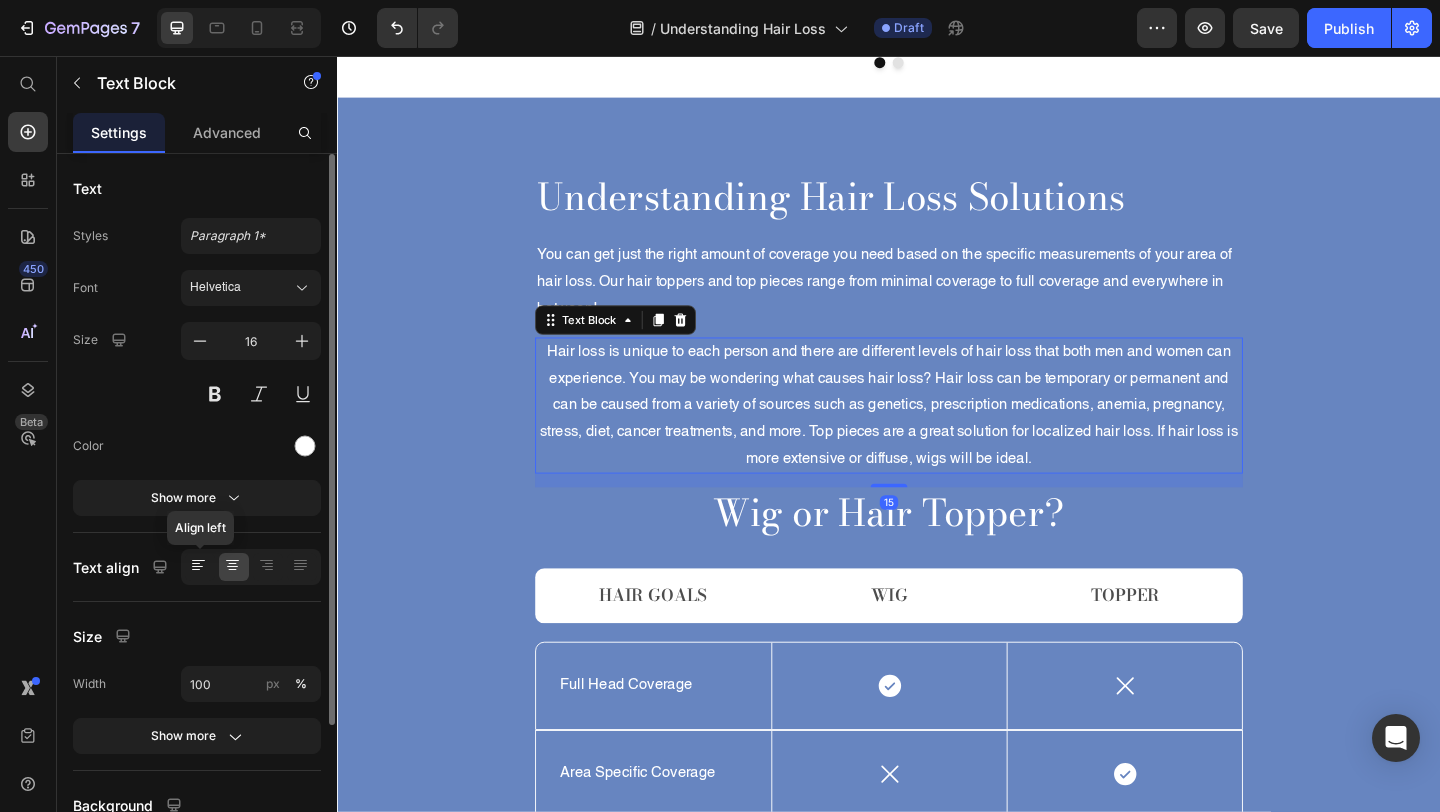click 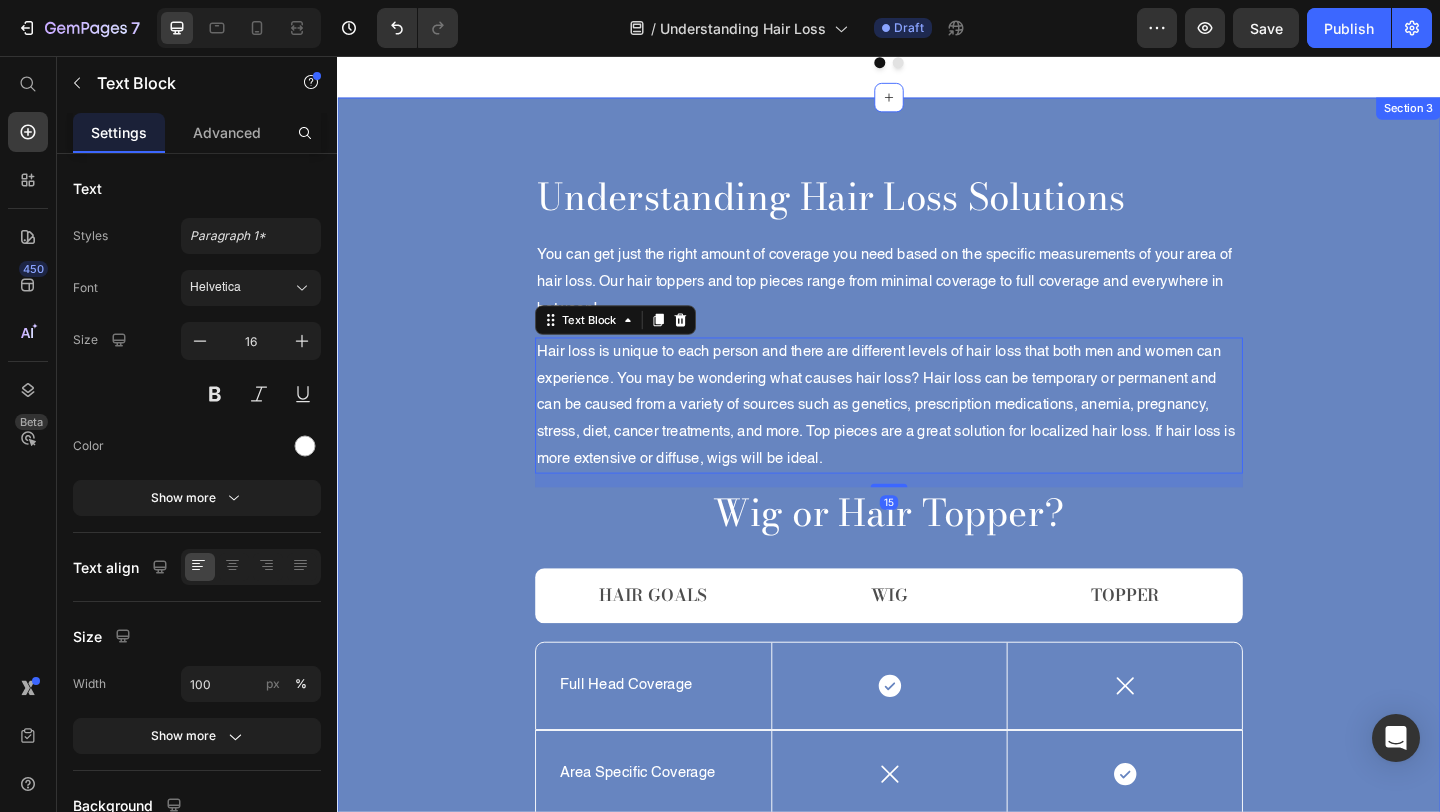 click on "Understanding Hair Loss Solutions Heading You can get just the right amount of coverage you need based on the specific measurements of your area of hair loss. Our hair toppers and top pieces range from minimal coverage to full coverage and everywhere in between!  Text Block Hair loss is unique to each person and there are different levels of hair loss that both men and women can experience. You may be wondering what causes hair loss? Hair loss can be temporary or permanent and can be caused from a variety of sources such as genetics, prescription medications, anemia, pregnancy, stress, diet, cancer treatments, and more. Top pieces are a great solution for localized hair loss. If hair loss is more extensive or diffuse, wigs will be ideal. Text Block   15 Wig or Hair Topper? Heading Hair Goals Text Block Wig Text Block Topper Text Block Row Full Head Coverage  Text Block
Icon Row
Icon Row Row Area Specific Coverage  Text Block
Icon Row
Icon Row" at bounding box center [937, 725] 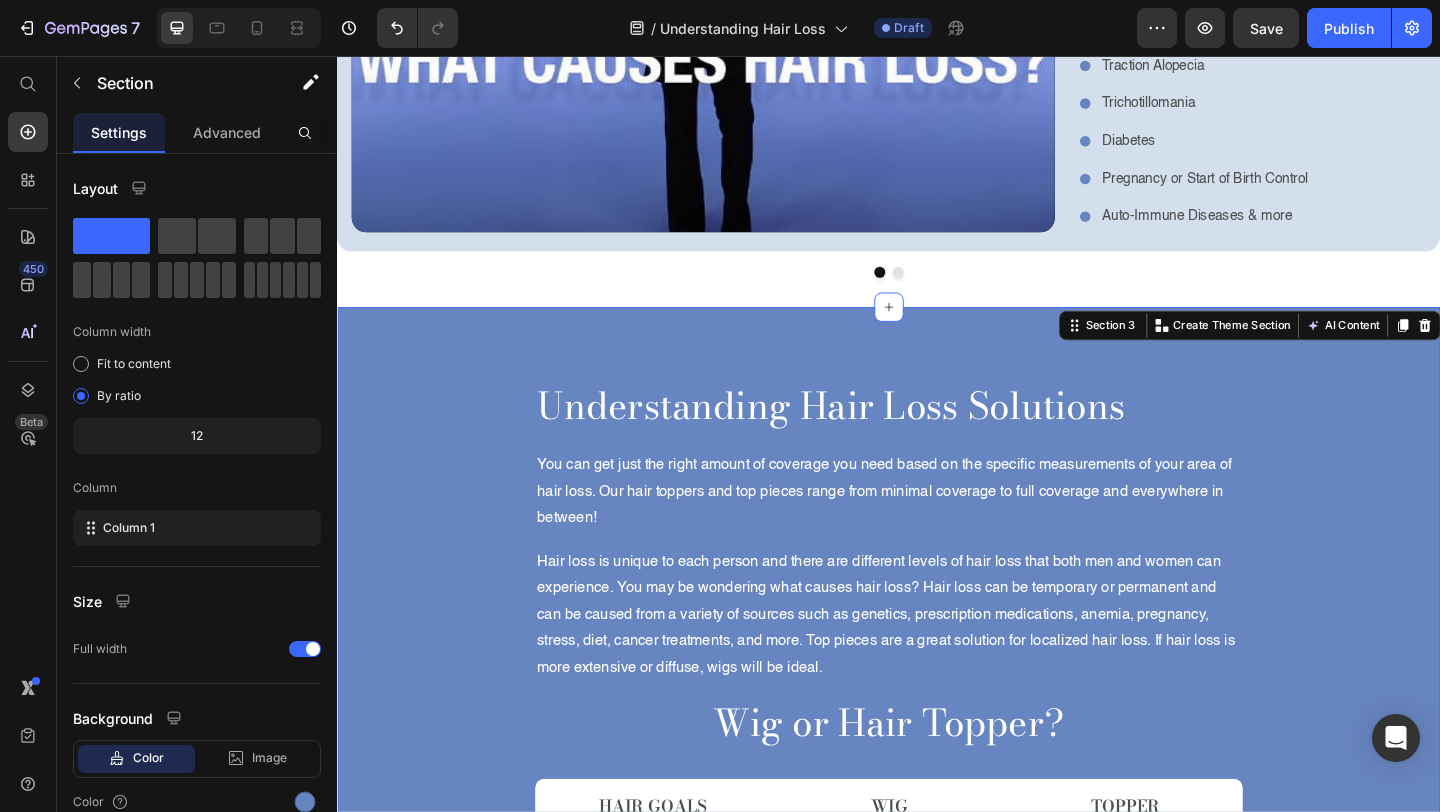 scroll, scrollTop: 804, scrollLeft: 0, axis: vertical 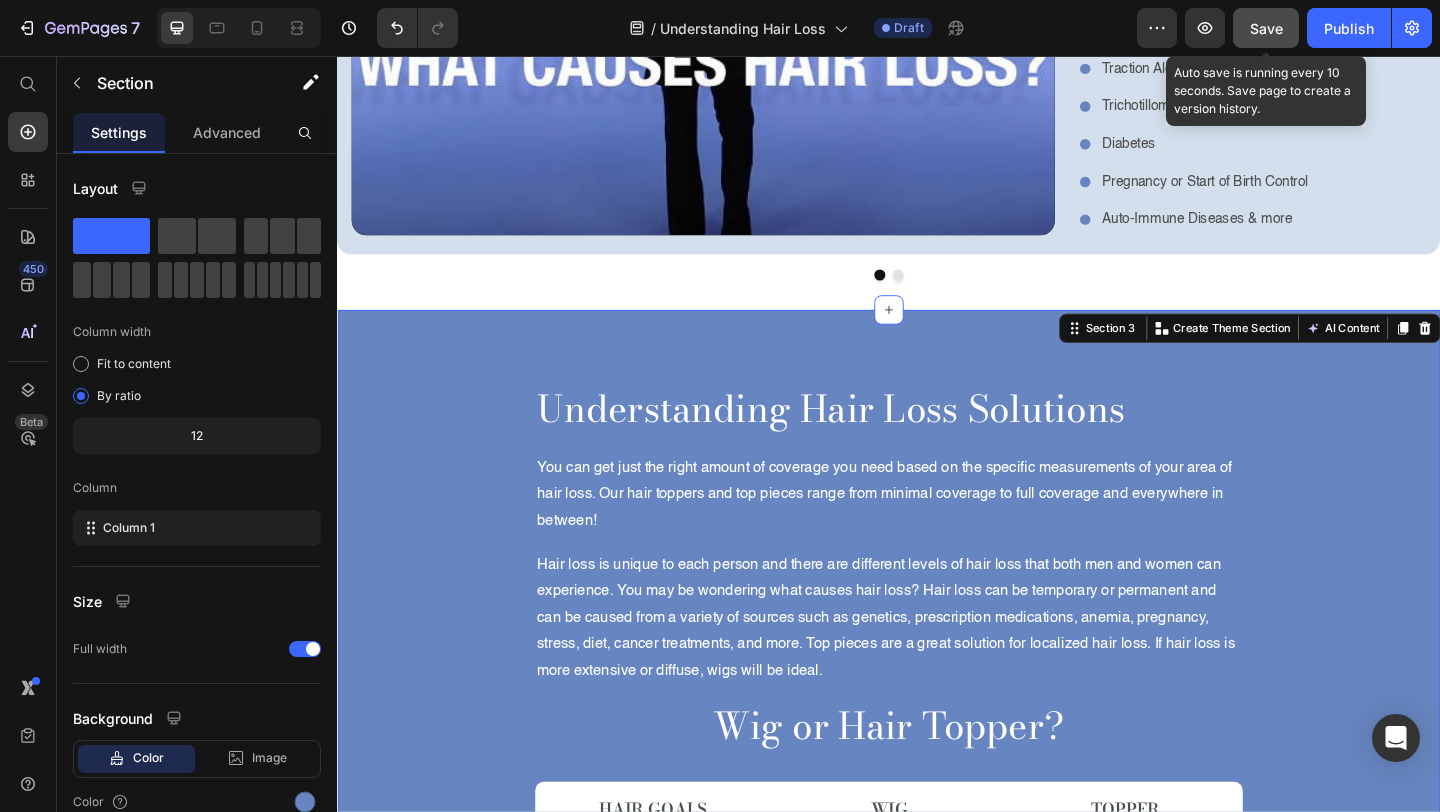 click on "Save" 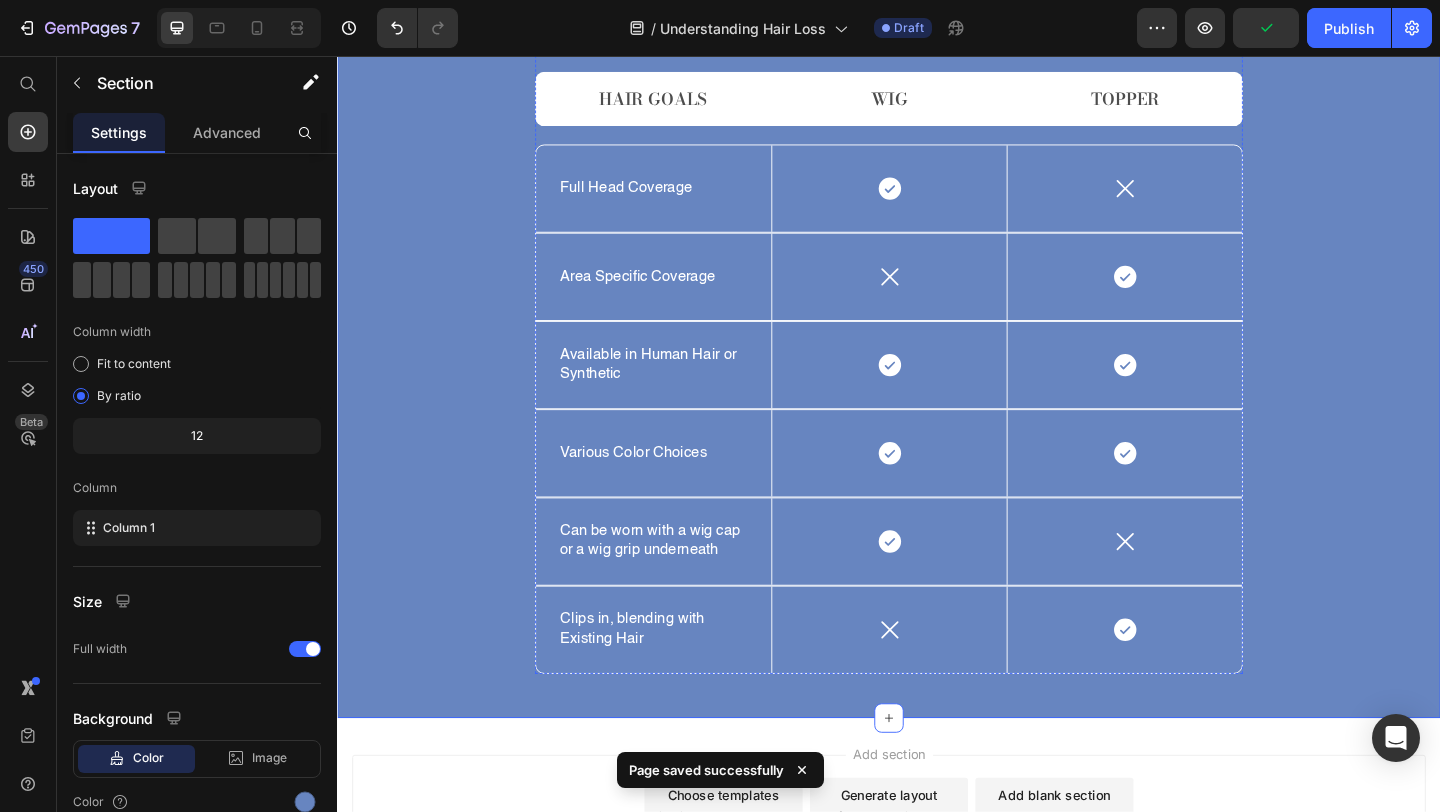 scroll, scrollTop: 1761, scrollLeft: 0, axis: vertical 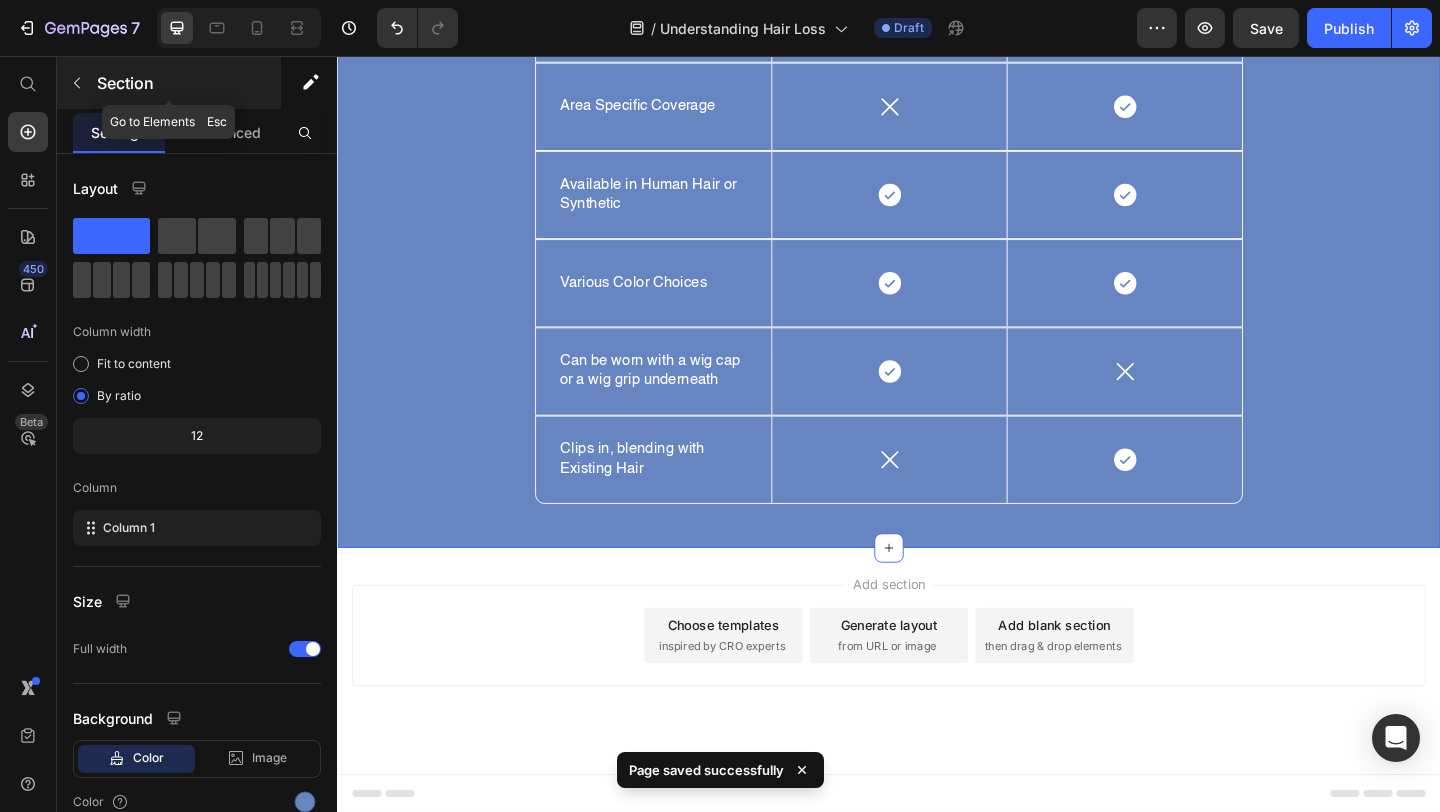 click 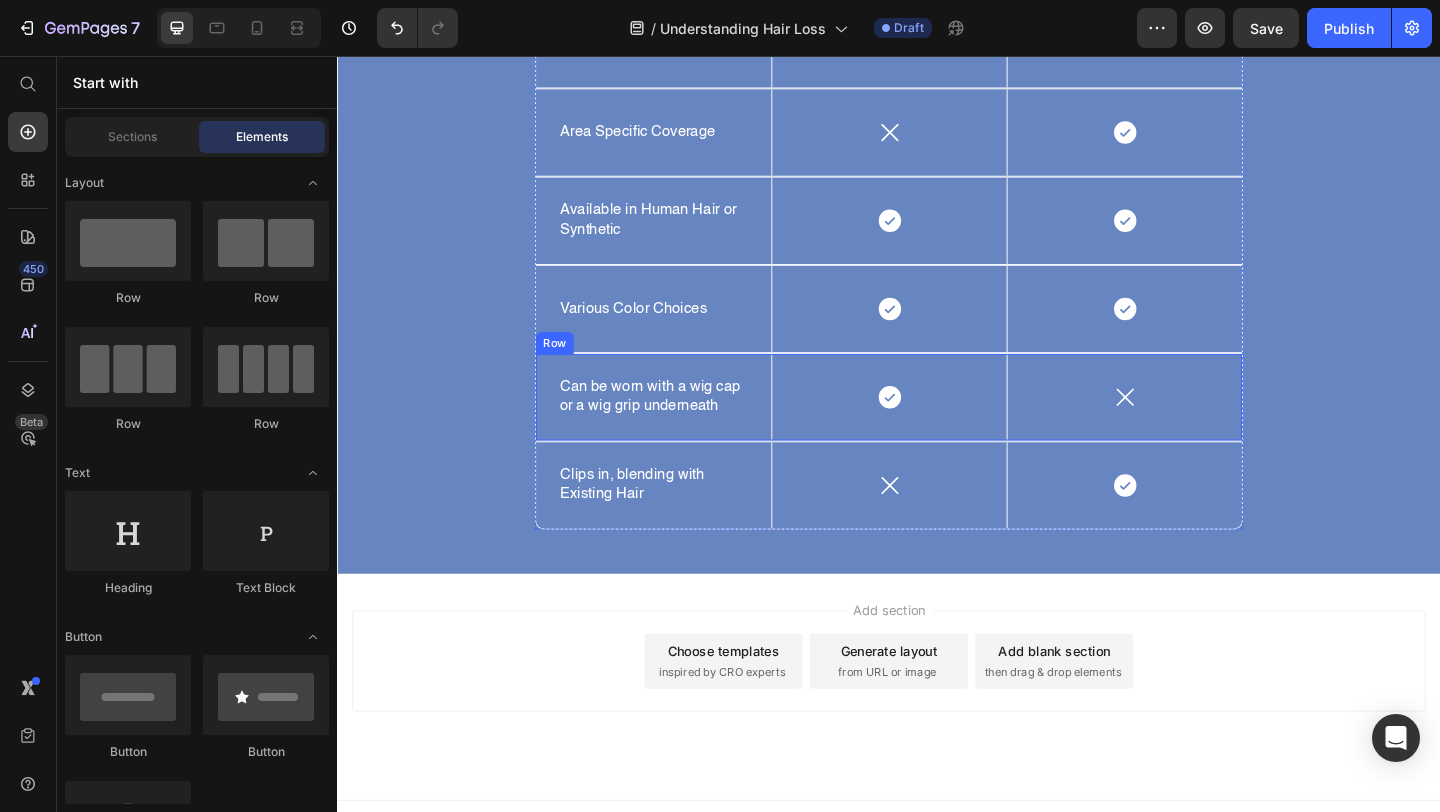 scroll, scrollTop: 1761, scrollLeft: 0, axis: vertical 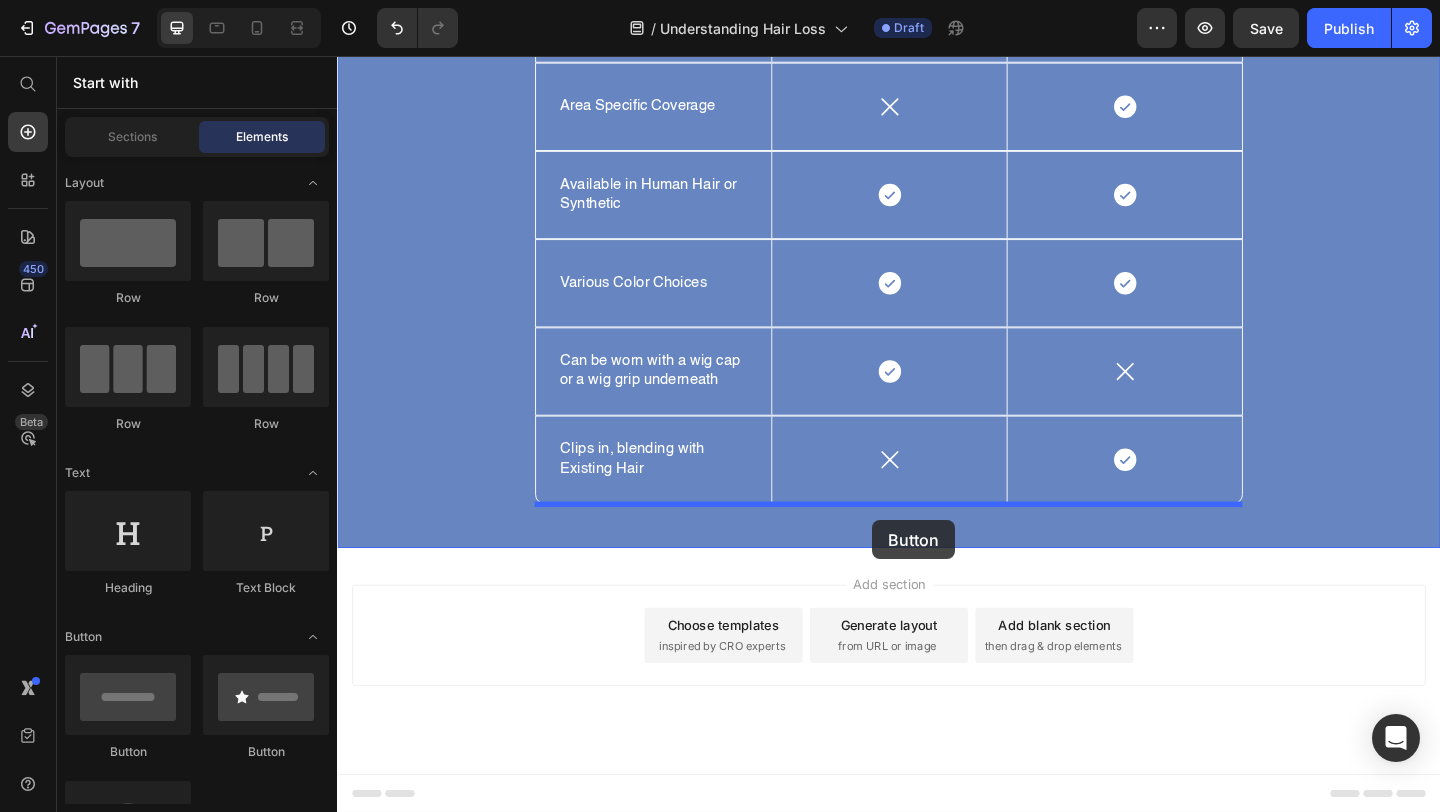 drag, startPoint x: 453, startPoint y: 745, endPoint x: 919, endPoint y: 561, distance: 501.011 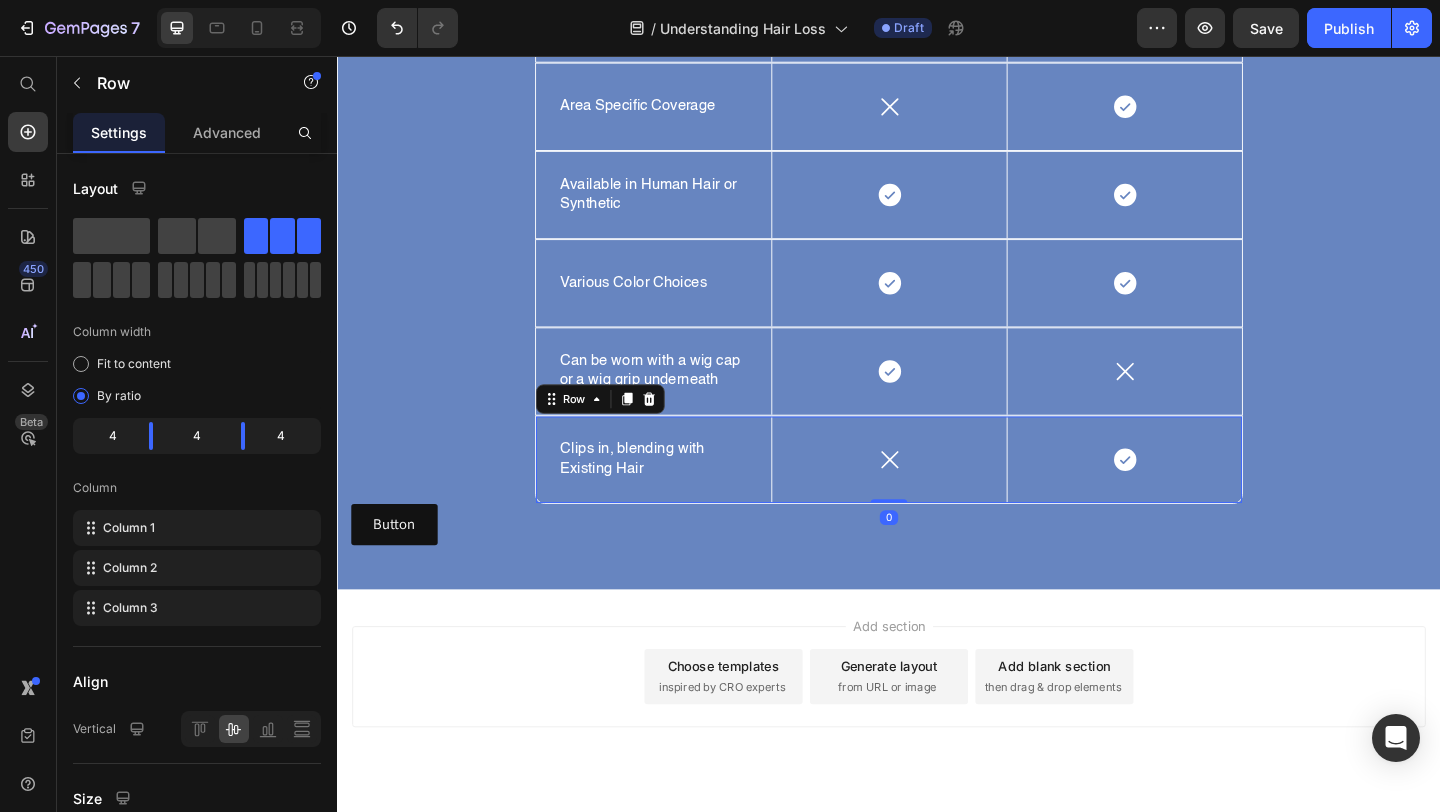 click on "Clips in, blending with Existing Hair Text Block" at bounding box center [681, 495] 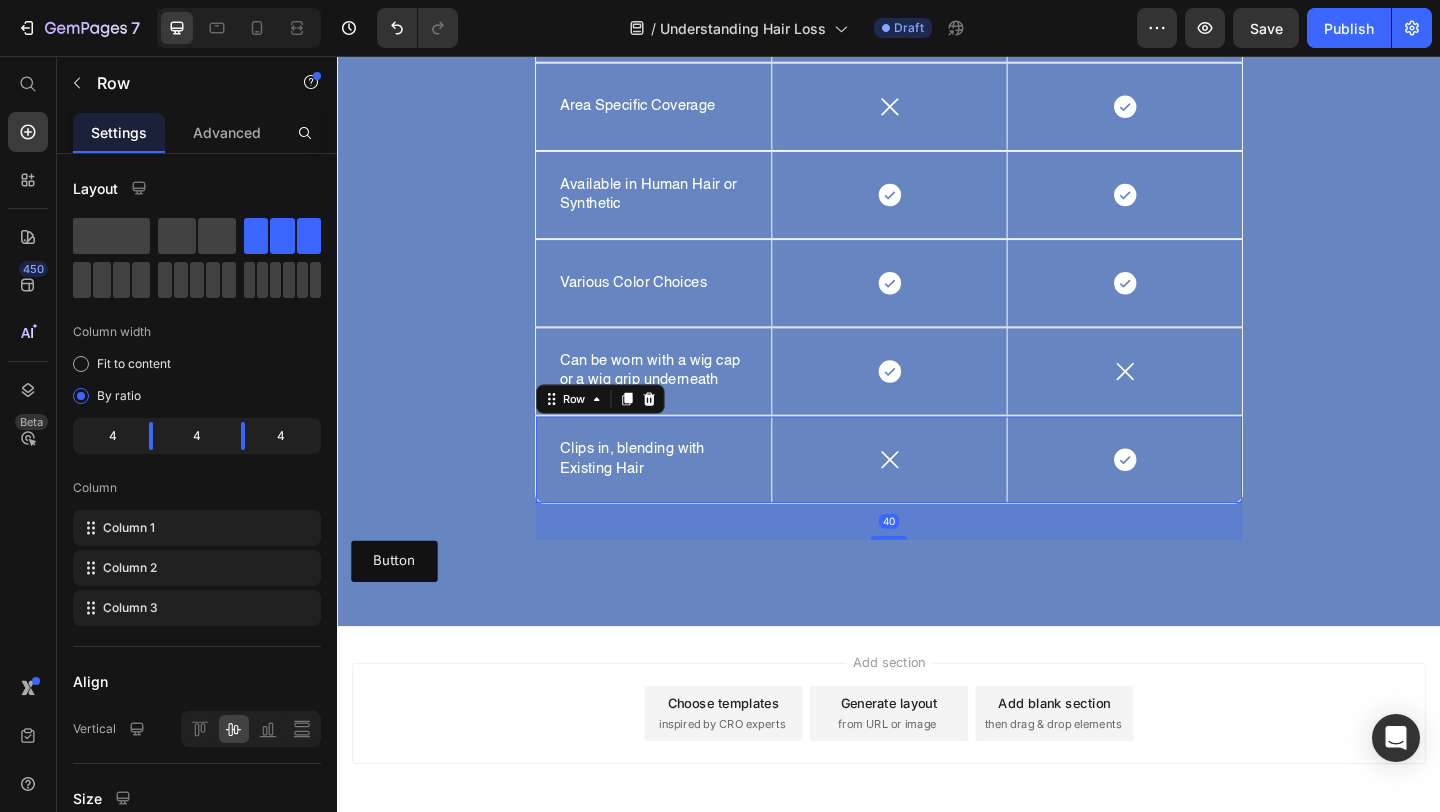 drag, startPoint x: 939, startPoint y: 540, endPoint x: 967, endPoint y: 580, distance: 48.82622 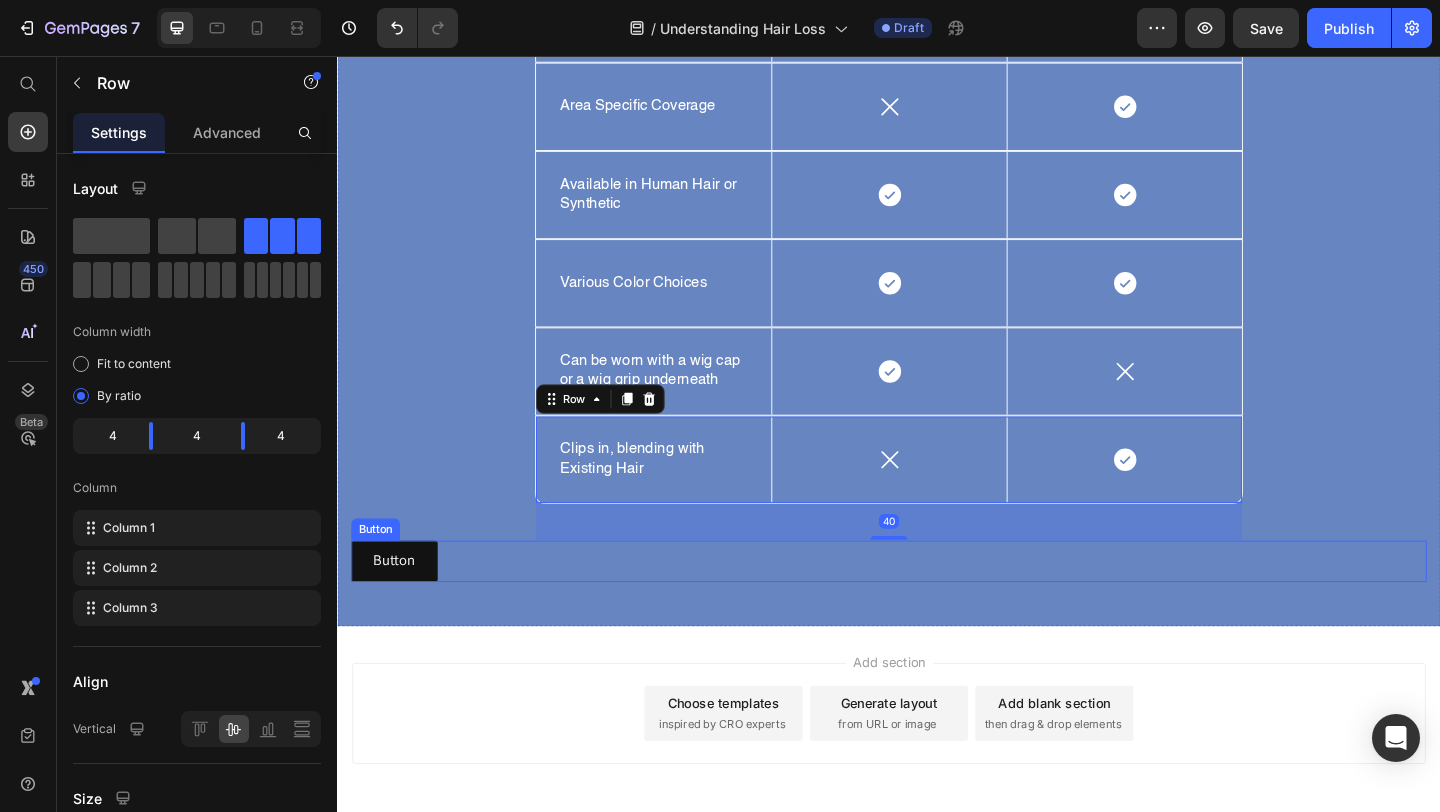 click on "Button Button" at bounding box center (937, 605) 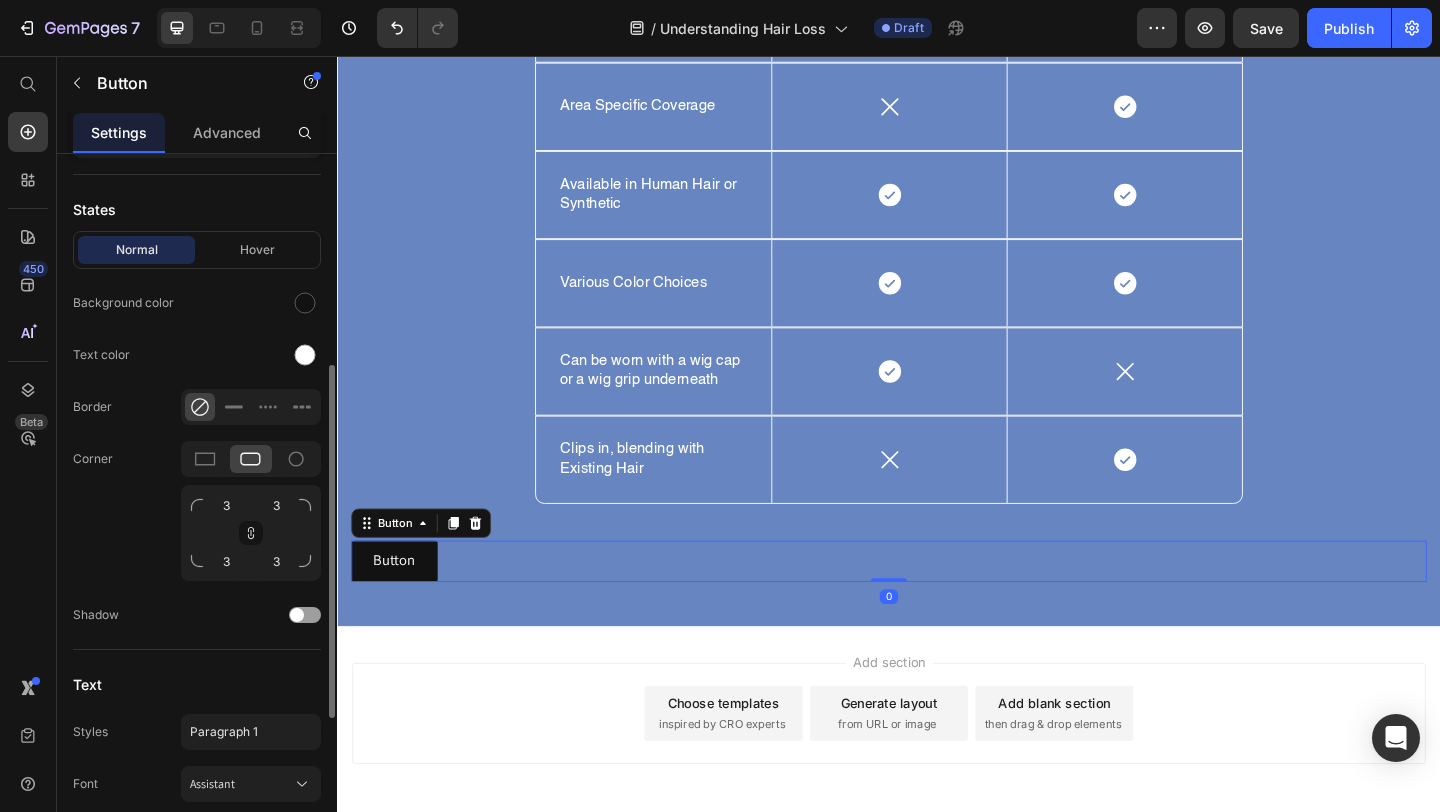 scroll, scrollTop: 730, scrollLeft: 0, axis: vertical 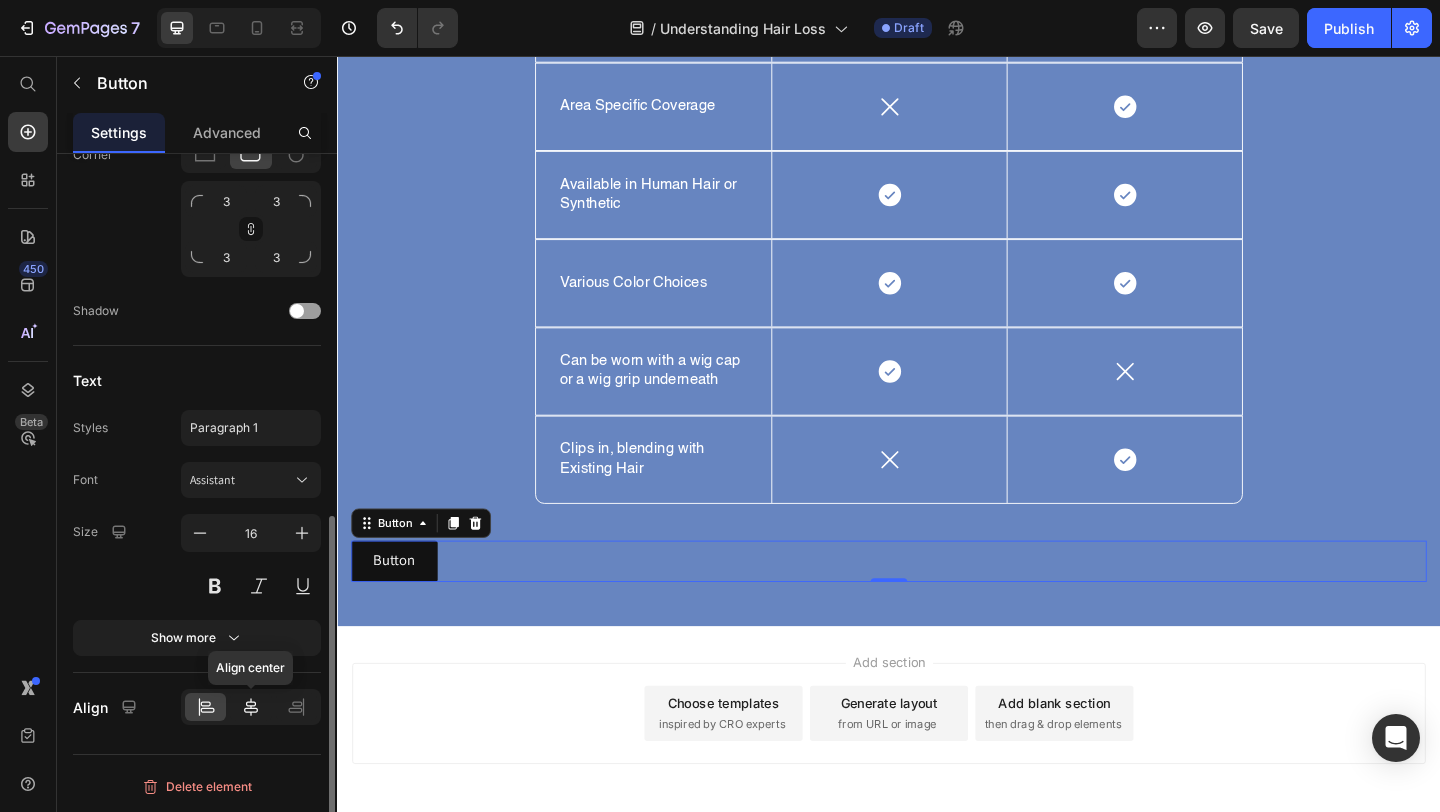 click 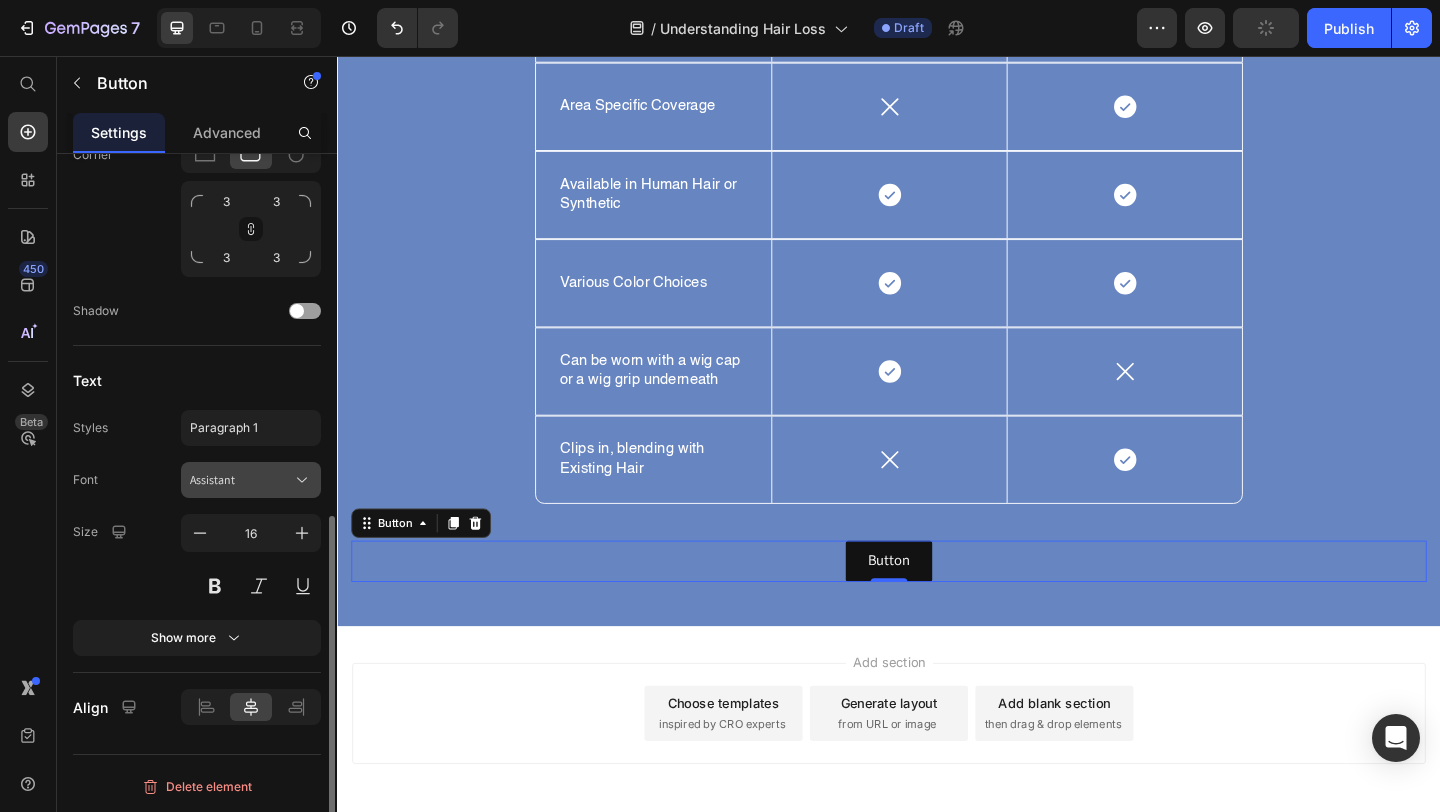 click on "Assistant" at bounding box center [241, 480] 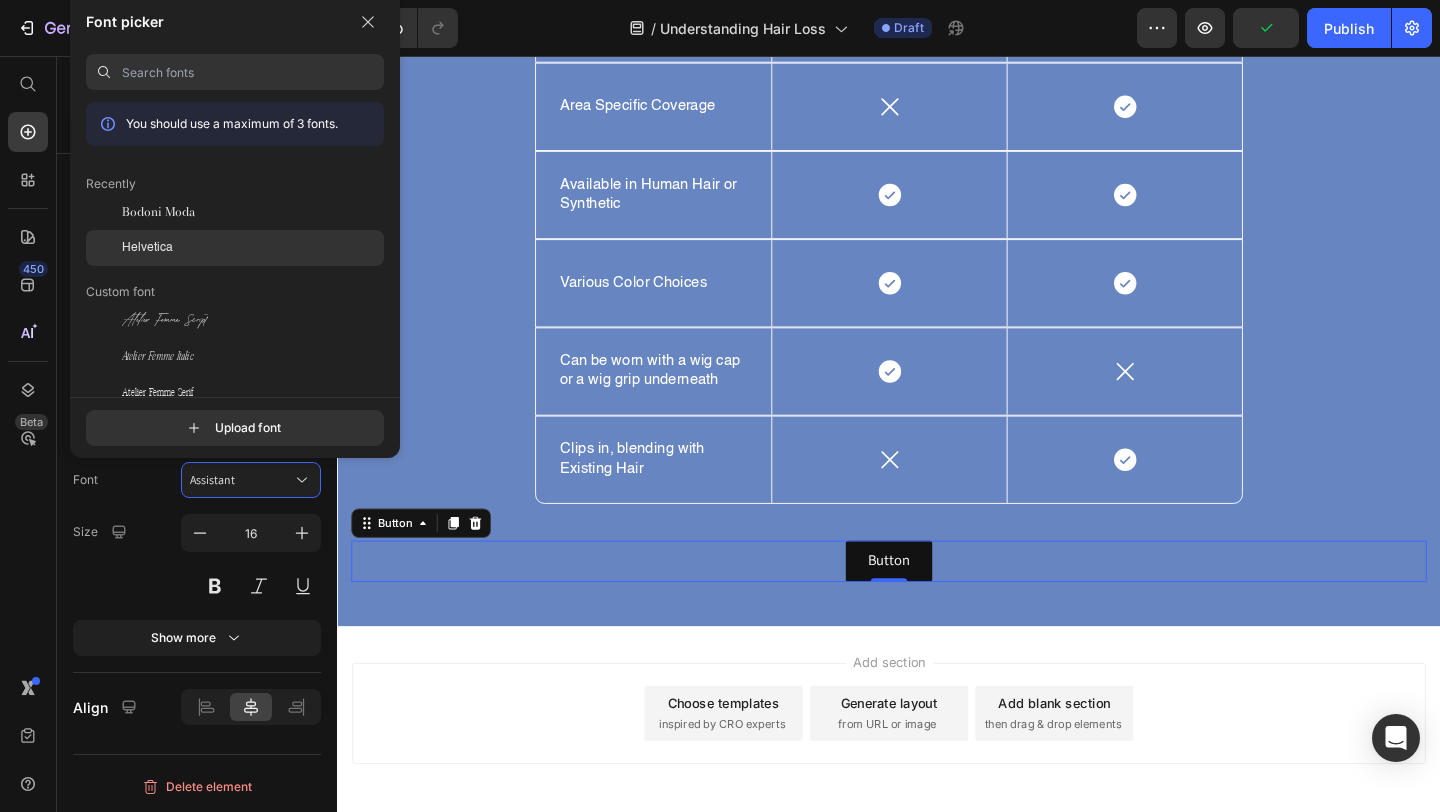 click on "Helvetica" 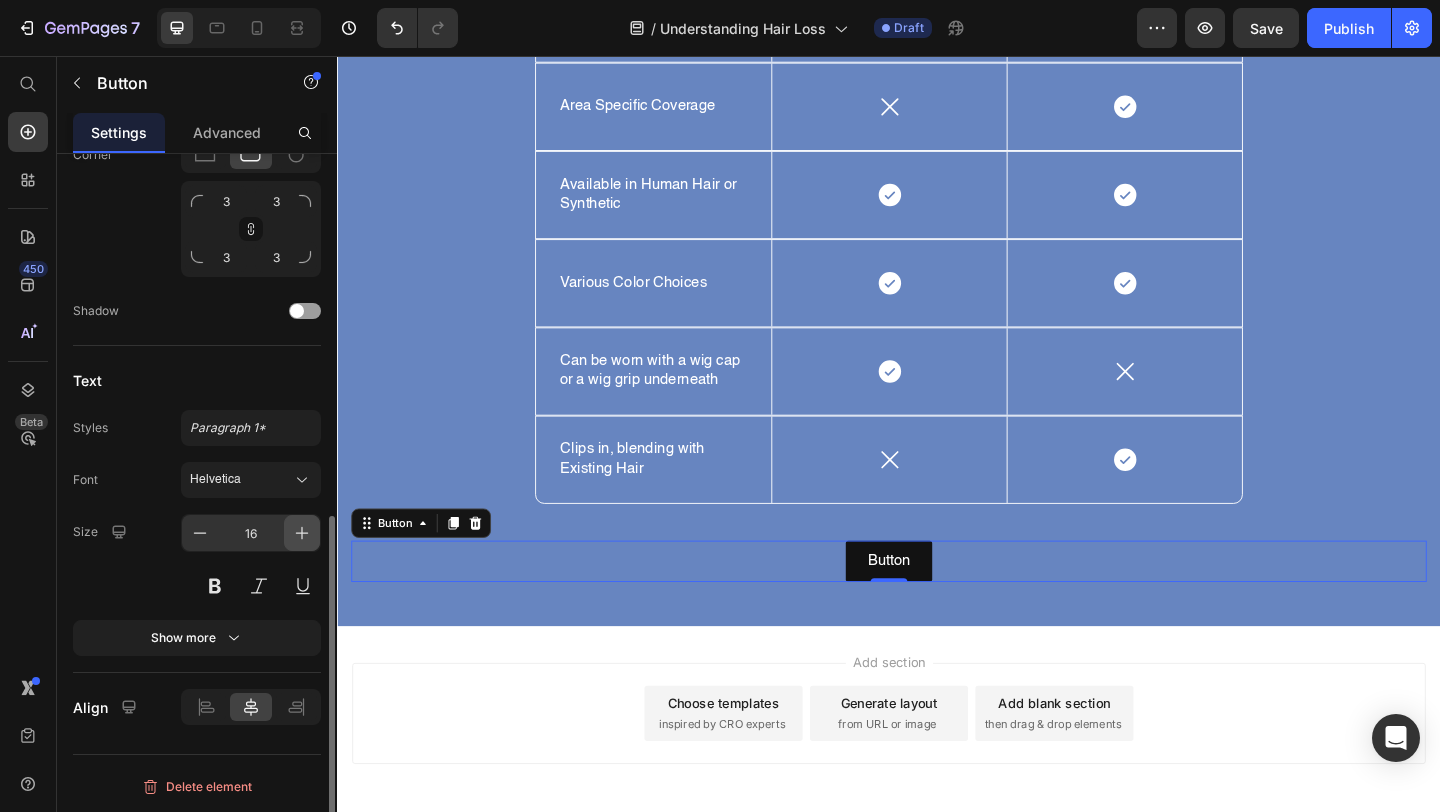 click 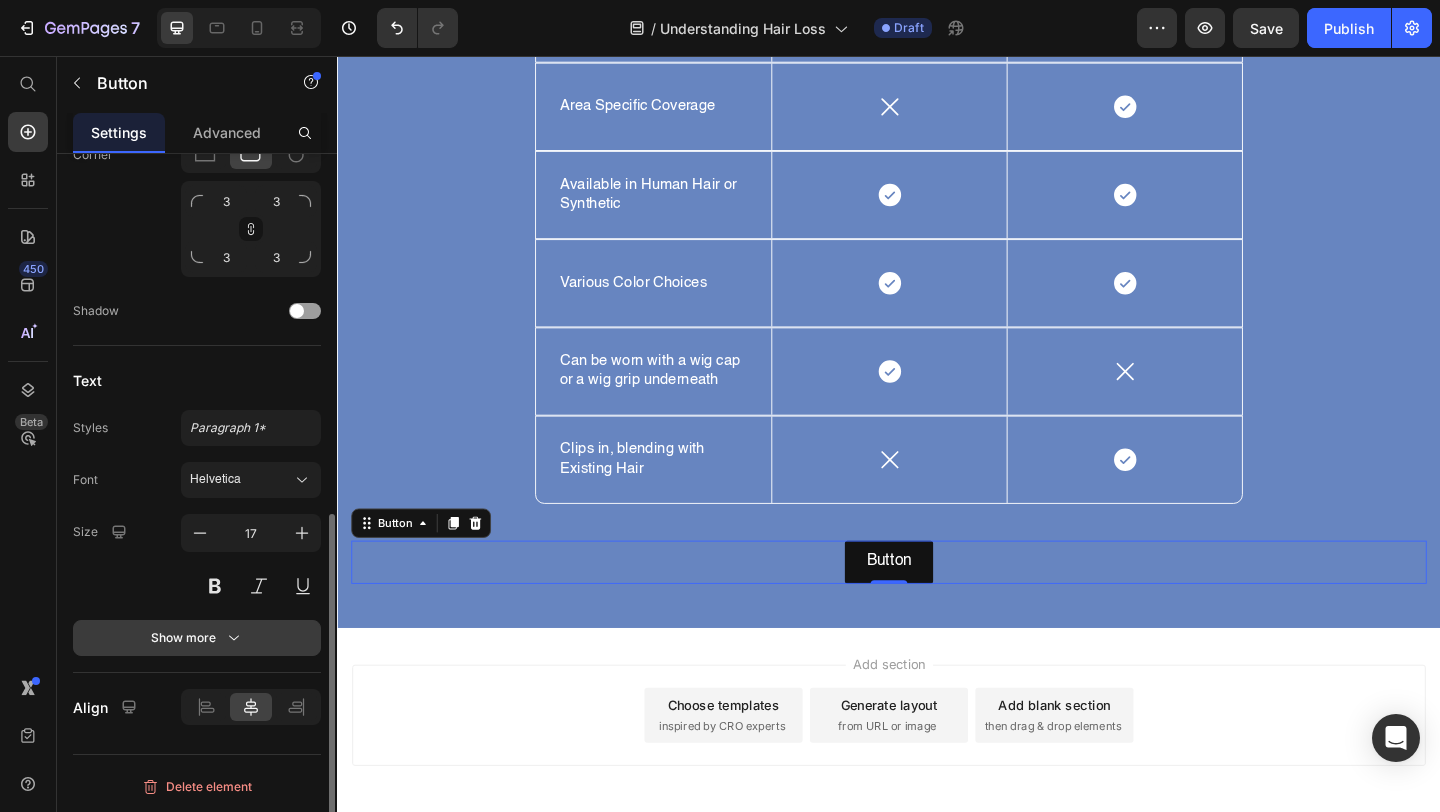 scroll, scrollTop: 725, scrollLeft: 0, axis: vertical 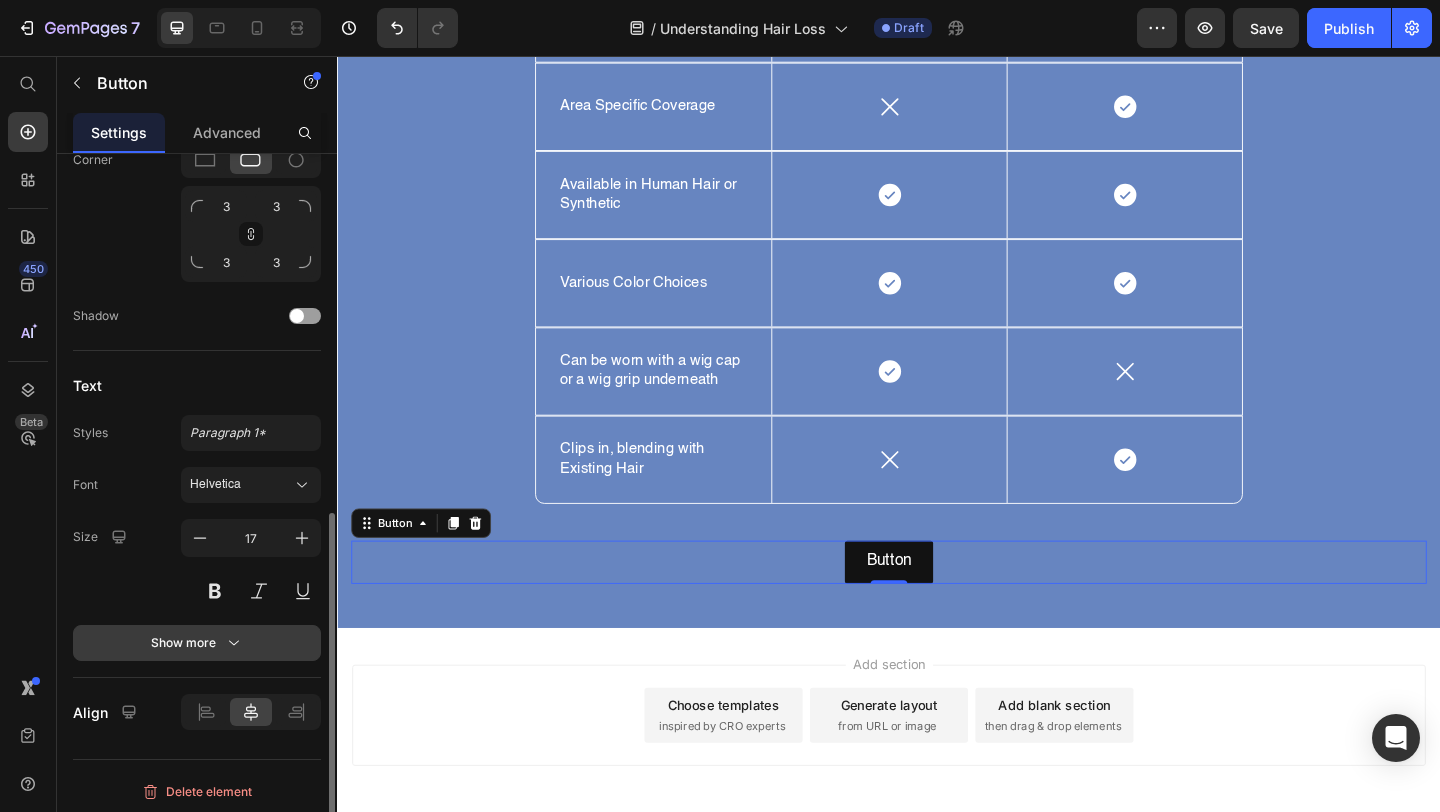 click on "Show more" at bounding box center [197, 643] 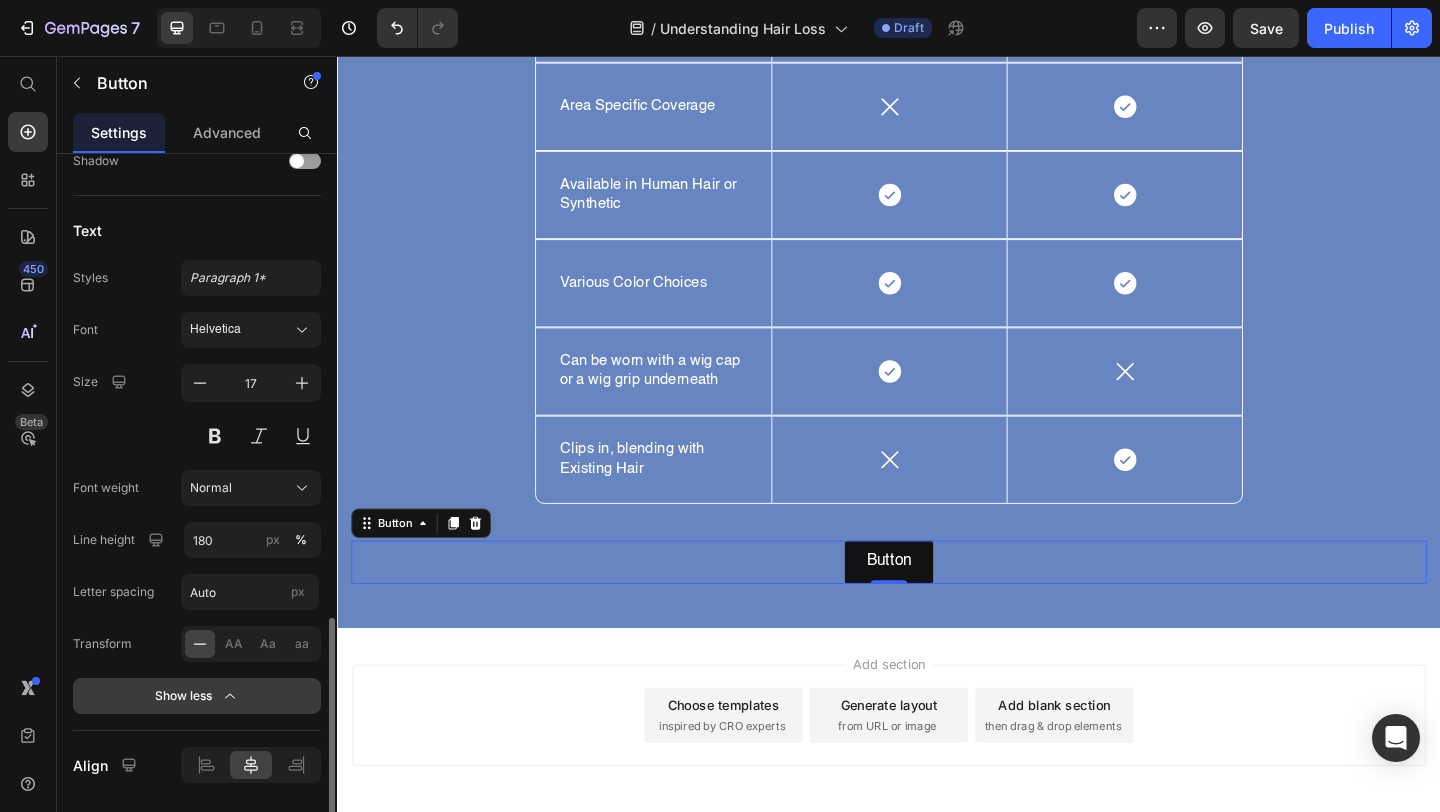scroll, scrollTop: 938, scrollLeft: 0, axis: vertical 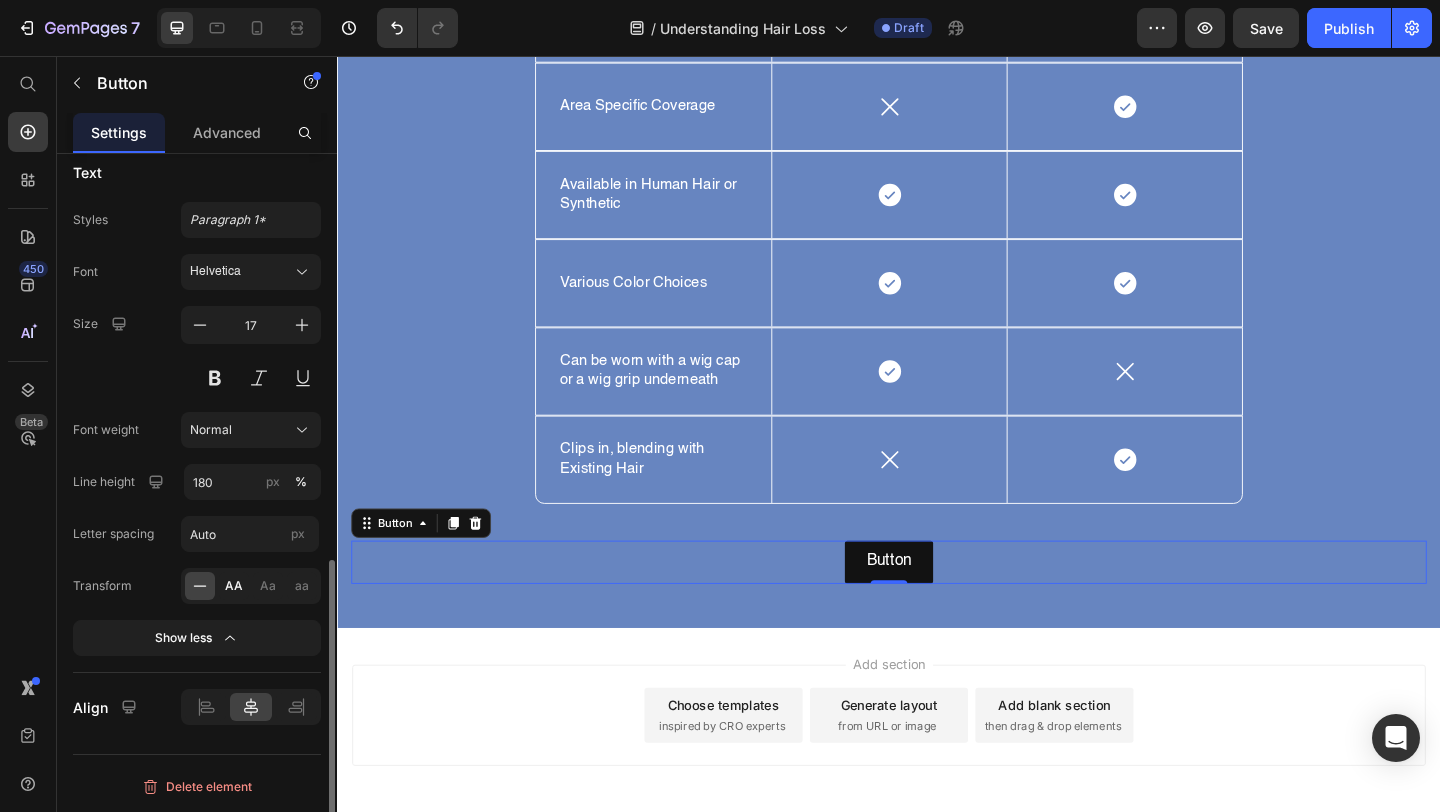 click on "AA" 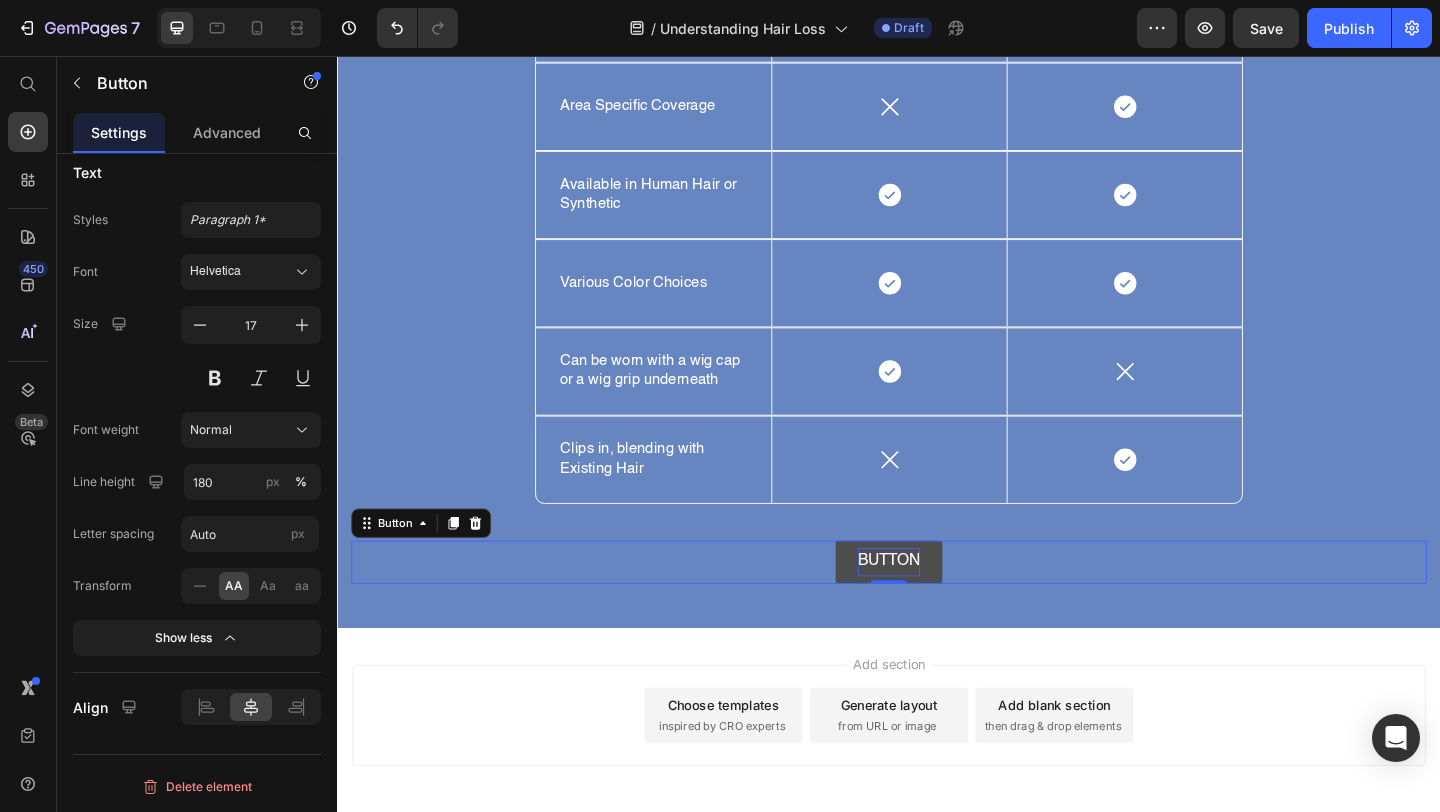 click on "Button" at bounding box center (937, 606) 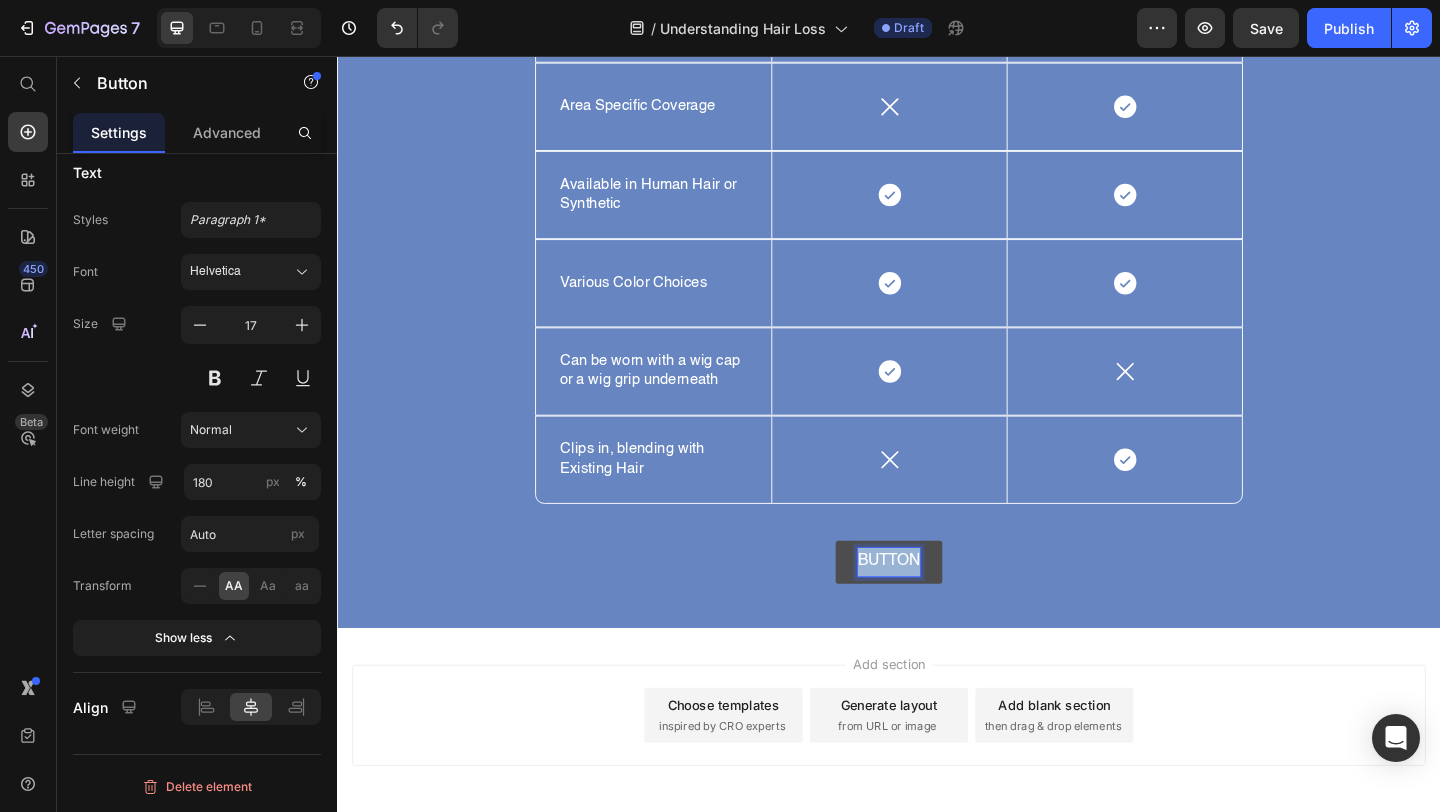 click on "Button" at bounding box center (937, 606) 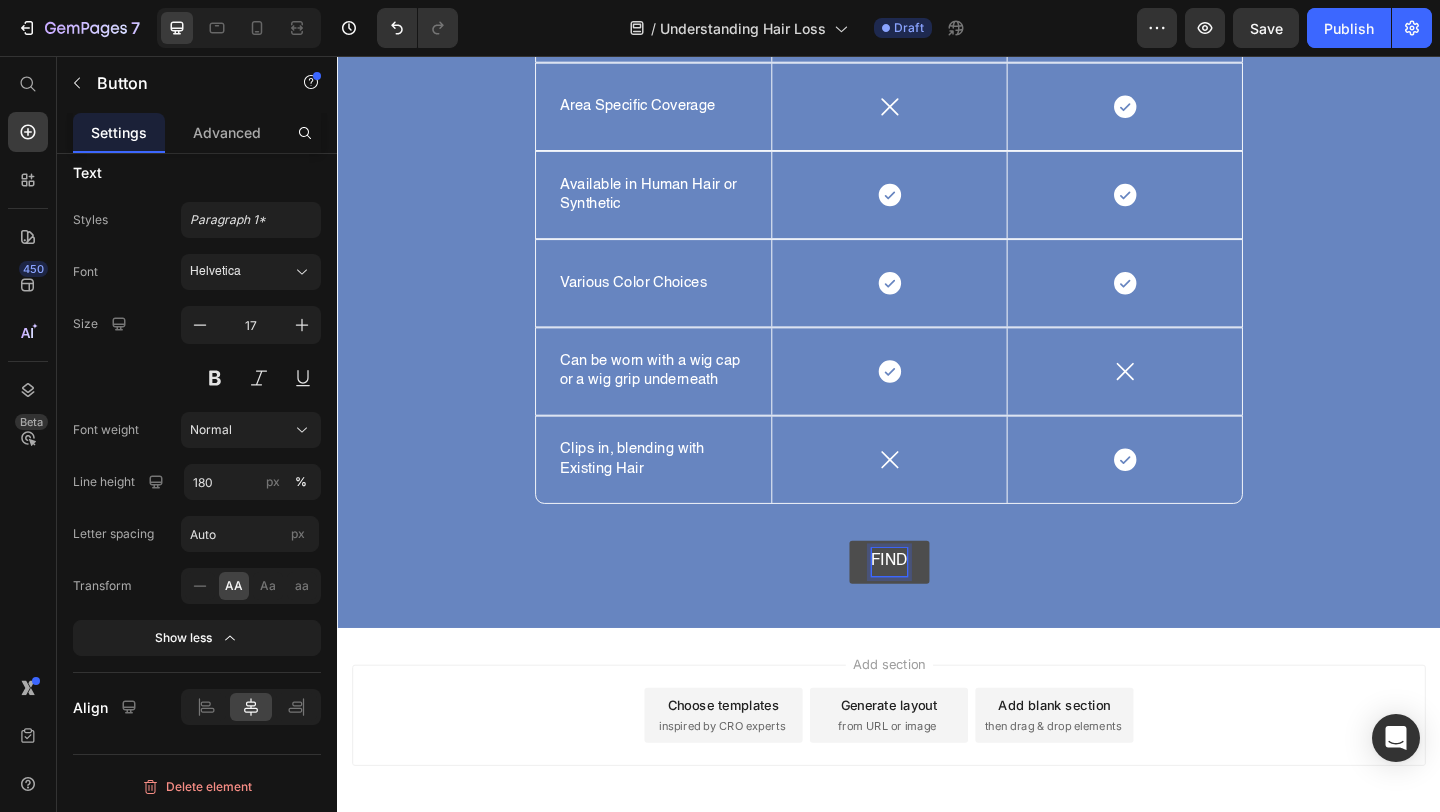 click on "Find" at bounding box center (937, 606) 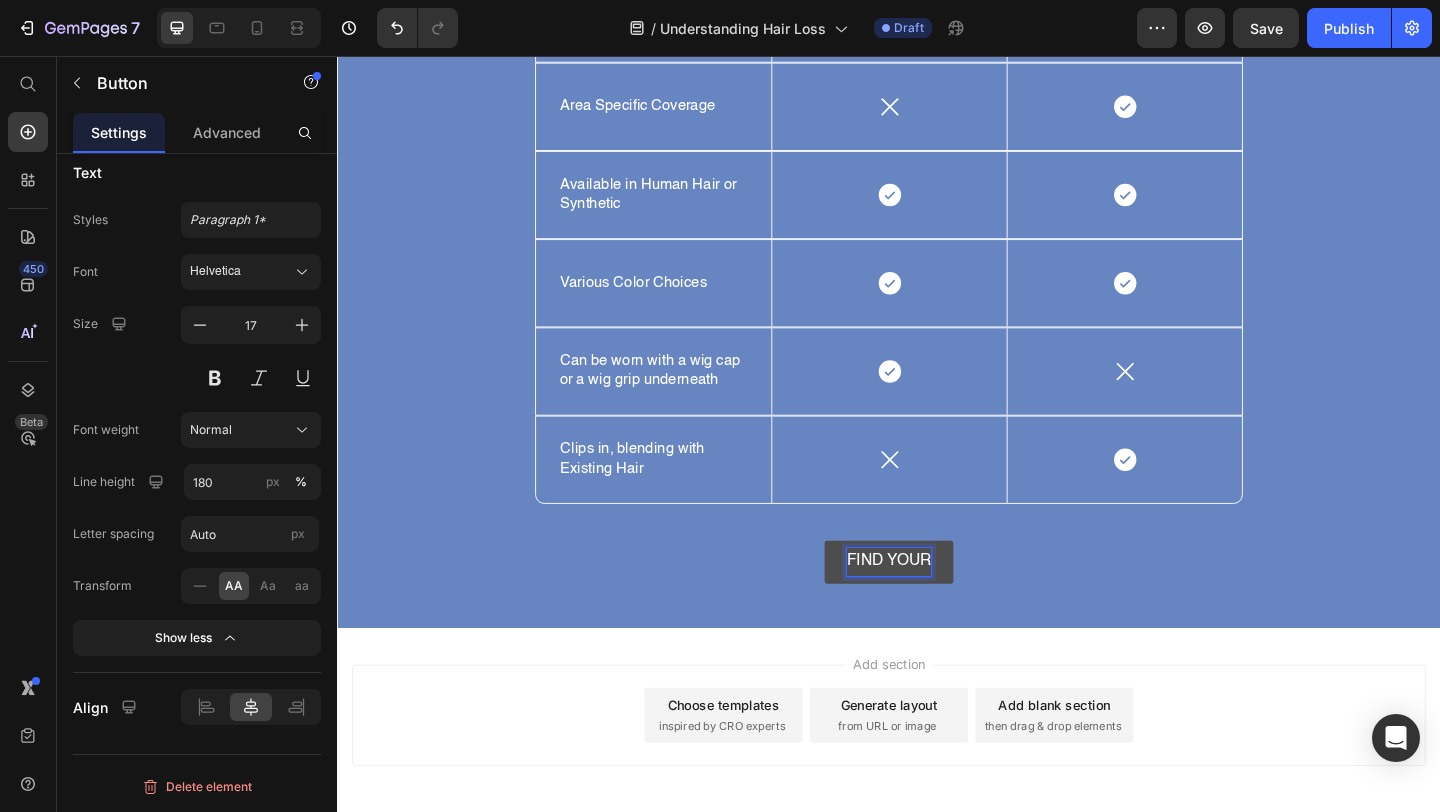 click on "Find Your" at bounding box center [937, 606] 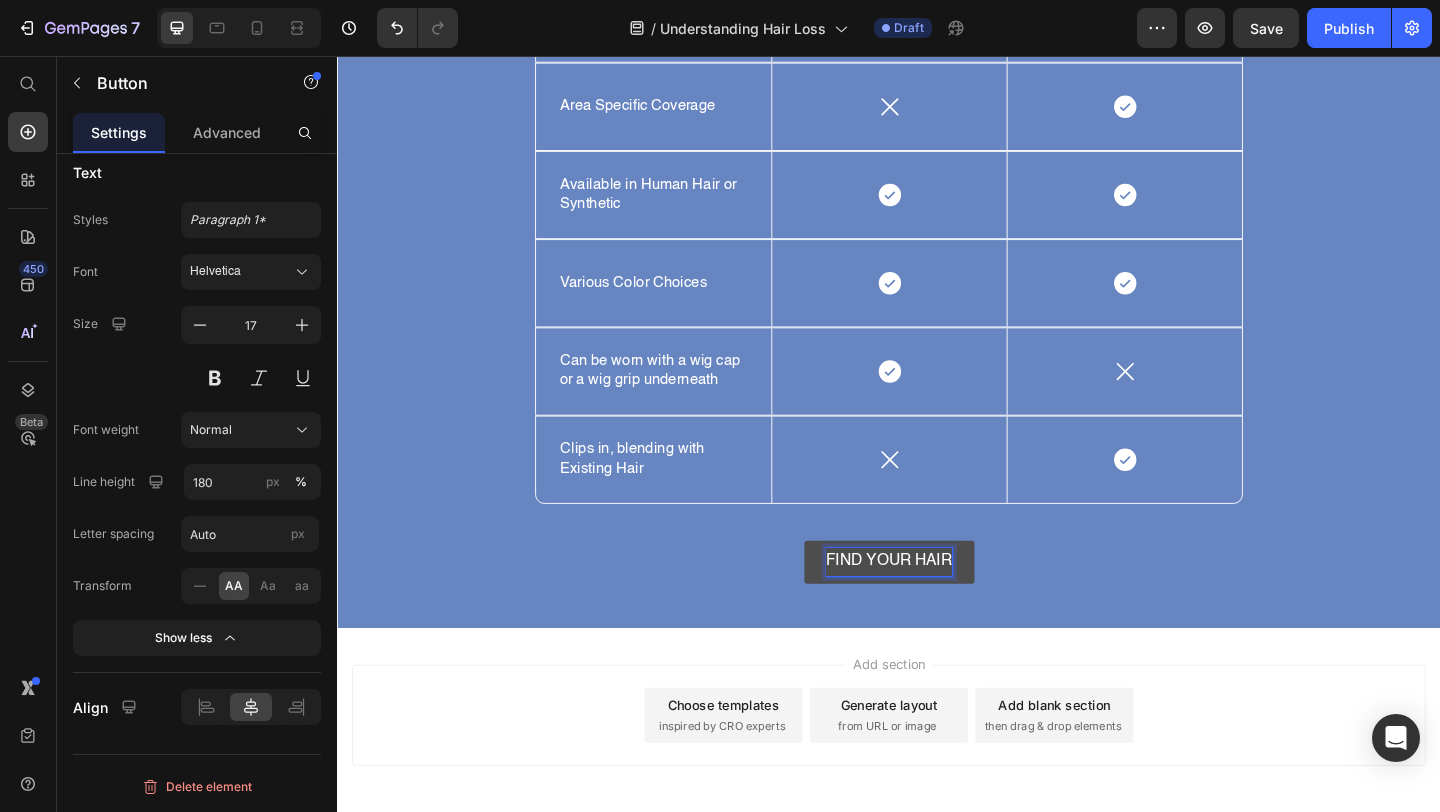 click on "Find Your Hair" at bounding box center [937, 606] 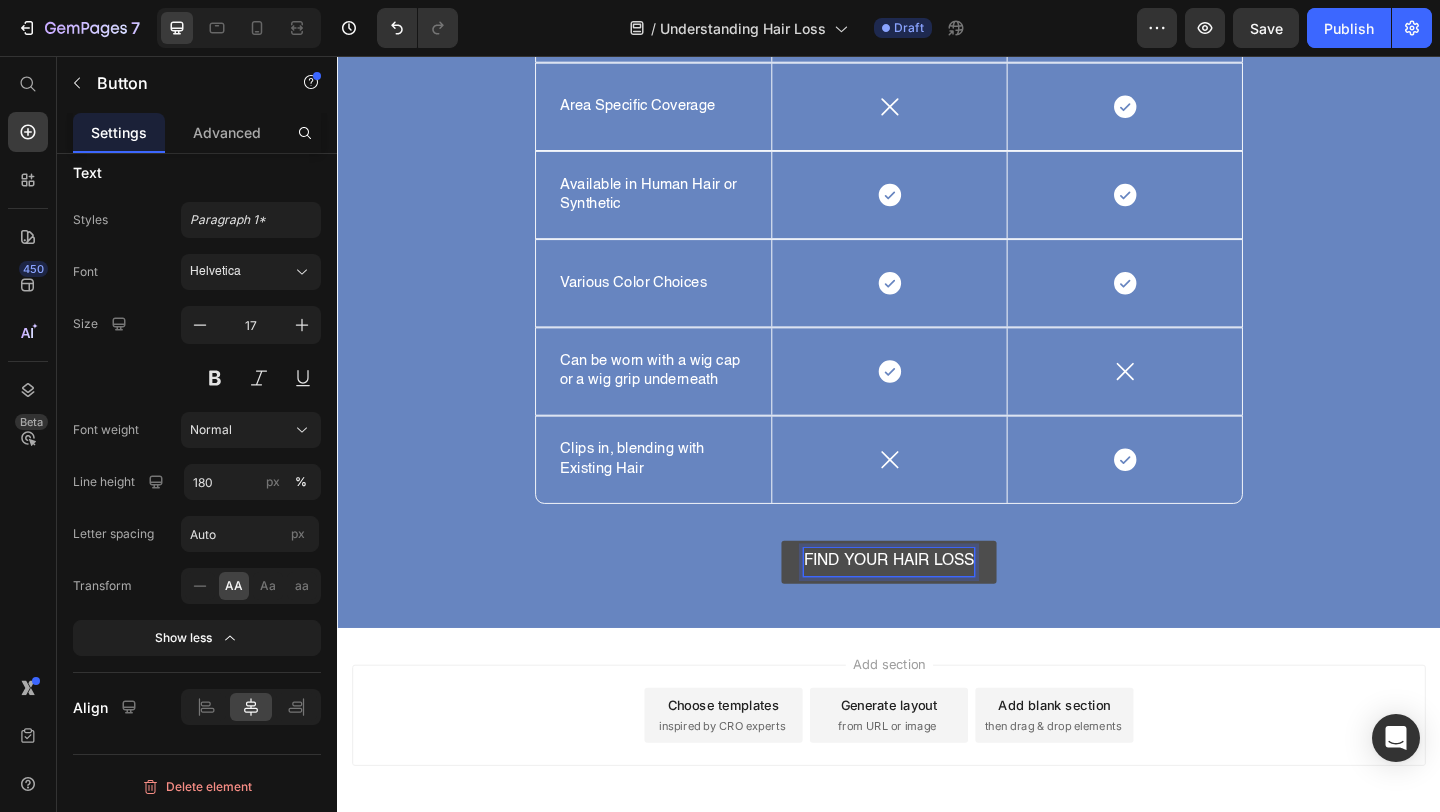 click on "Find Your Hair Loss" at bounding box center [937, 606] 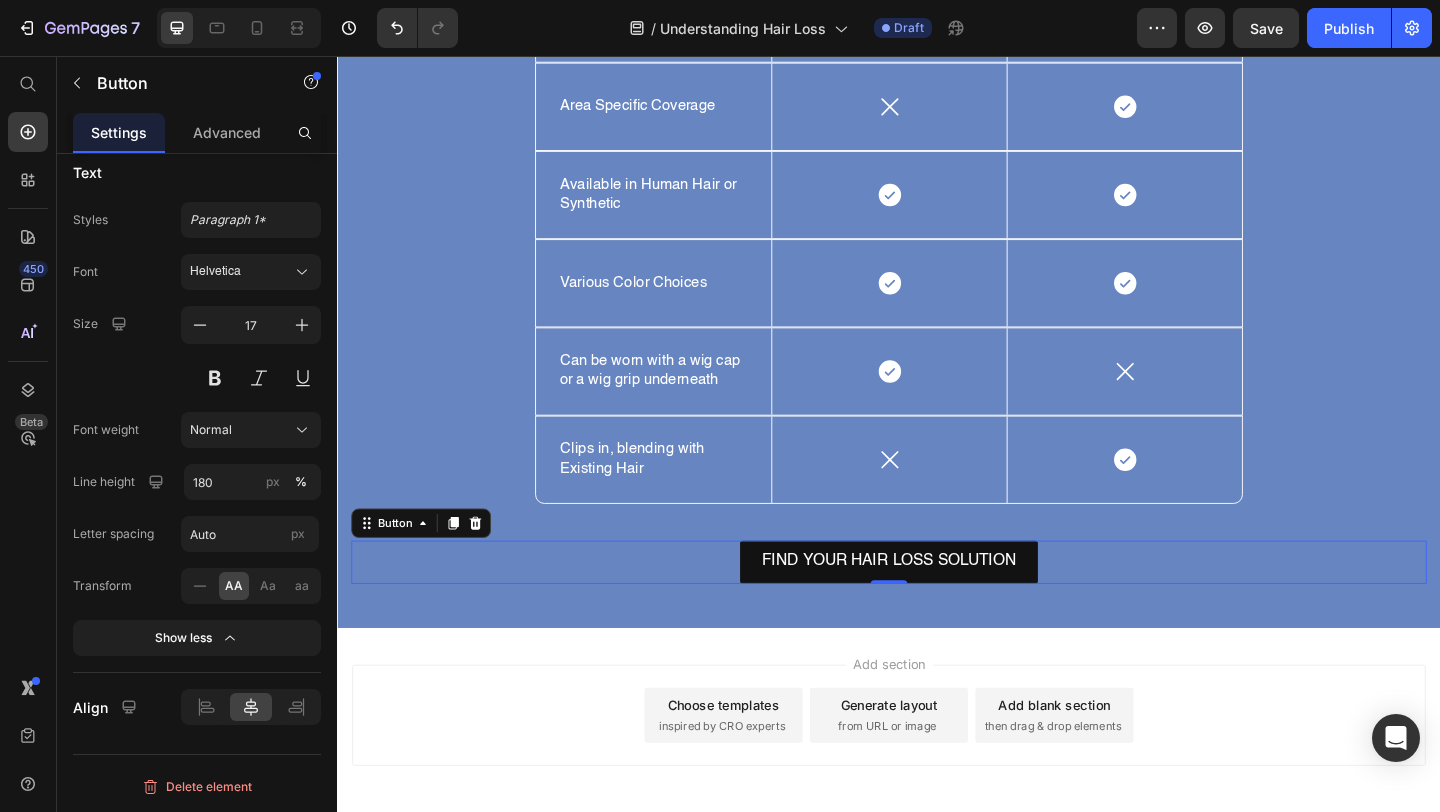 click on "Find Your Hair Loss Solution Button   0" at bounding box center (937, 606) 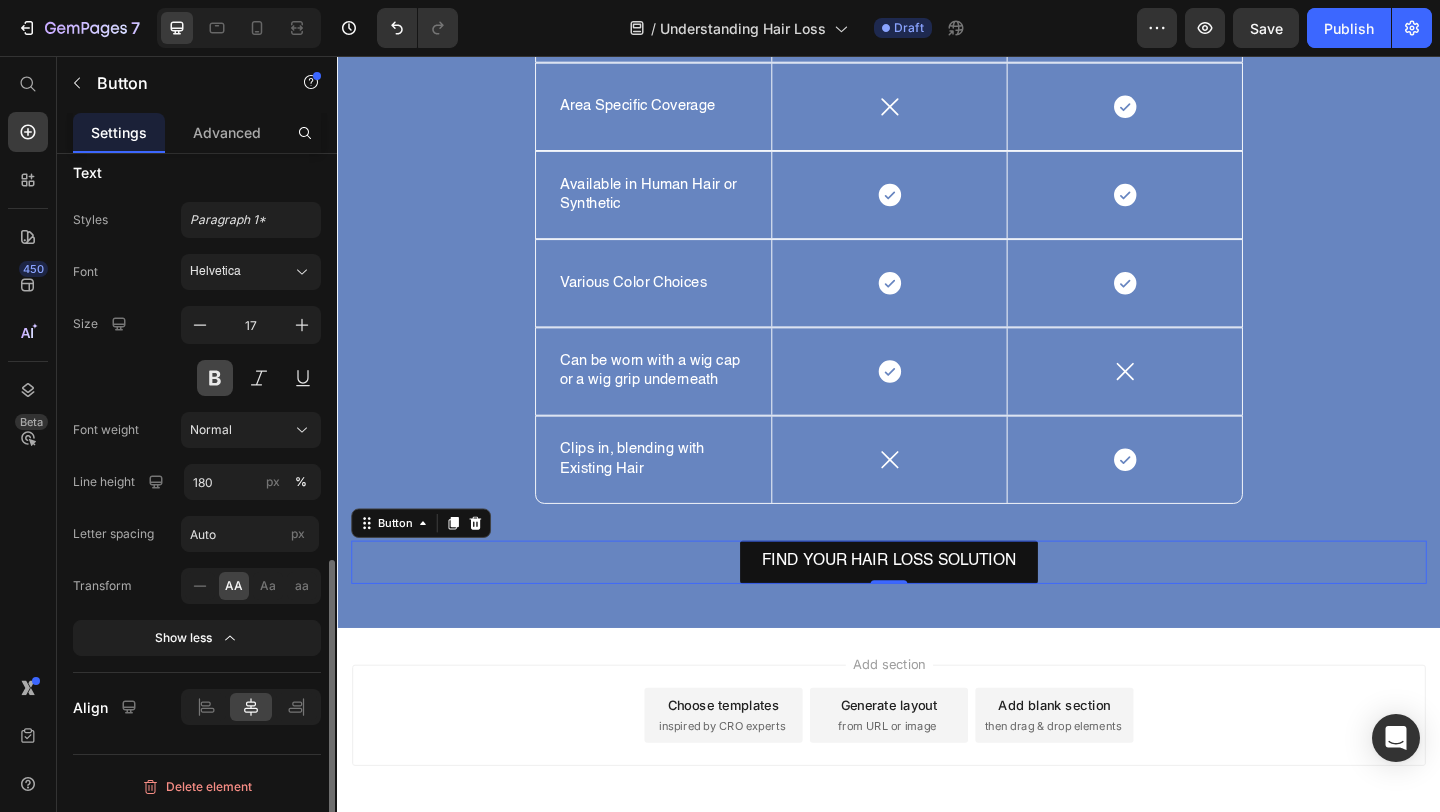 click at bounding box center (215, 378) 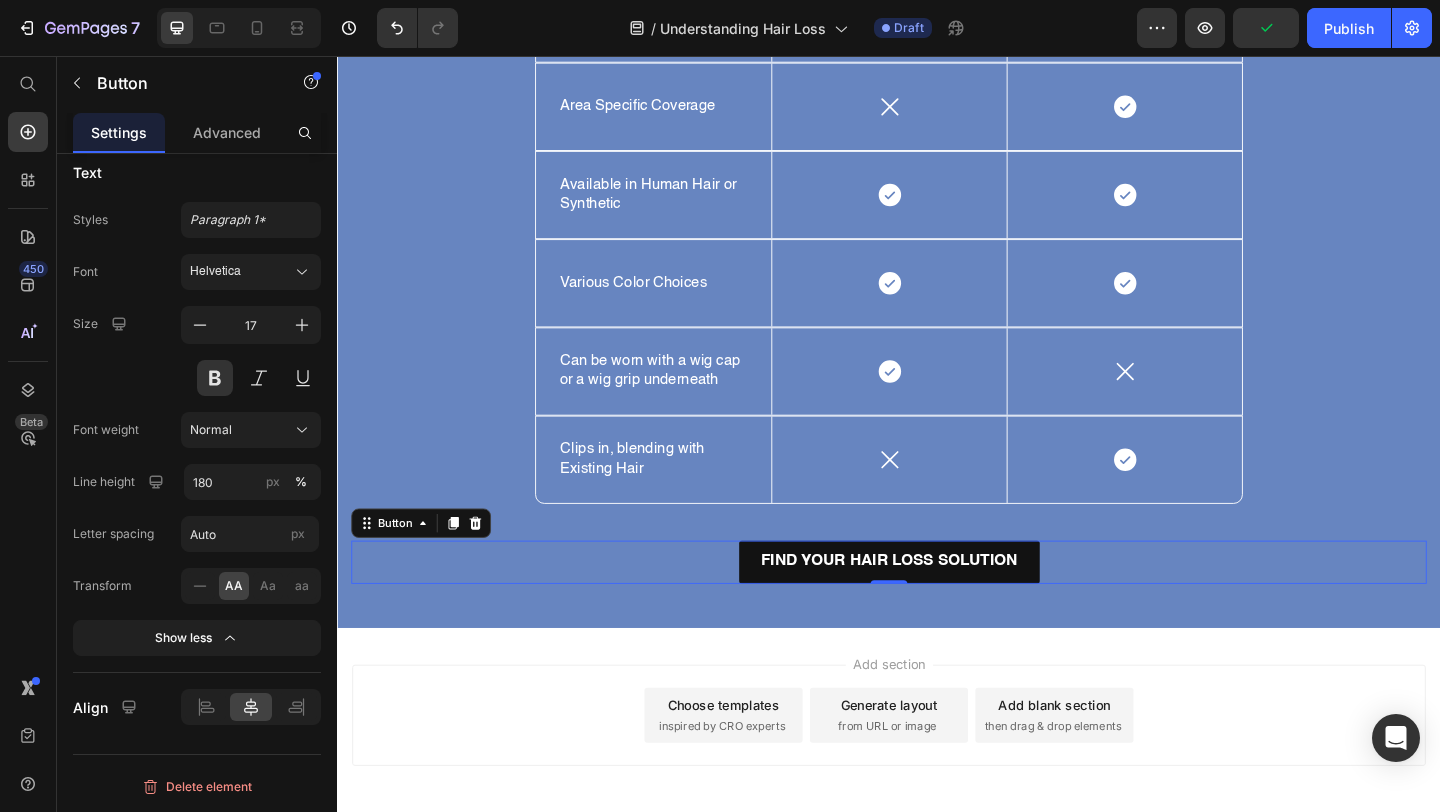 click on "Find Your Hair Loss Solution Button   0" at bounding box center [937, 606] 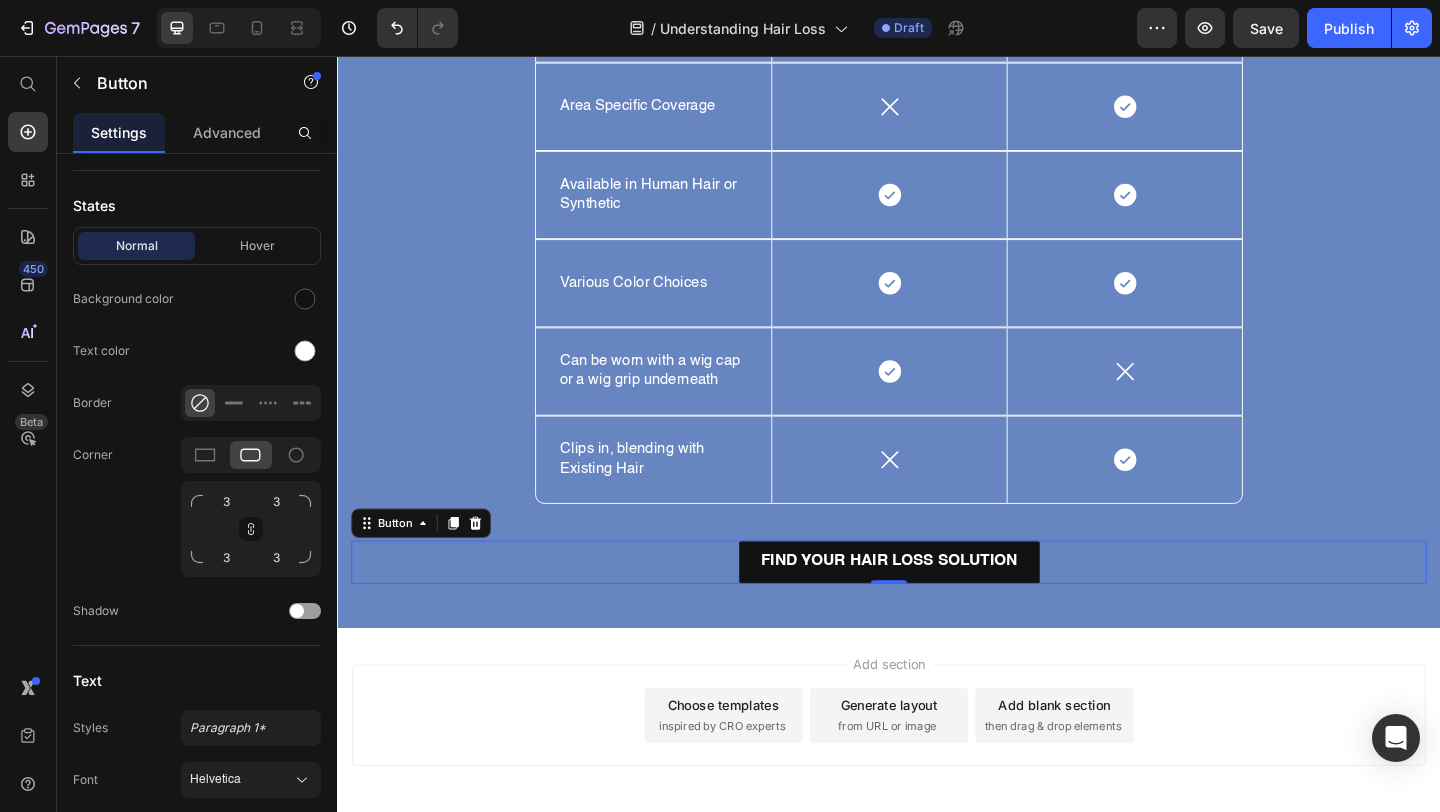 scroll, scrollTop: 316, scrollLeft: 0, axis: vertical 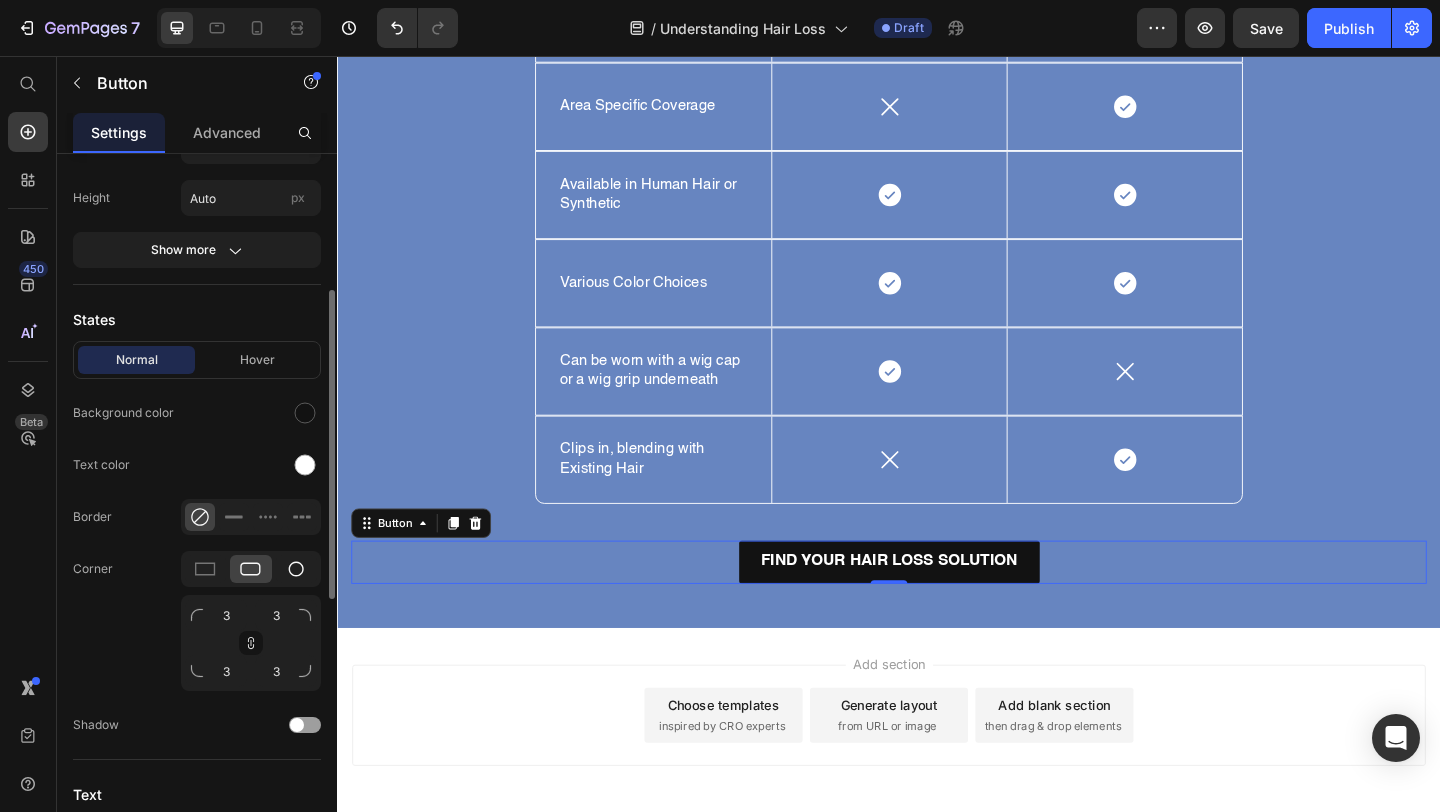 click 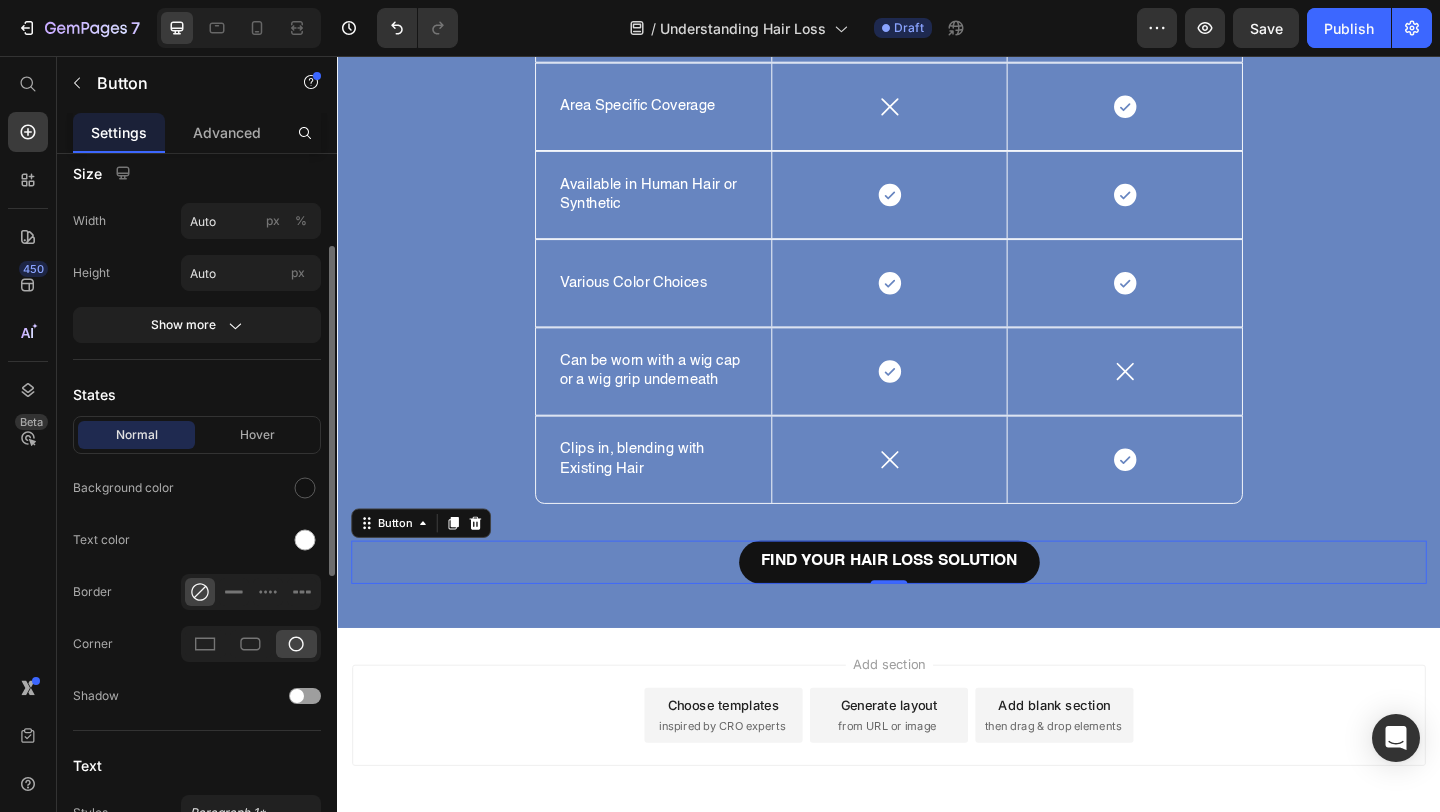 scroll, scrollTop: 228, scrollLeft: 0, axis: vertical 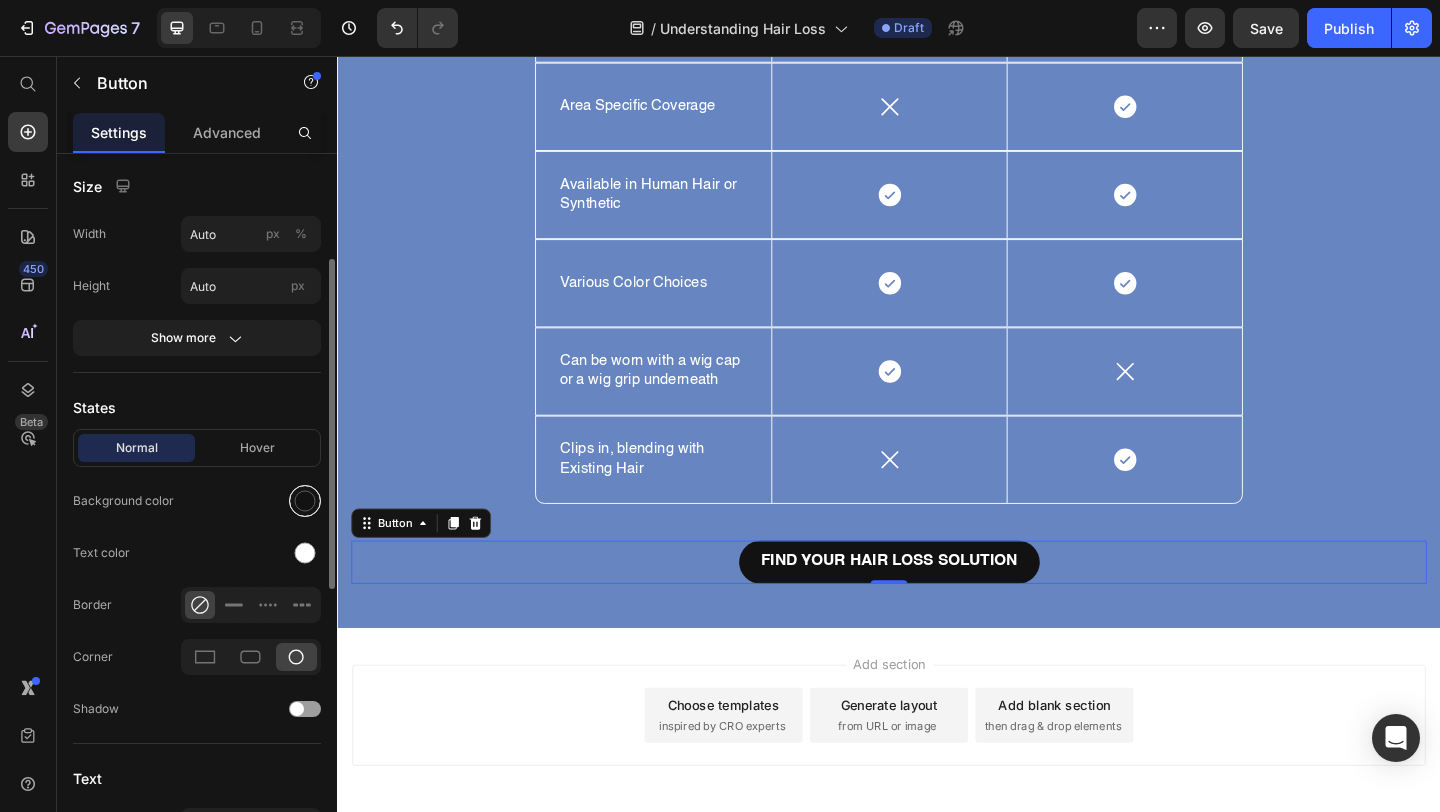 click at bounding box center (305, 501) 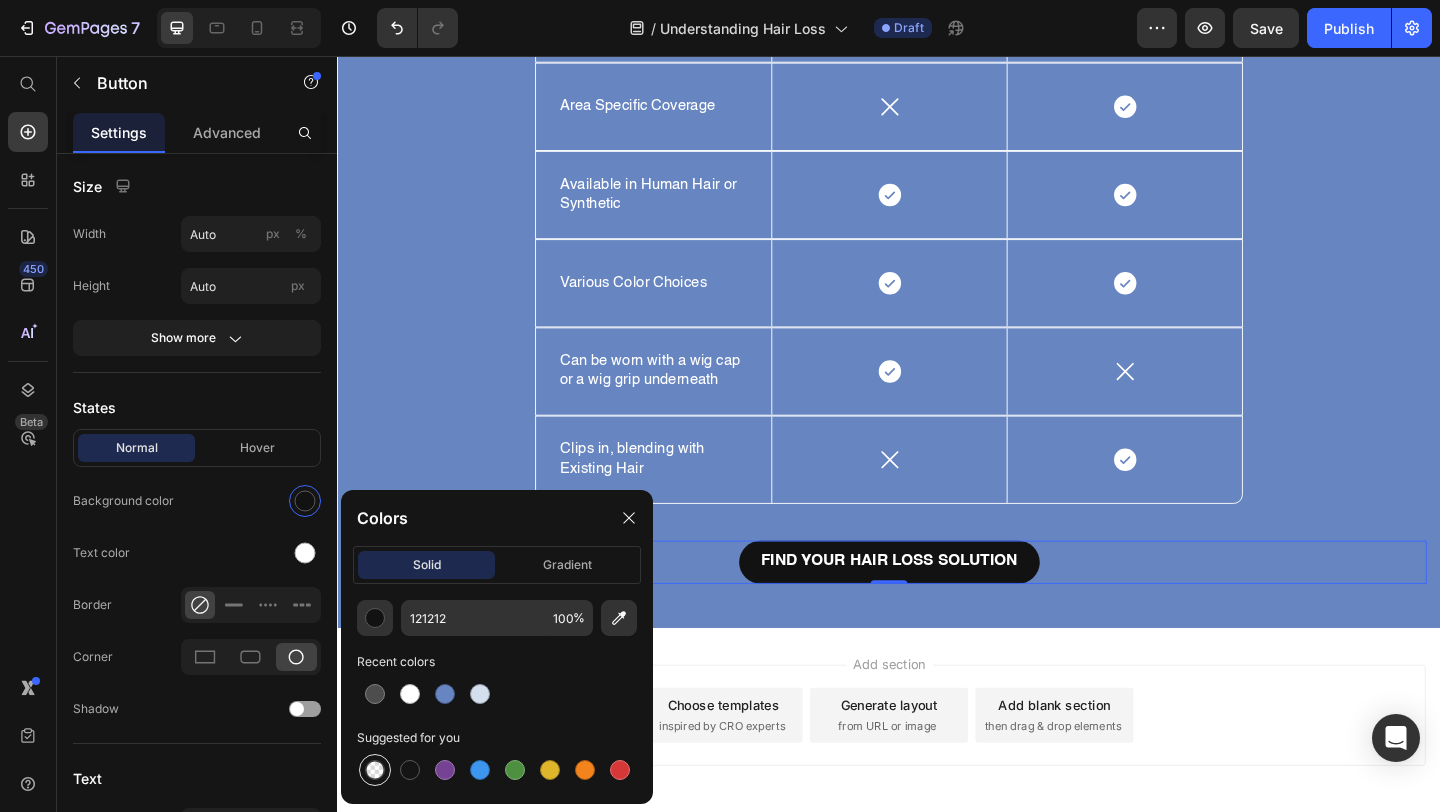 click at bounding box center (375, 770) 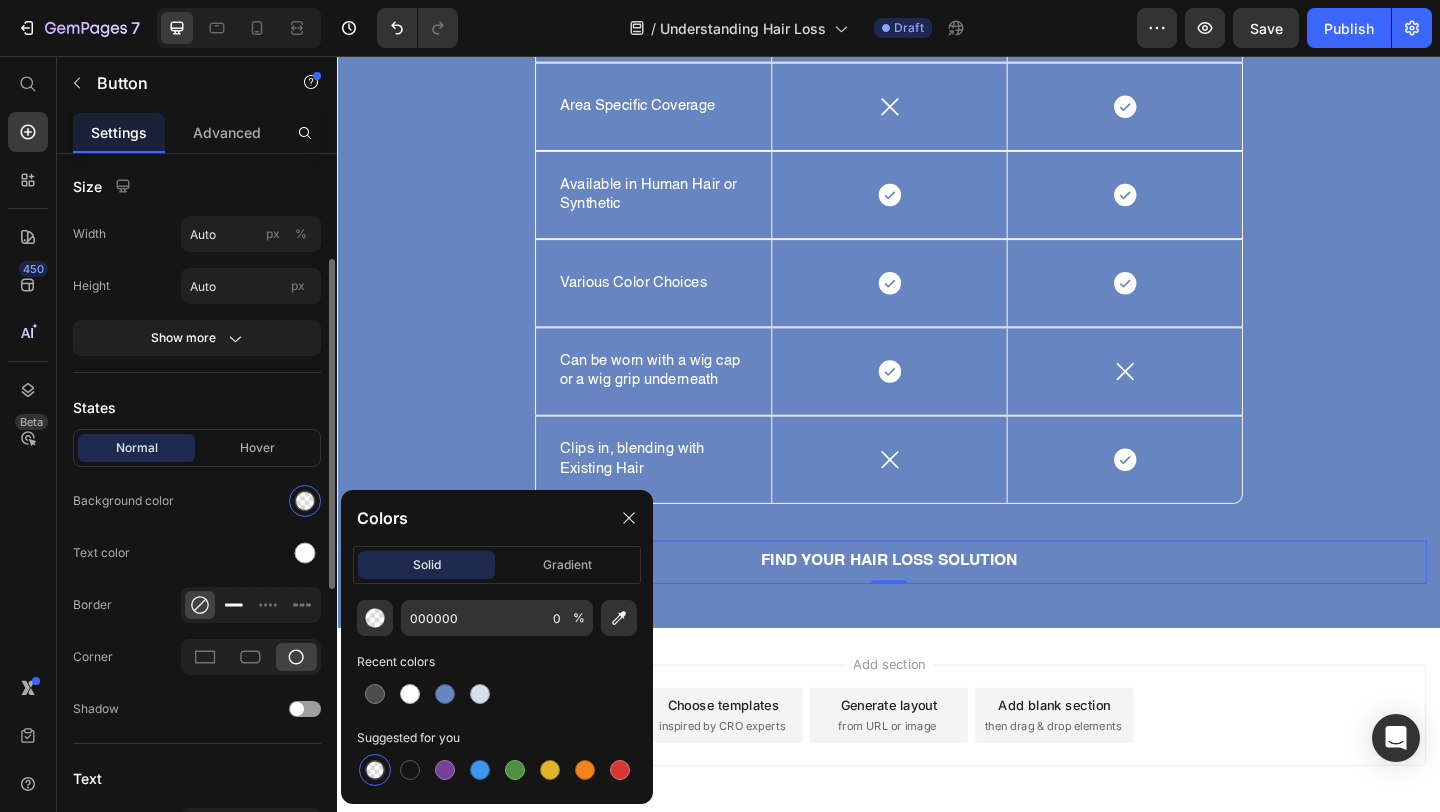 click 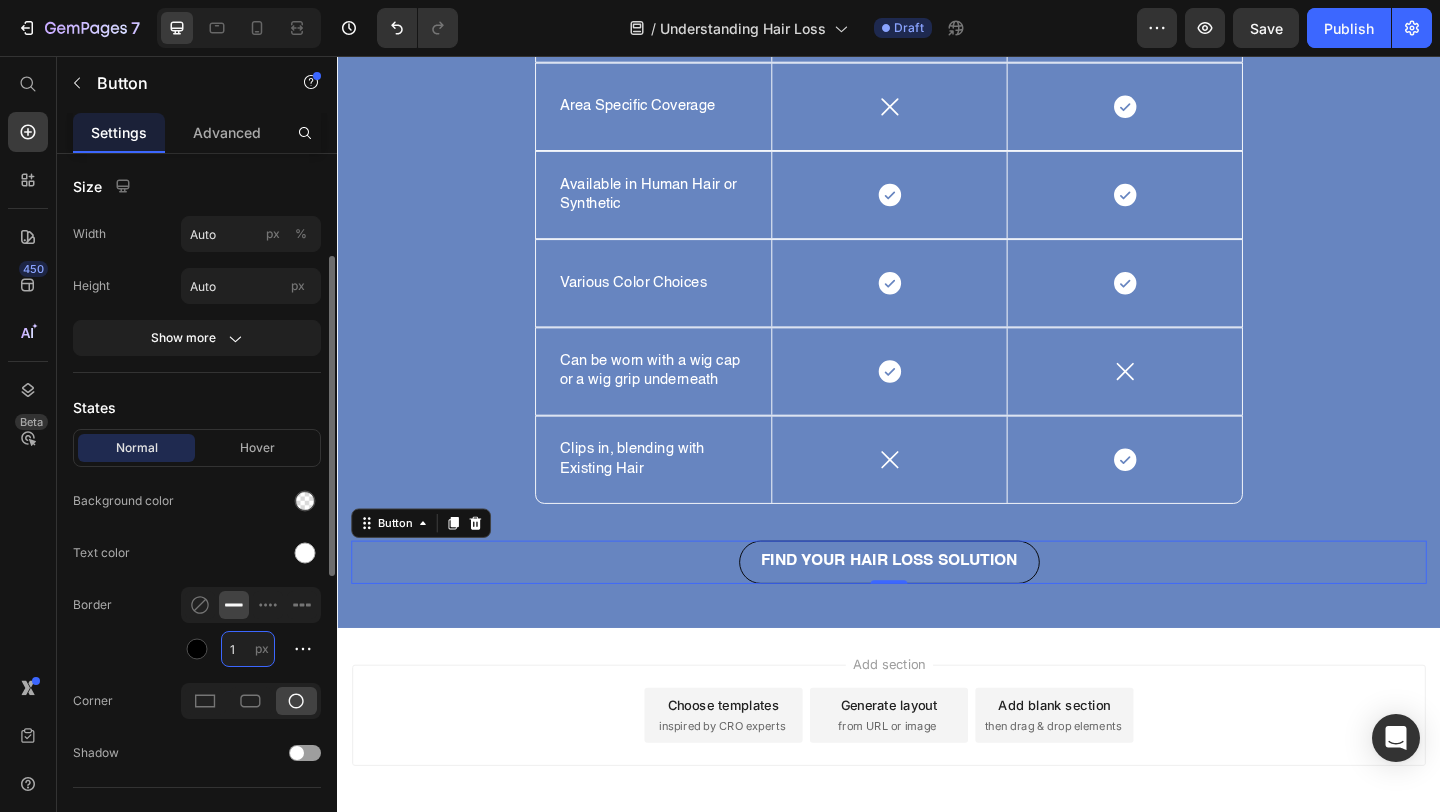 click on "1" at bounding box center (248, 649) 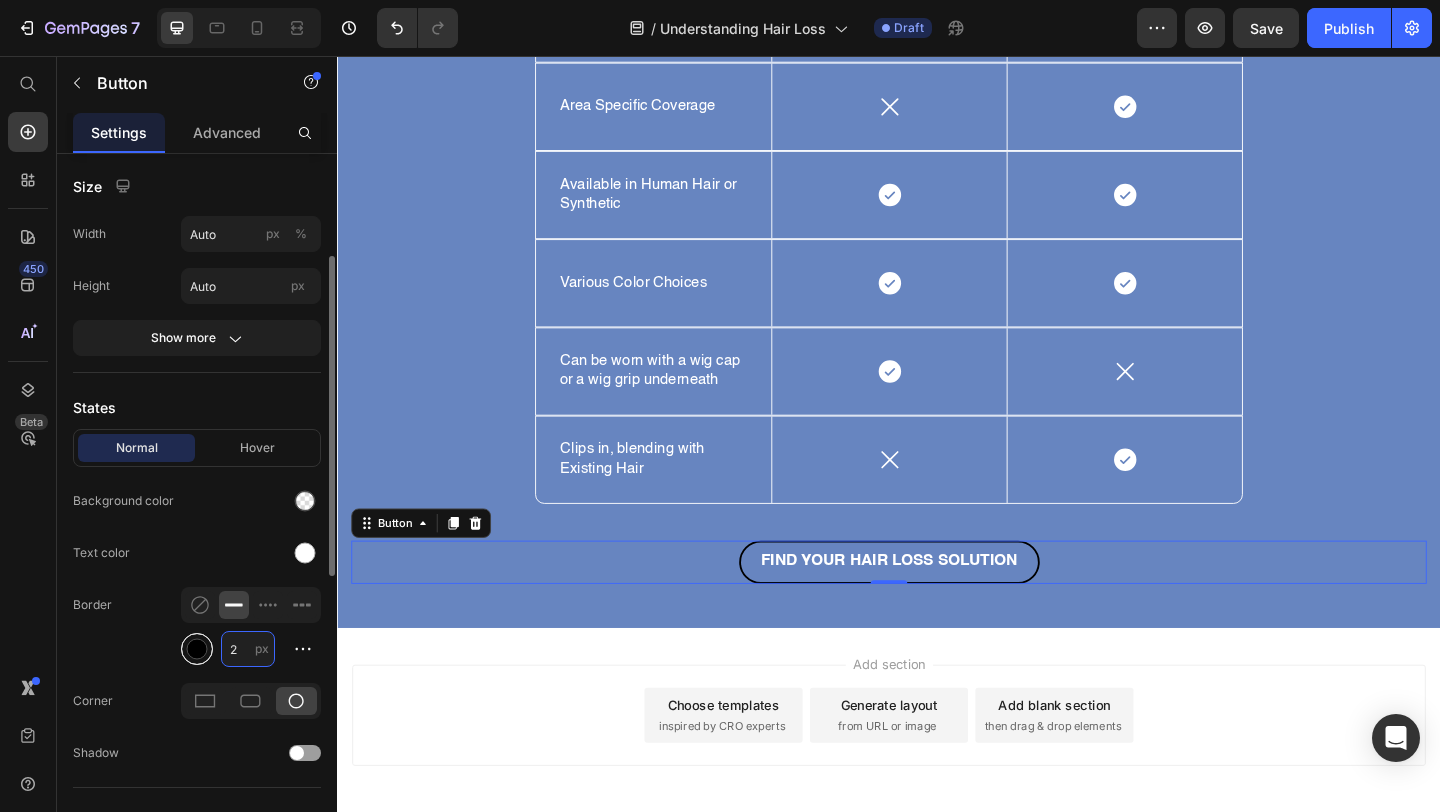 type on "2" 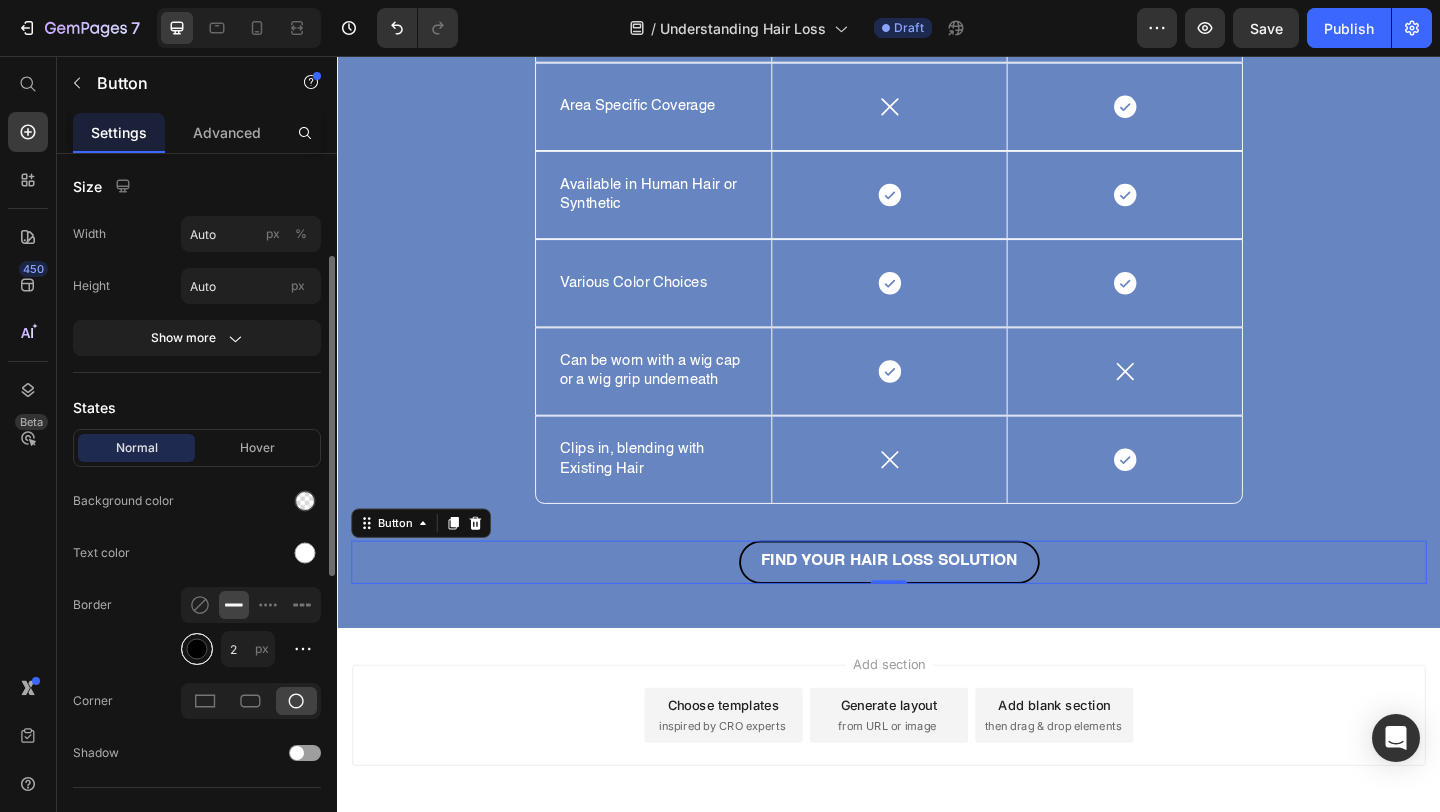 click at bounding box center [197, 649] 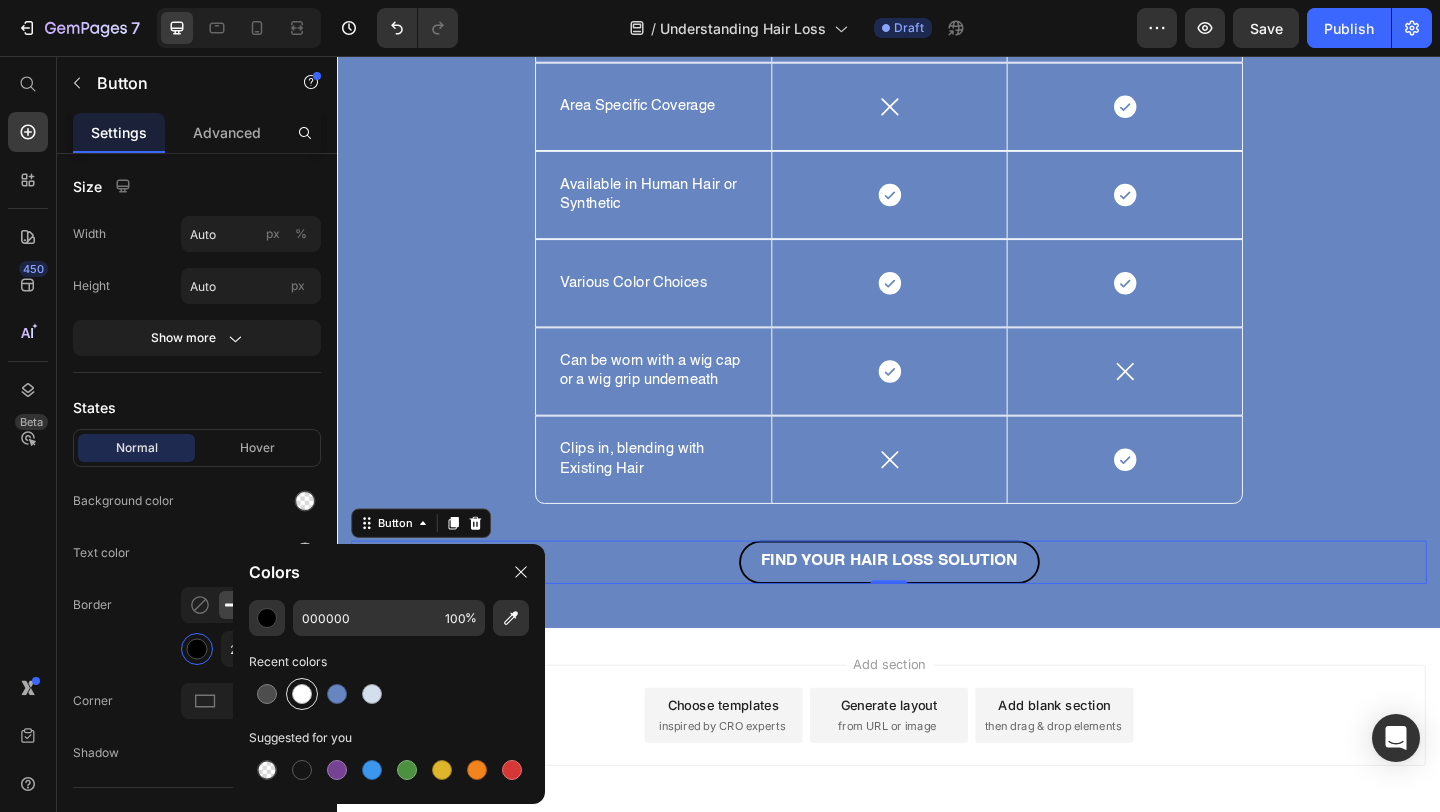 click at bounding box center (302, 694) 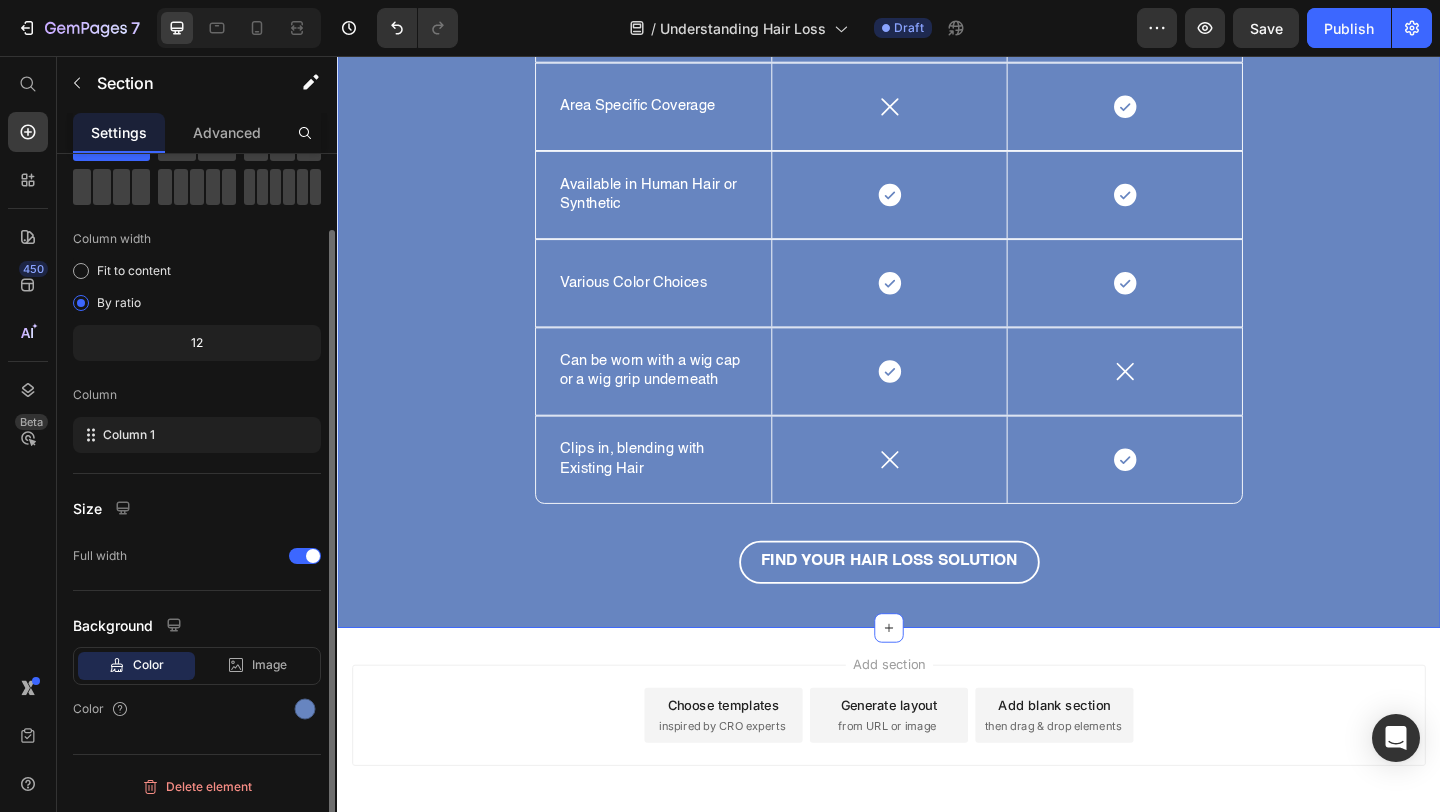 scroll, scrollTop: 0, scrollLeft: 0, axis: both 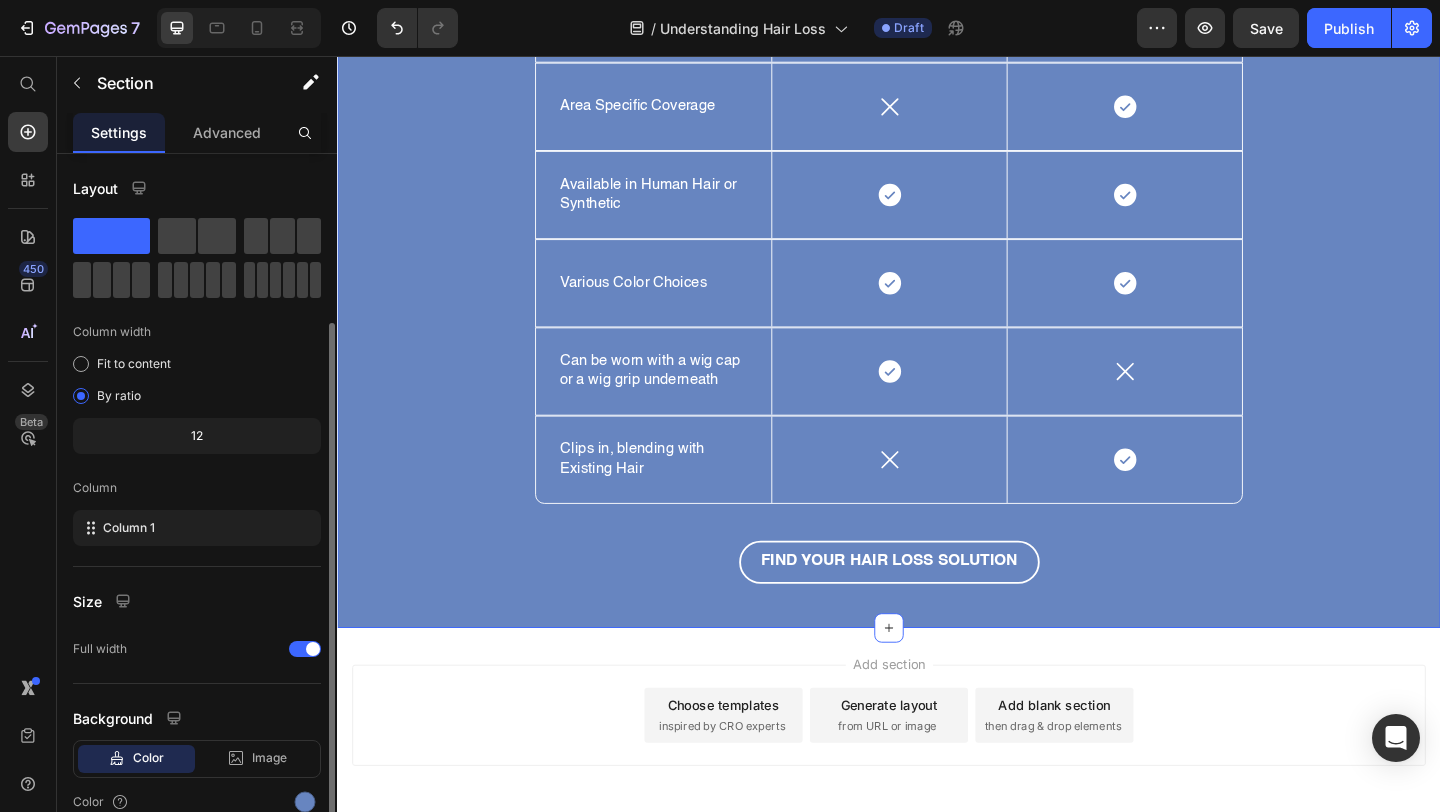 click on "Understanding Hair Loss Solutions Heading You can get just the right amount of coverage you need based on the specific measurements of your area of hair loss. Our hair toppers and top pieces range from minimal coverage to full coverage and everywhere in between!  Text Block Hair loss is unique to each person and there are different levels of hair loss that both men and women can experience. You may be wondering what causes hair loss? Hair loss can be temporary or permanent and can be caused from a variety of sources such as genetics, prescription medications, anemia, pregnancy, stress, diet, cancer treatments, and more. Top pieces are a great solution for localized hair loss. If hair loss is more extensive or diffuse, wigs will be ideal. Text Block Wig or Hair Topper? Heading Hair Goals Text Block Wig Text Block Topper Text Block Row Full Head Coverage  Text Block
Icon Row
Icon Row Row Area Specific Coverage  Text Block
Icon Row
Icon Row Row" at bounding box center [937, 26] 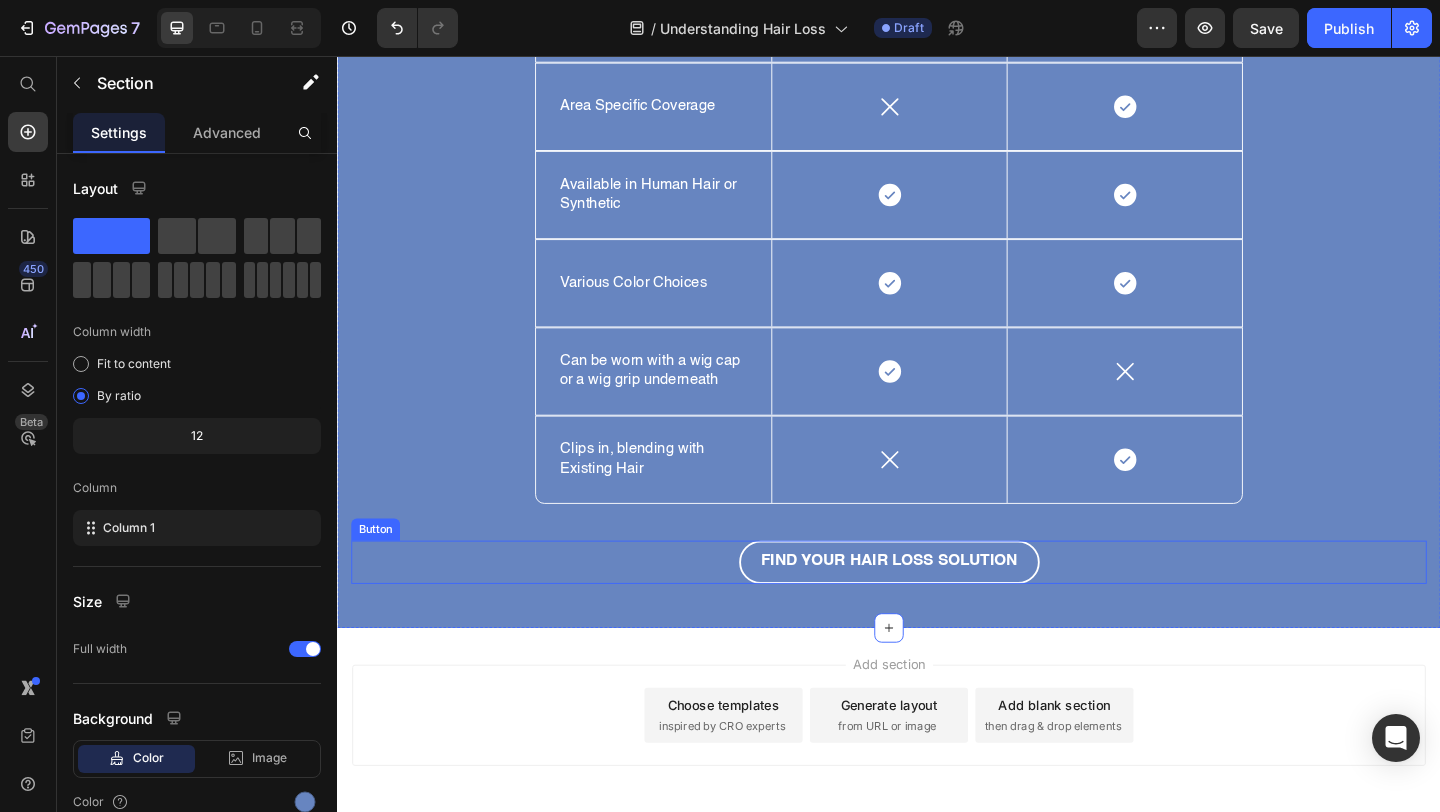 click on "Find Your Hair Loss Solution Button" at bounding box center (937, 606) 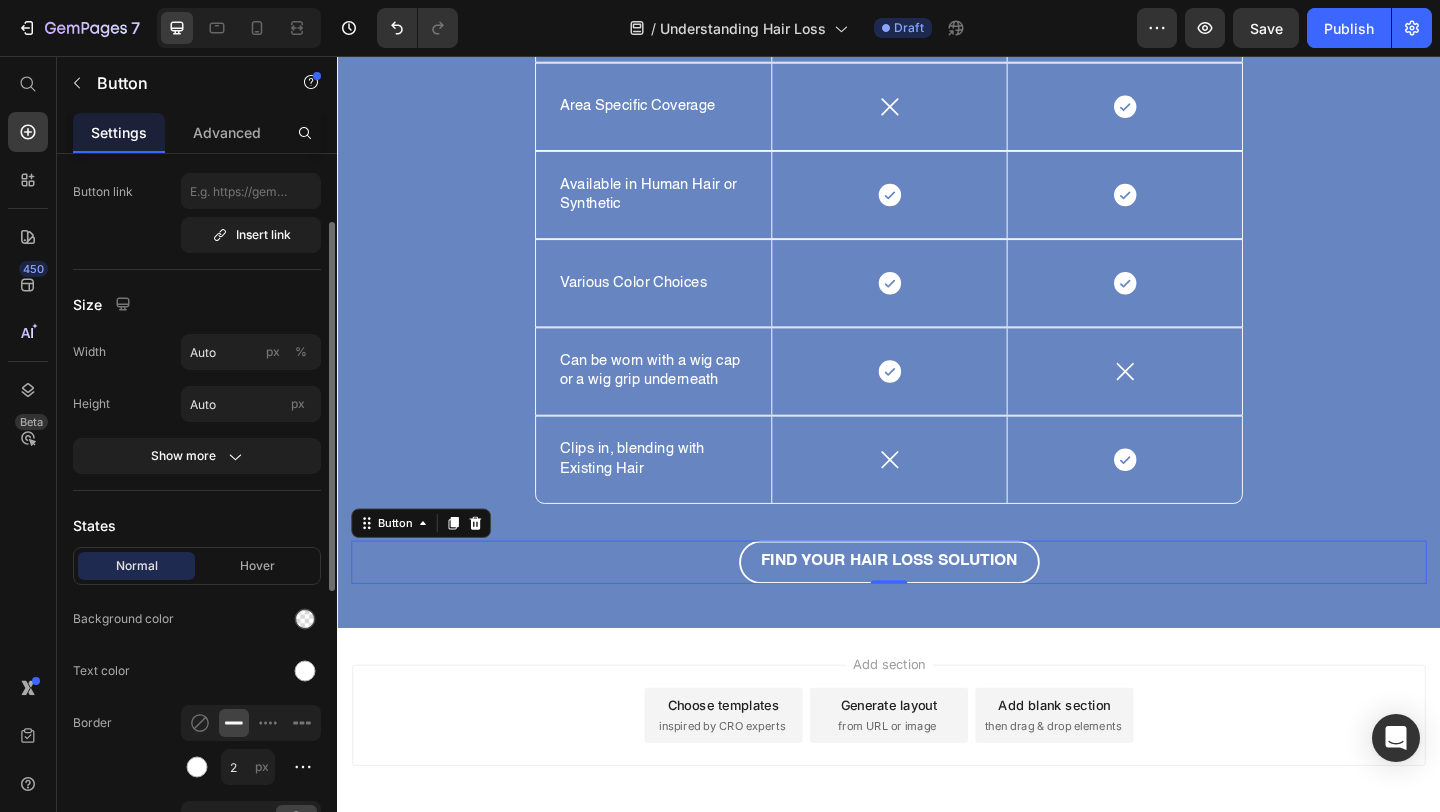 scroll, scrollTop: 118, scrollLeft: 0, axis: vertical 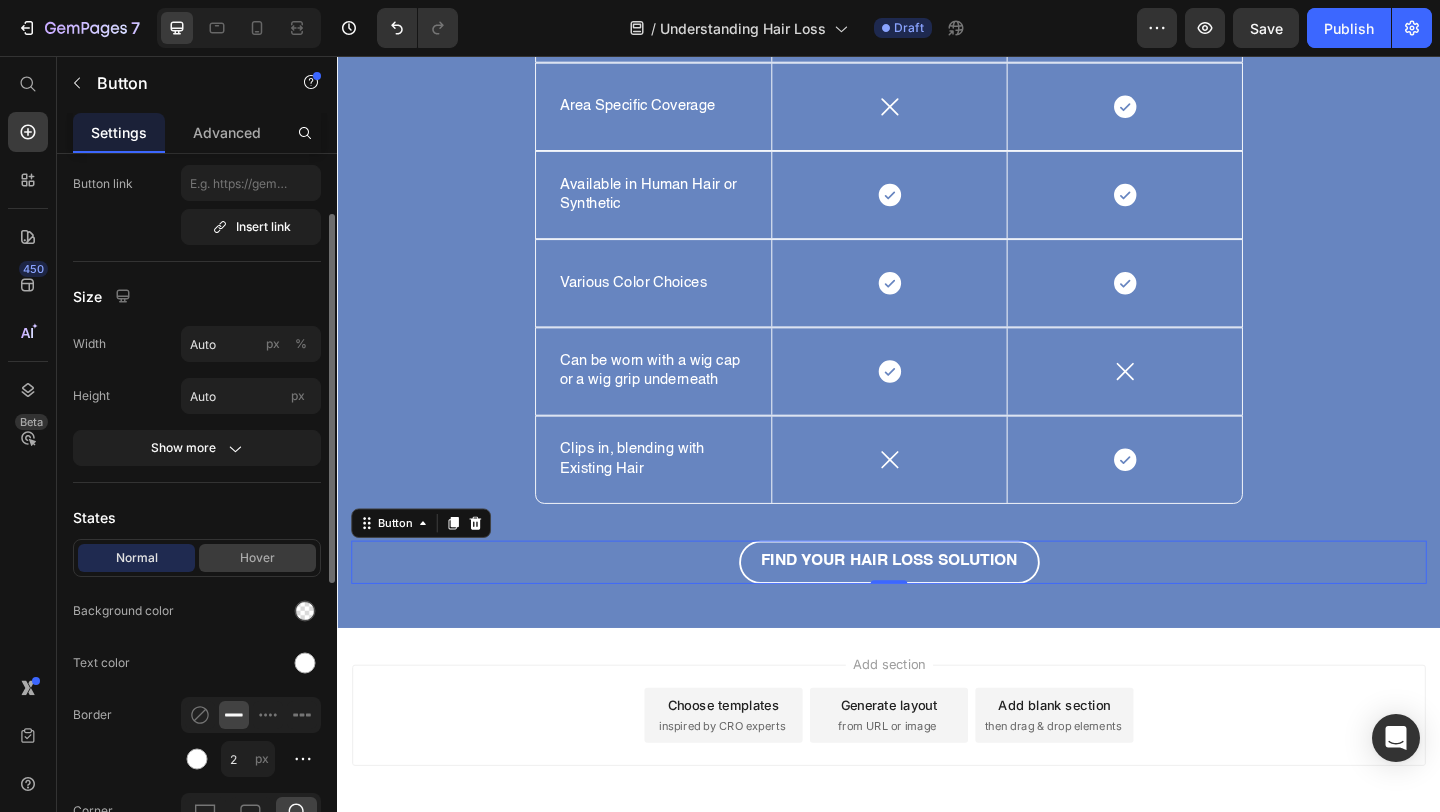 click on "Hover" at bounding box center (257, 558) 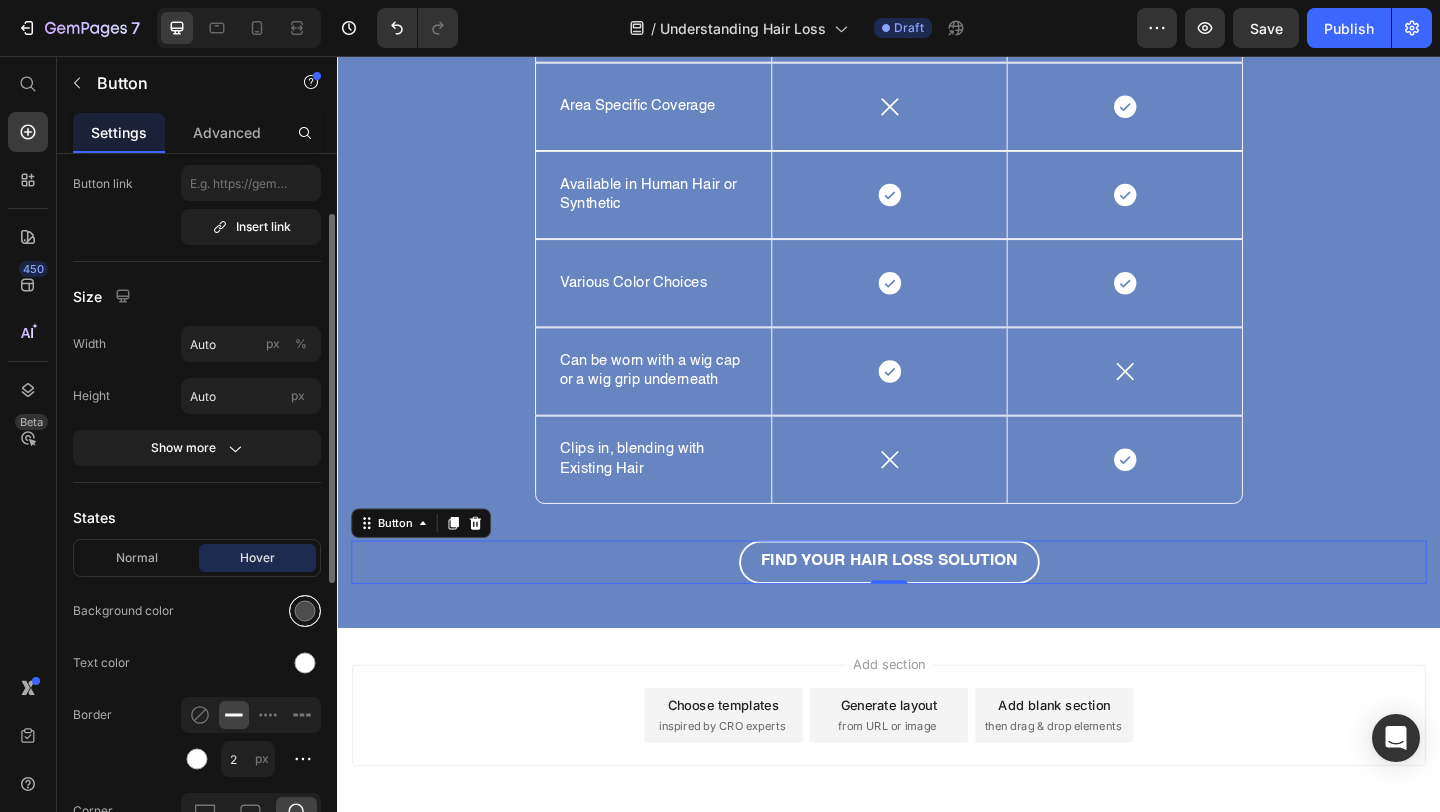 click at bounding box center [305, 611] 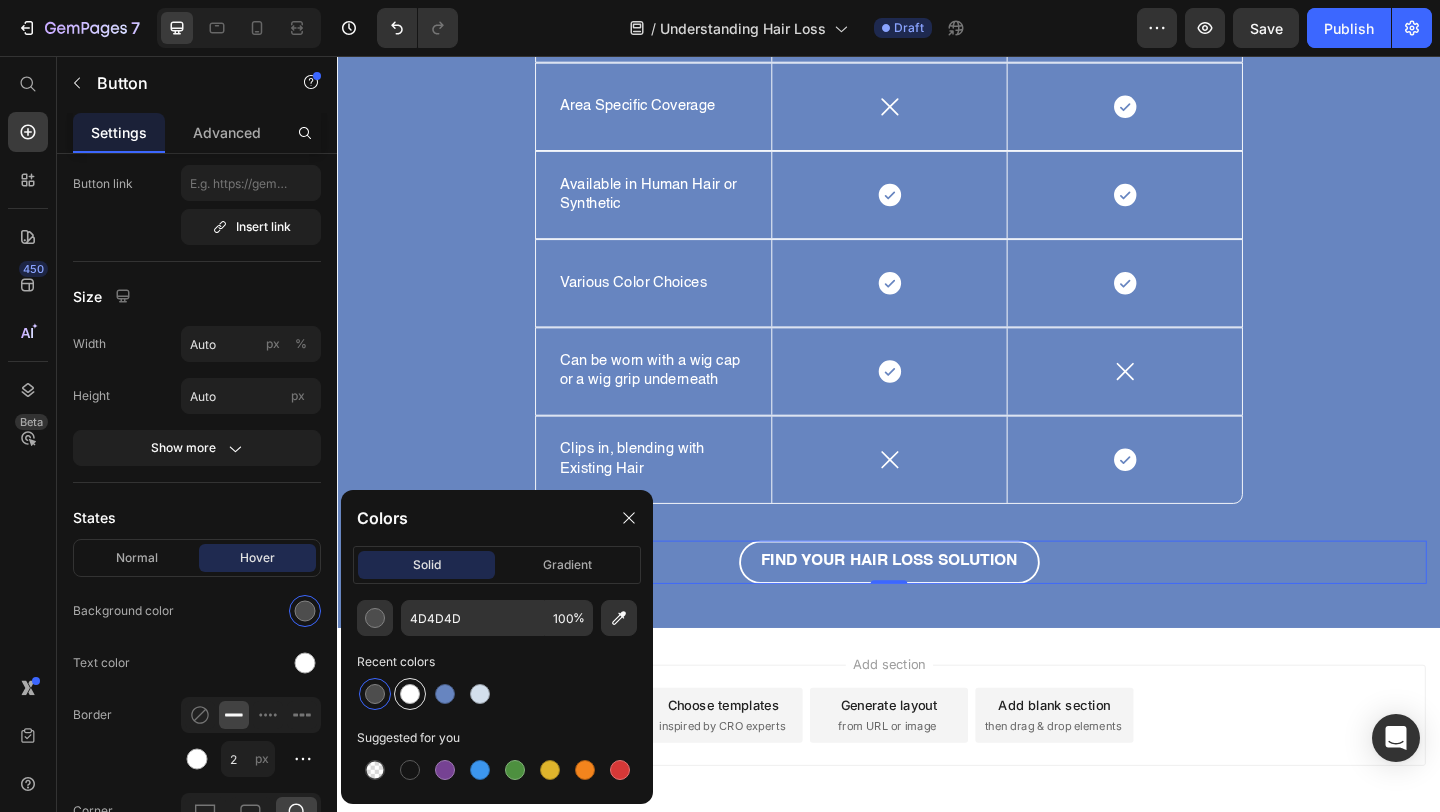 click at bounding box center [410, 694] 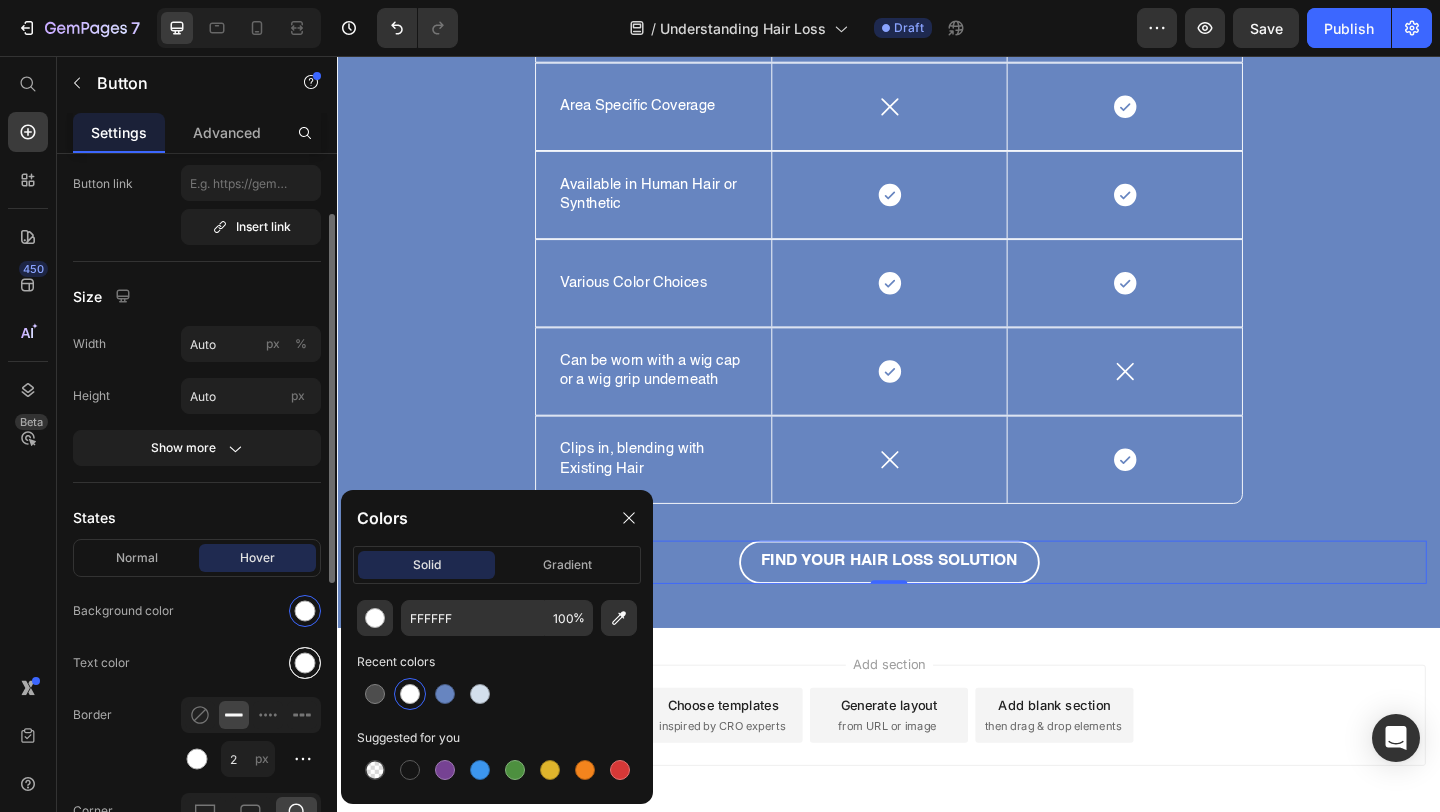 click at bounding box center (305, 663) 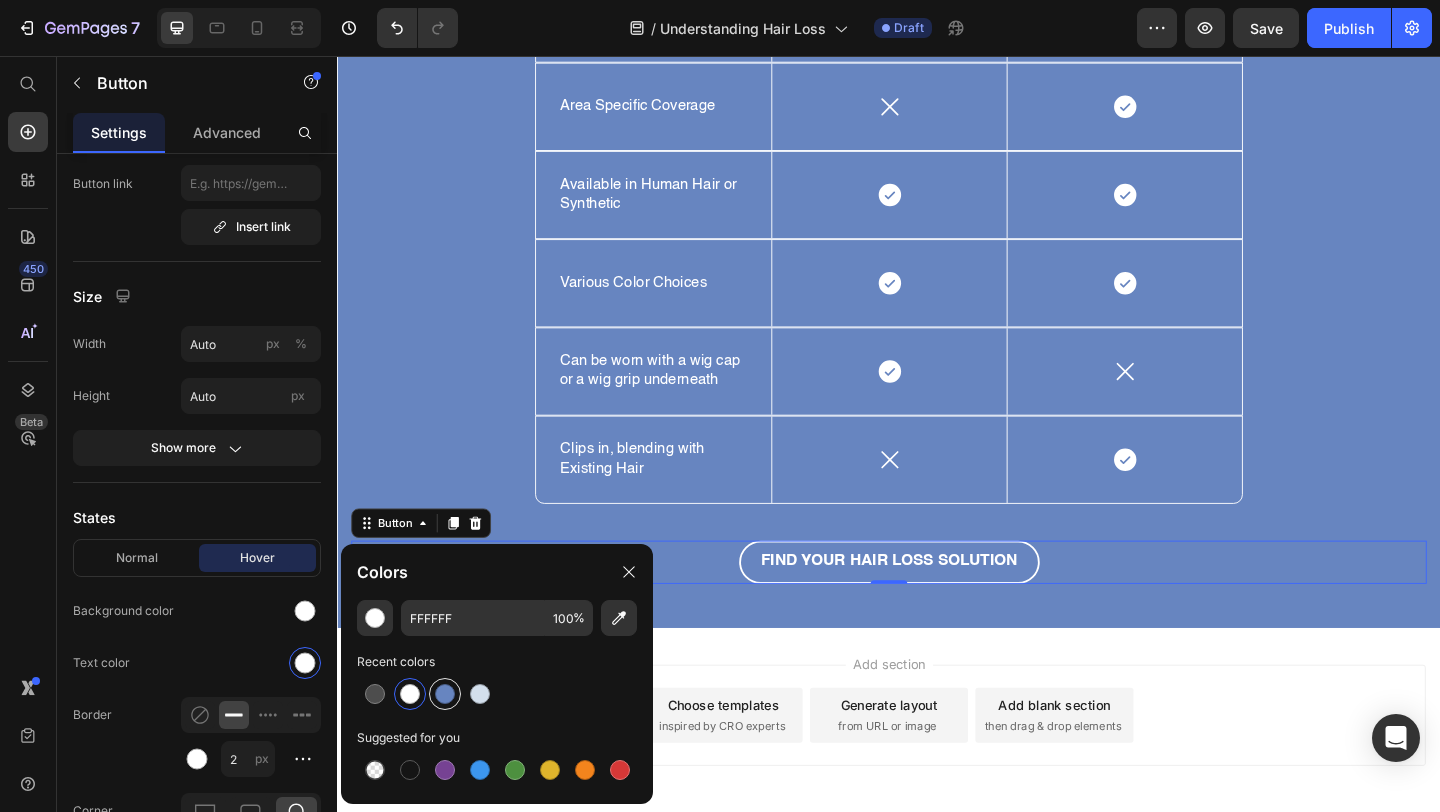 click at bounding box center [445, 694] 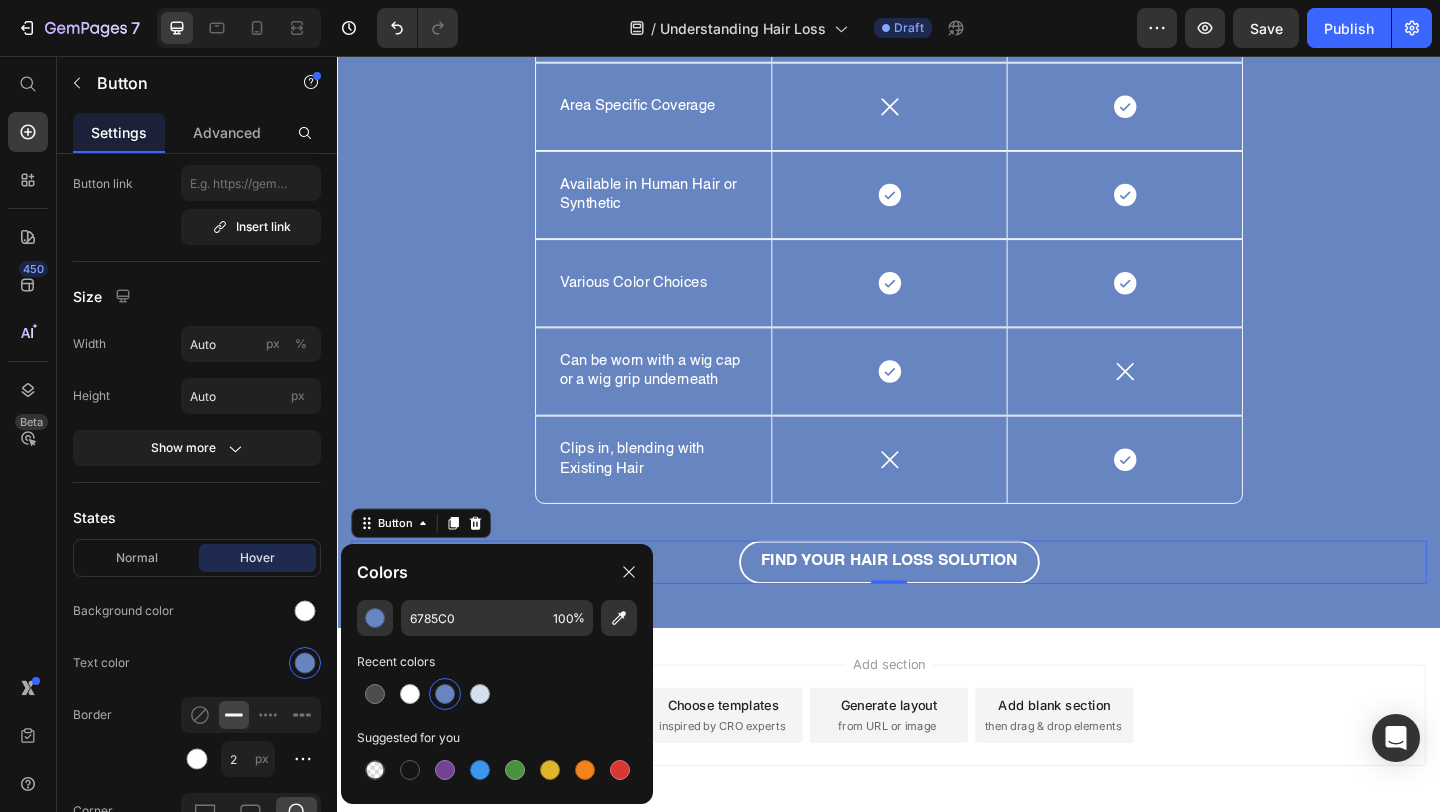 click on "Find Your Hair Loss Solution Button   0" at bounding box center (937, 606) 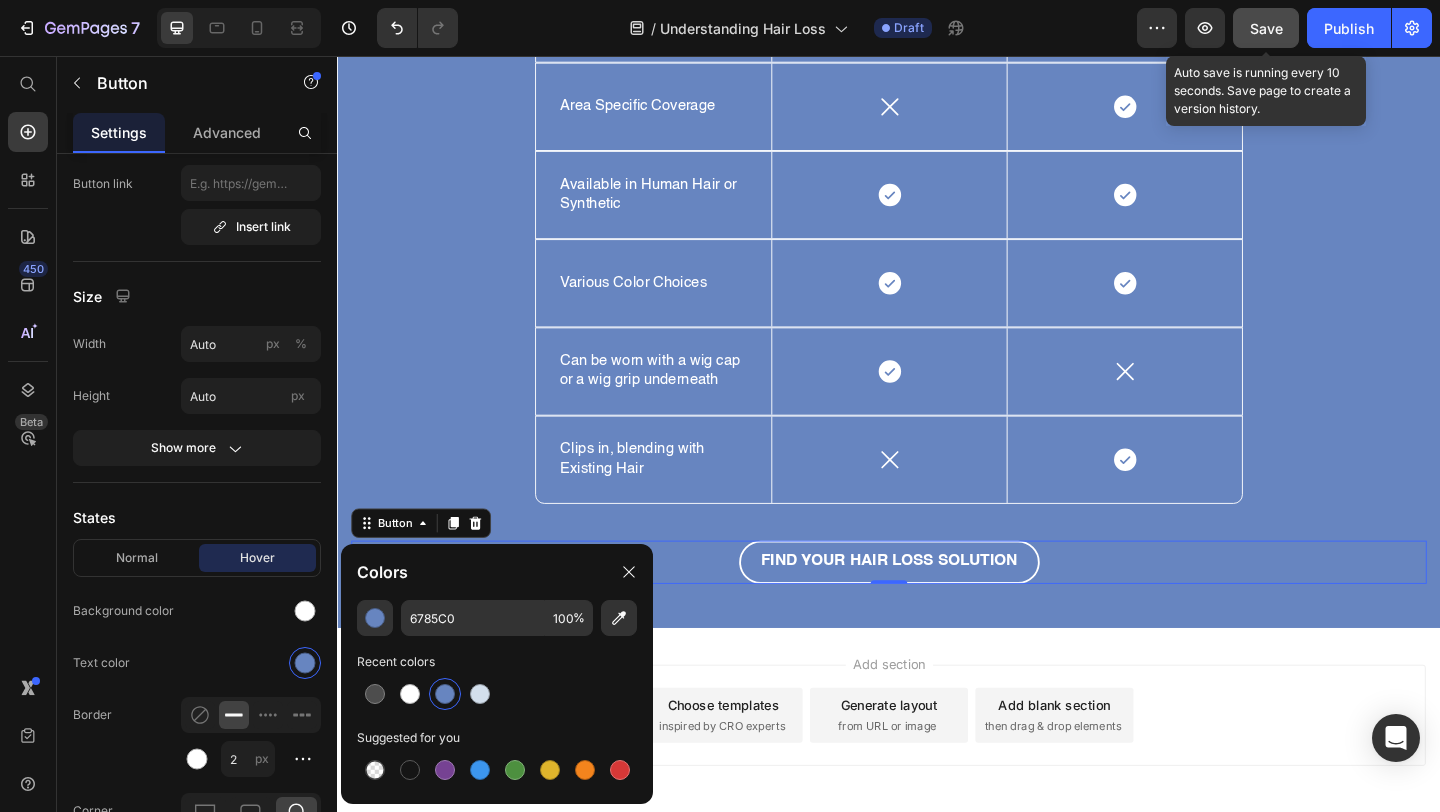 click on "Save" at bounding box center (1266, 28) 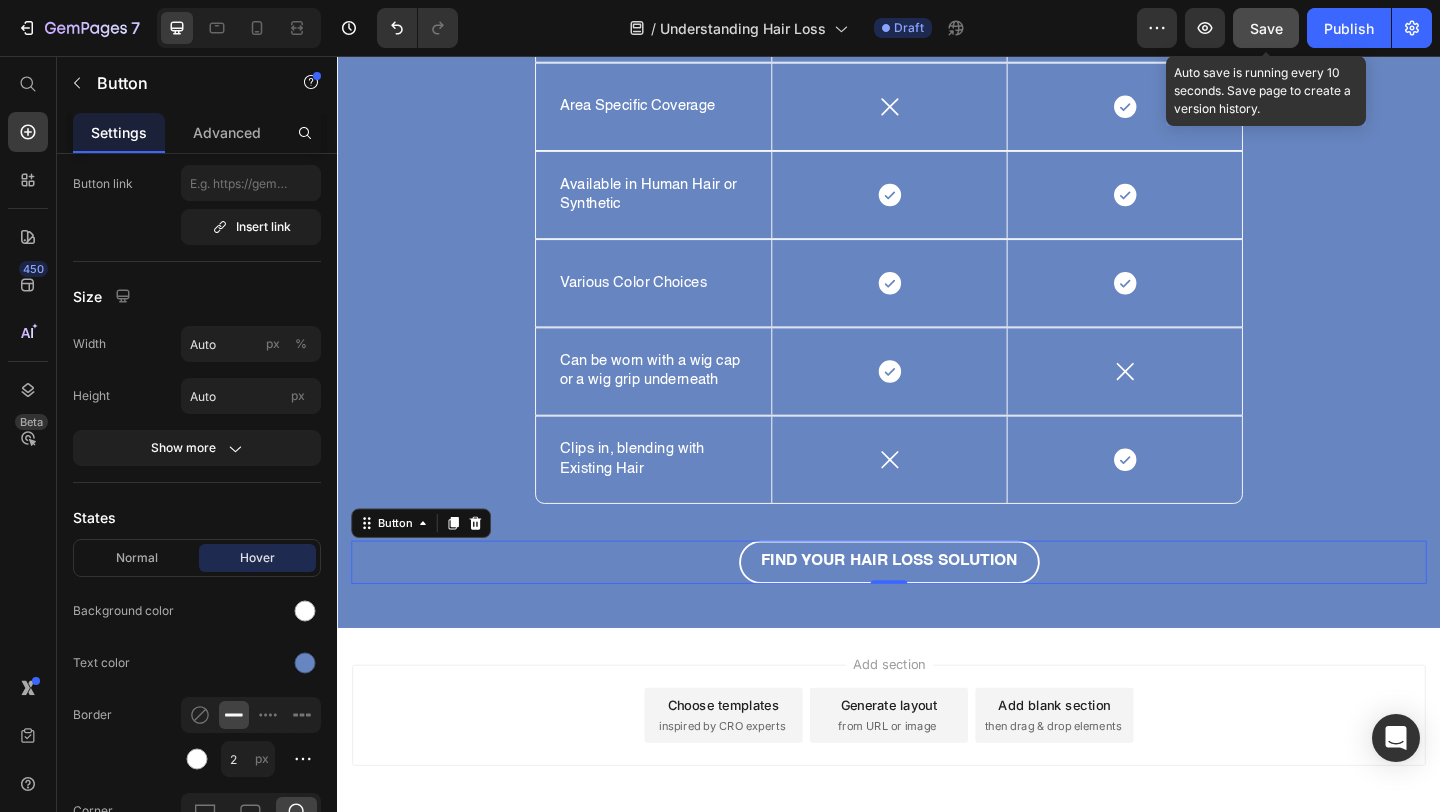 click on "Save" at bounding box center [1266, 28] 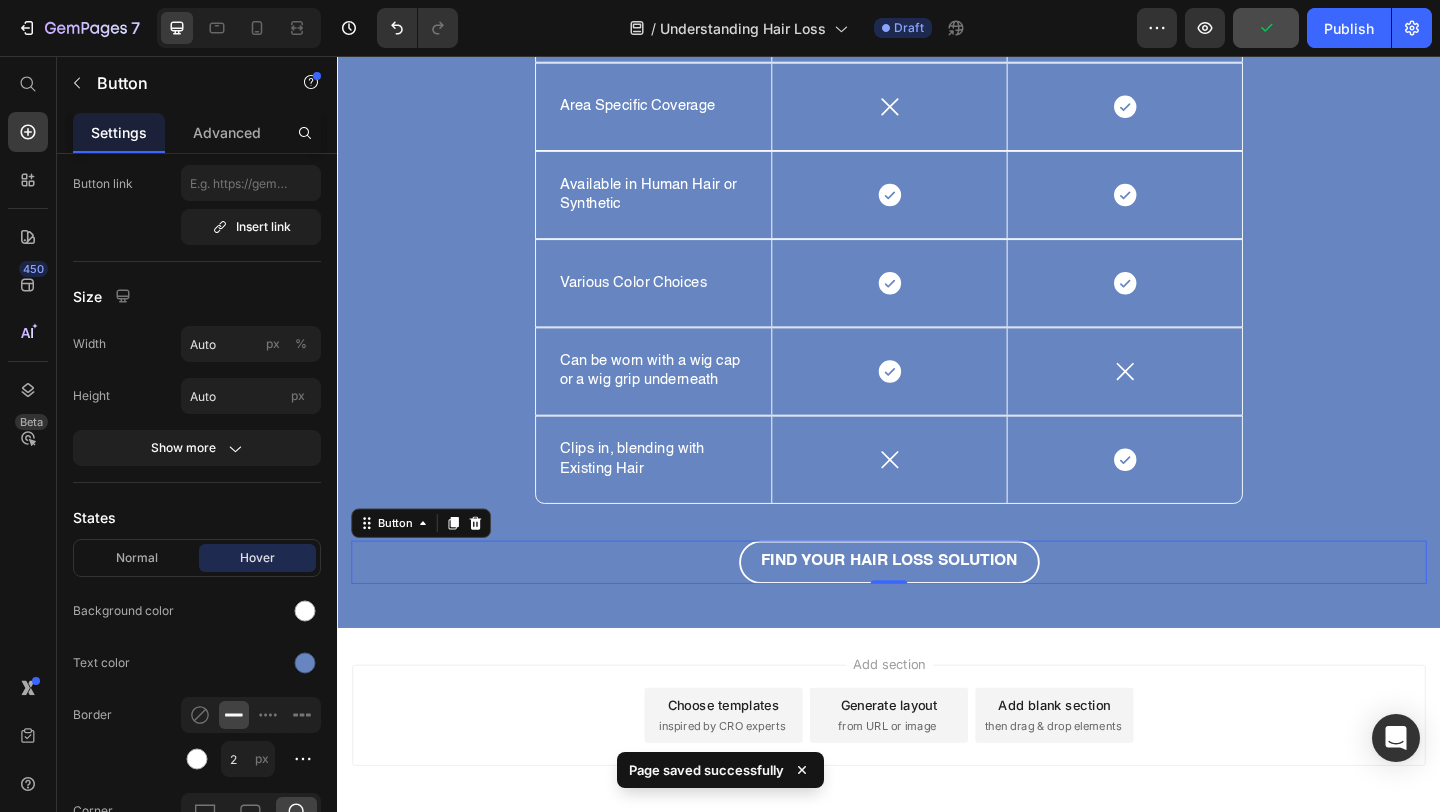 click at bounding box center [239, 28] 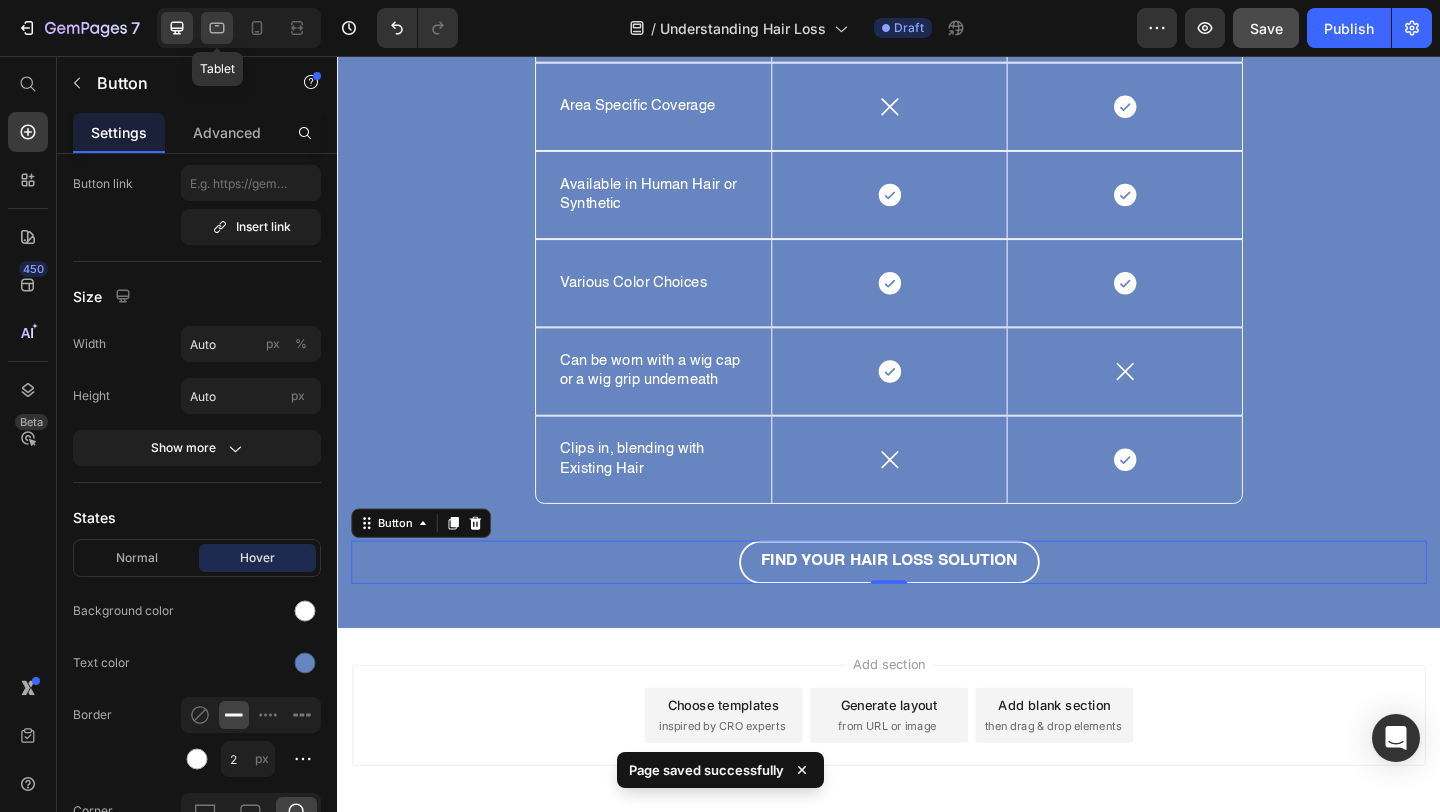 click 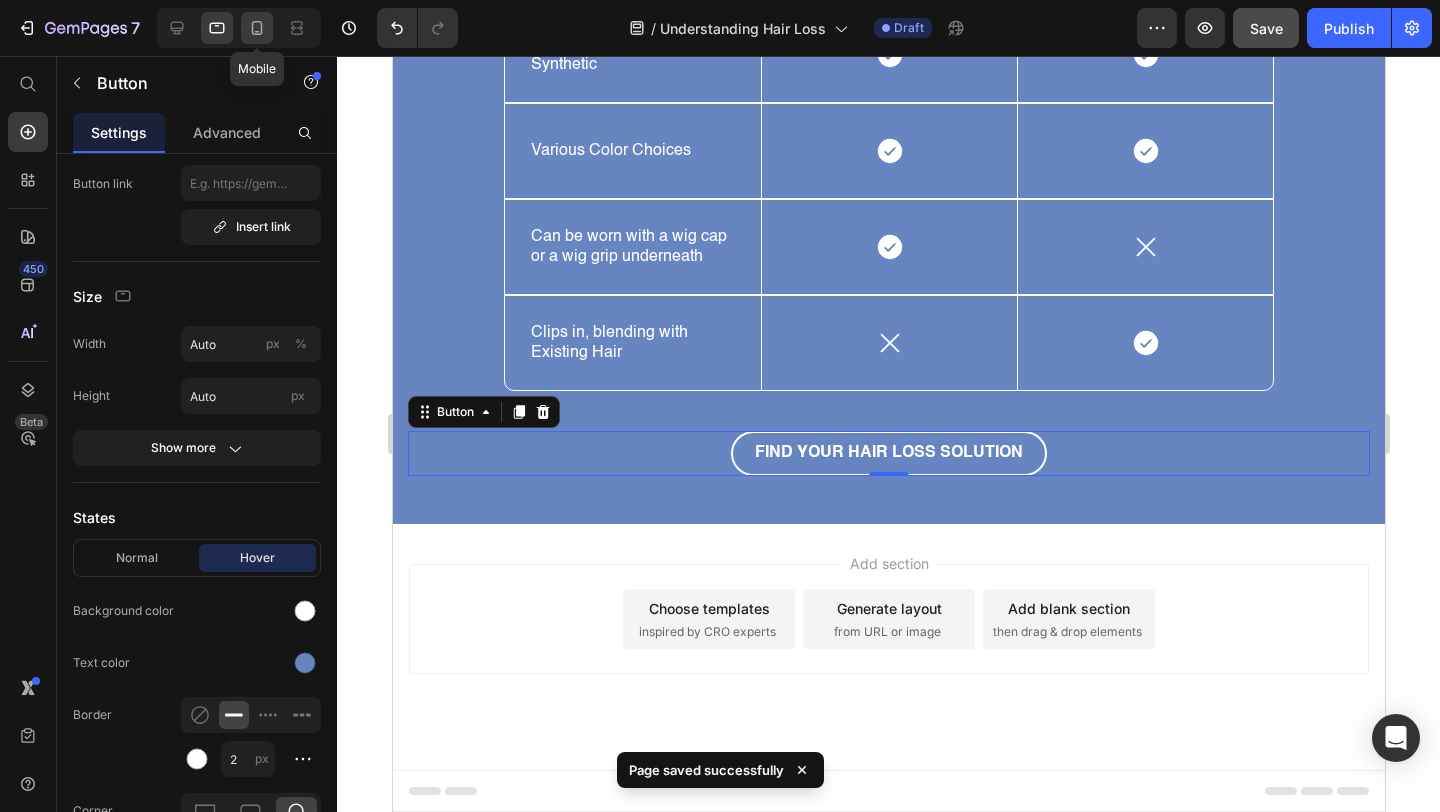 click 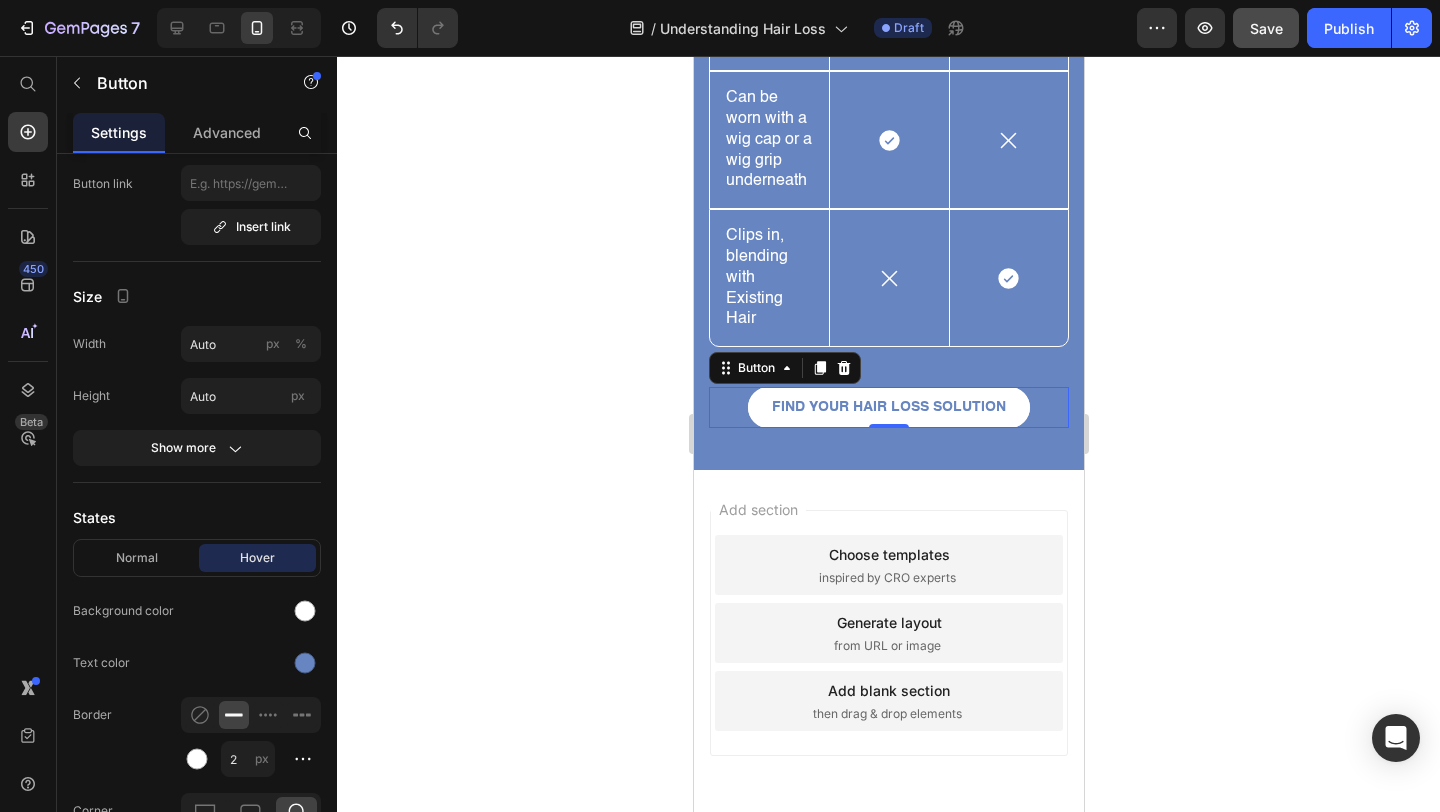 scroll, scrollTop: 2554, scrollLeft: 0, axis: vertical 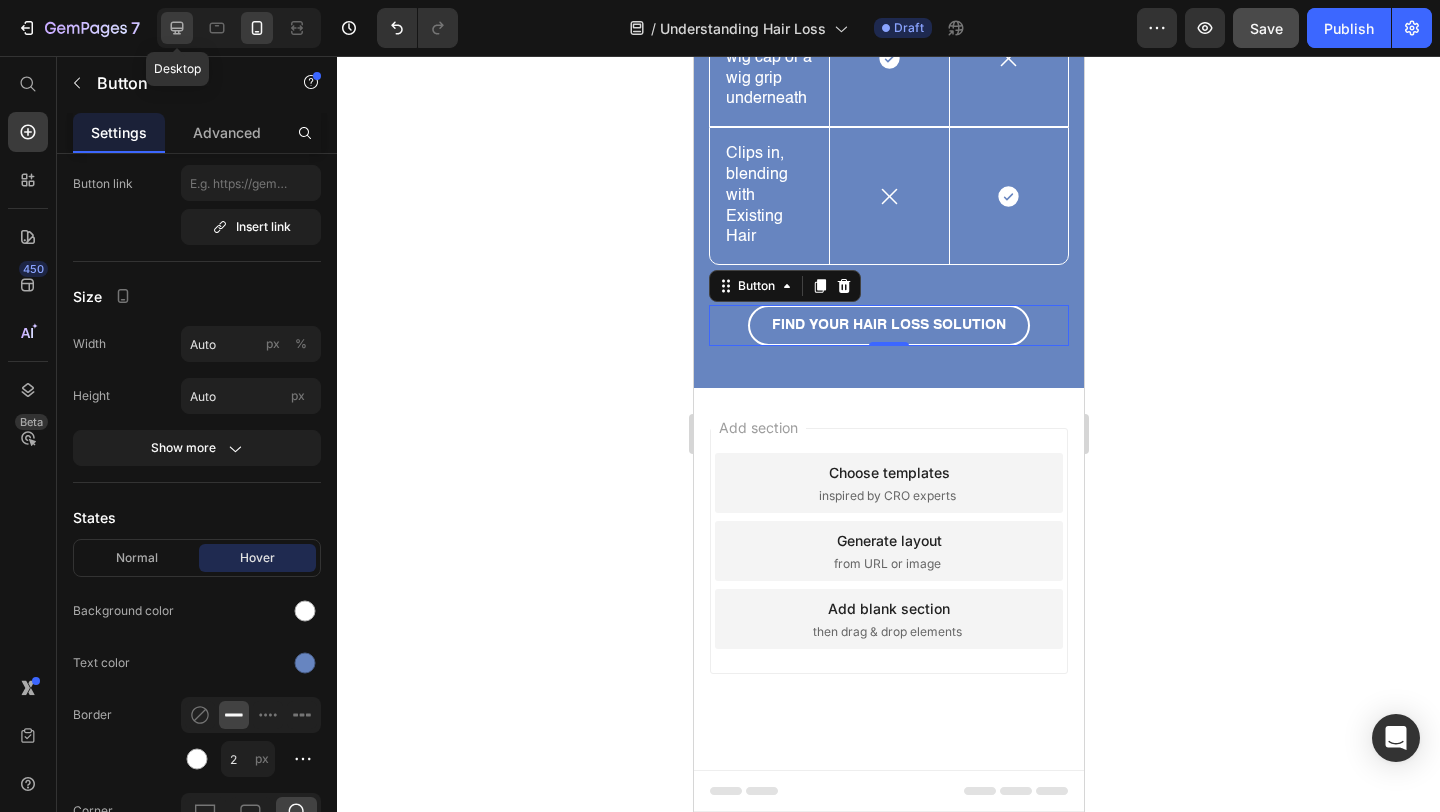 click 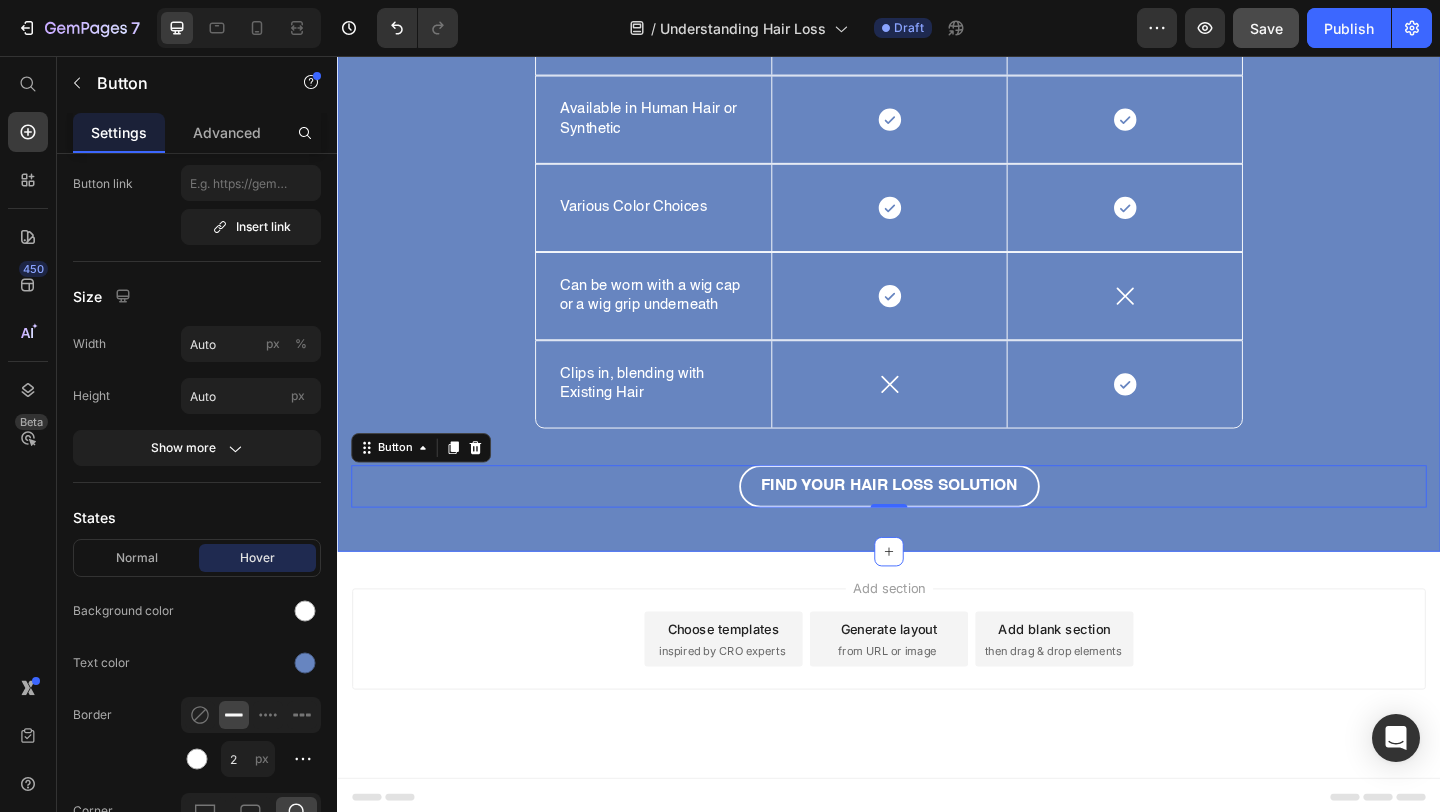 scroll, scrollTop: 2100, scrollLeft: 0, axis: vertical 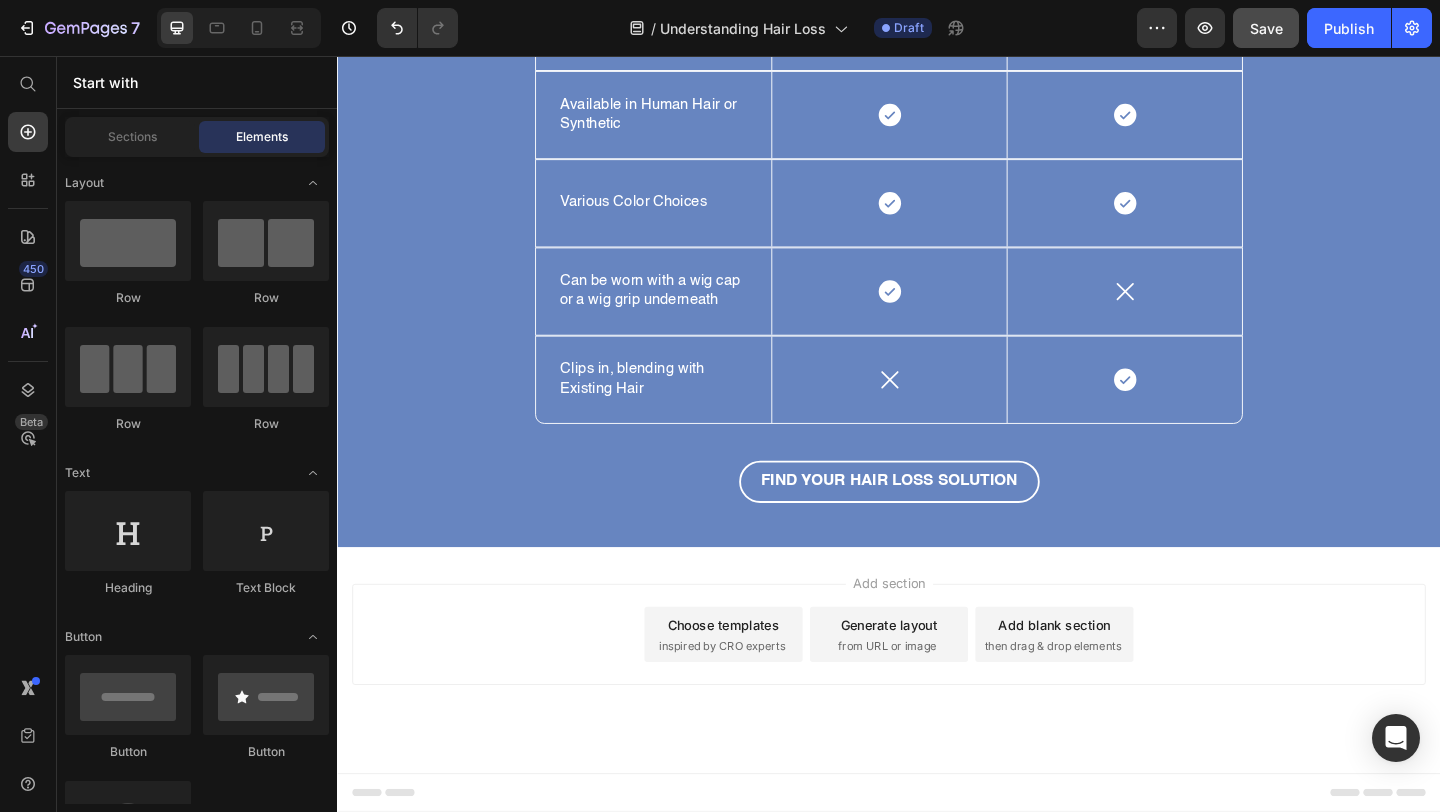 click on "Add blank section" at bounding box center (1117, 674) 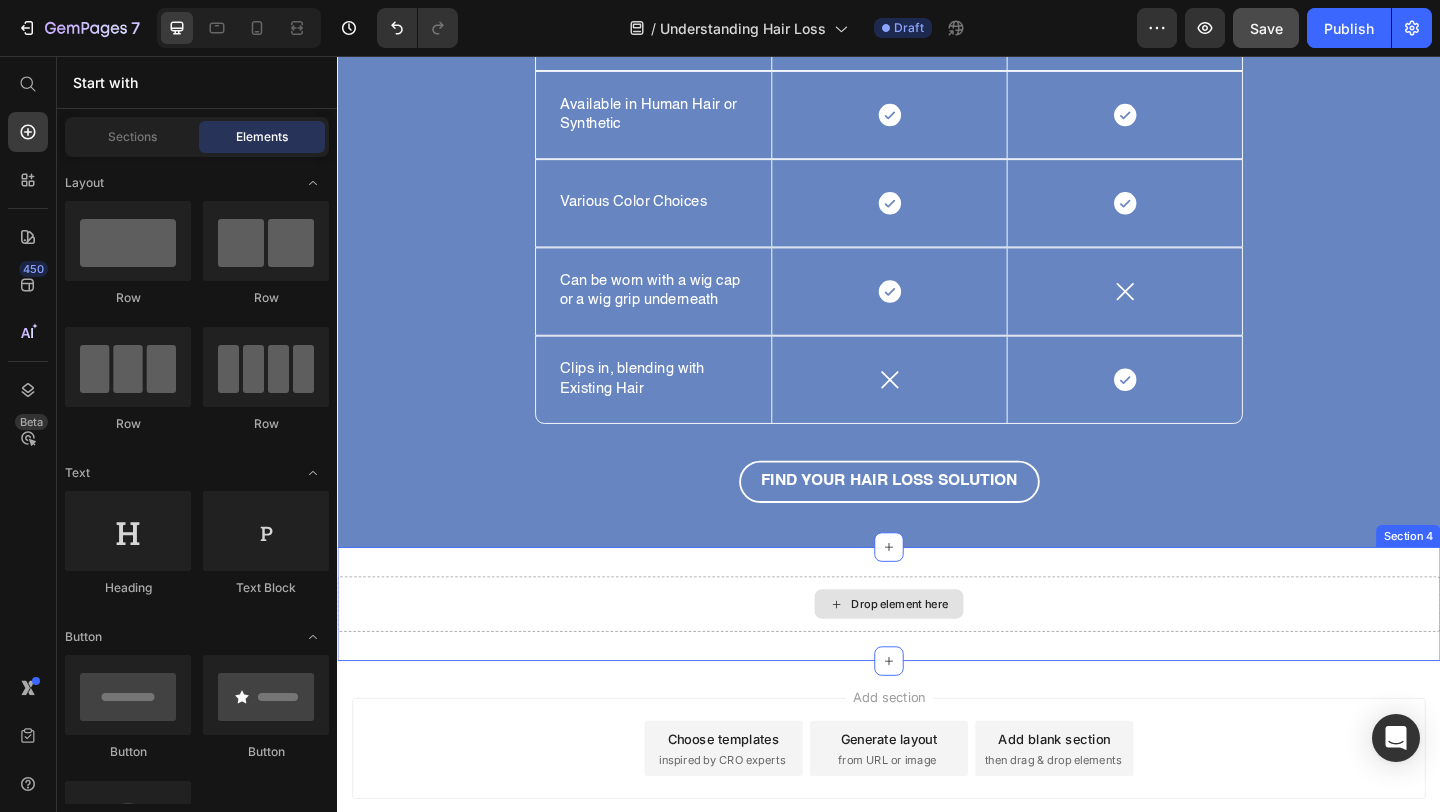 click on "Drop element here" at bounding box center (937, 652) 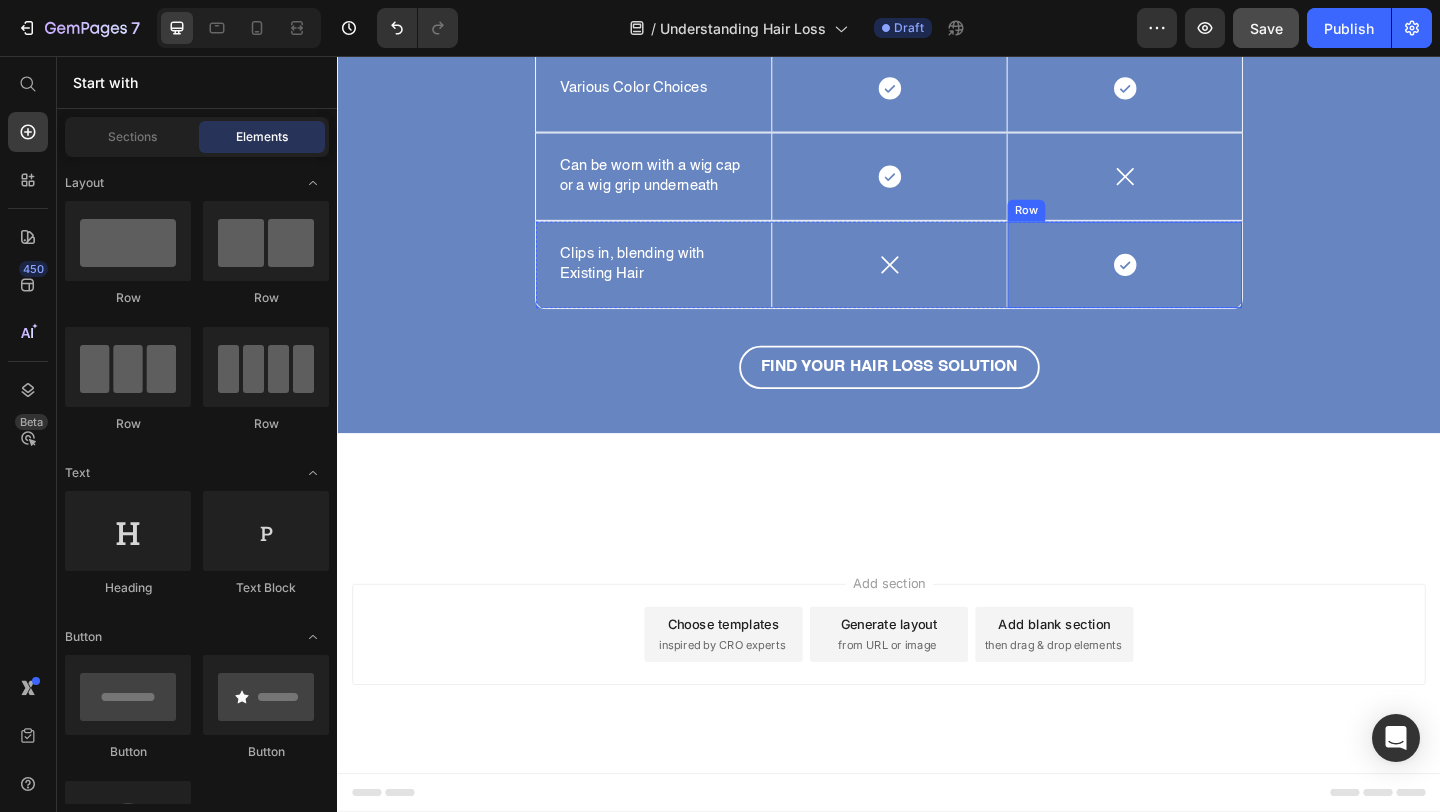 scroll, scrollTop: 250, scrollLeft: 0, axis: vertical 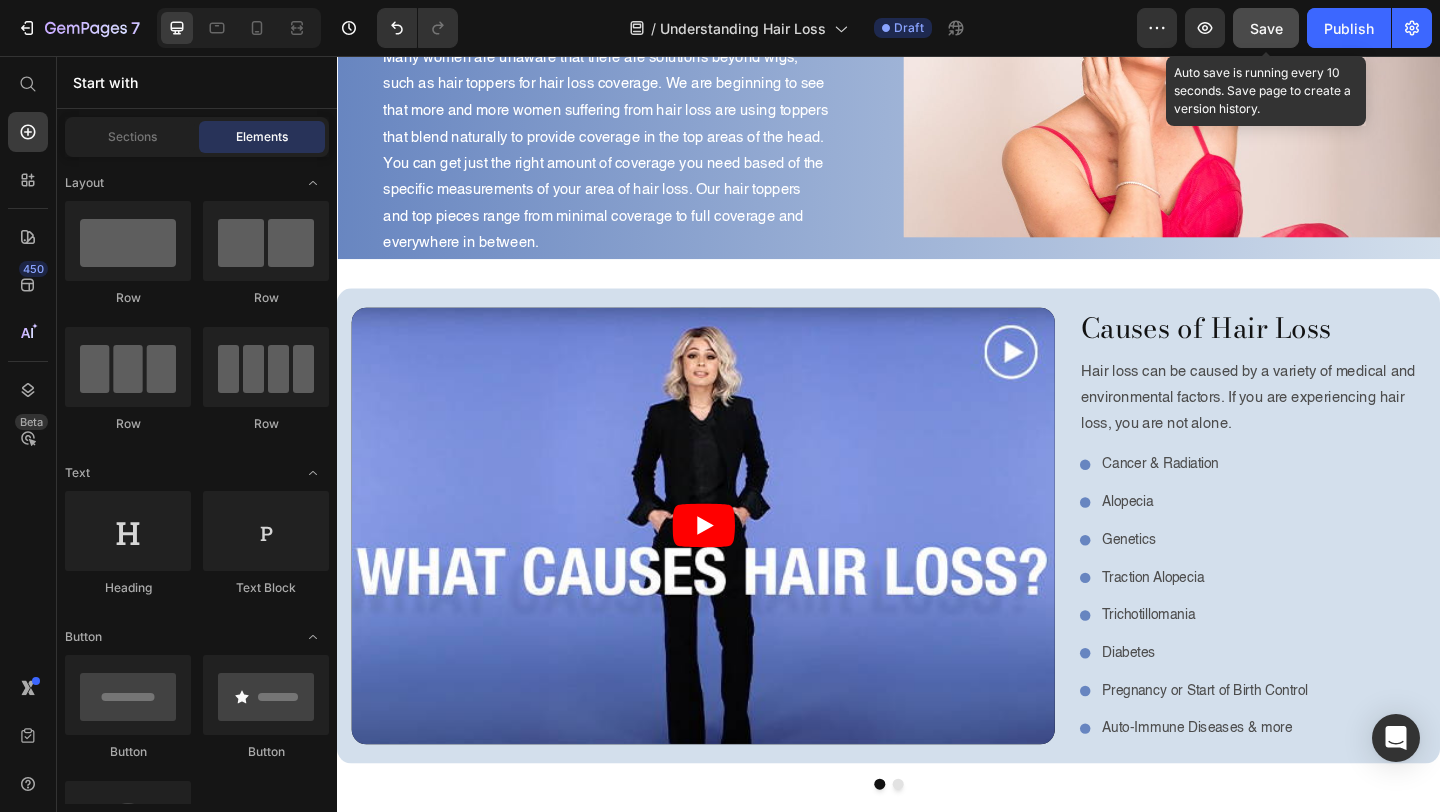 click on "Save" at bounding box center [1266, 28] 